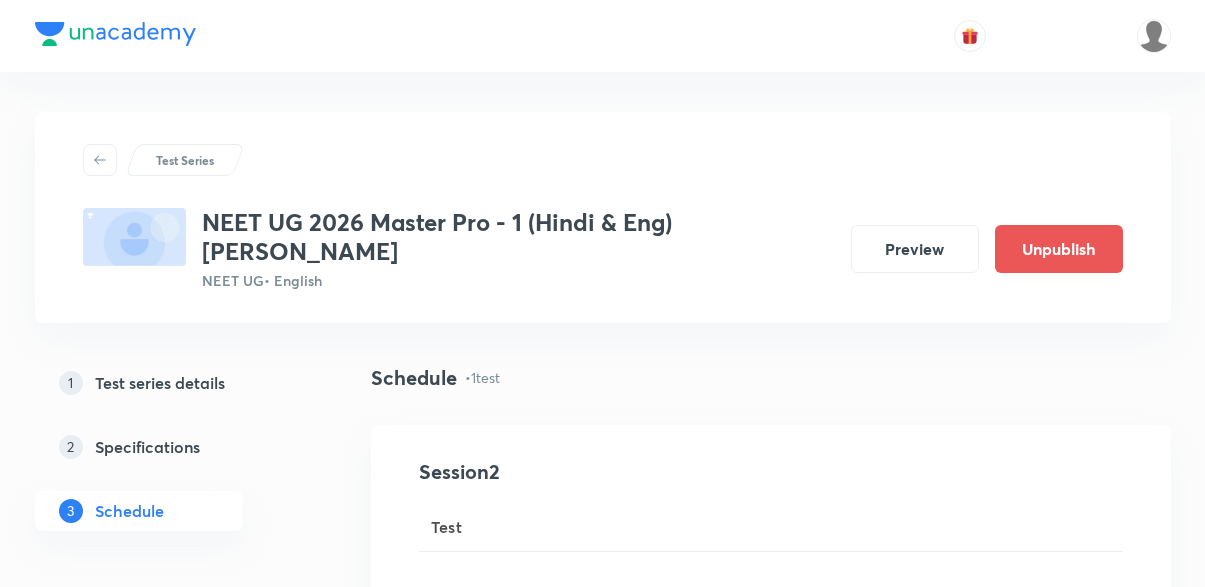 scroll, scrollTop: 1388, scrollLeft: 0, axis: vertical 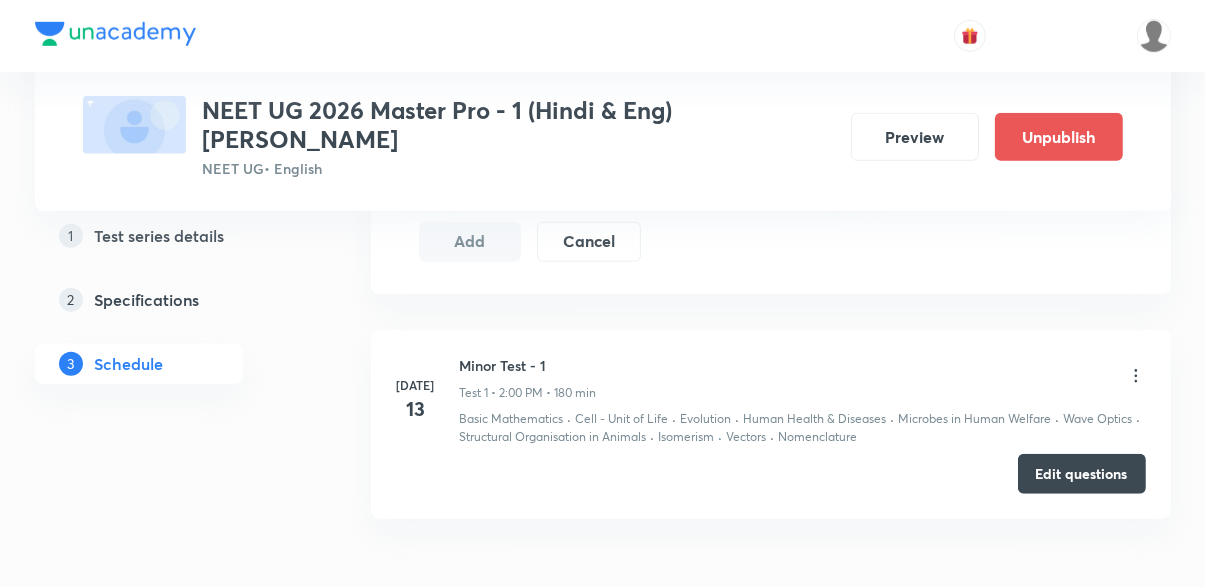 click 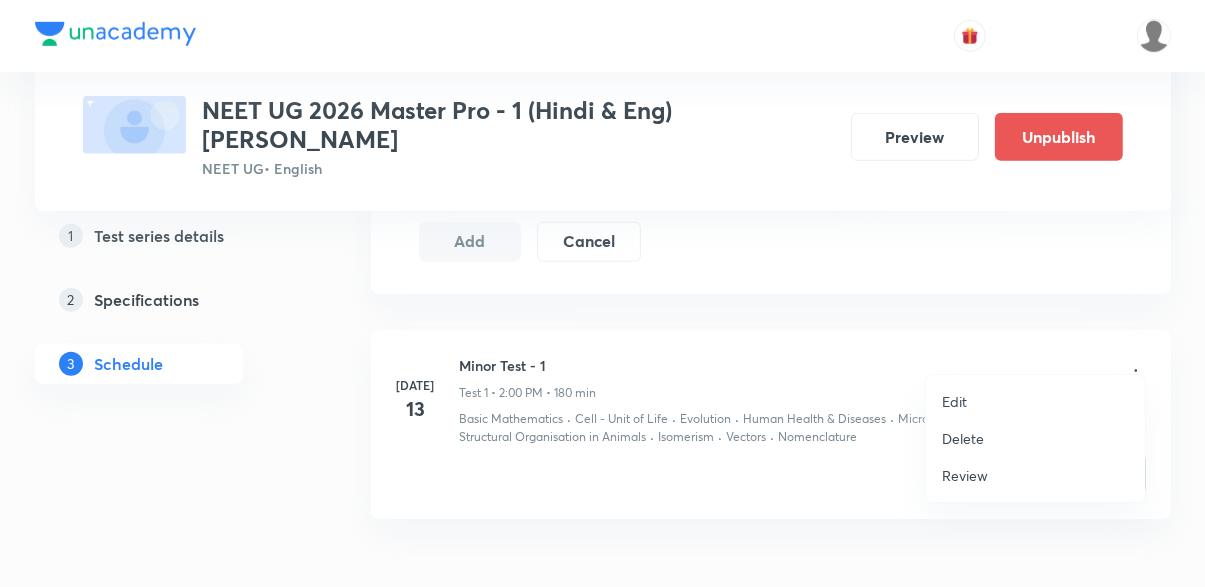 click at bounding box center (602, 293) 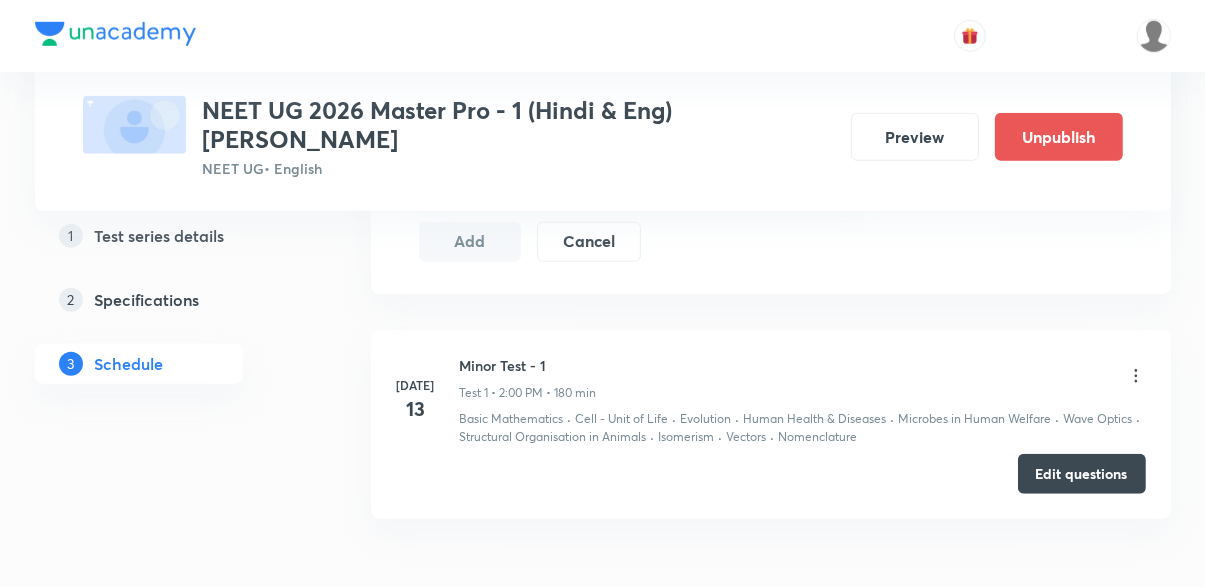 click on "Edit questions" at bounding box center [1082, 474] 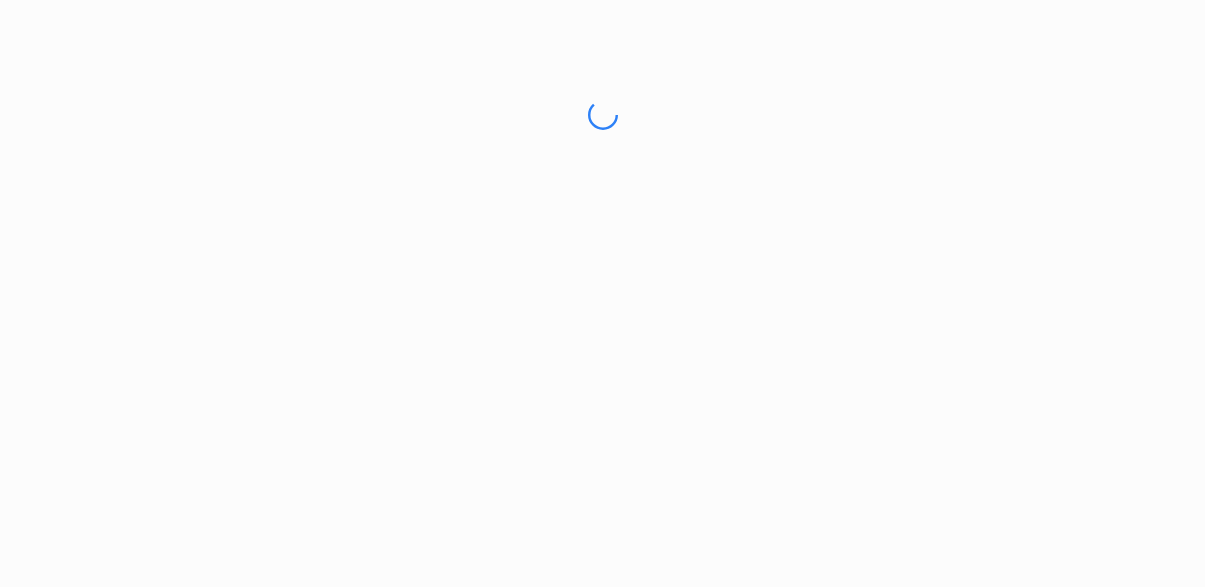 scroll, scrollTop: 0, scrollLeft: 0, axis: both 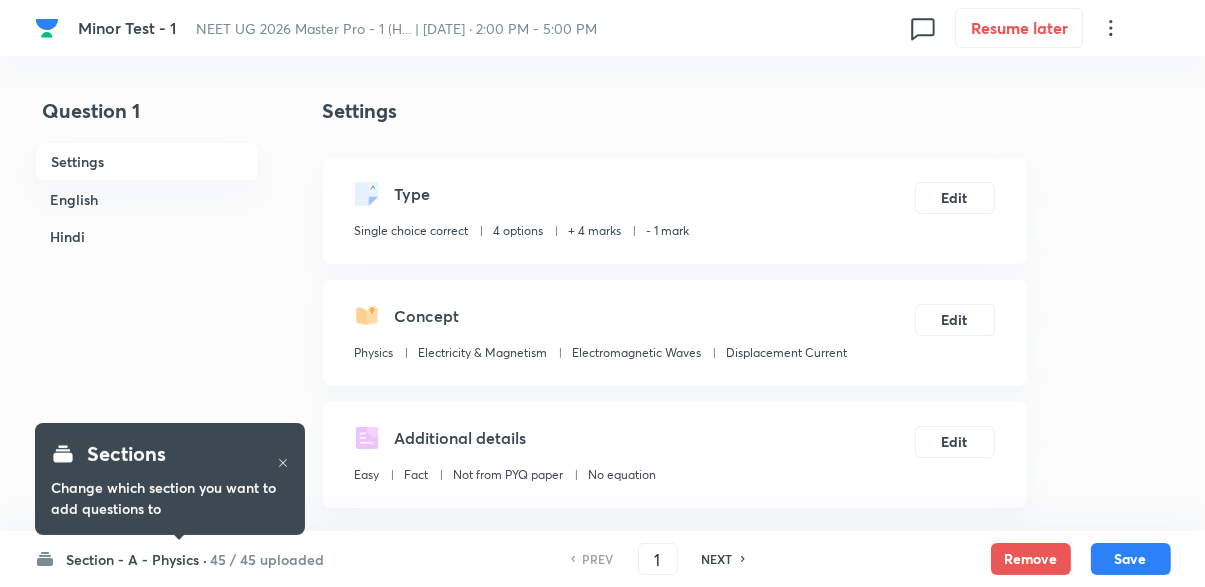 checkbox on "true" 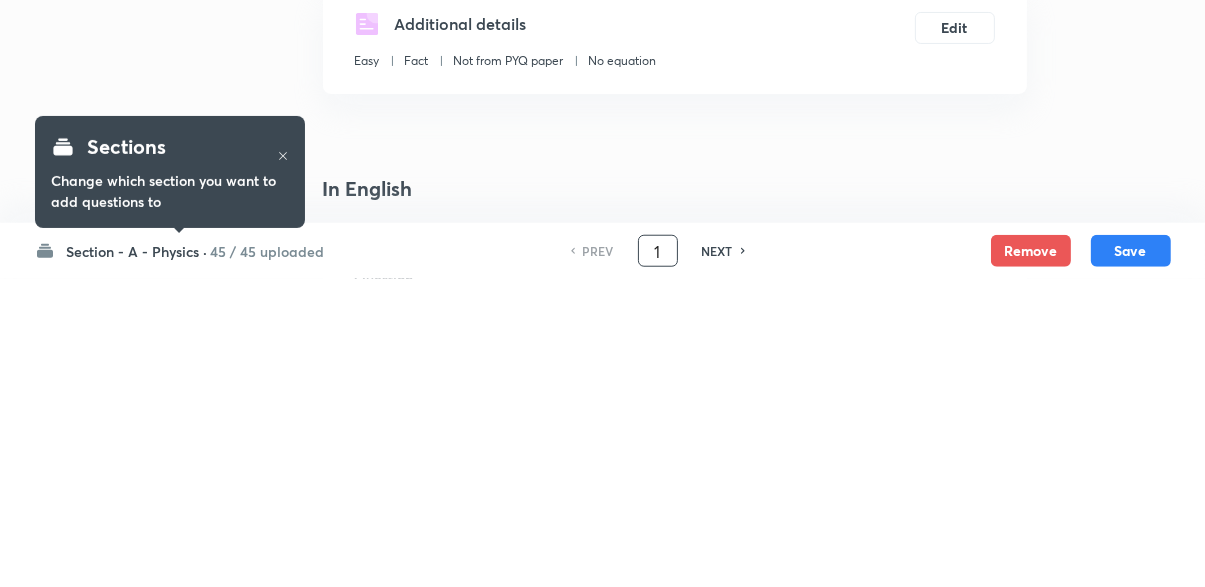 scroll, scrollTop: 111, scrollLeft: 0, axis: vertical 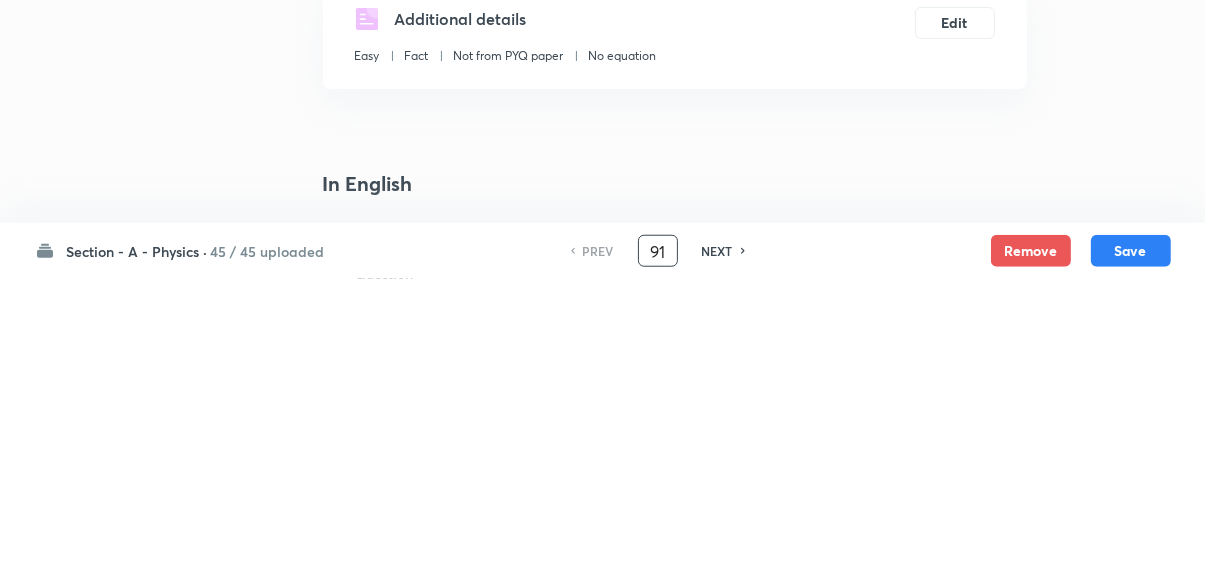 type on "91" 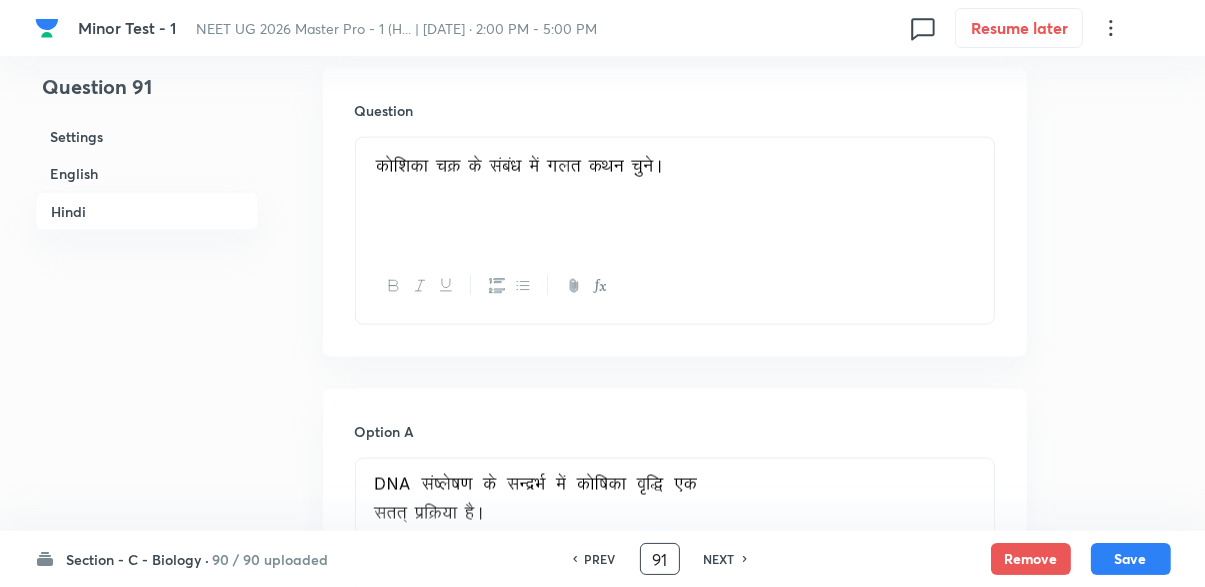 scroll, scrollTop: 2632, scrollLeft: 0, axis: vertical 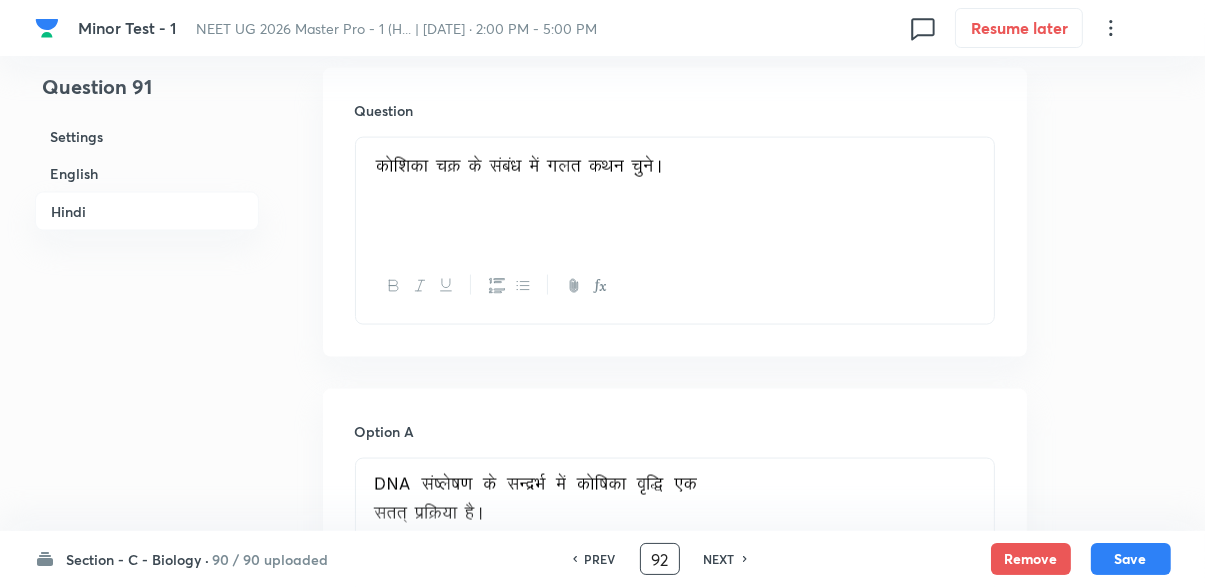 checkbox on "false" 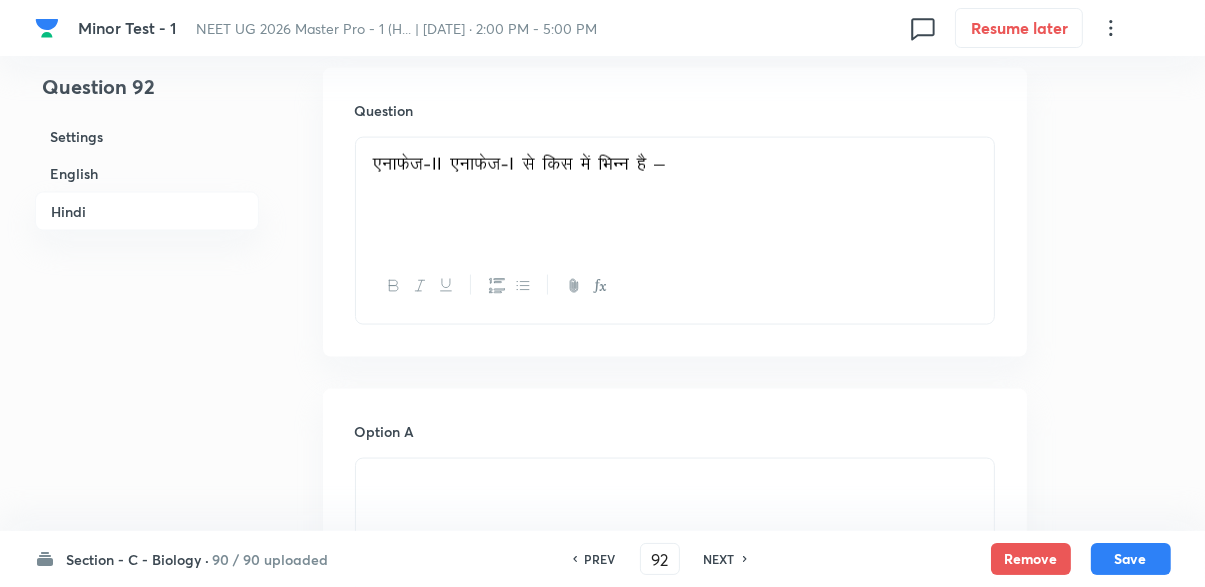 click at bounding box center [675, 286] 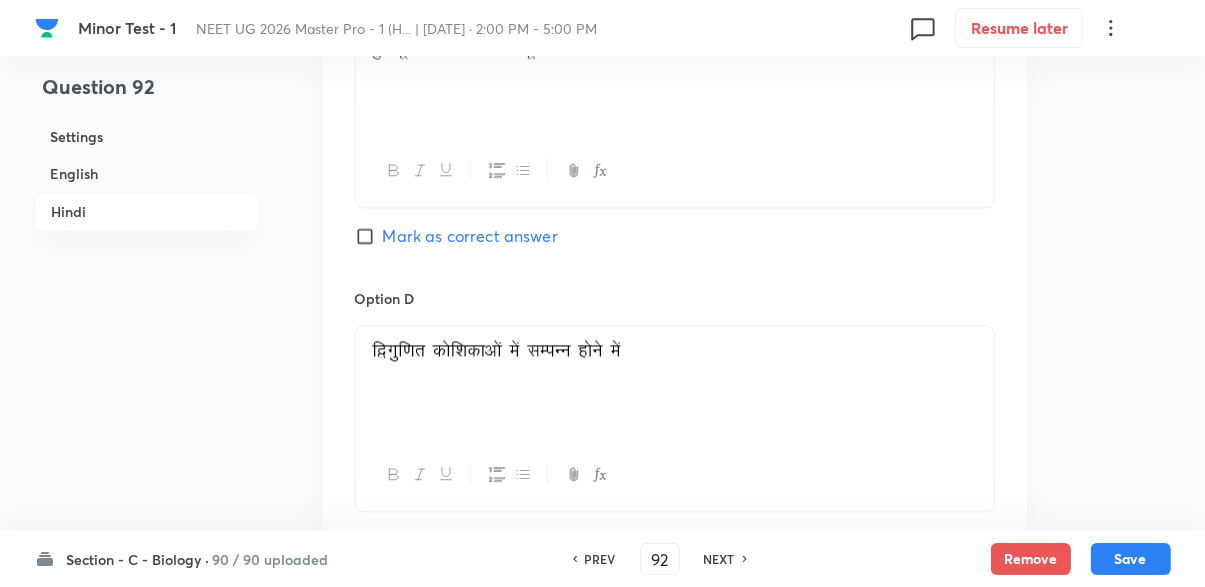 scroll, scrollTop: 3680, scrollLeft: 0, axis: vertical 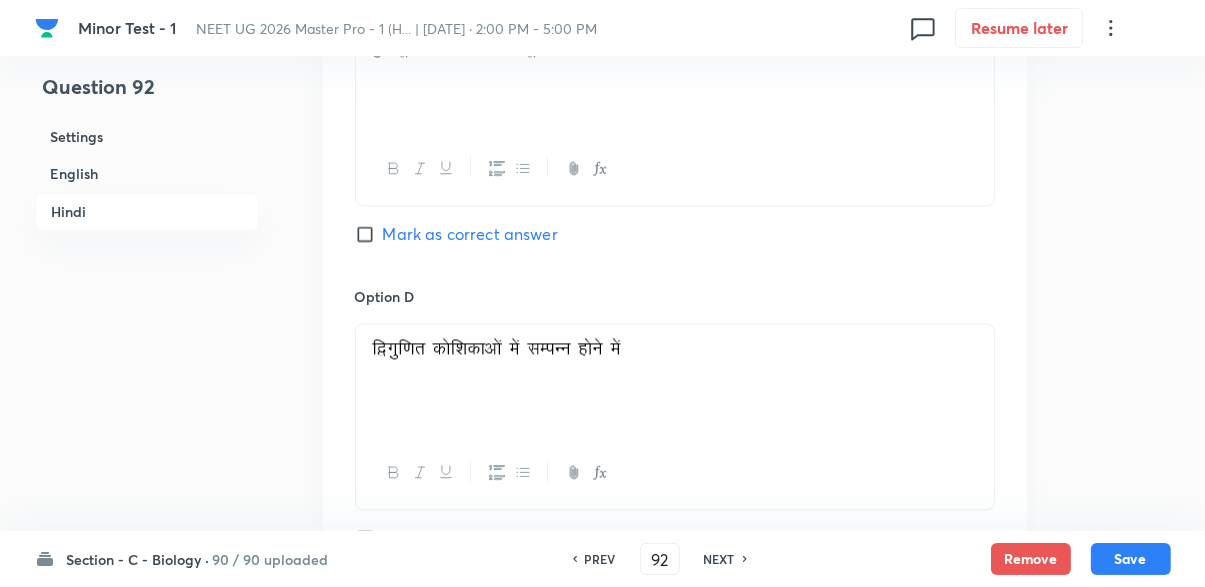 click on "NEXT" at bounding box center (719, 559) 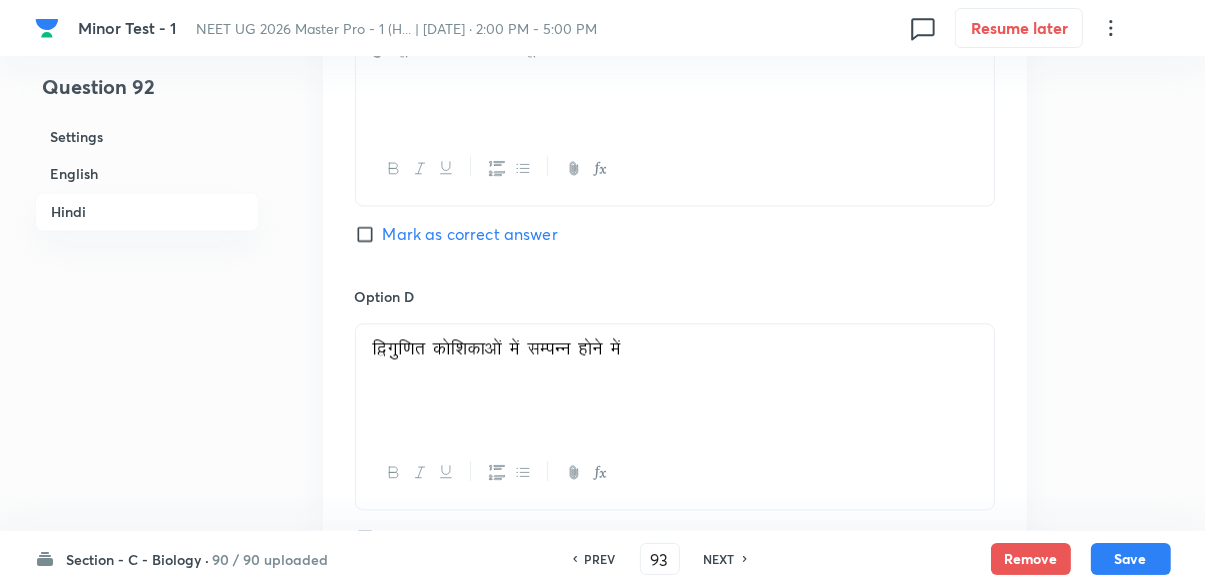 checkbox on "false" 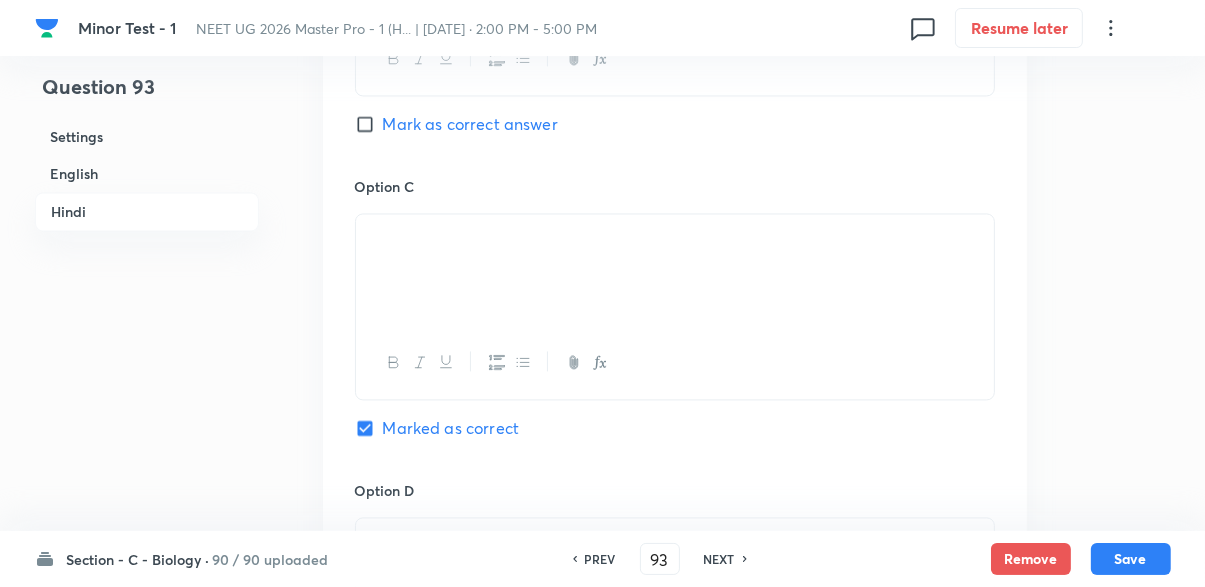 checkbox on "true" 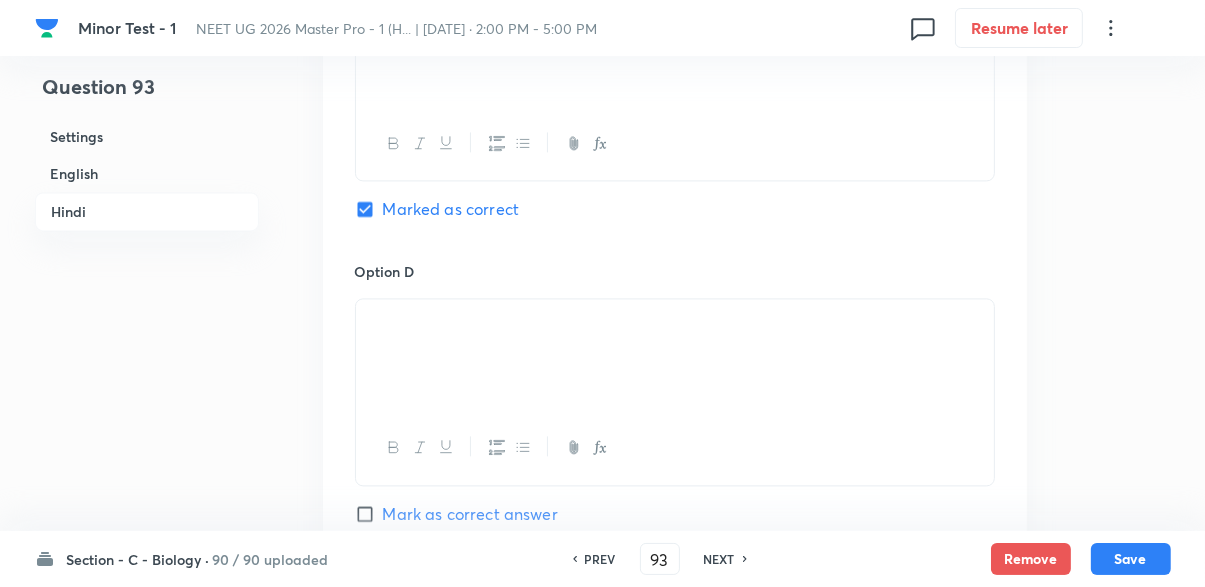 scroll, scrollTop: 3907, scrollLeft: 0, axis: vertical 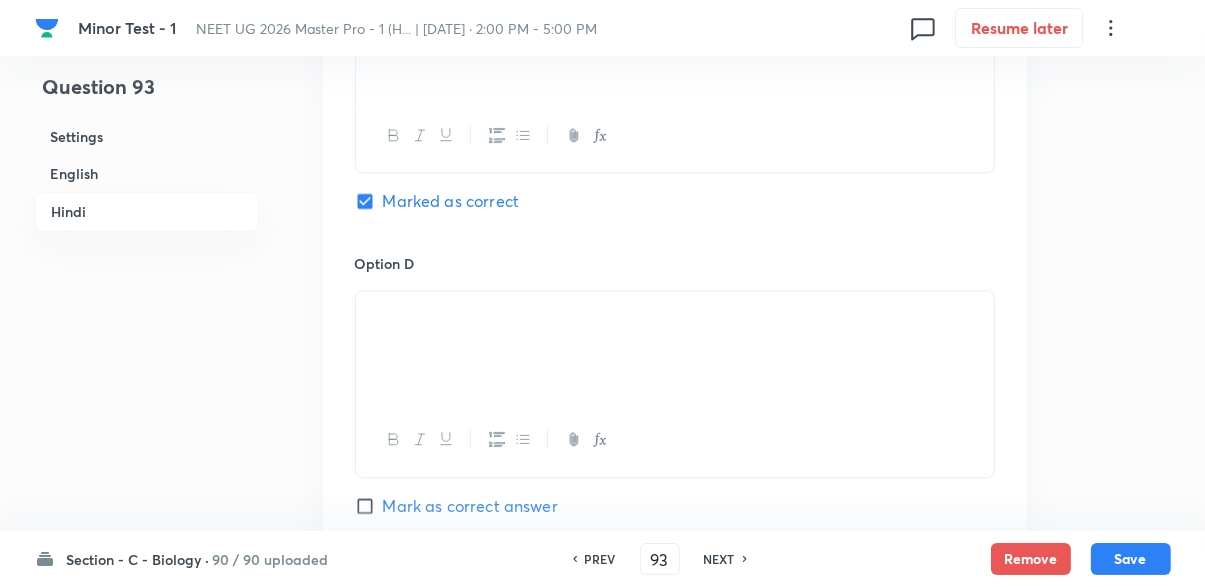 click on "NEXT" at bounding box center [719, 559] 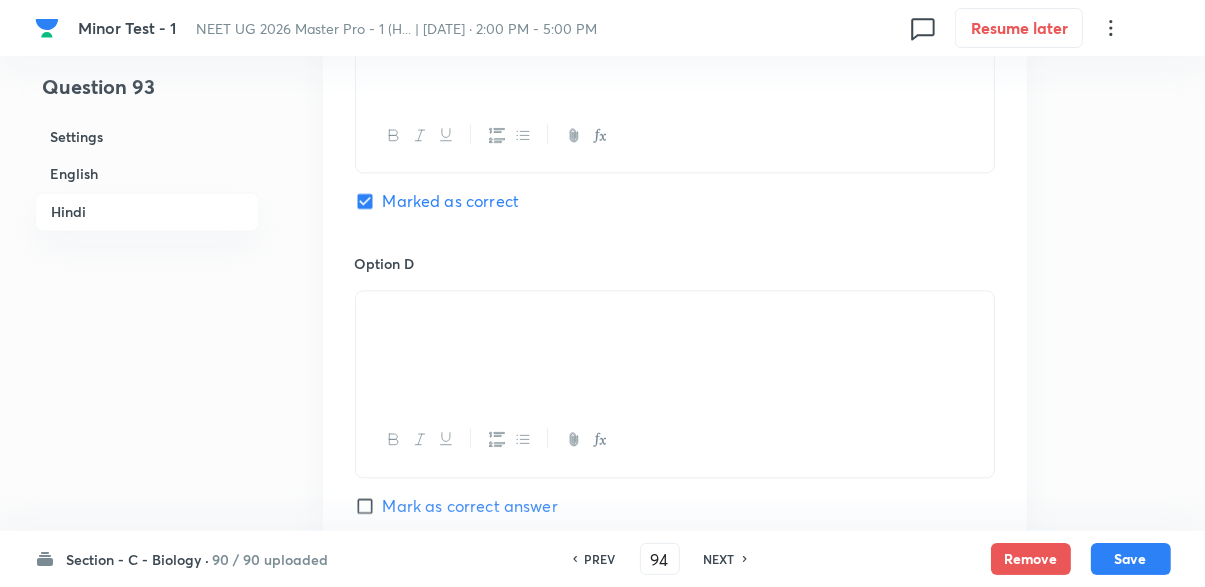 checkbox on "false" 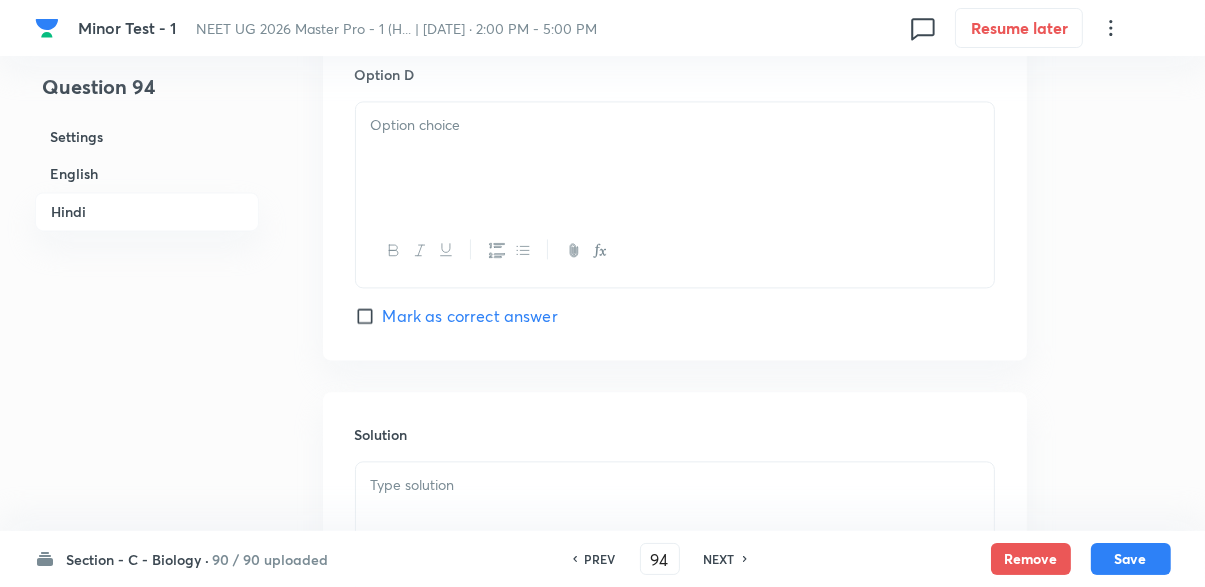 checkbox on "true" 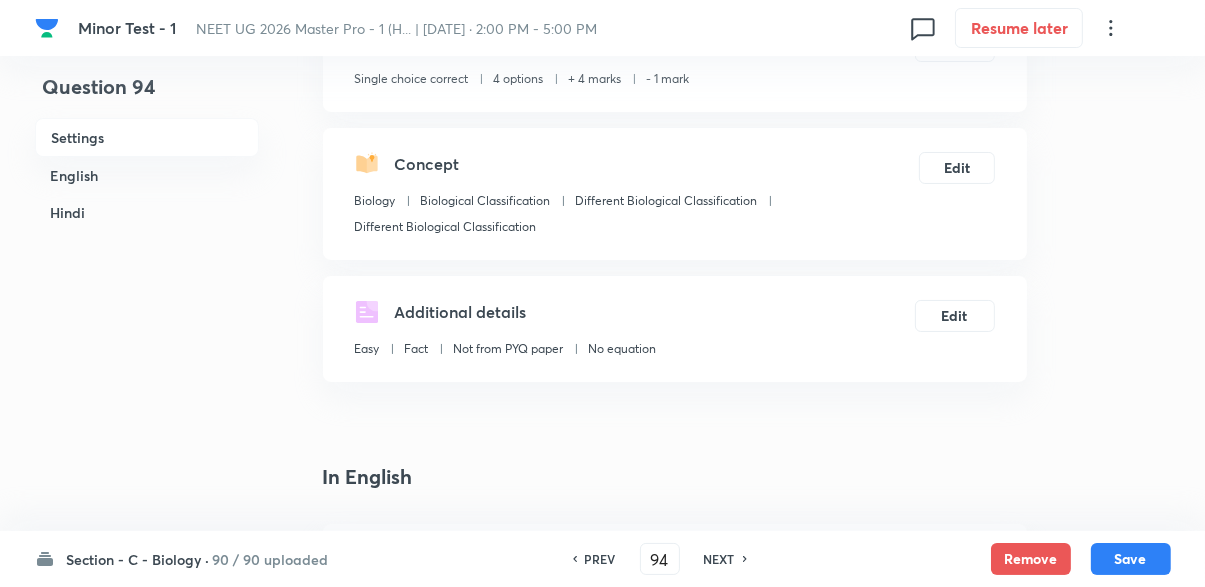 scroll, scrollTop: 5, scrollLeft: 0, axis: vertical 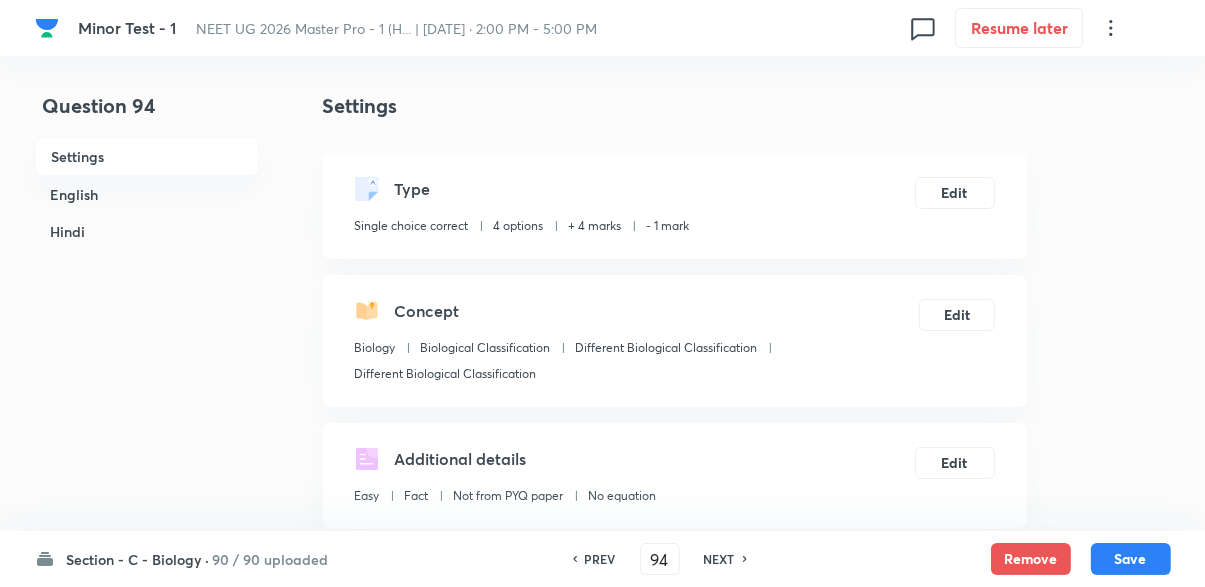 click on "NEXT" at bounding box center (719, 559) 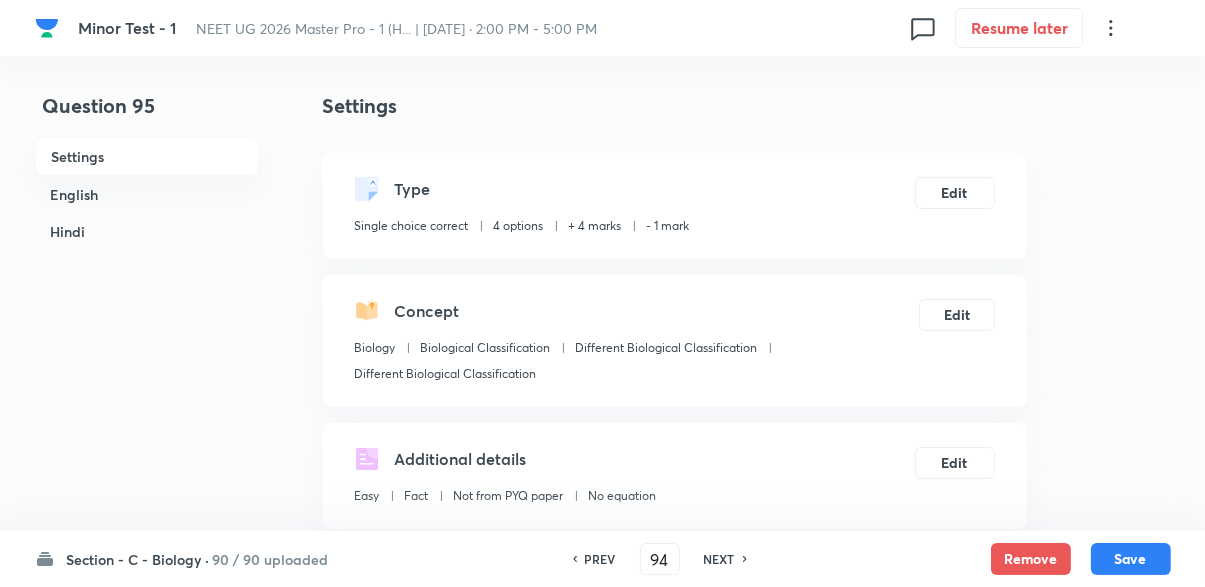 type on "95" 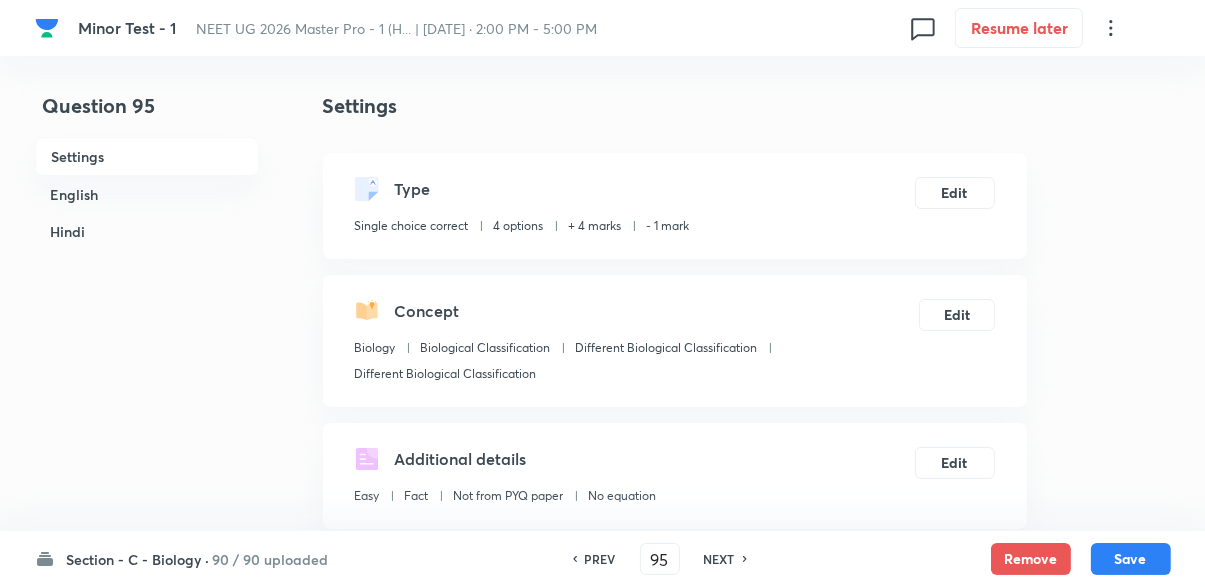 checkbox on "false" 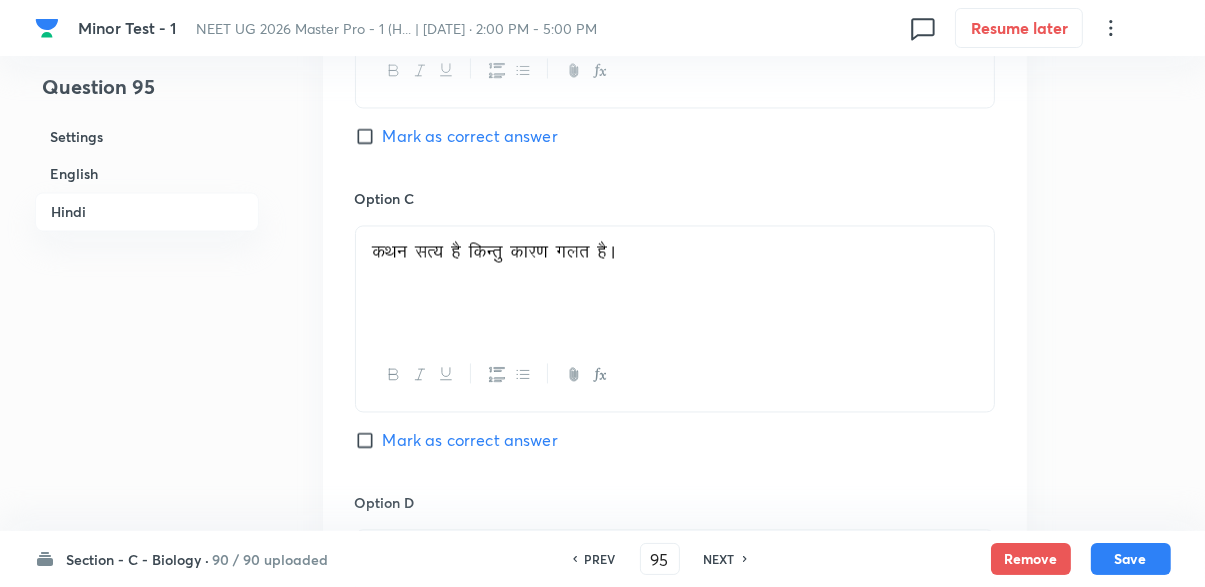 scroll, scrollTop: 3527, scrollLeft: 0, axis: vertical 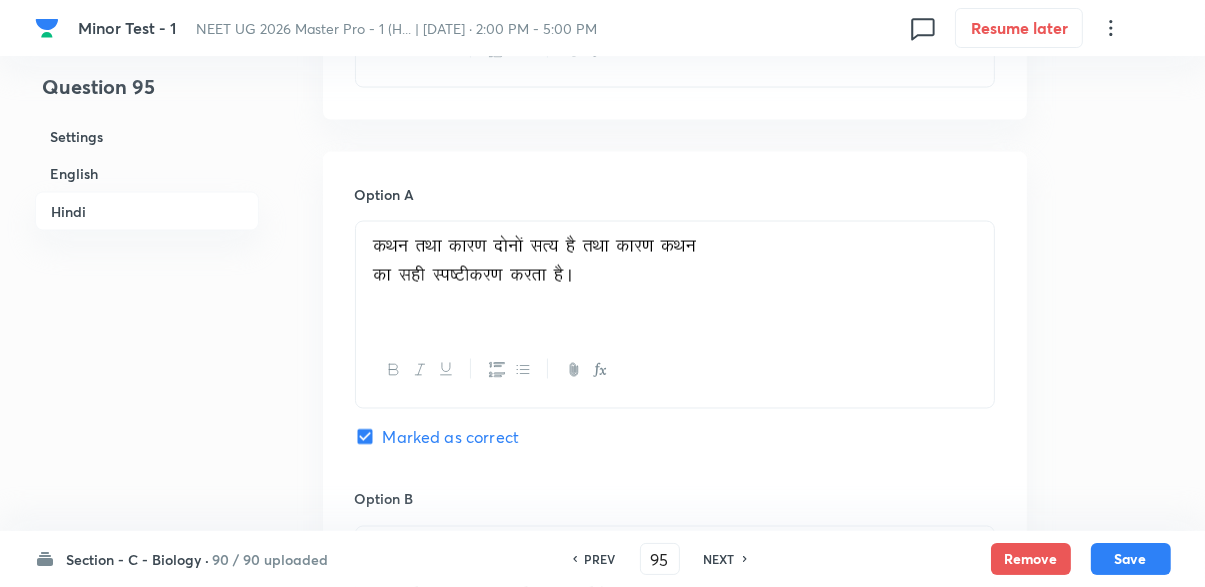 click on "NEXT" at bounding box center [719, 559] 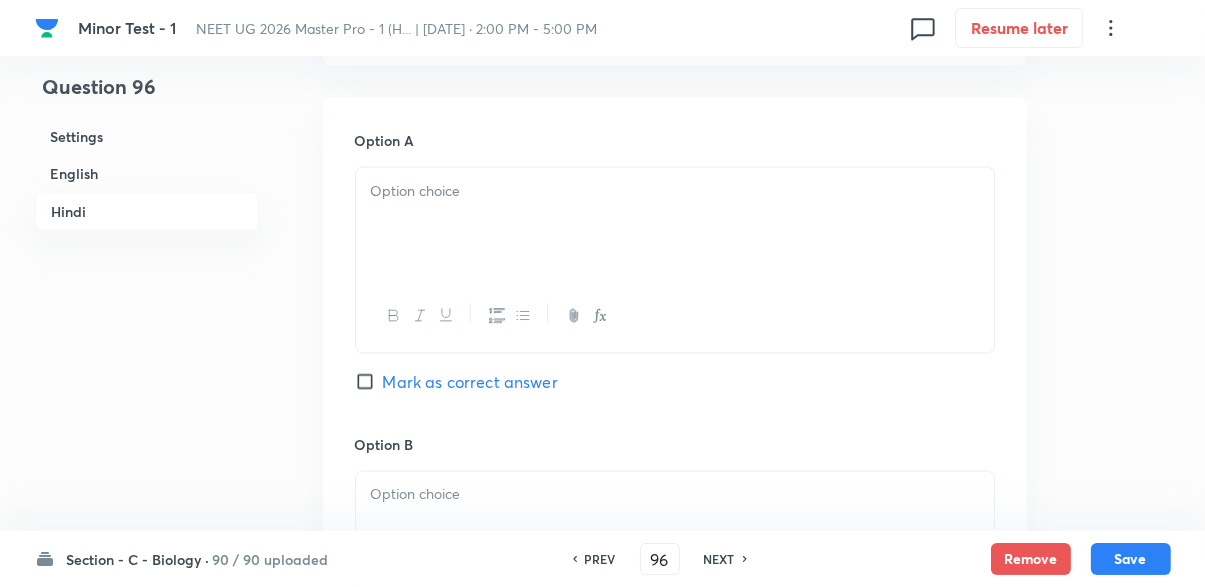 checkbox on "false" 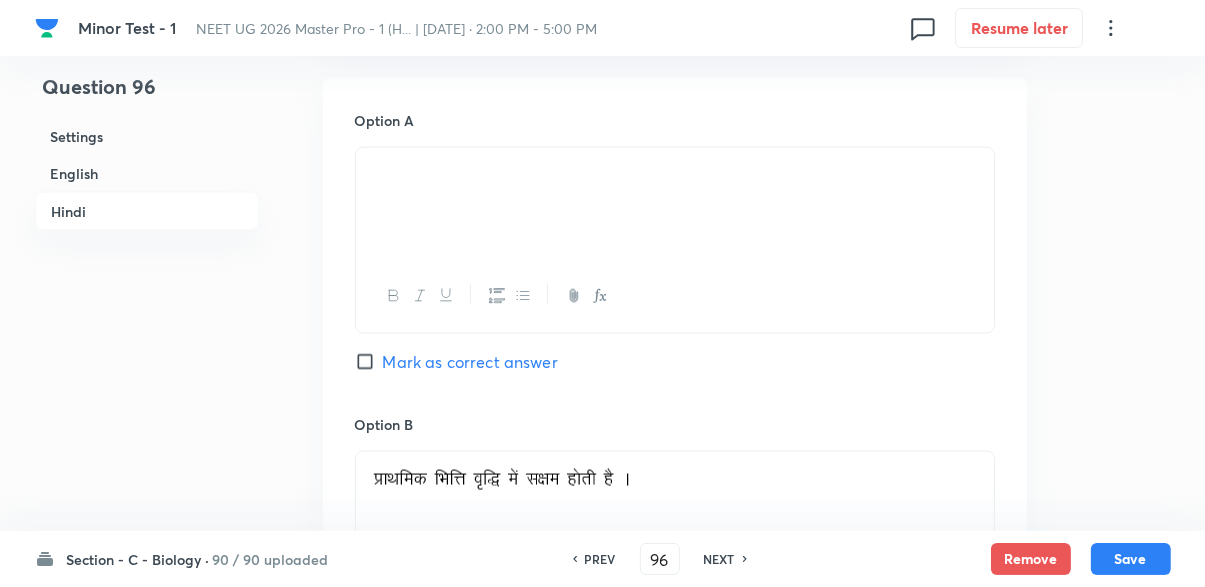 scroll, scrollTop: 3003, scrollLeft: 0, axis: vertical 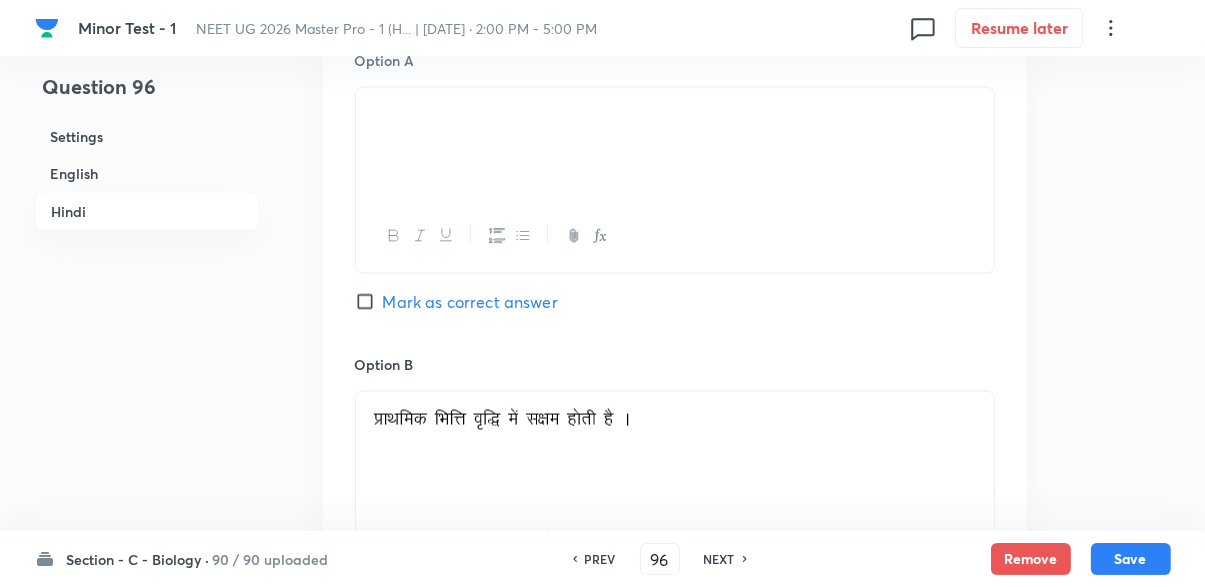 click on "Question 96 Settings English Hindi Settings Type Single choice correct 4 options + 4 marks - 1 mark Edit Concept Biology Biological Classification Different Biological Classification Different Biological Classification Edit Additional details Easy Fact Not from PYQ paper No equation Edit In English Question Incorrect  statement about cell wall: Option A Non-living and rigid structure. Mark as correct answer Option B Primary wall is capable of growth. Mark as correct answer Option C Primary wall diminishes instantly as cell mature. Marked as correct Option D Barrier for undesirable macromolecules. Mark as correct answer Solution NA In Hindi Question Option A Mark as correct answer Option B Mark as correct answer Option C Marked as correct Option D Mark as correct answer Solution NA" at bounding box center [603, -624] 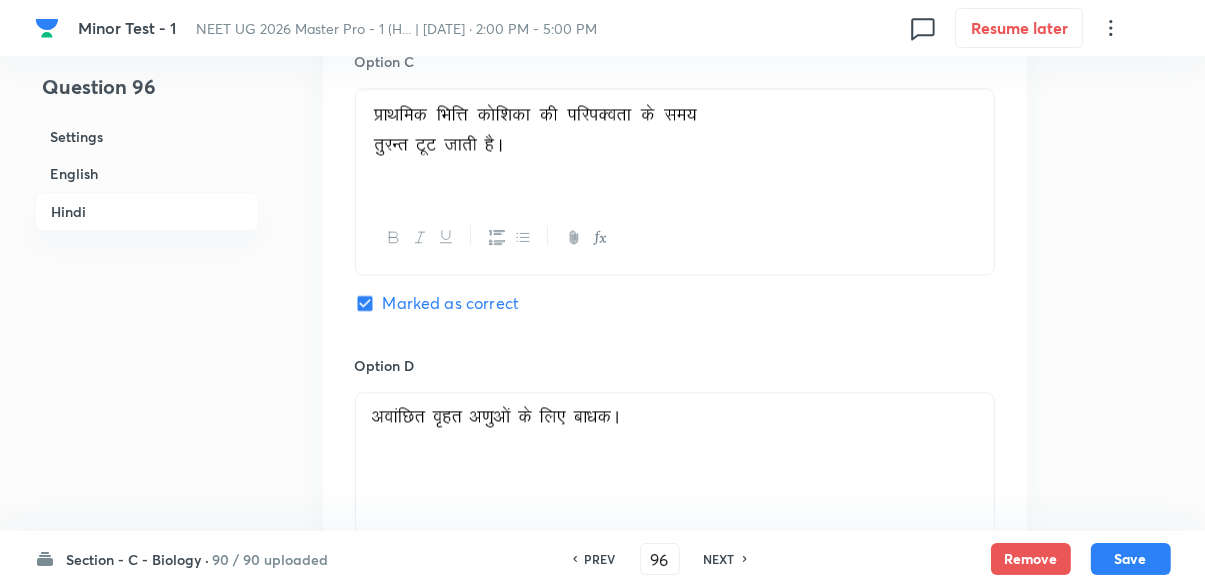 scroll, scrollTop: 3611, scrollLeft: 0, axis: vertical 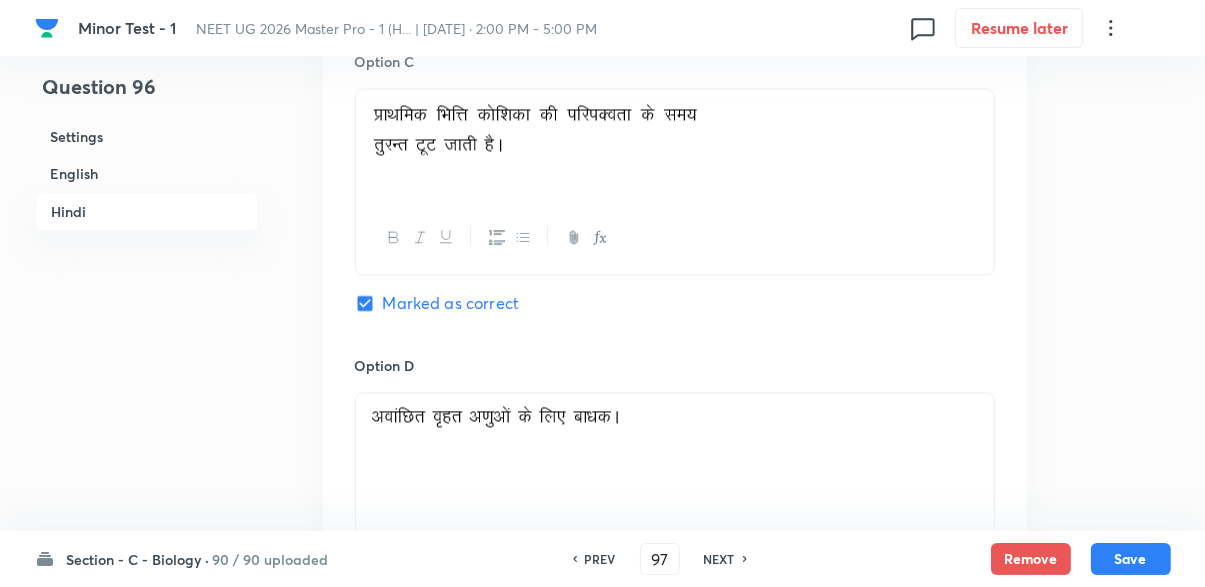 checkbox on "false" 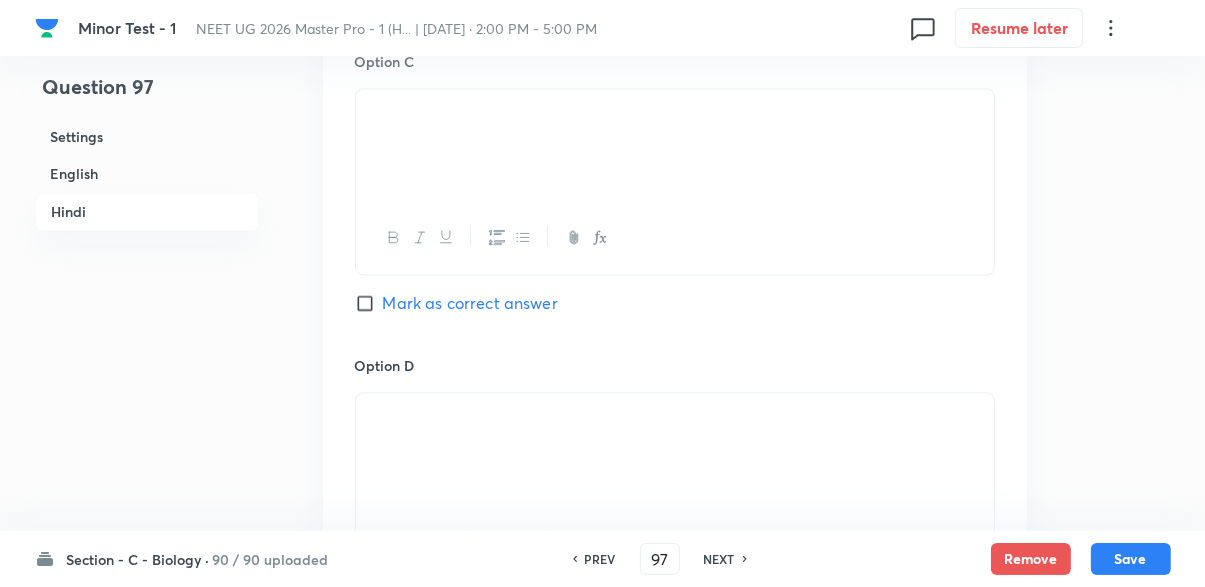checkbox on "true" 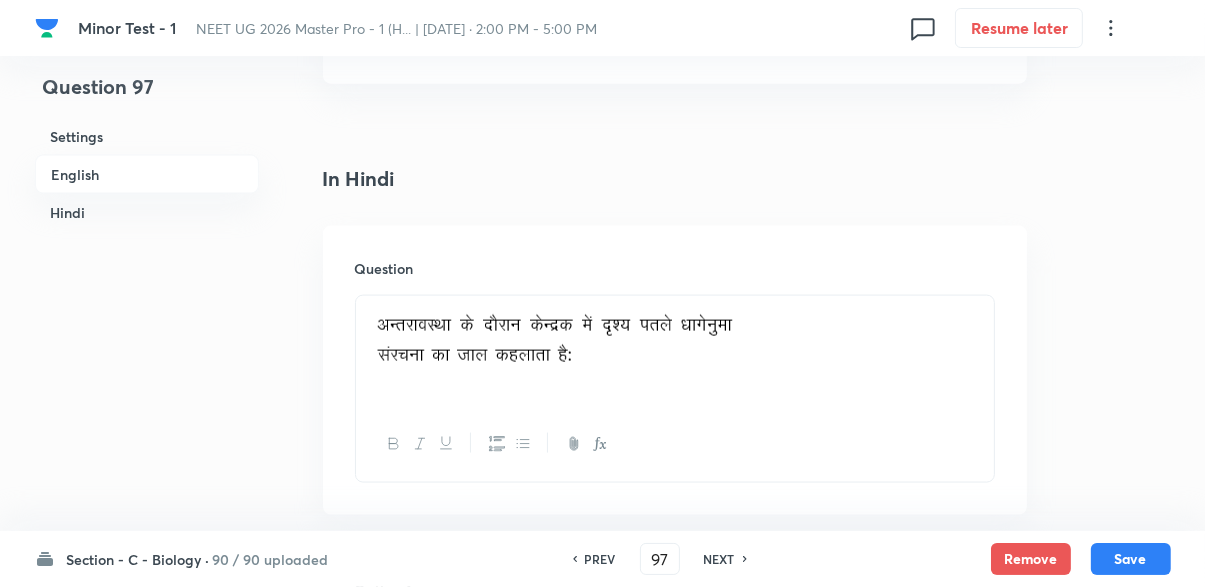 scroll, scrollTop: 2481, scrollLeft: 0, axis: vertical 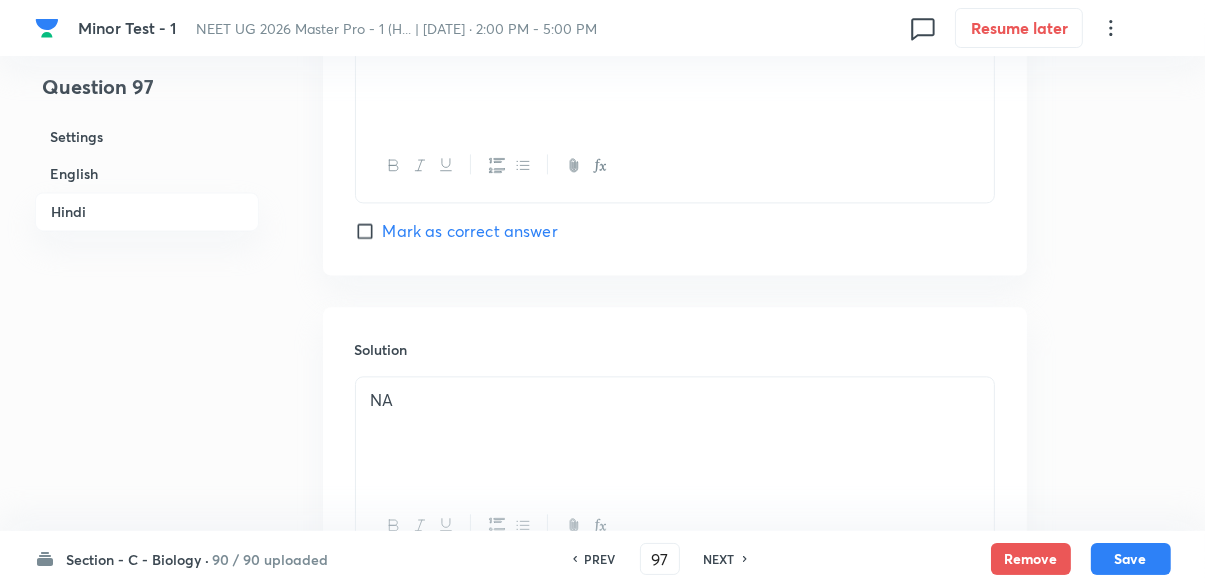 click on "NEXT" at bounding box center [719, 559] 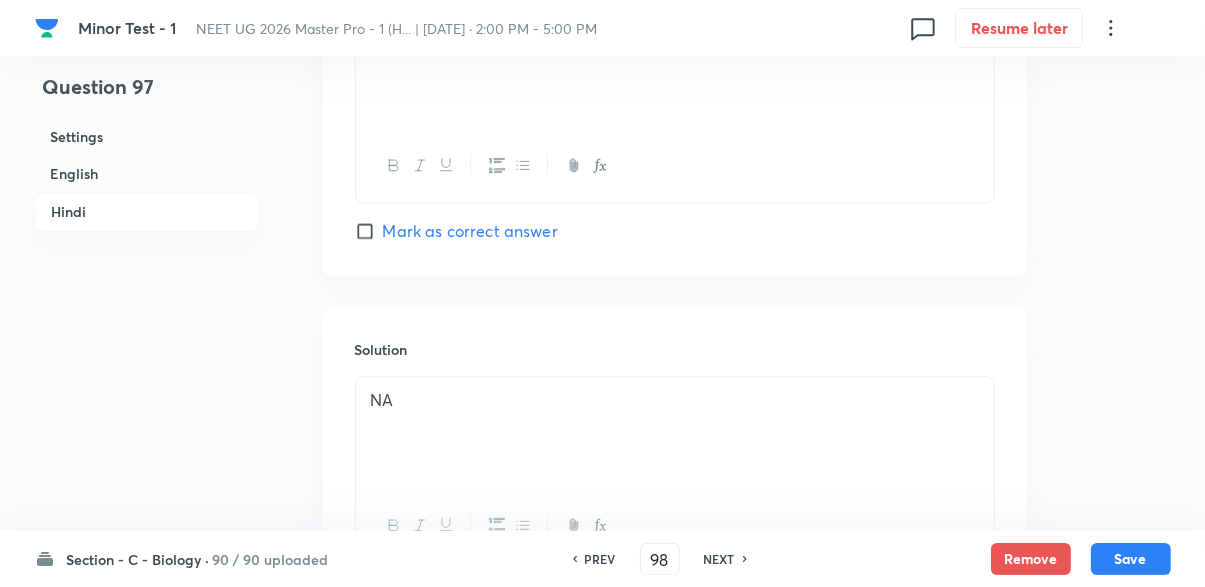 checkbox on "false" 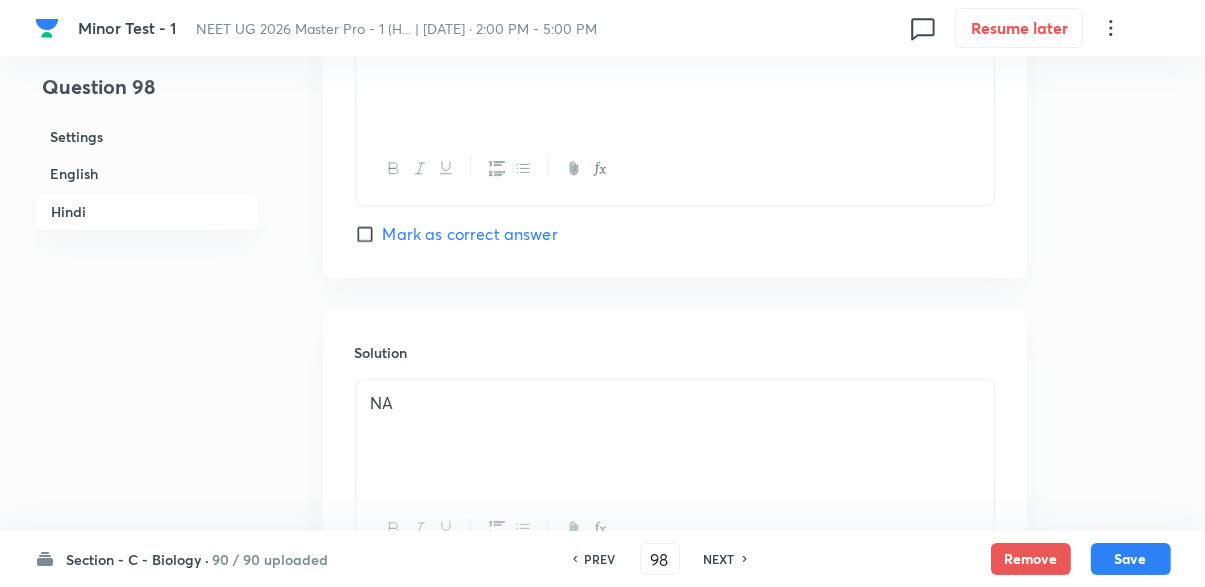 checkbox on "true" 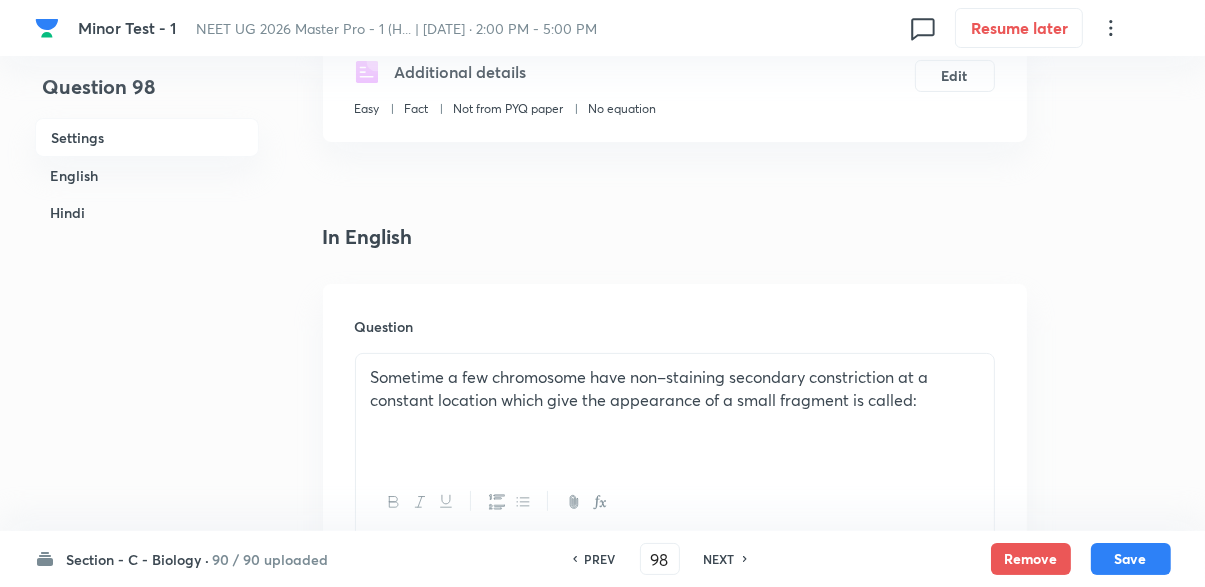 scroll, scrollTop: 429, scrollLeft: 0, axis: vertical 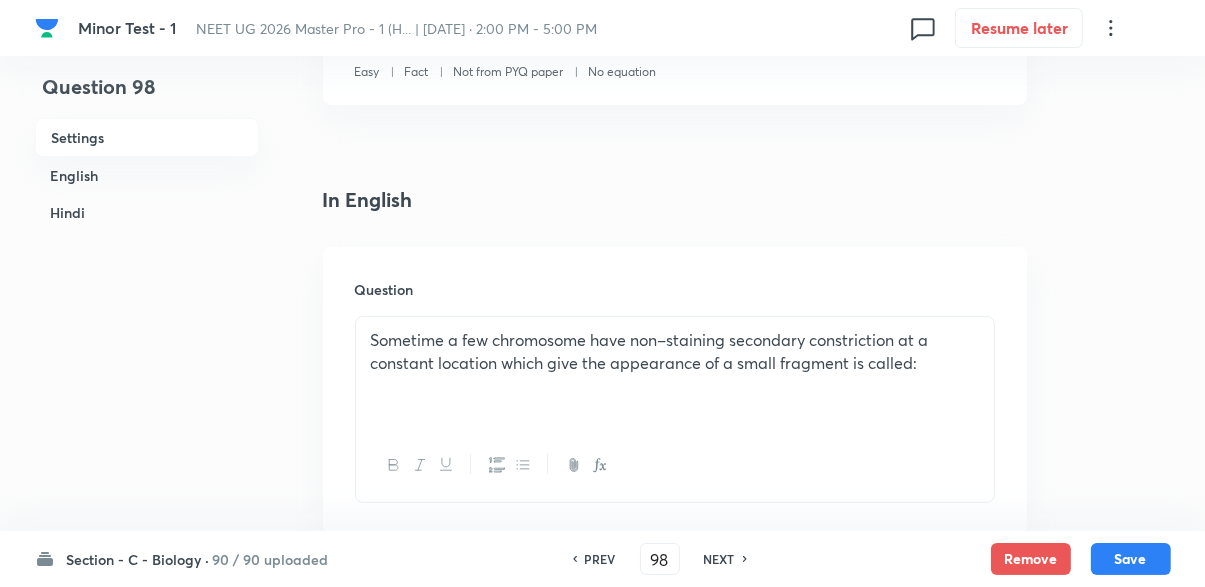 click on "PREV" at bounding box center [600, 559] 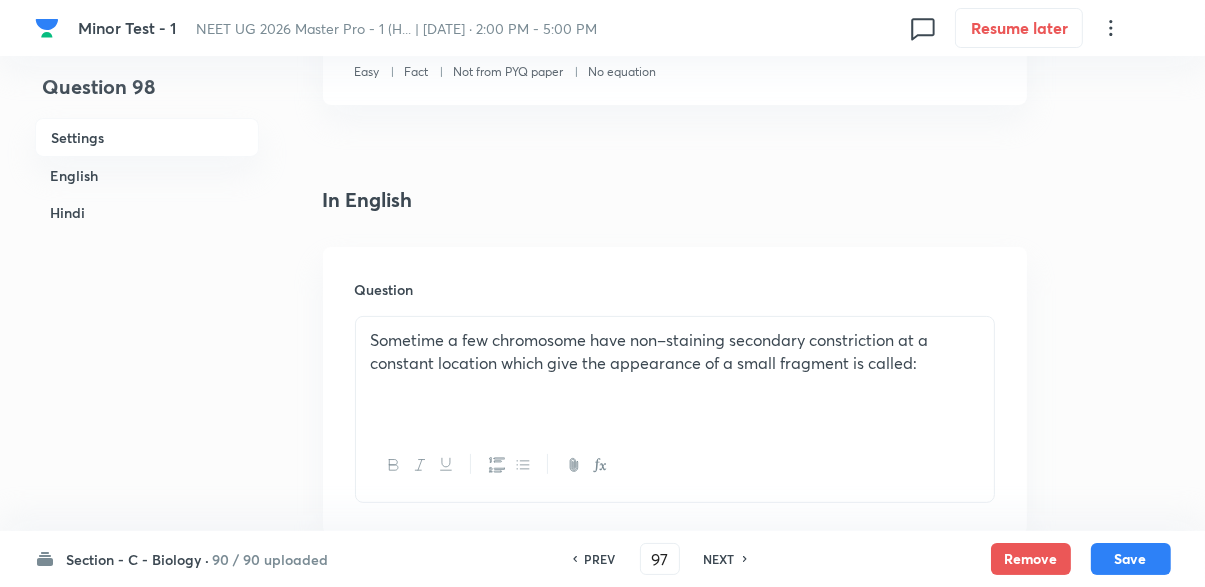 checkbox on "false" 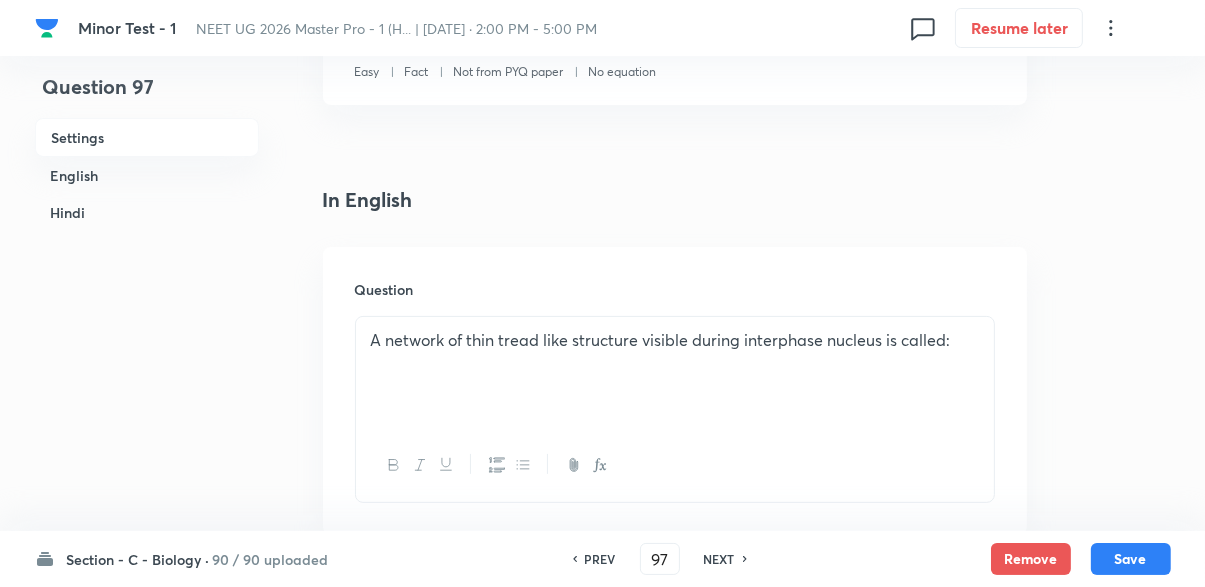 checkbox on "true" 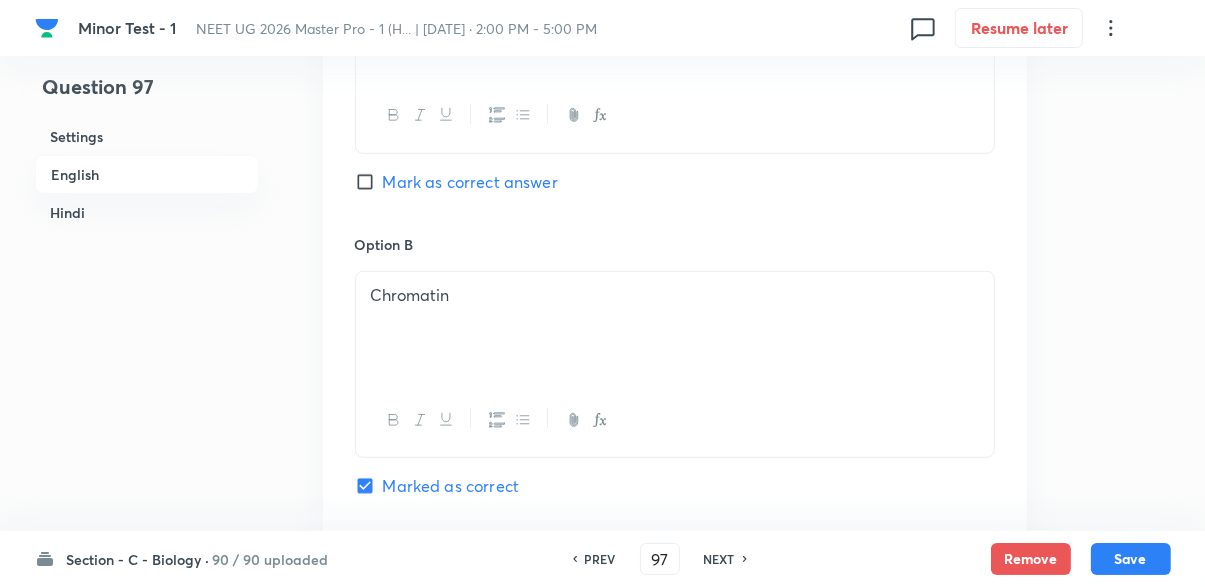 scroll, scrollTop: 1193, scrollLeft: 0, axis: vertical 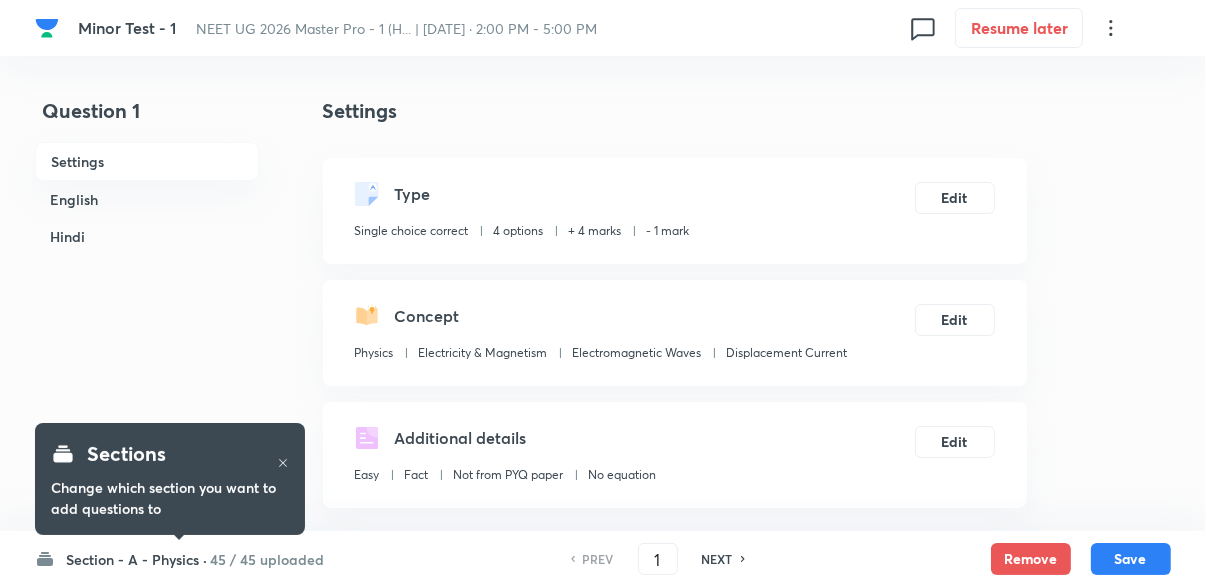 checkbox on "true" 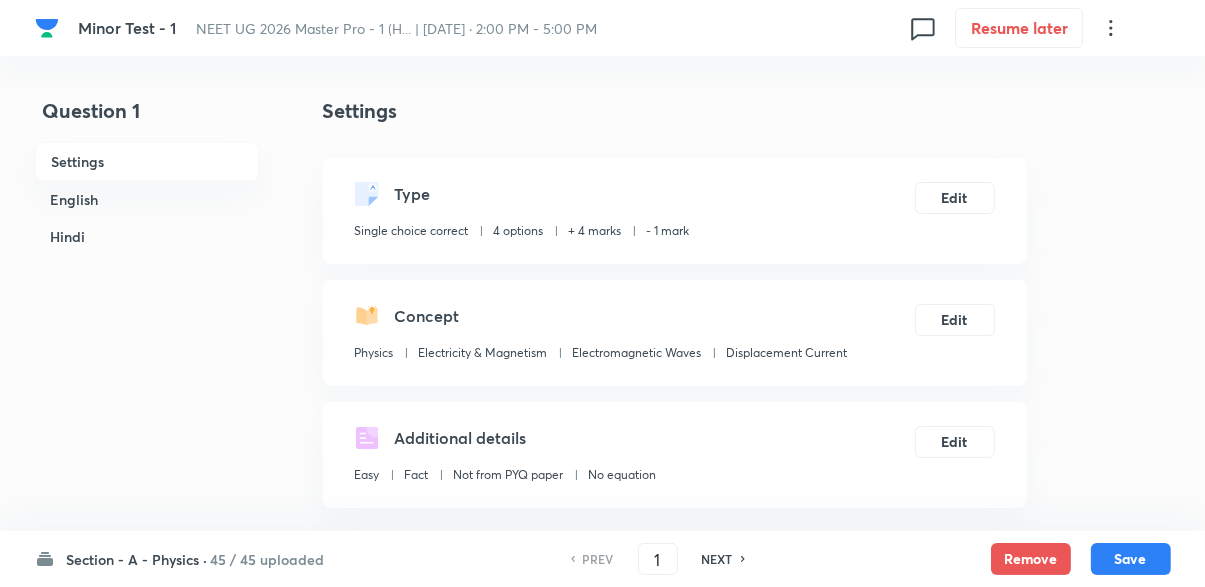 click on "1" at bounding box center (658, 559) 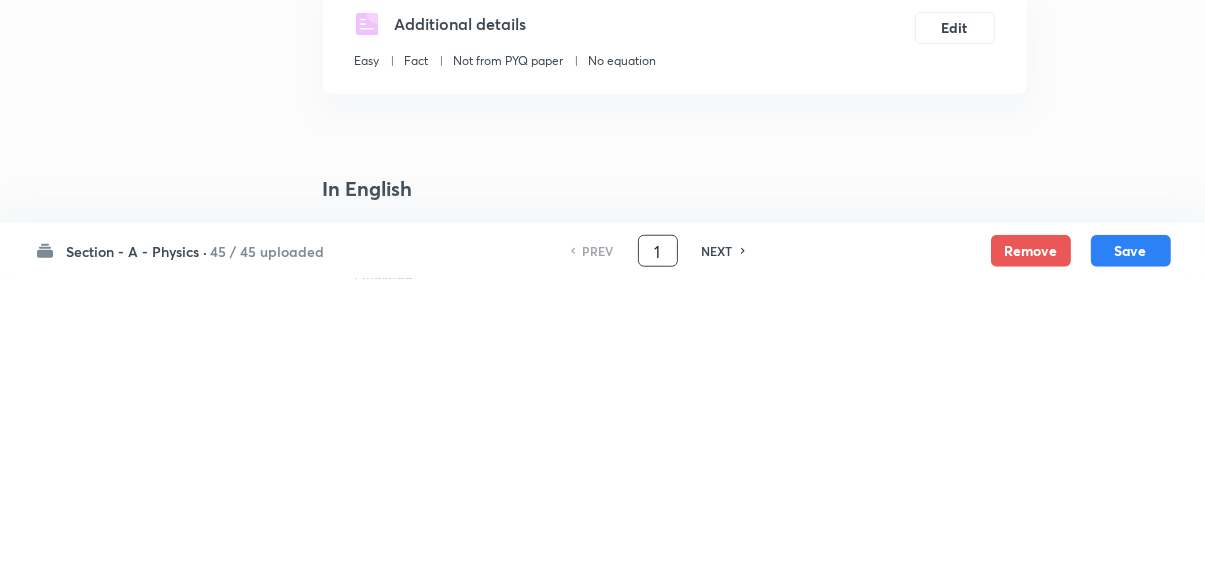 scroll, scrollTop: 111, scrollLeft: 0, axis: vertical 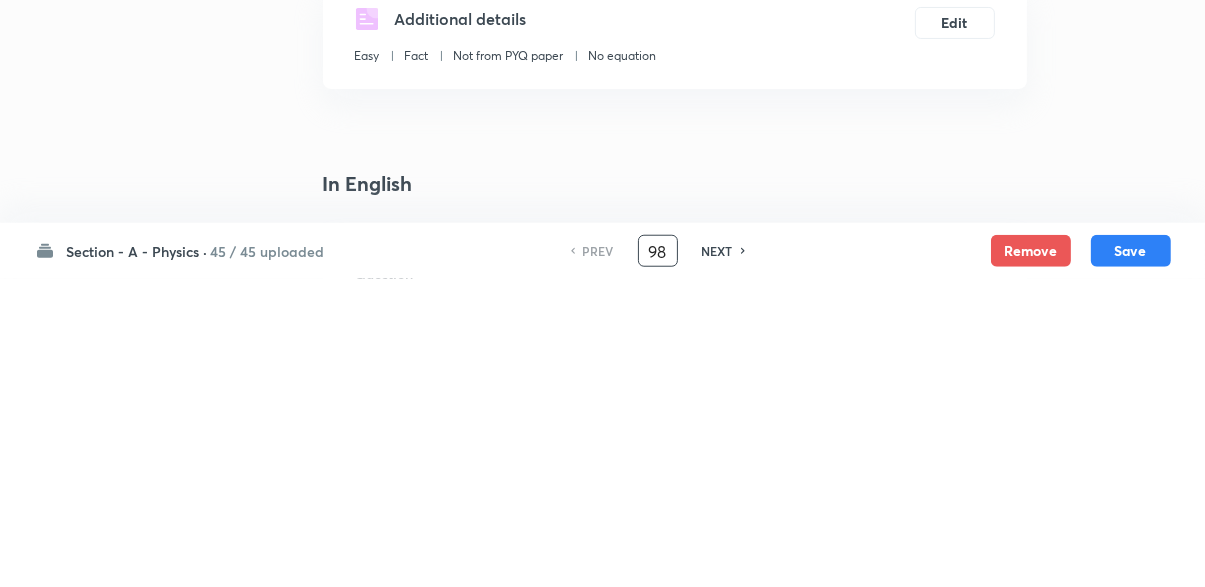 type on "98" 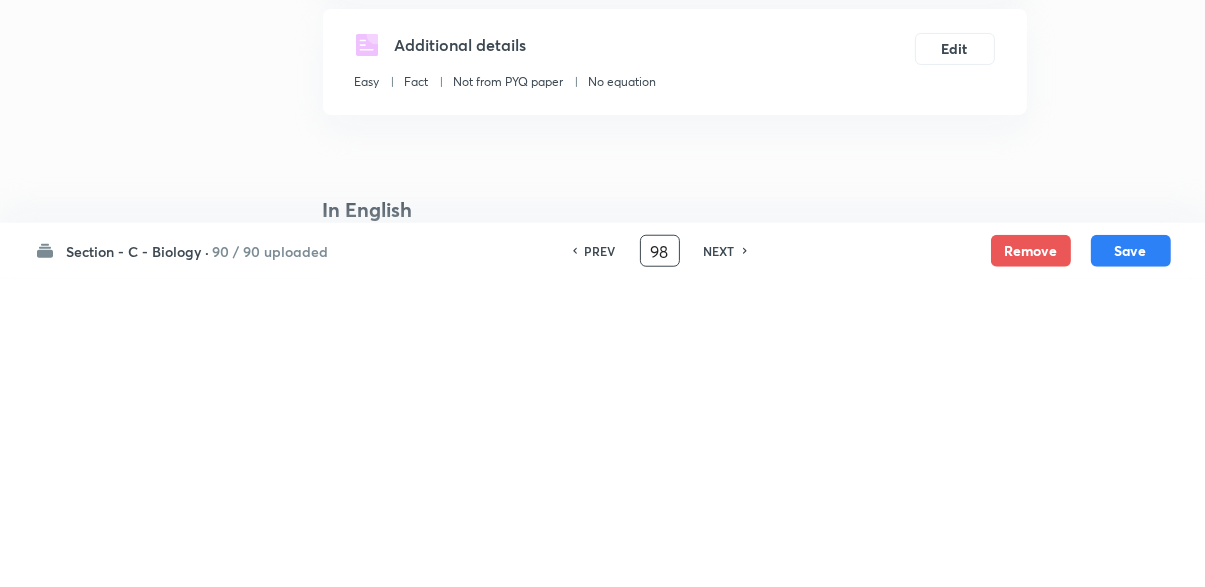 checkbox on "false" 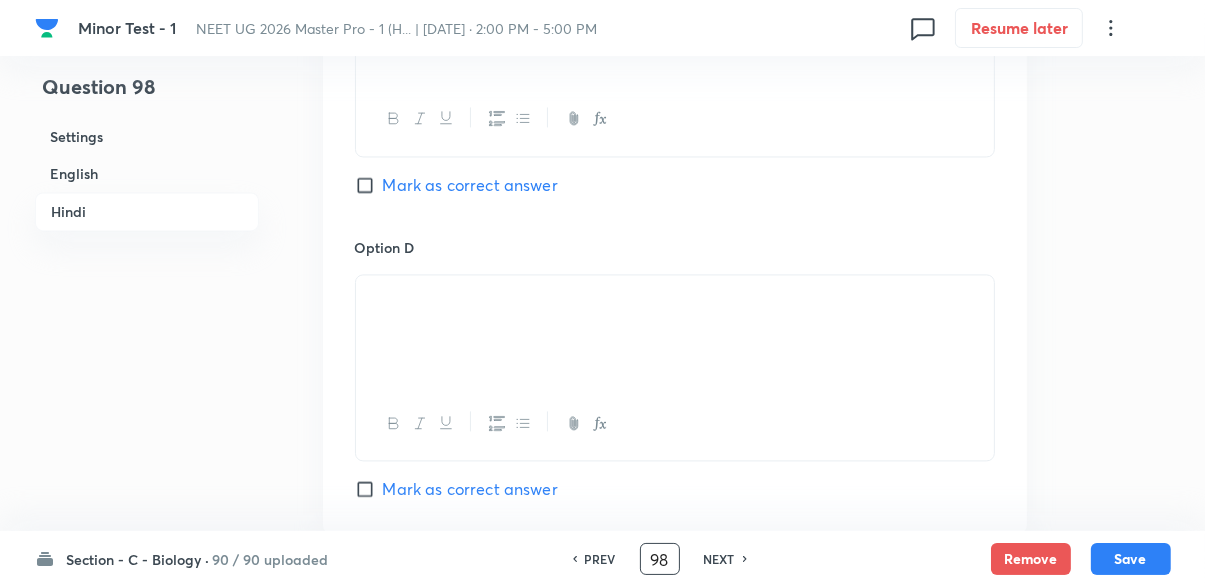 scroll, scrollTop: 3732, scrollLeft: 0, axis: vertical 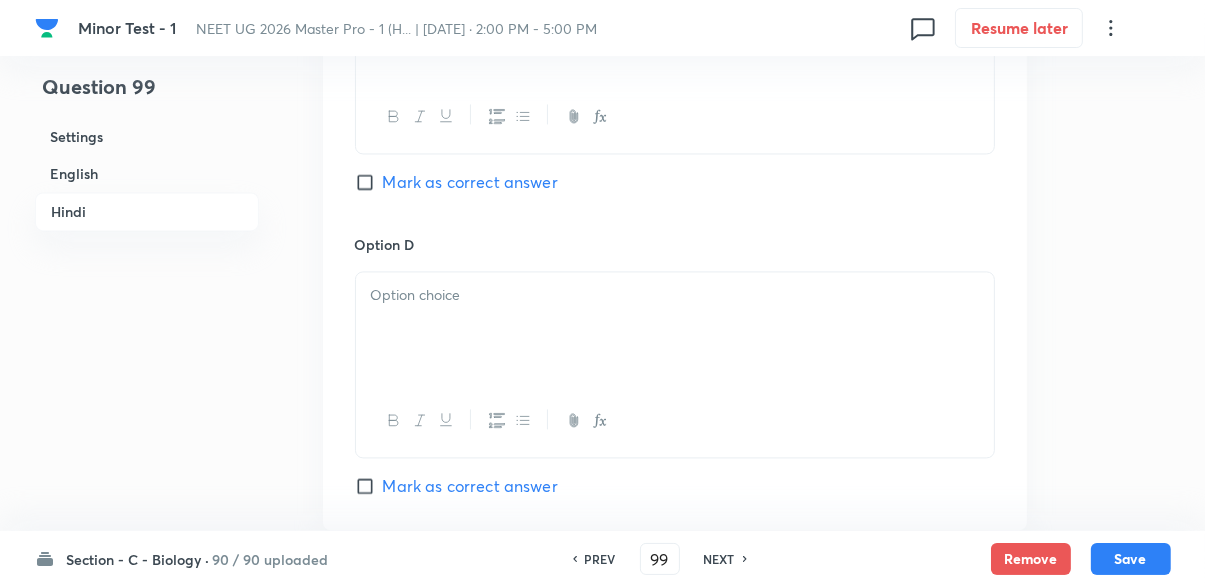 checkbox on "false" 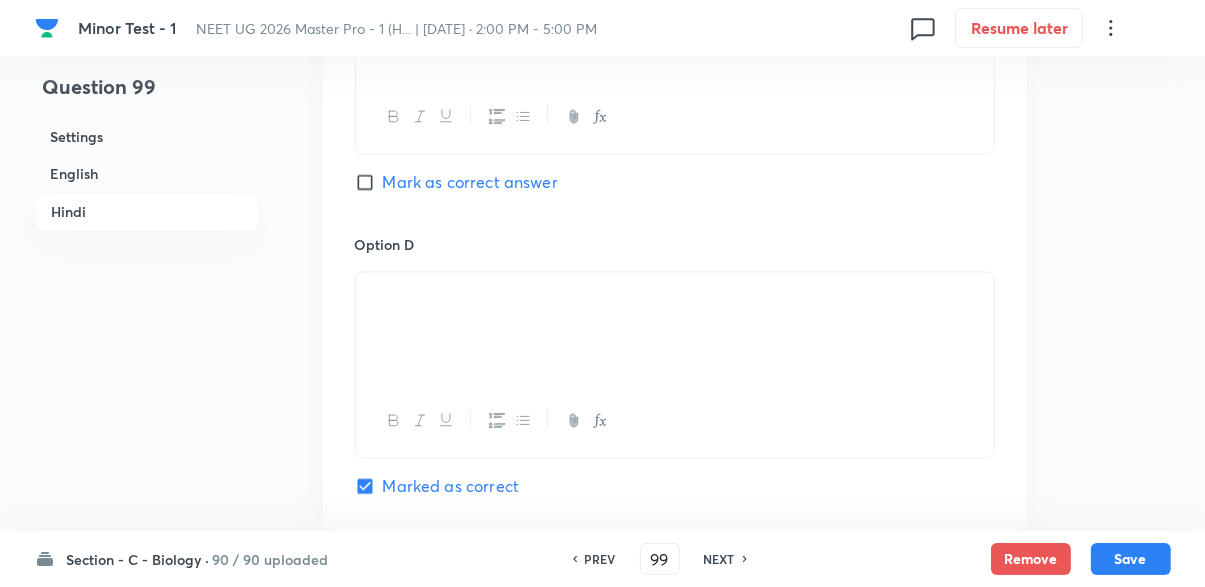 click on "PREV" at bounding box center (600, 559) 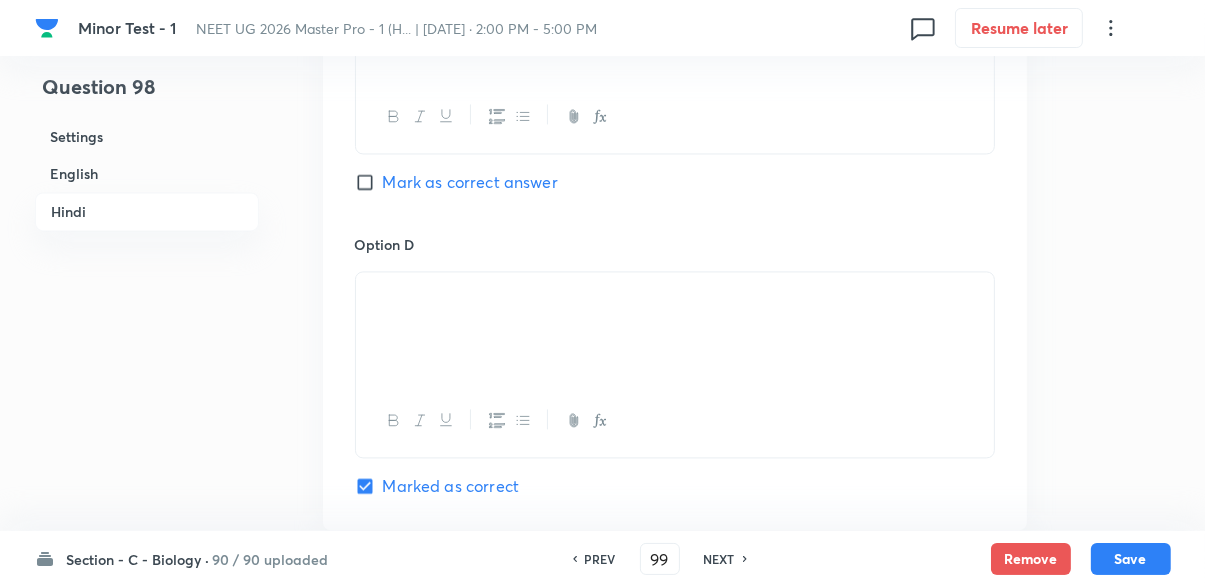 type on "98" 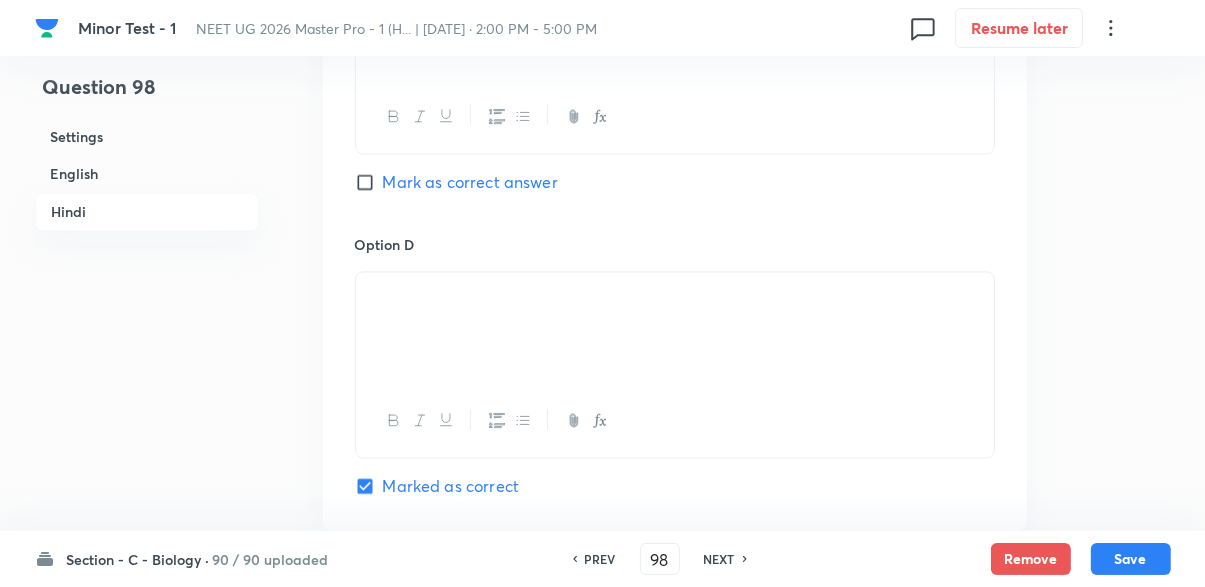 checkbox on "false" 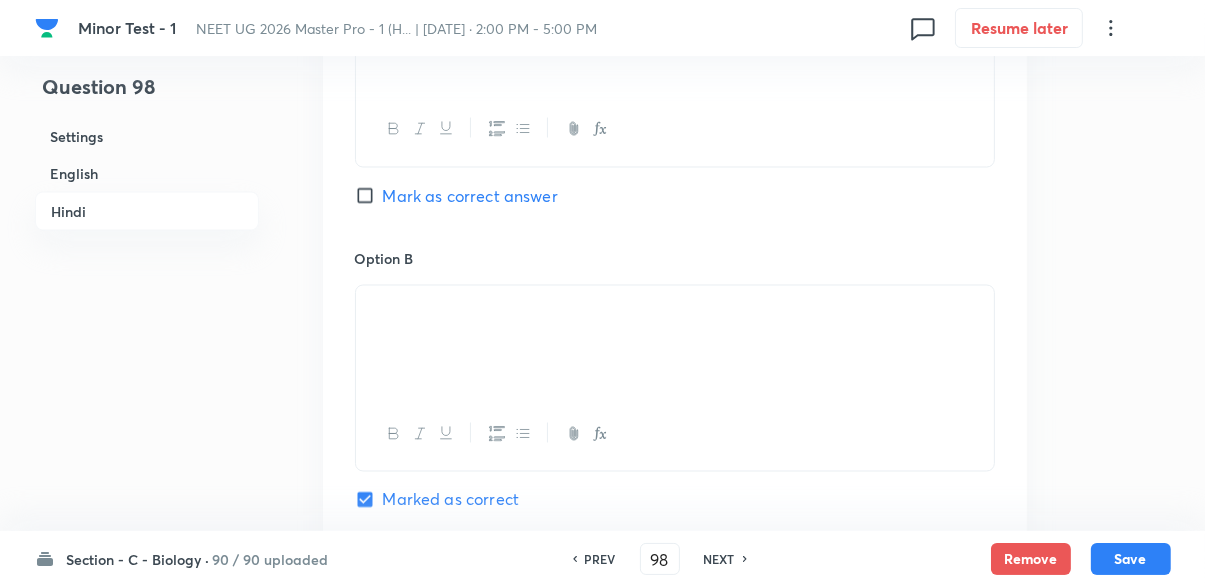 click on "NEXT" at bounding box center [719, 559] 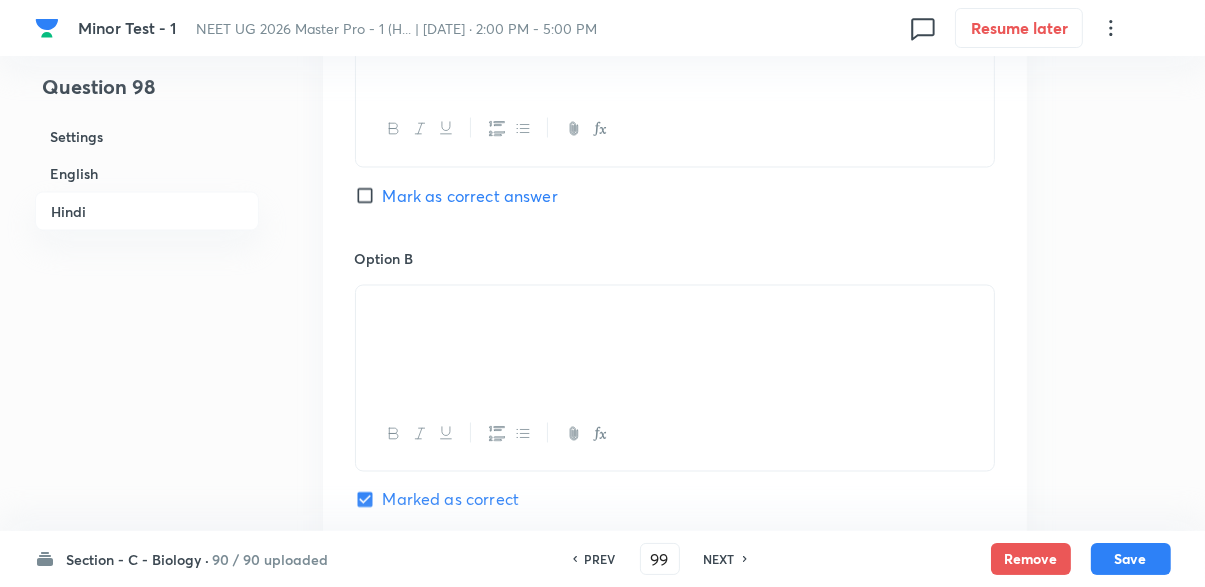 checkbox on "false" 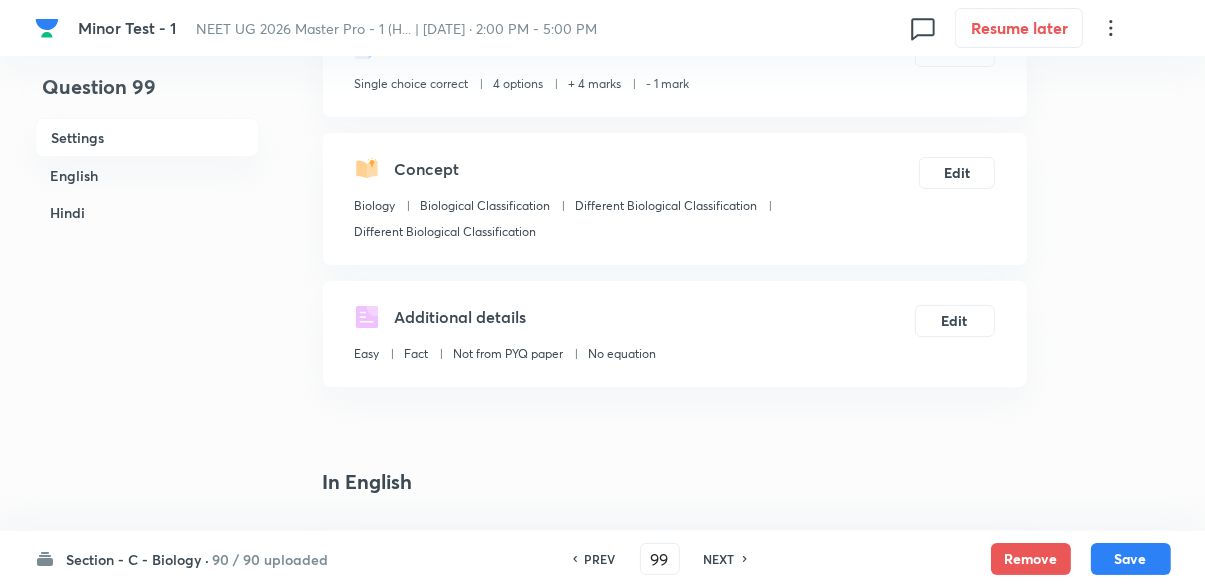 scroll, scrollTop: 0, scrollLeft: 0, axis: both 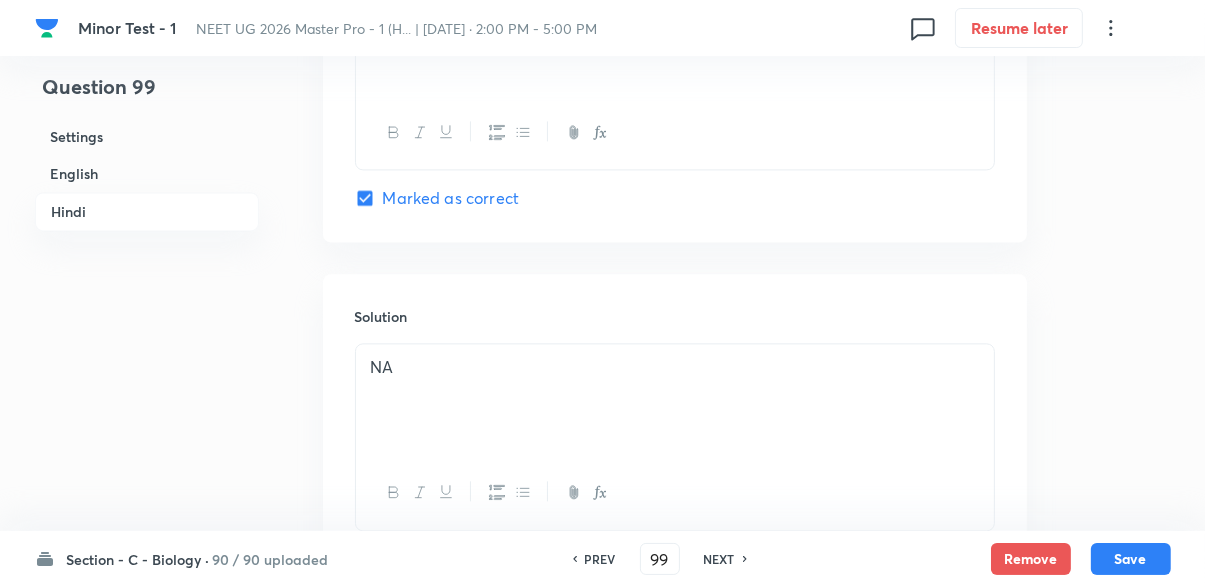 click on "NEXT" at bounding box center (719, 559) 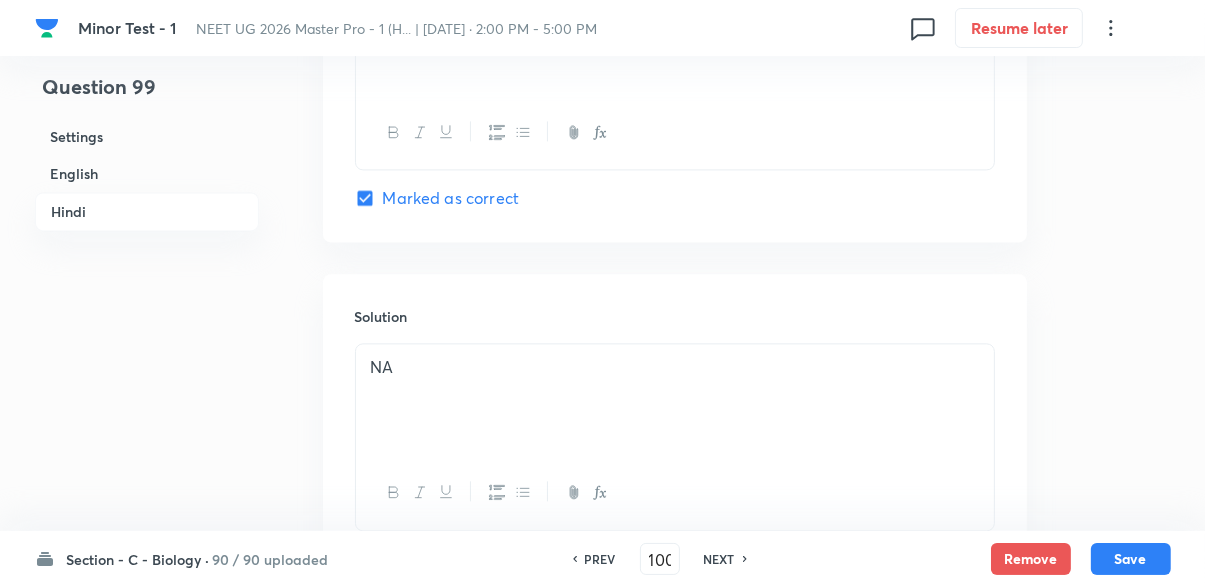checkbox on "false" 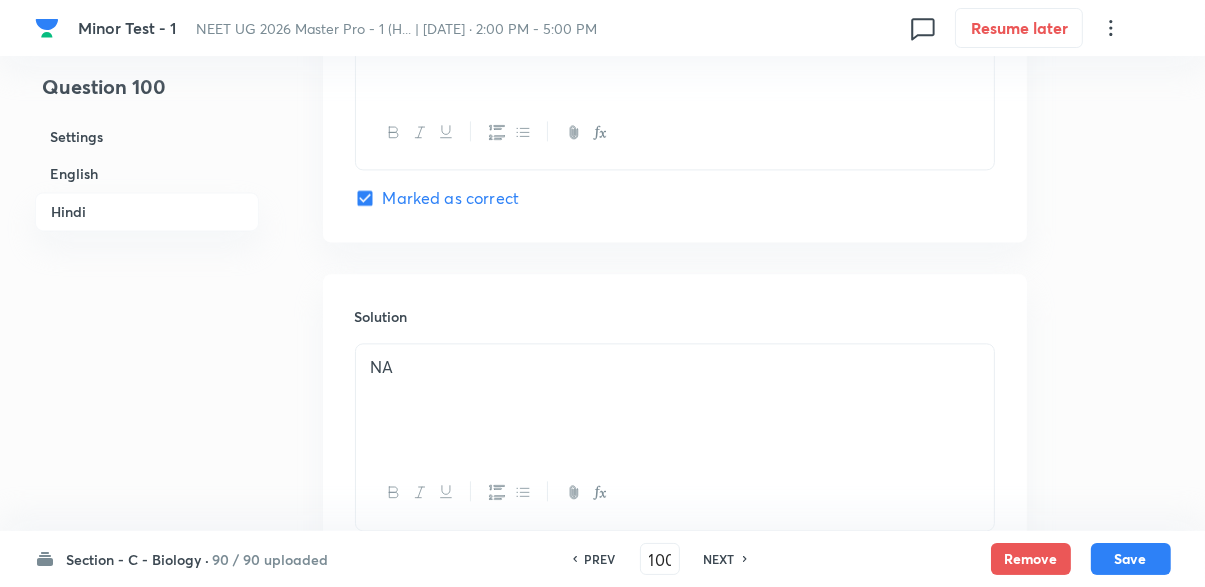 checkbox on "true" 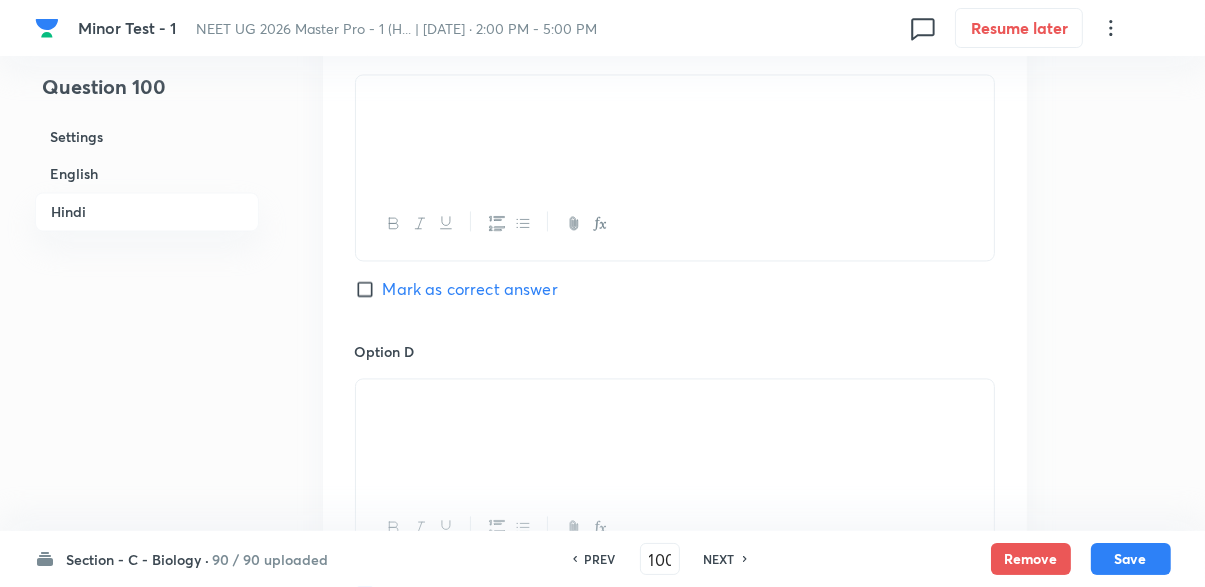scroll, scrollTop: 3630, scrollLeft: 0, axis: vertical 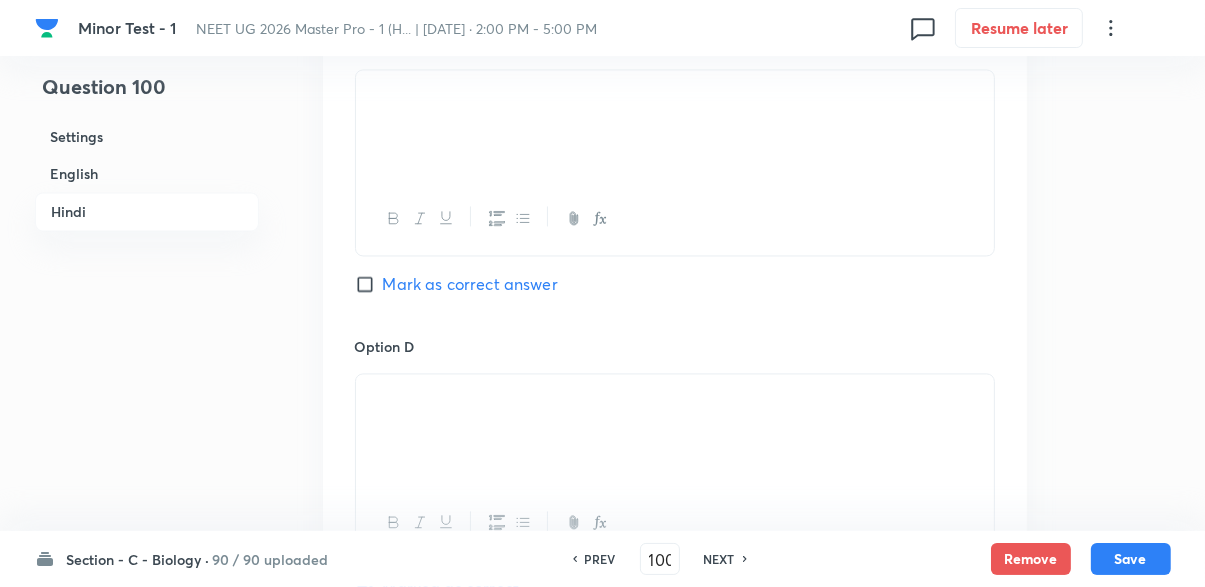 click on "NEXT" at bounding box center (719, 559) 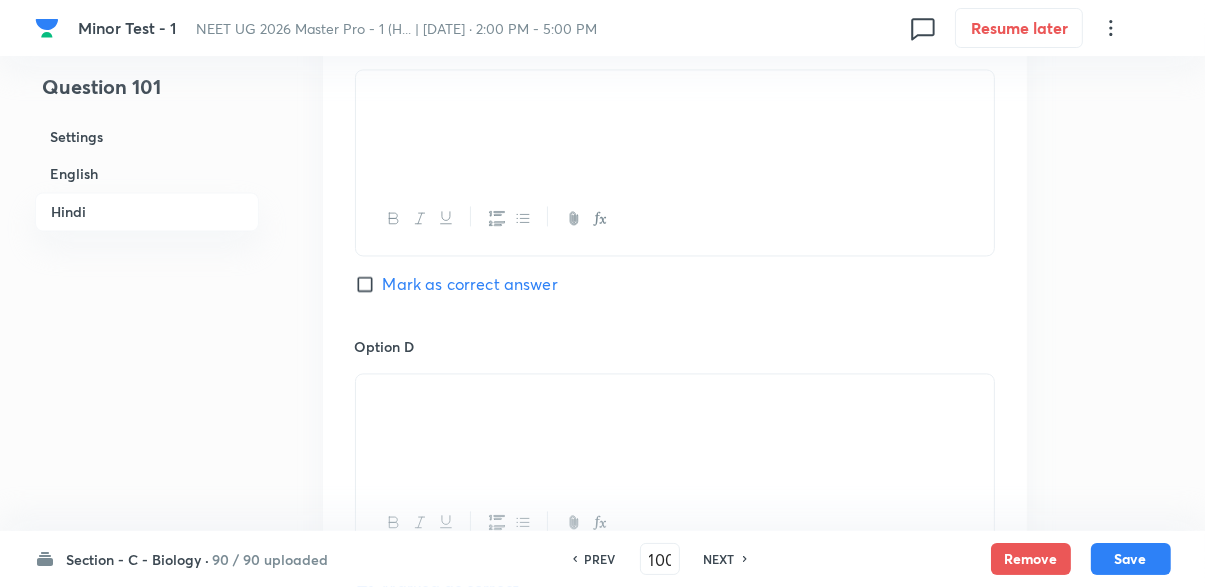 type on "101" 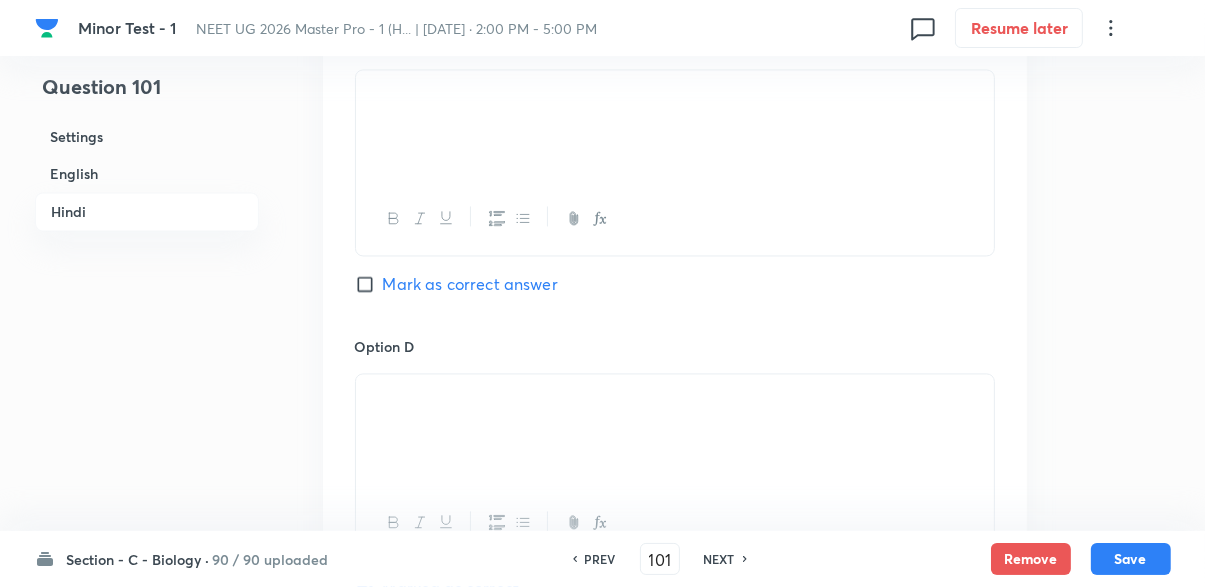 checkbox on "false" 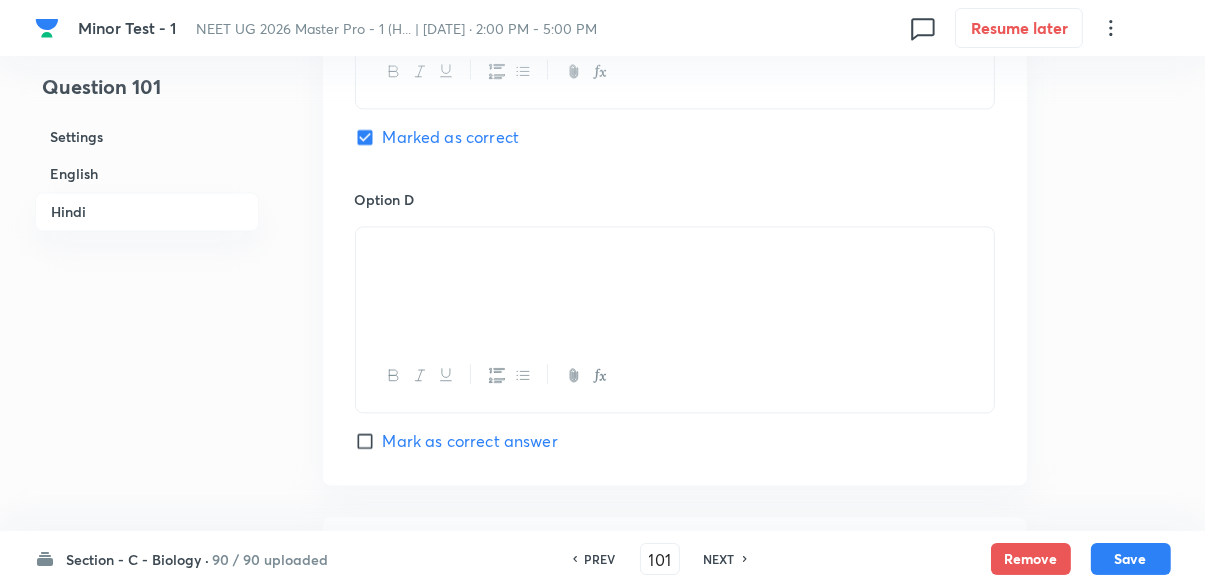 scroll, scrollTop: 3780, scrollLeft: 0, axis: vertical 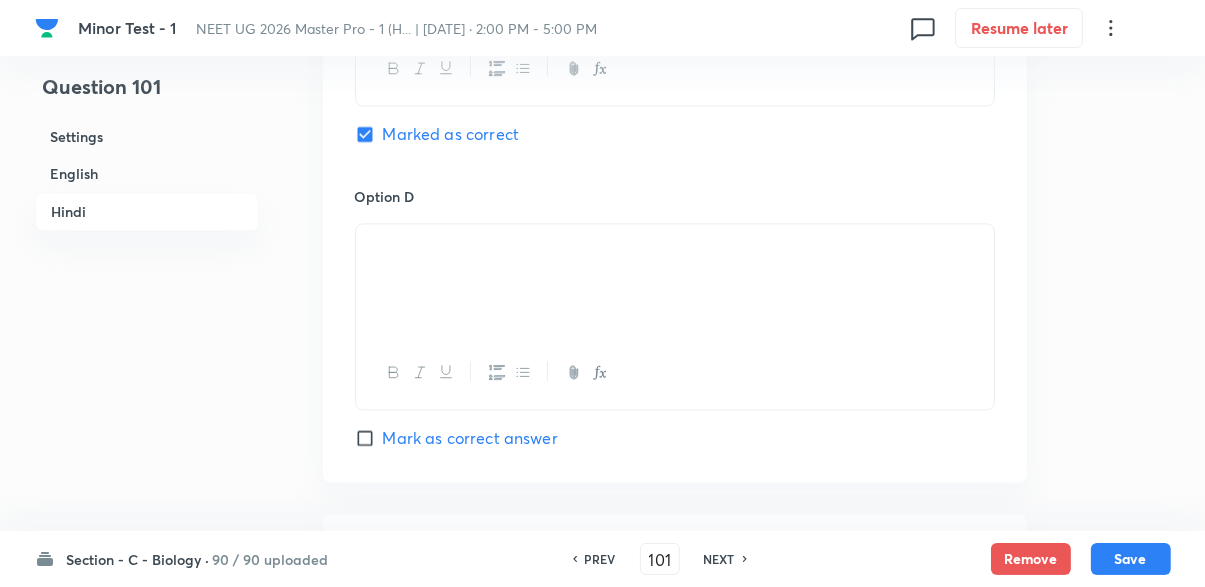 click on "NEXT" at bounding box center [719, 559] 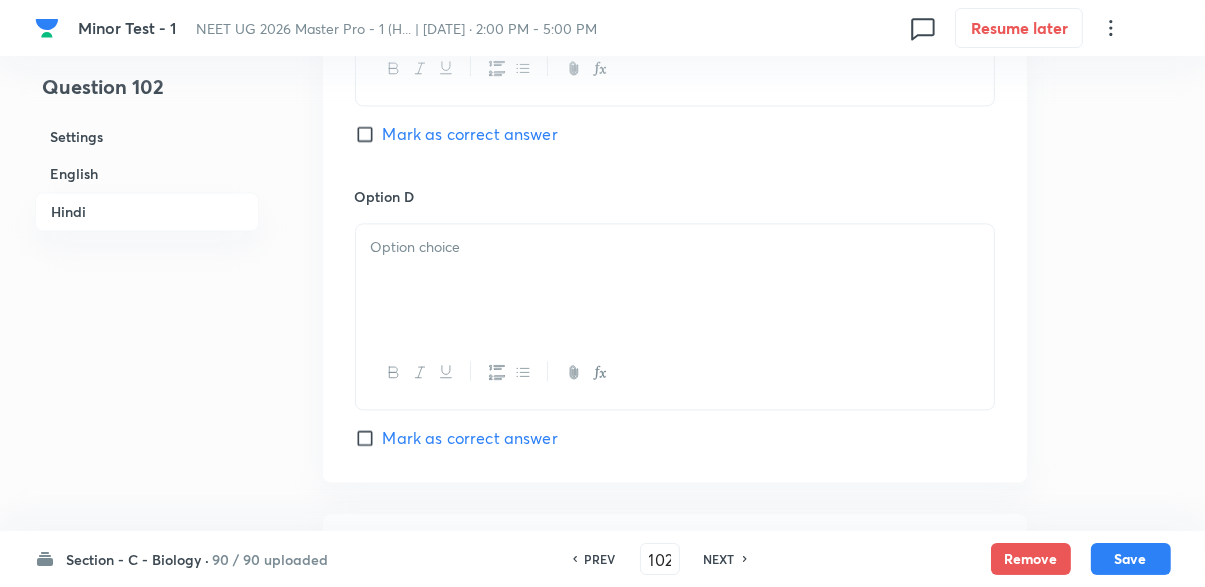 checkbox on "false" 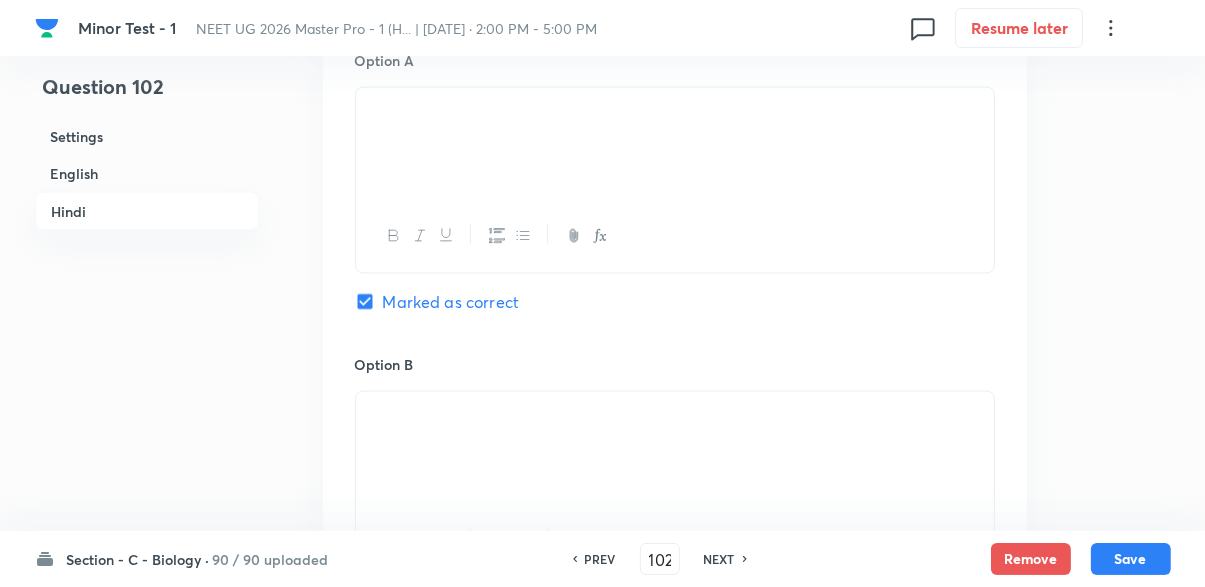 scroll, scrollTop: 3006, scrollLeft: 0, axis: vertical 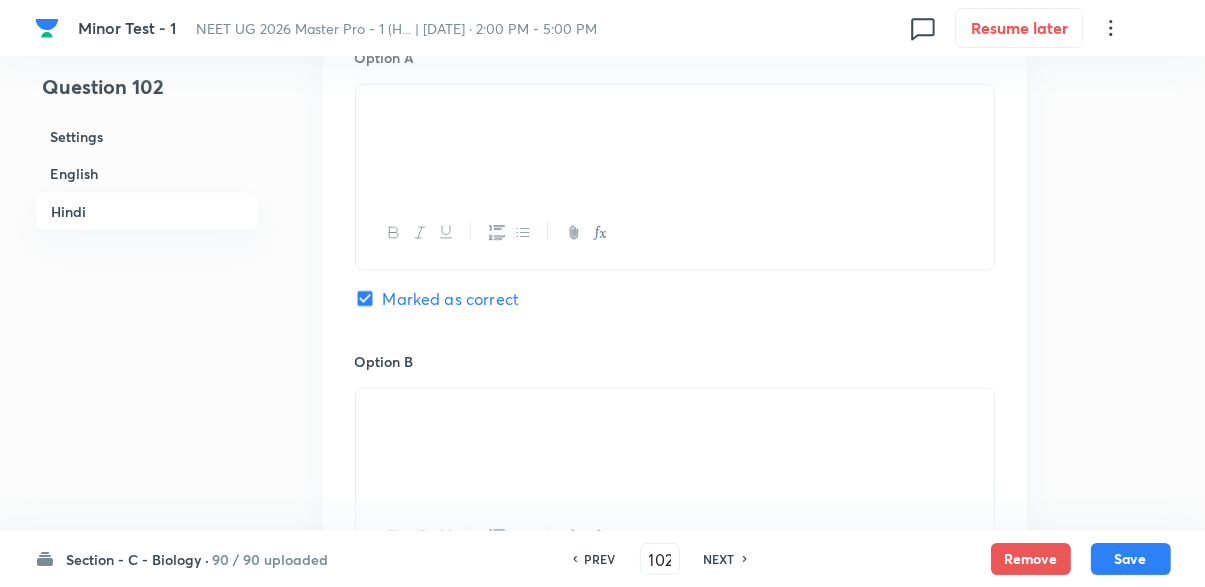 click on "NEXT" at bounding box center [719, 559] 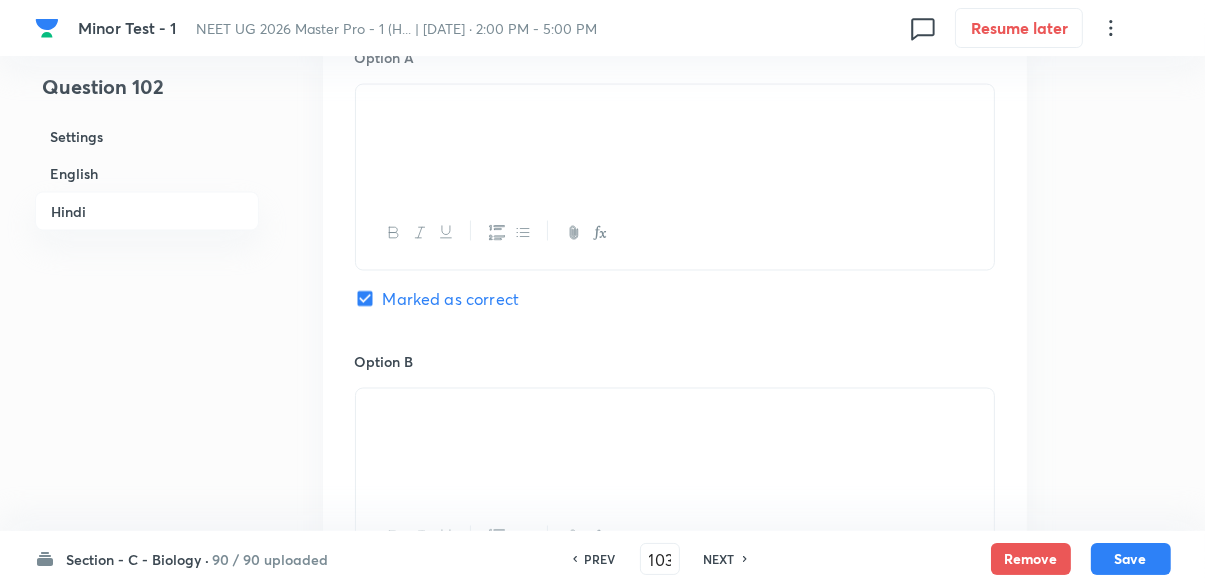 checkbox on "false" 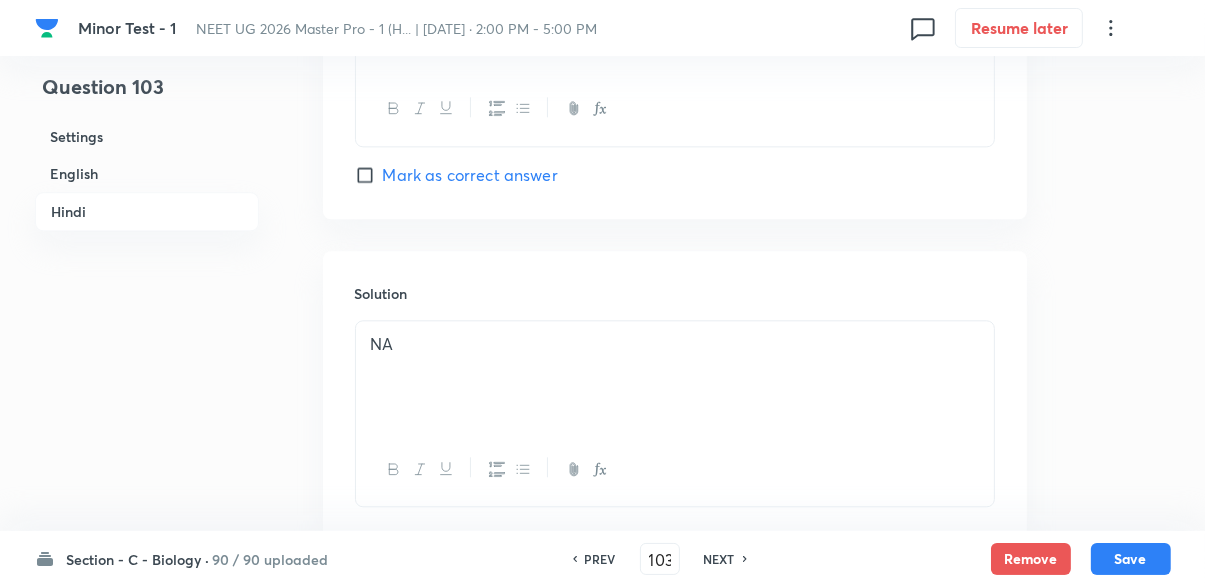 scroll, scrollTop: 4277, scrollLeft: 0, axis: vertical 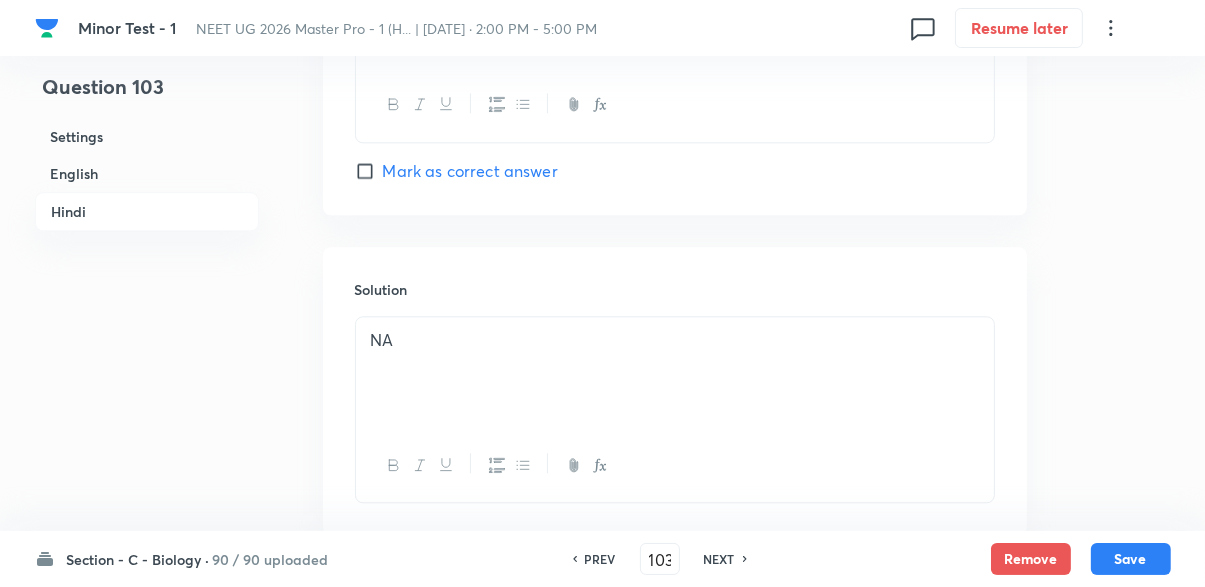 click on "NEXT" at bounding box center (719, 559) 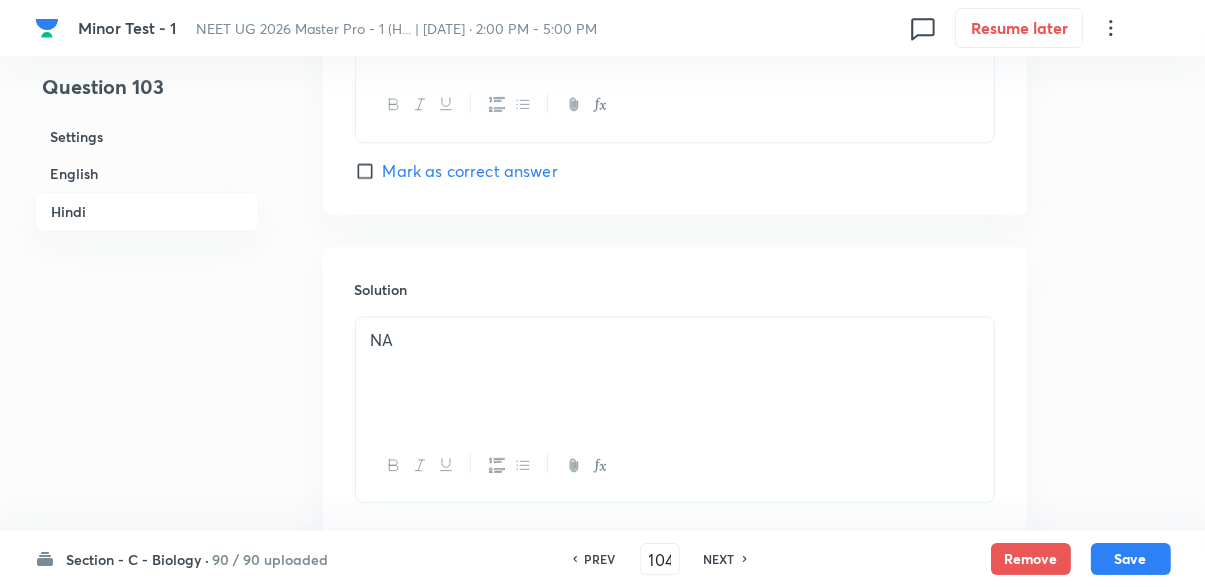 checkbox on "false" 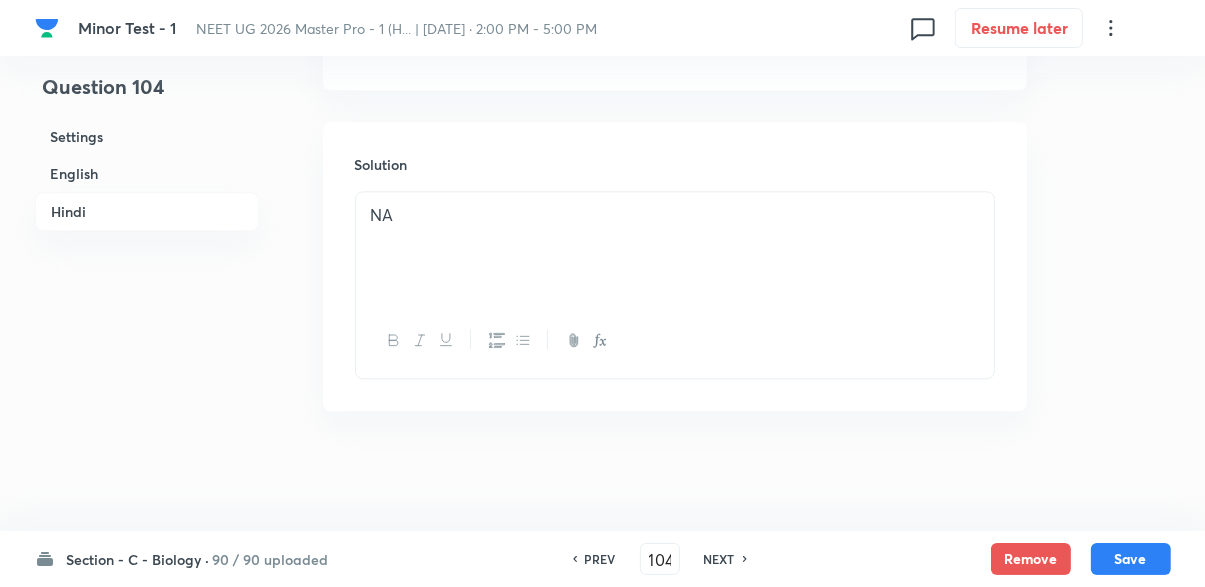 checkbox on "true" 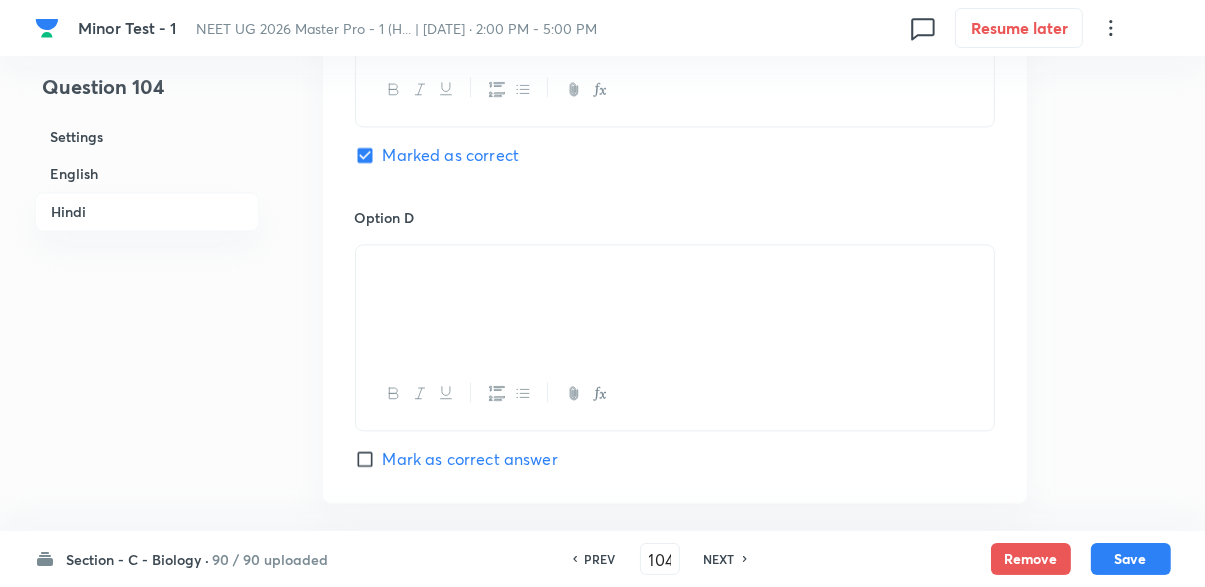 scroll, scrollTop: 3761, scrollLeft: 0, axis: vertical 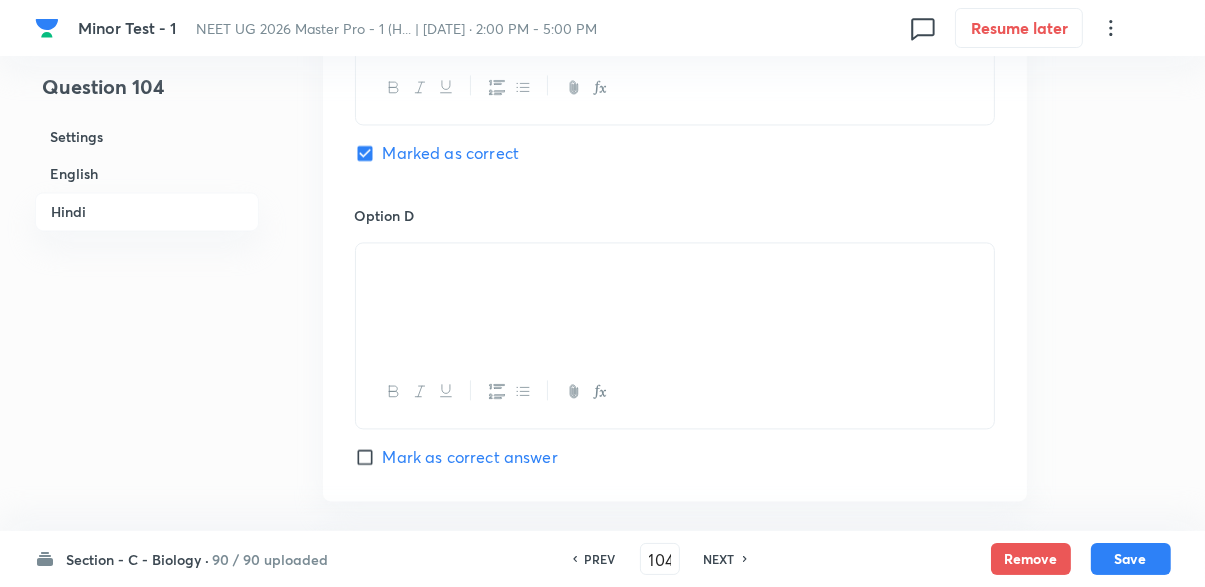 click on "NEXT" at bounding box center [719, 559] 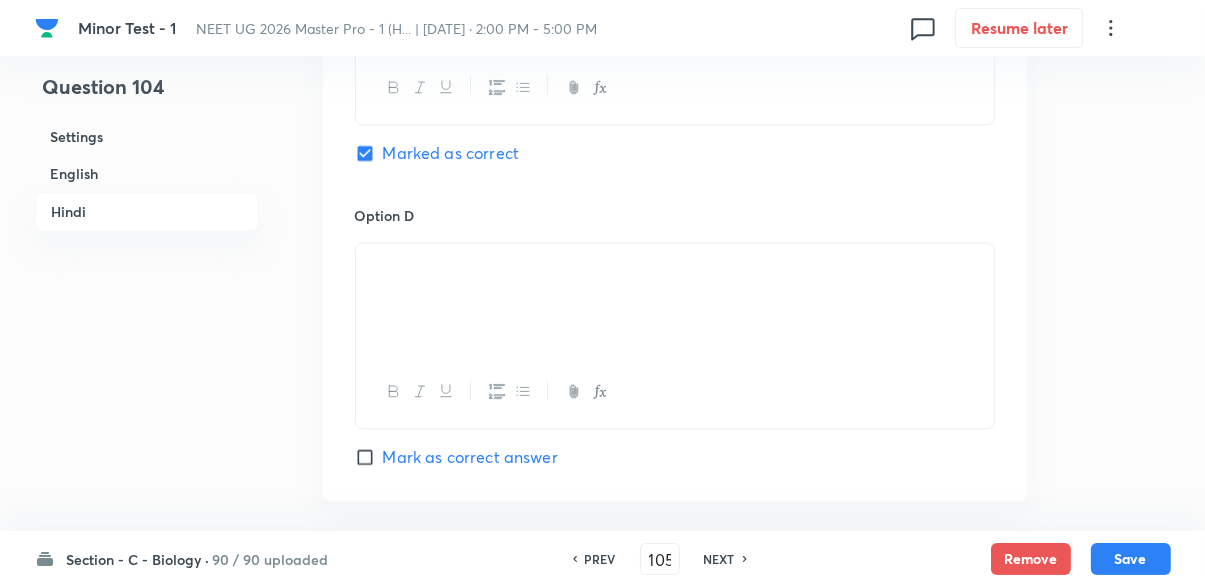 checkbox on "false" 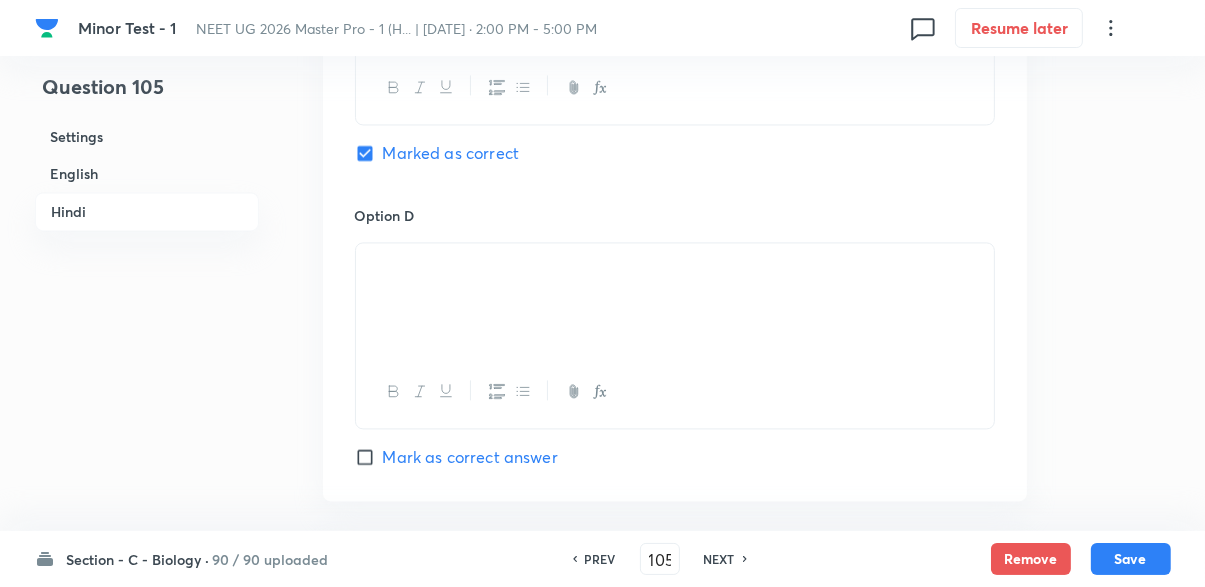 checkbox on "true" 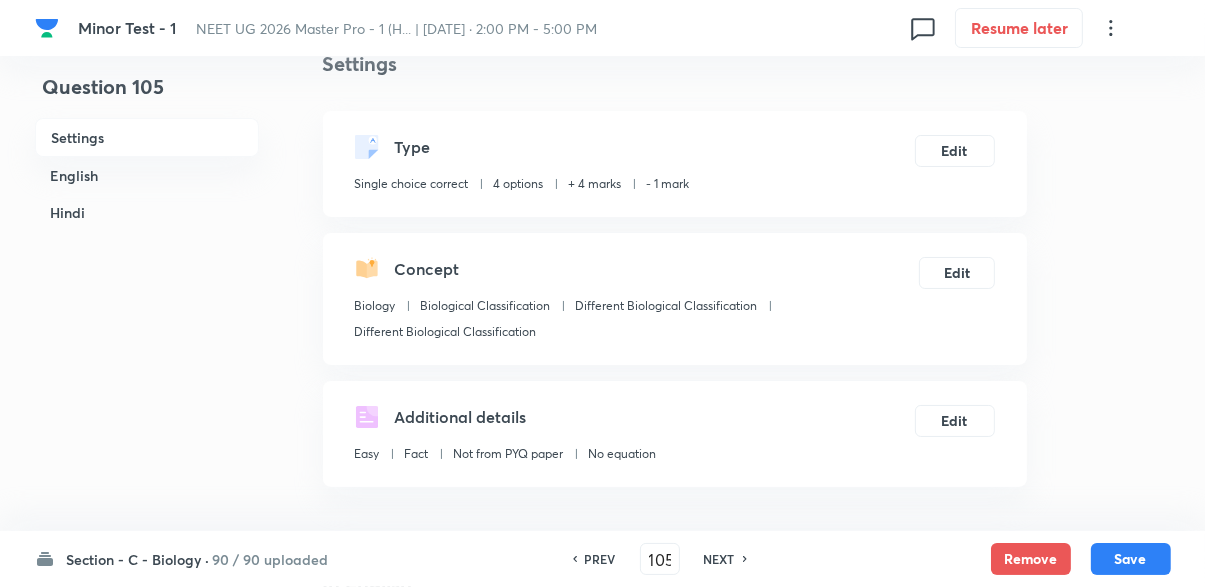 scroll, scrollTop: 0, scrollLeft: 0, axis: both 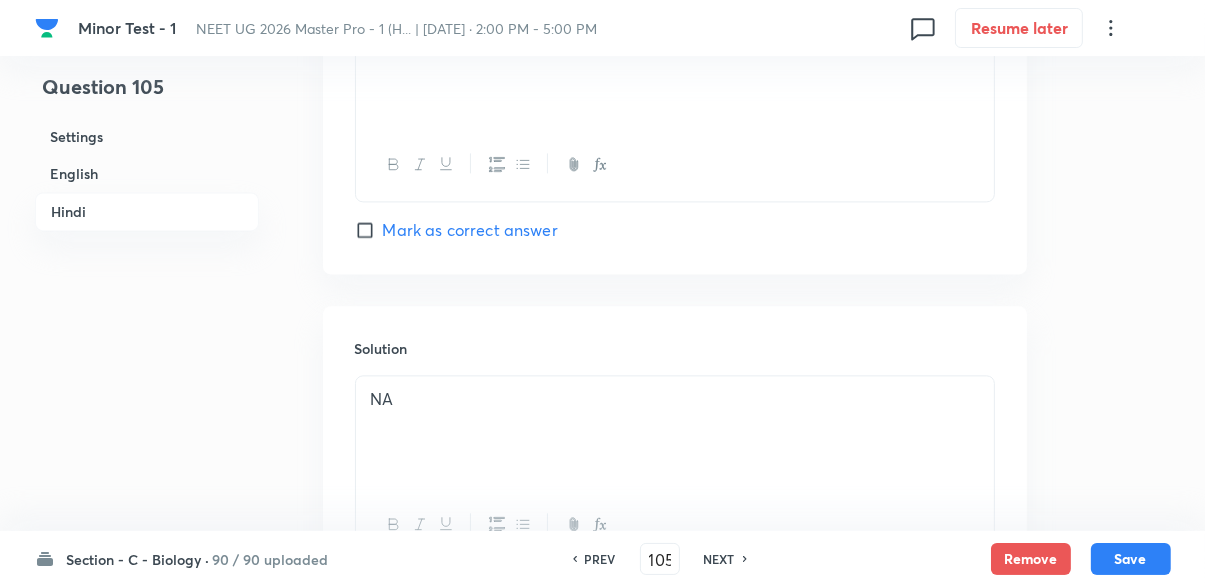 click on "NEXT" at bounding box center (719, 559) 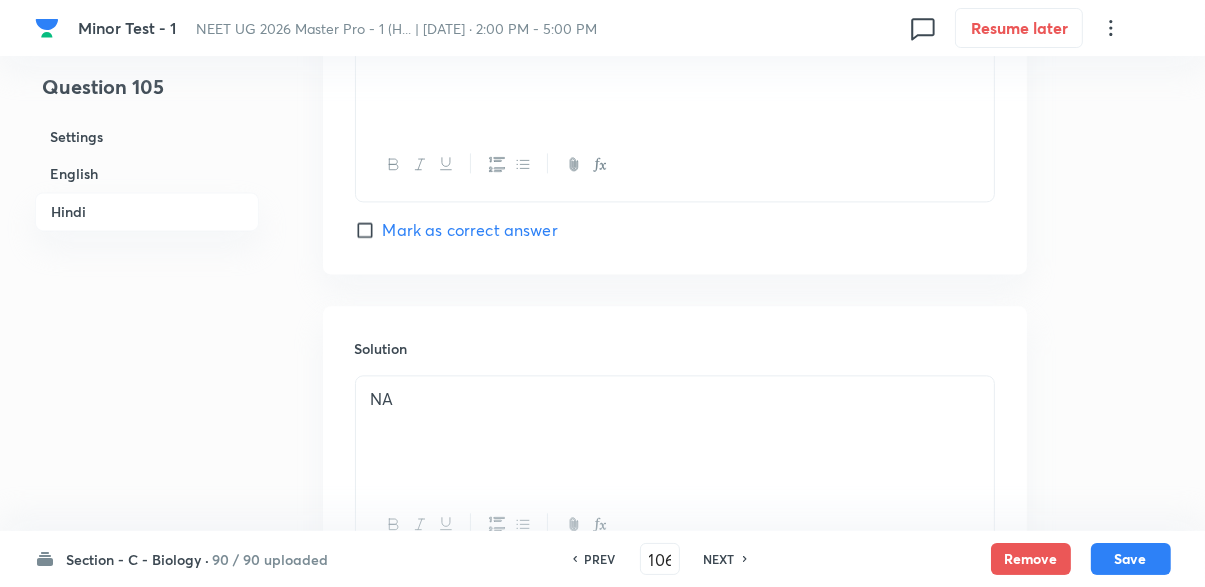 checkbox on "false" 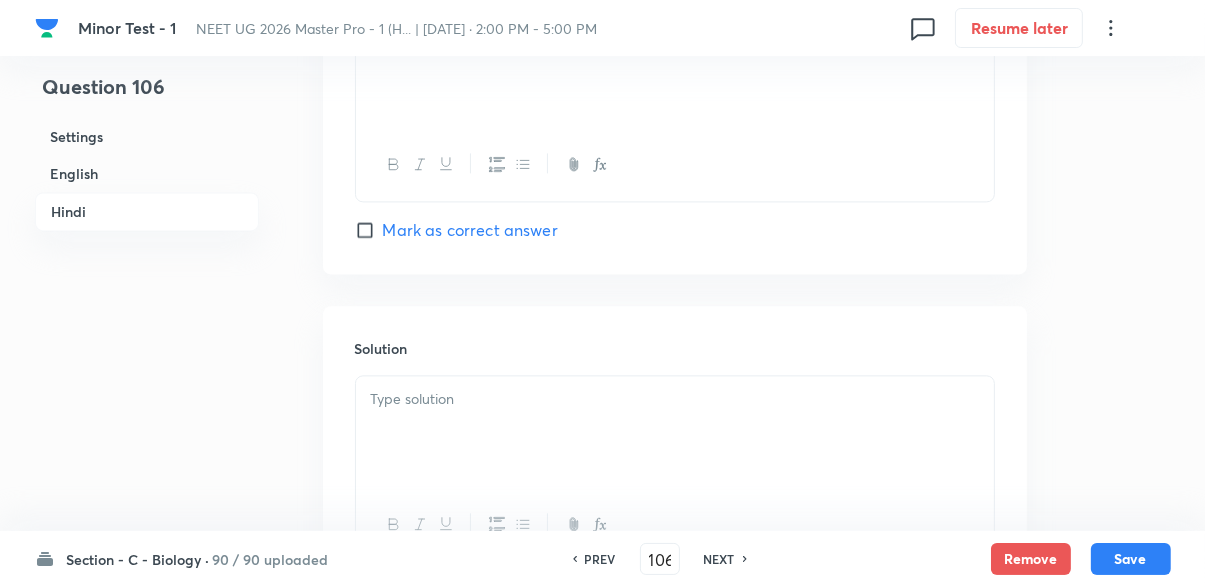 checkbox on "true" 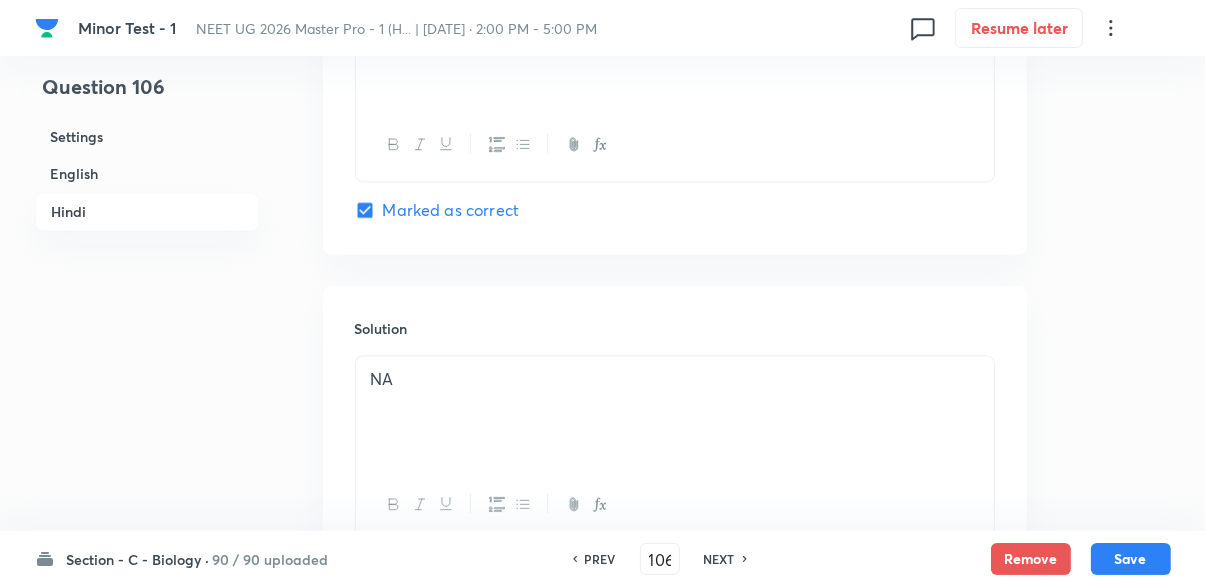 scroll, scrollTop: 4080, scrollLeft: 0, axis: vertical 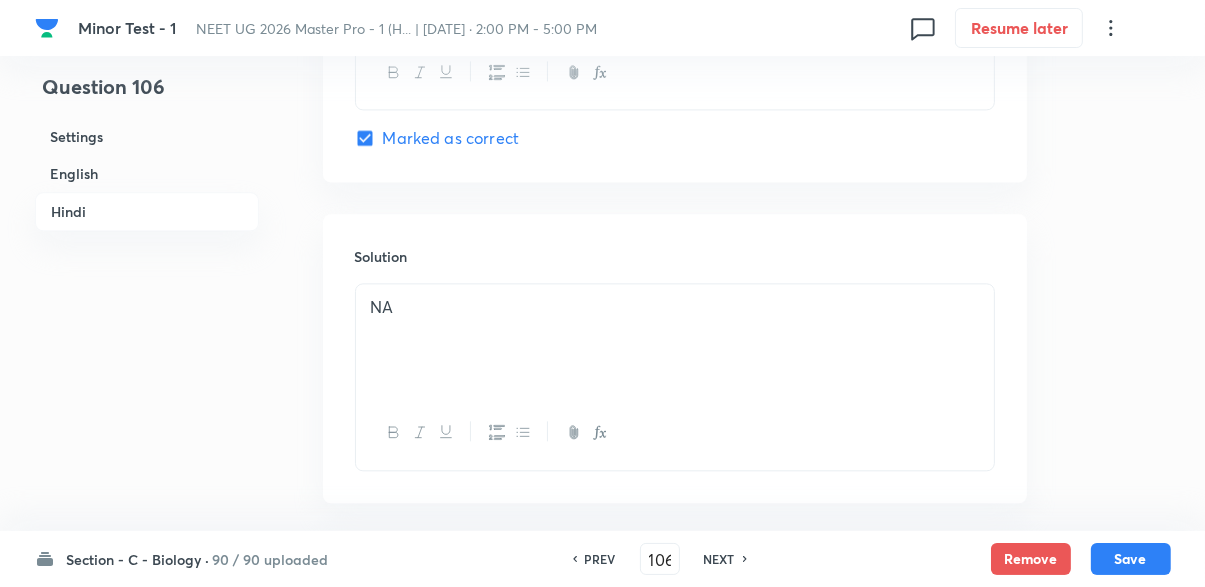 click on "NEXT" at bounding box center (719, 559) 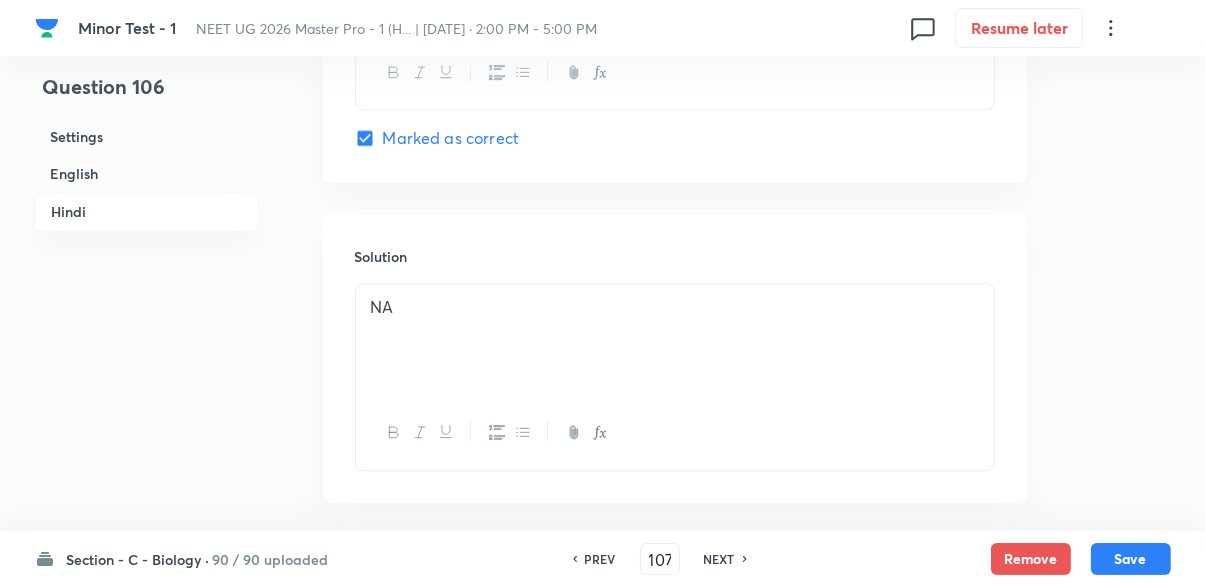 checkbox on "false" 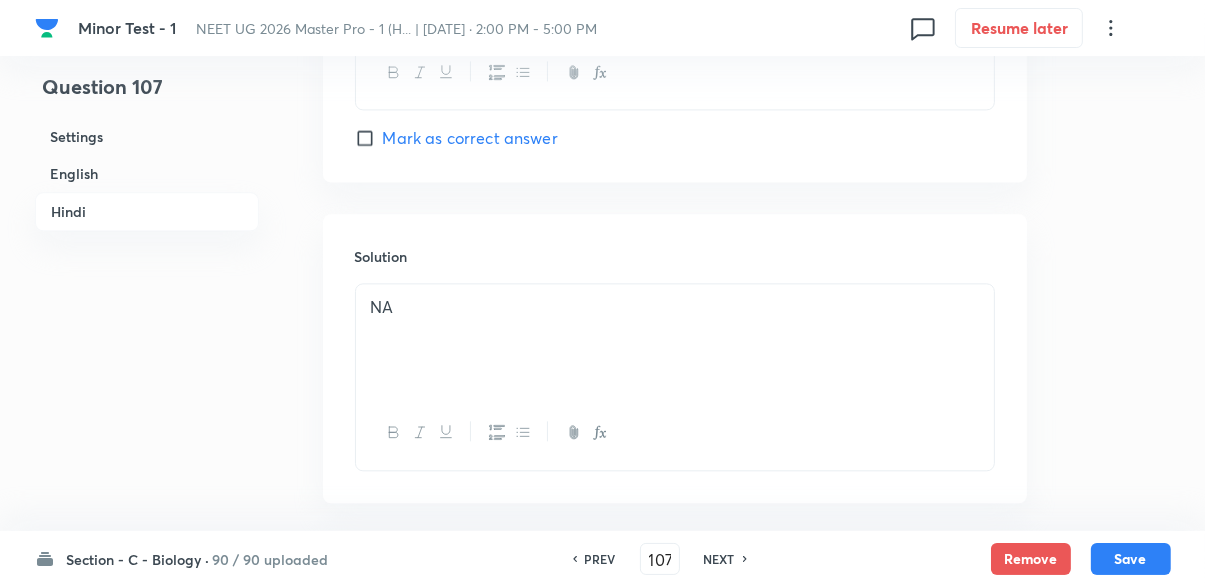 checkbox on "true" 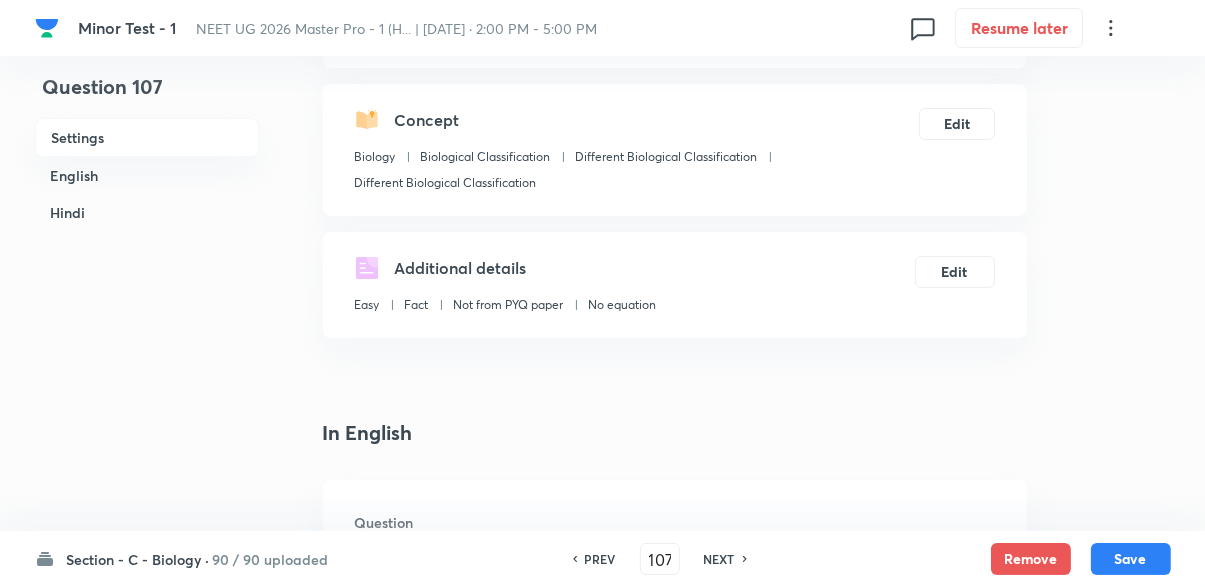 scroll, scrollTop: 0, scrollLeft: 0, axis: both 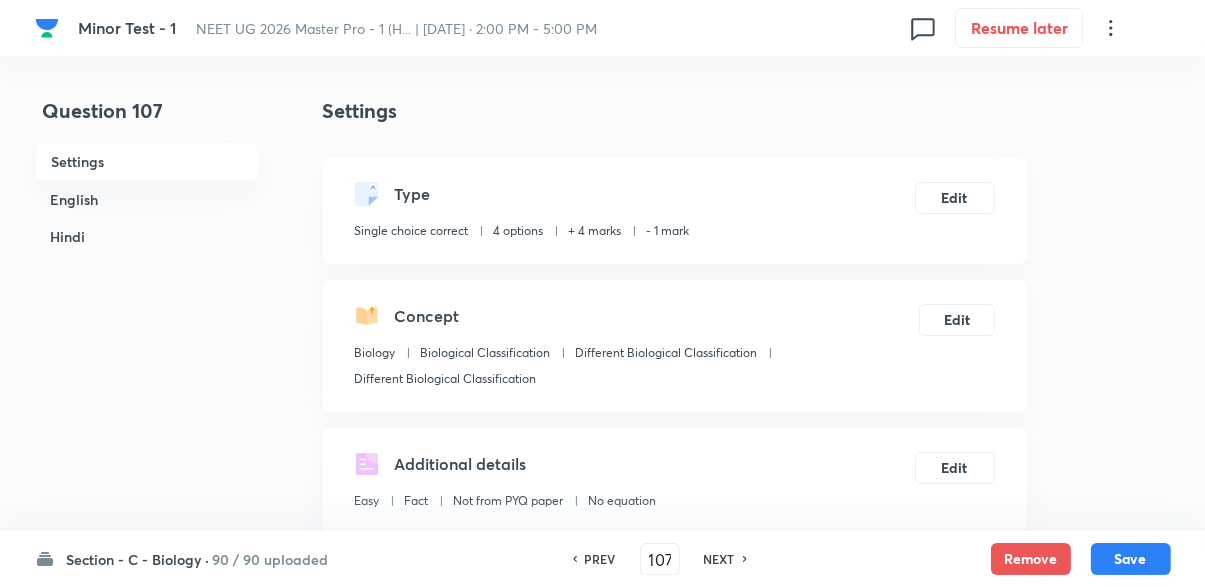 click on "PREV" at bounding box center [600, 559] 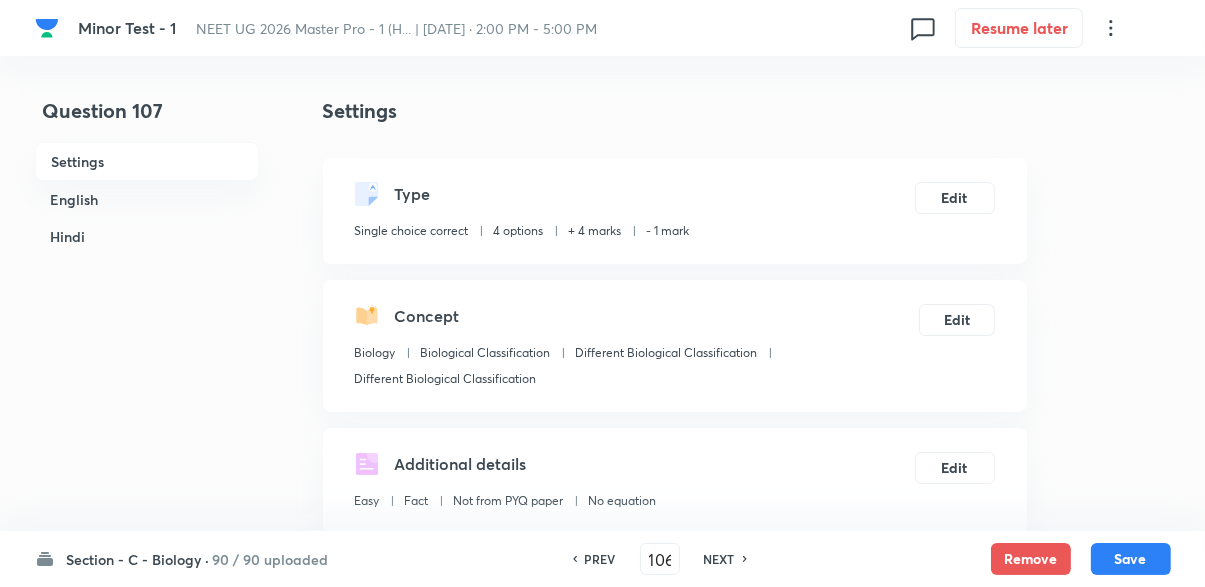 checkbox on "false" 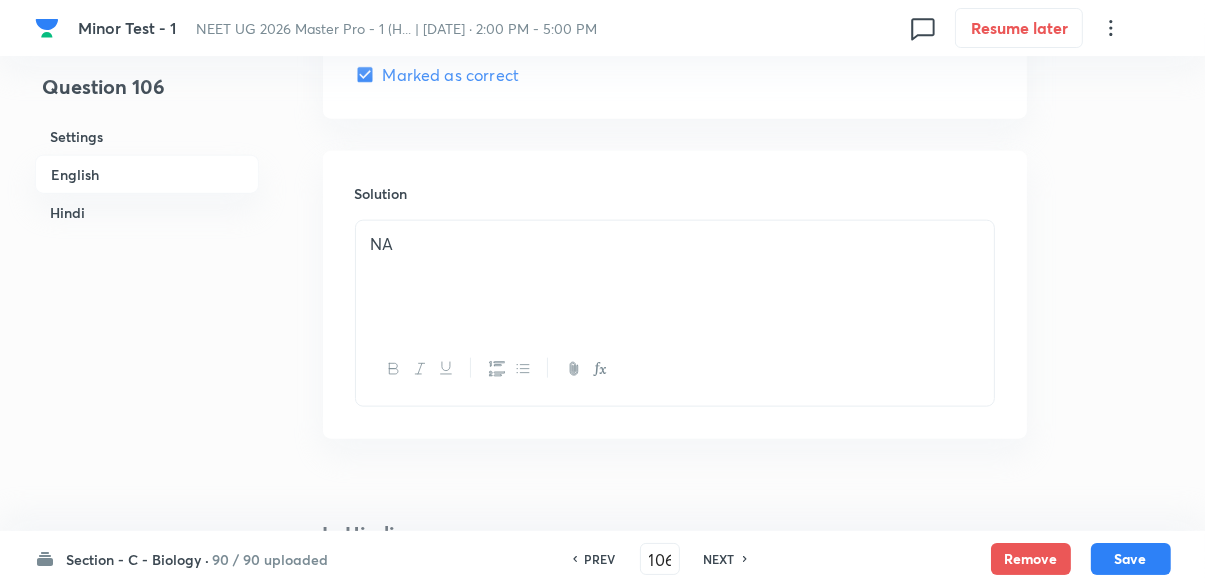 click on "NEXT" at bounding box center [719, 559] 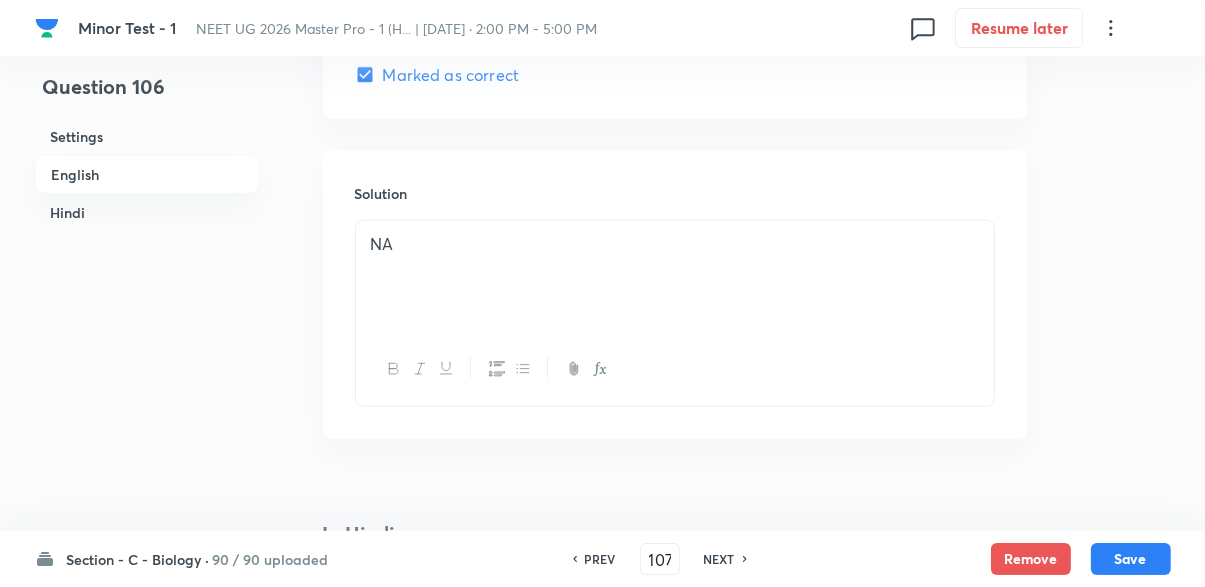 checkbox on "false" 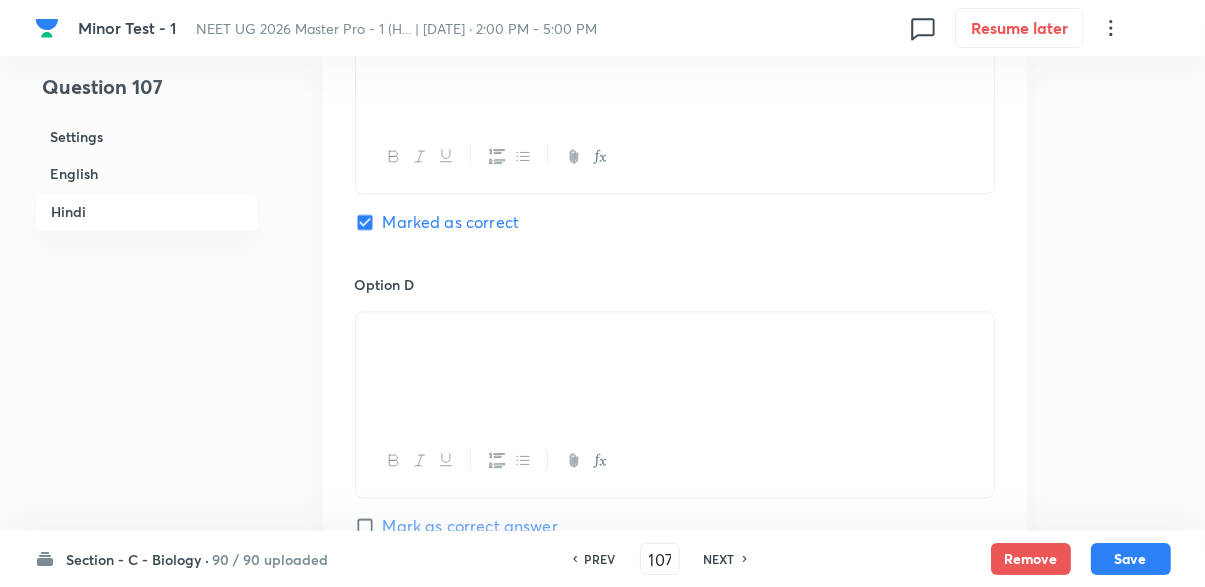 scroll, scrollTop: 3693, scrollLeft: 0, axis: vertical 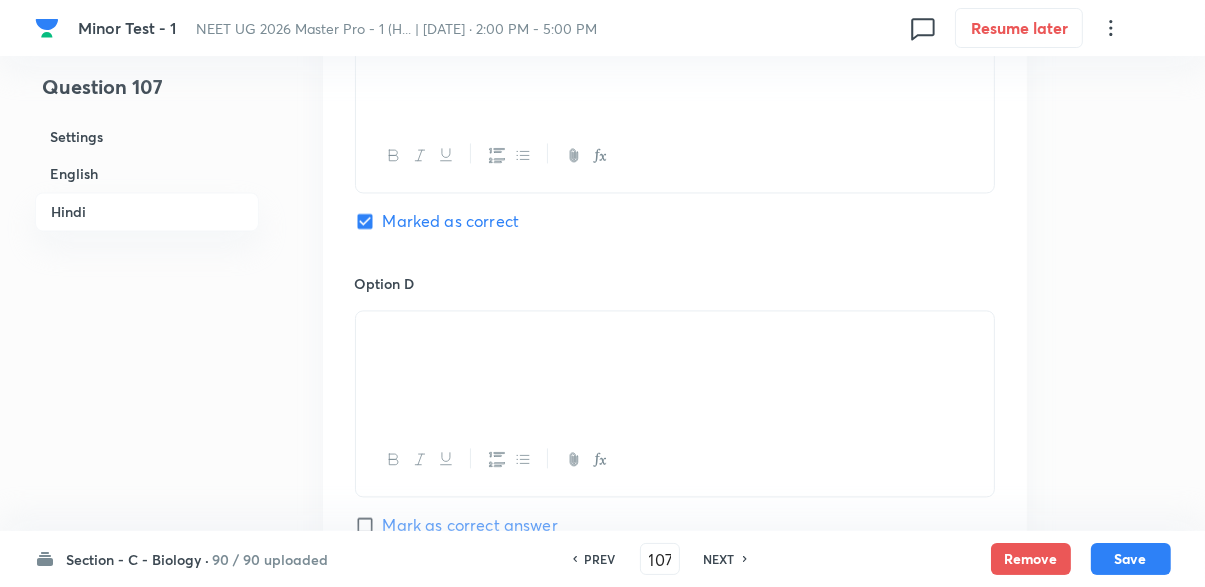 click on "NEXT" at bounding box center [719, 559] 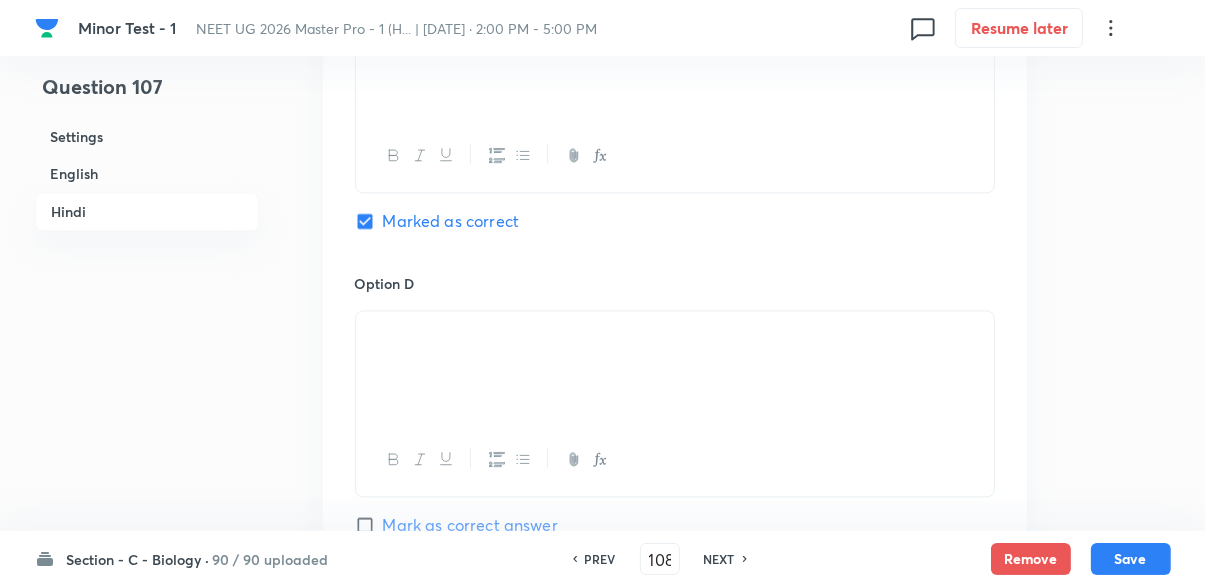 checkbox on "false" 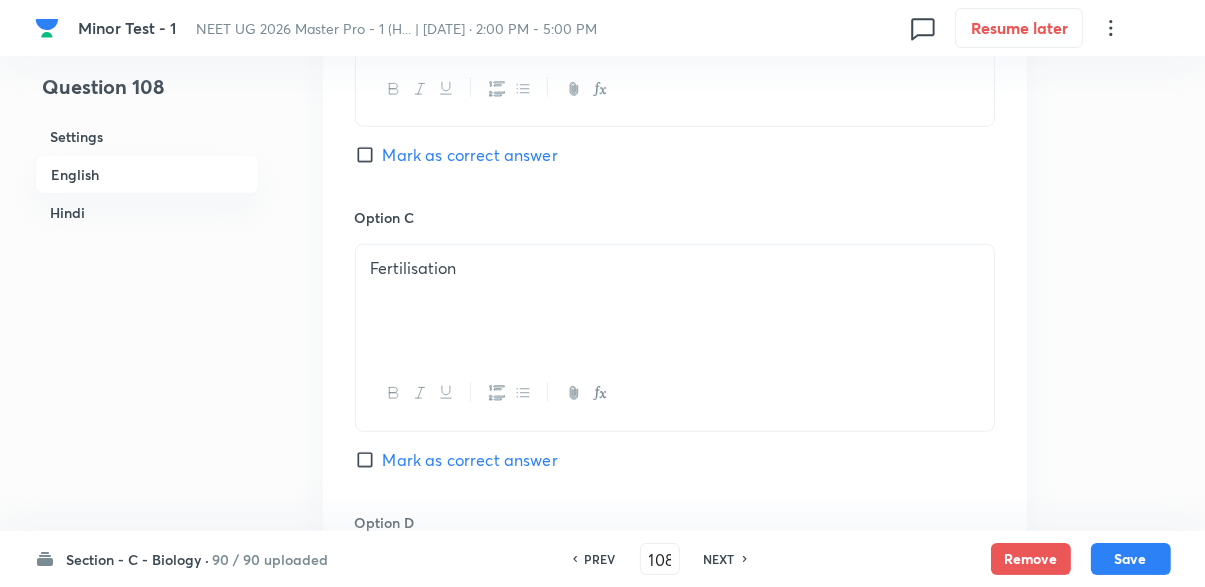 scroll, scrollTop: 1433, scrollLeft: 0, axis: vertical 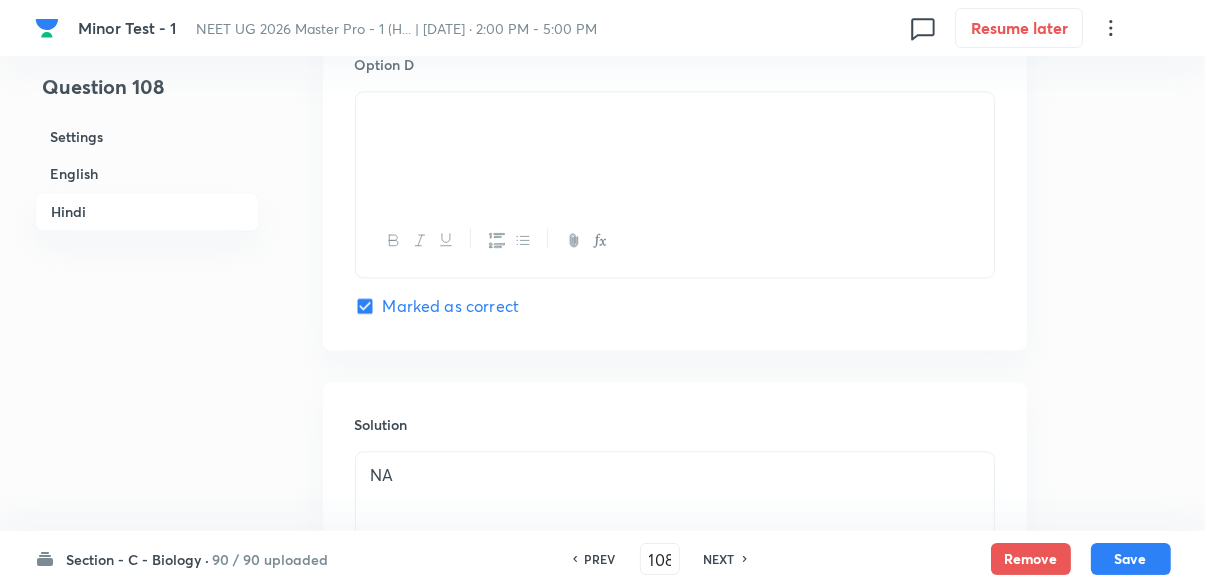 click on "NEXT" at bounding box center [719, 559] 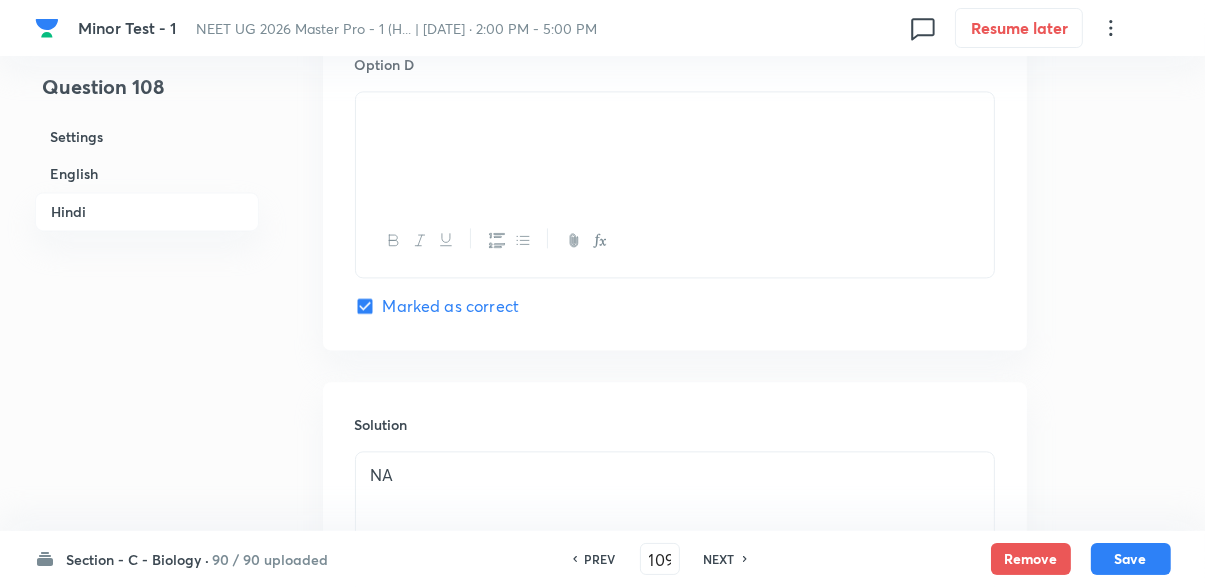 checkbox on "false" 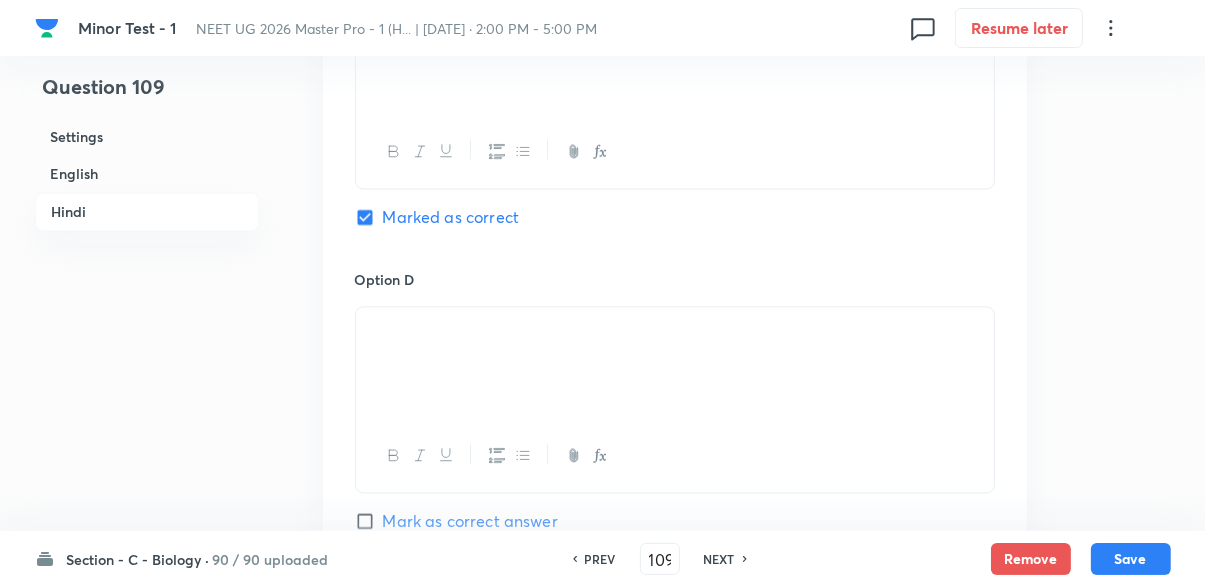 scroll, scrollTop: 3698, scrollLeft: 0, axis: vertical 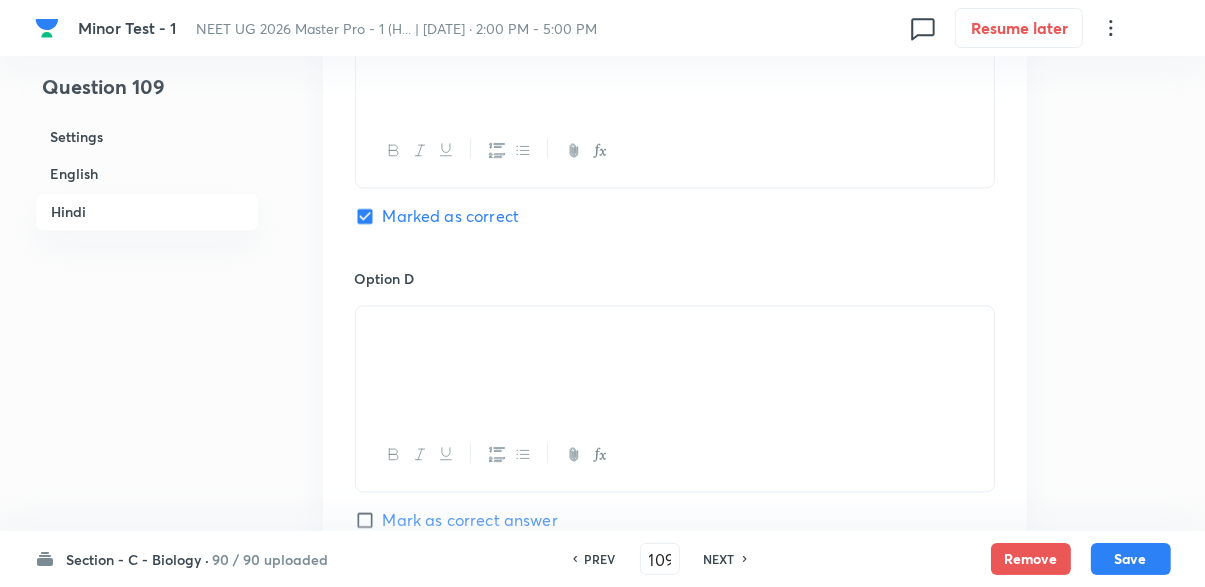click on "NEXT" at bounding box center [719, 559] 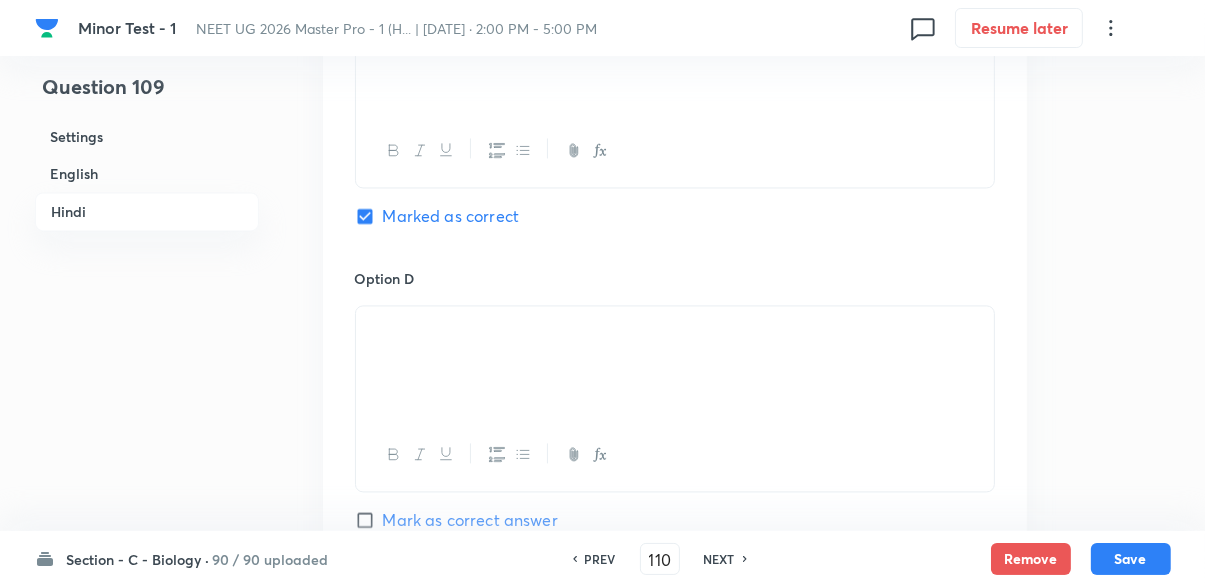 checkbox on "false" 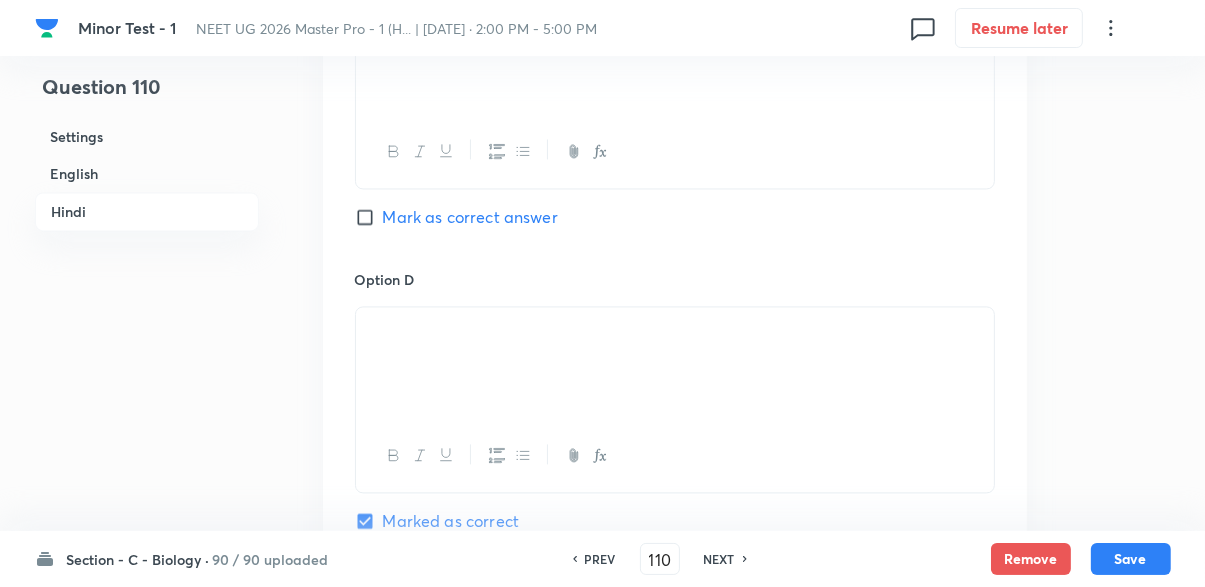 scroll, scrollTop: 3702, scrollLeft: 0, axis: vertical 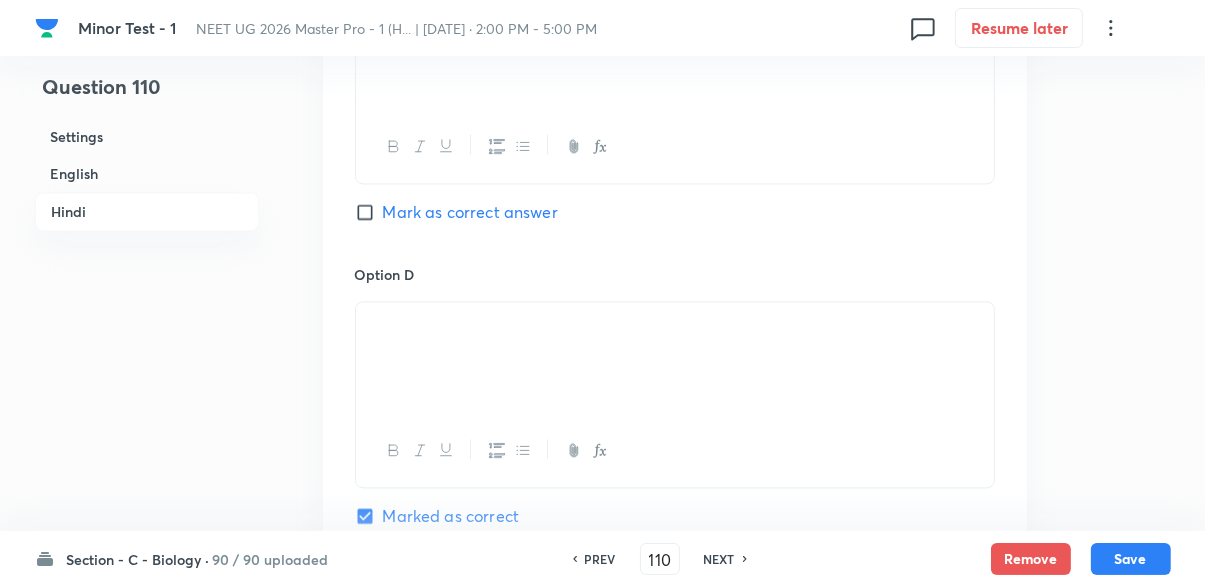 click on "NEXT" at bounding box center [719, 559] 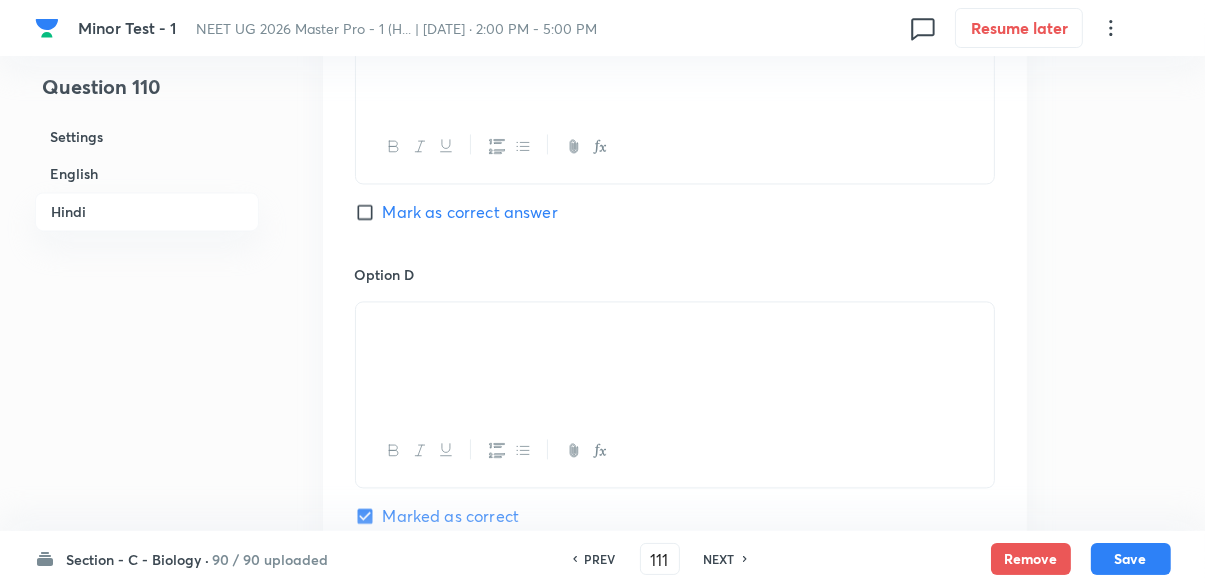 checkbox on "false" 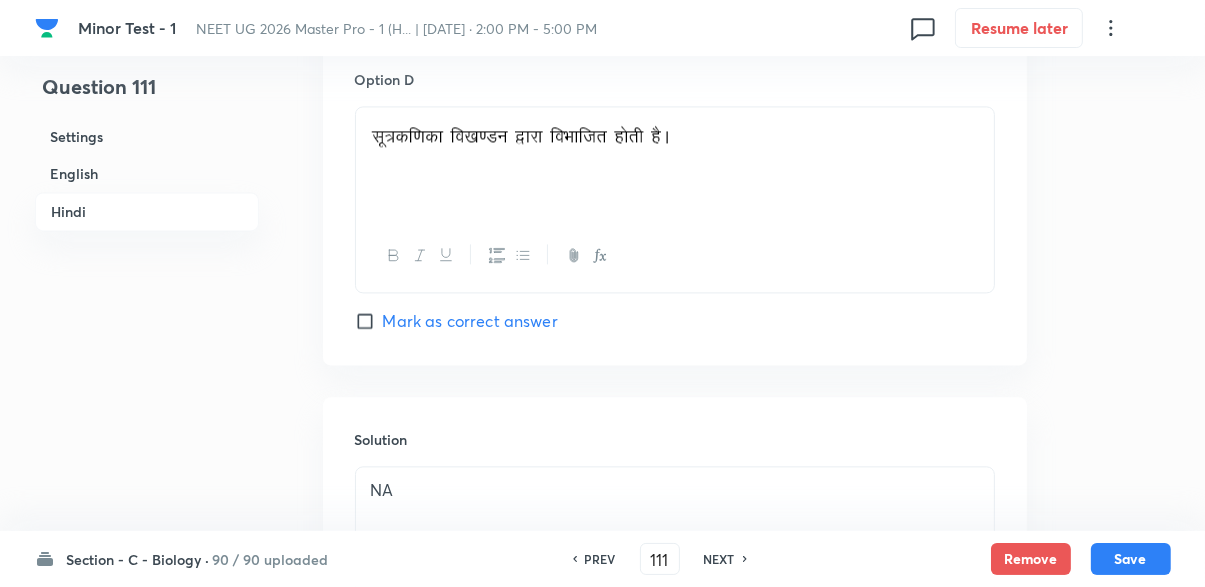 scroll, scrollTop: 3904, scrollLeft: 0, axis: vertical 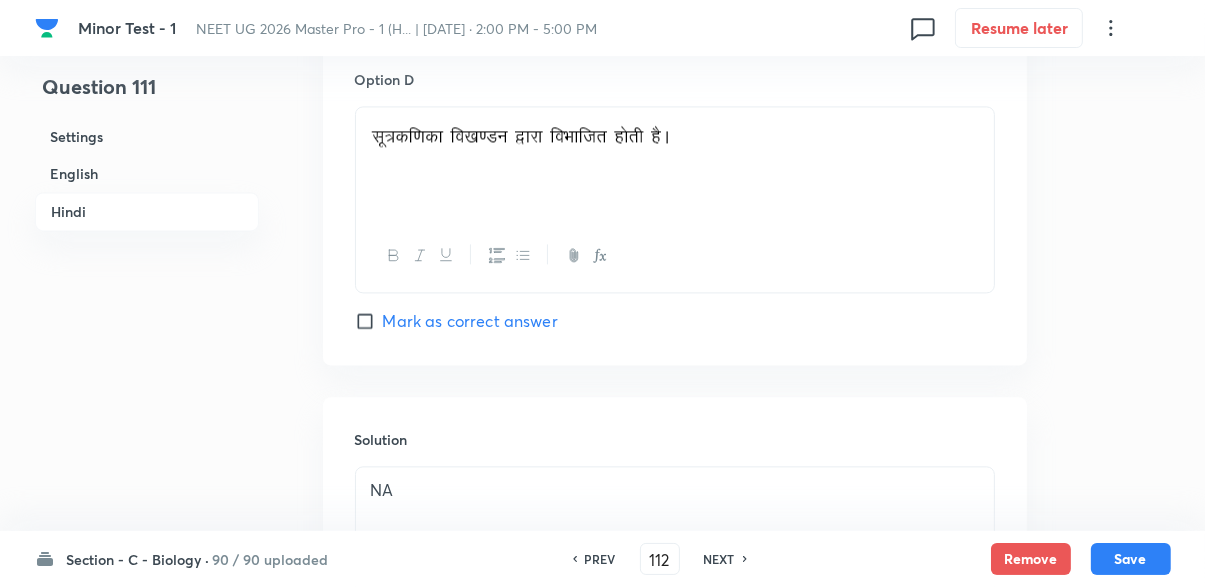 checkbox on "false" 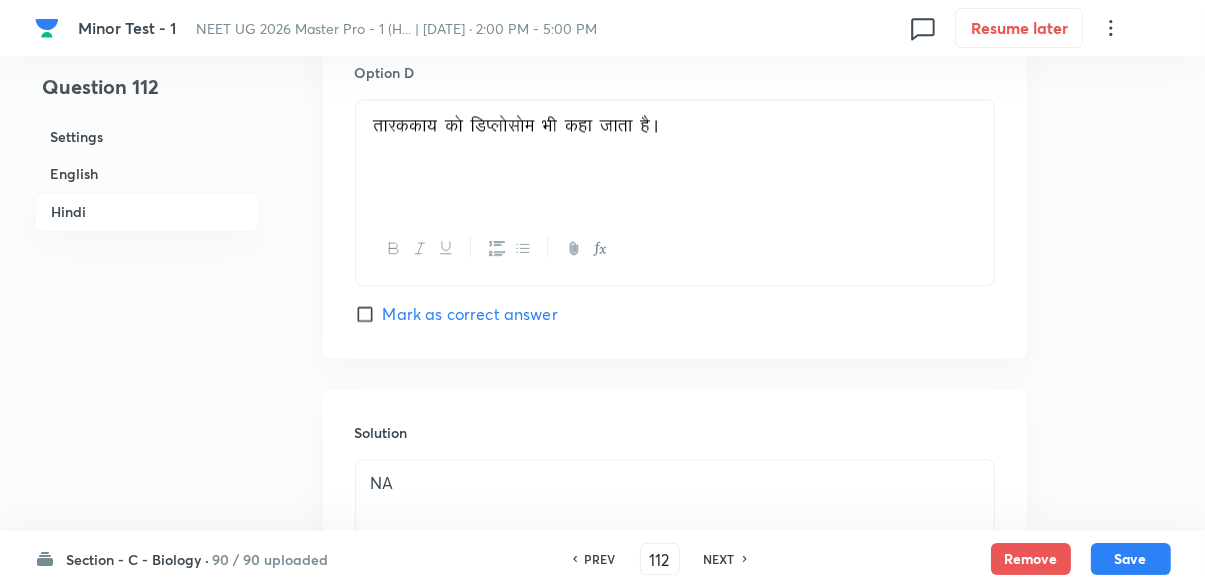 checkbox on "true" 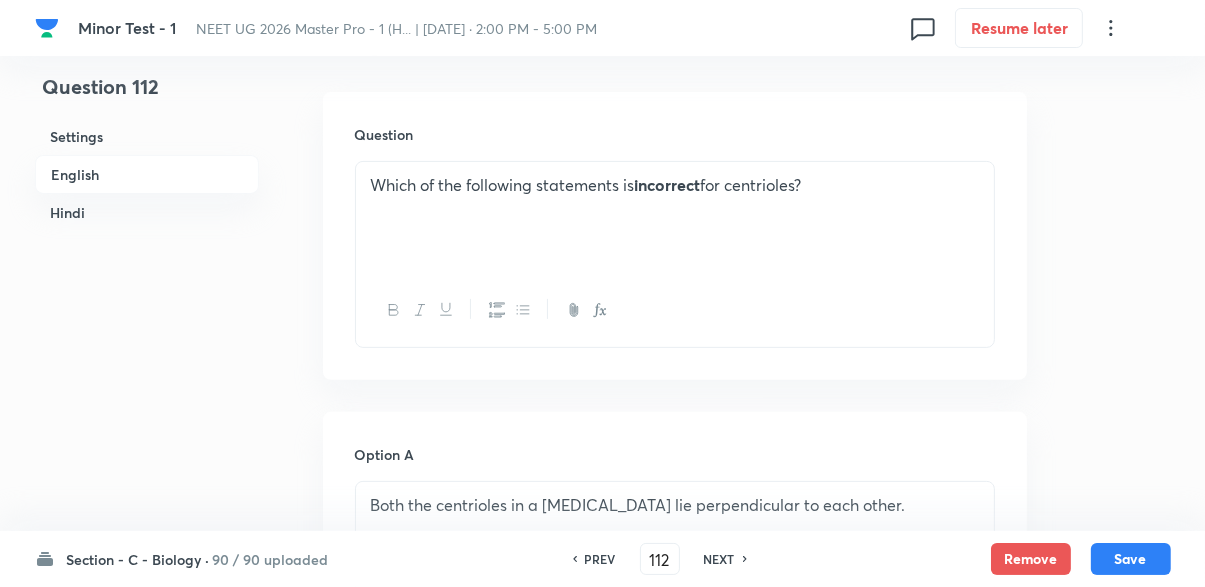 scroll, scrollTop: 679, scrollLeft: 0, axis: vertical 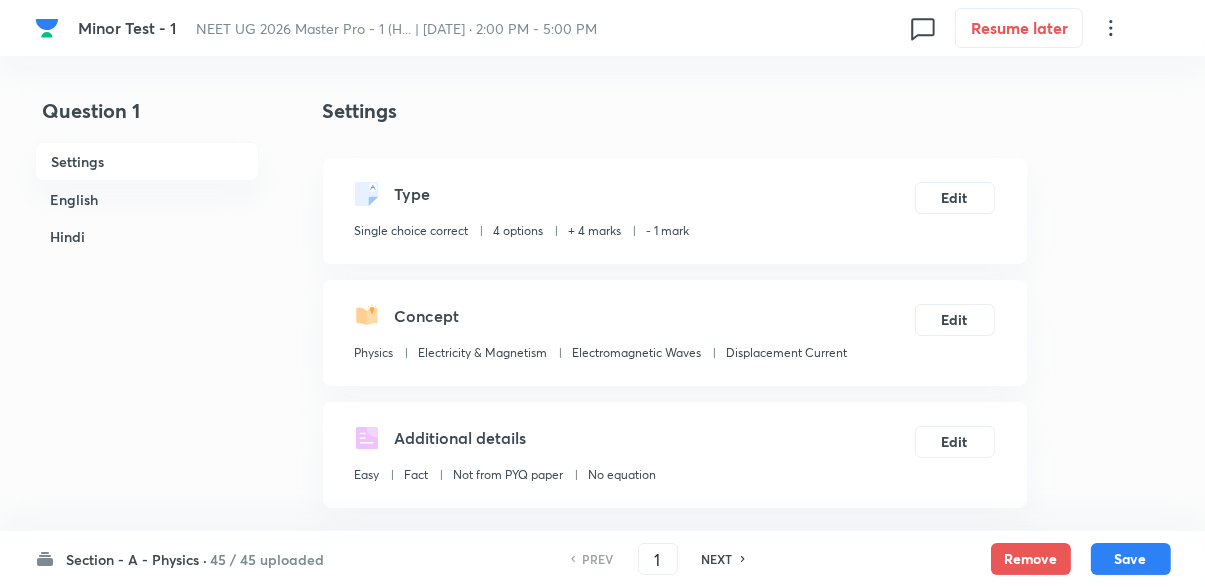 click on "1" at bounding box center [658, 559] 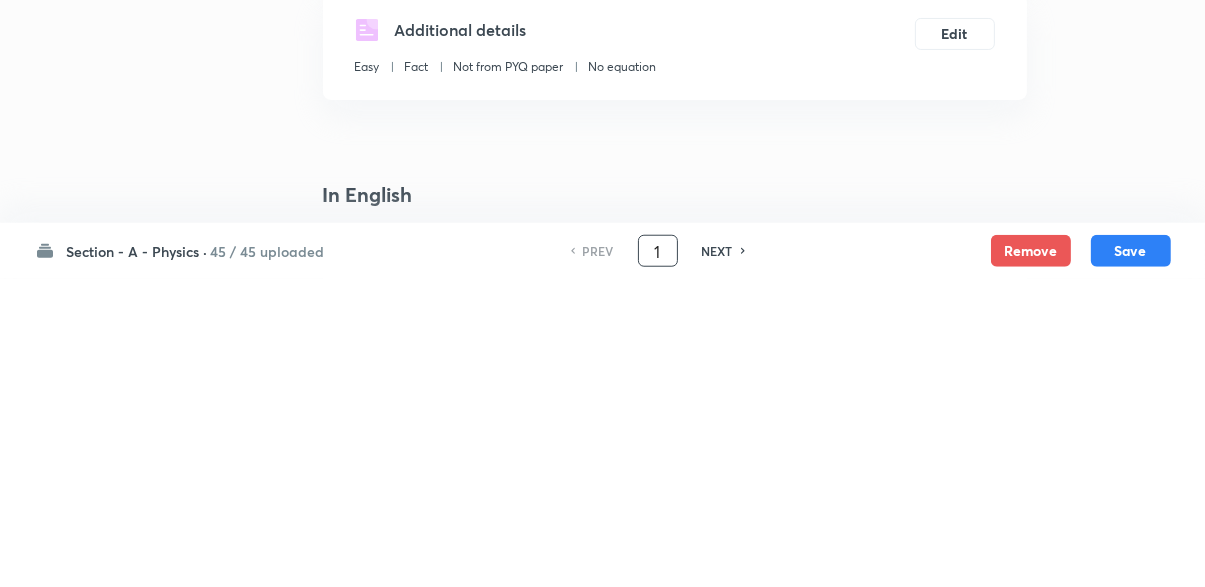 scroll, scrollTop: 111, scrollLeft: 0, axis: vertical 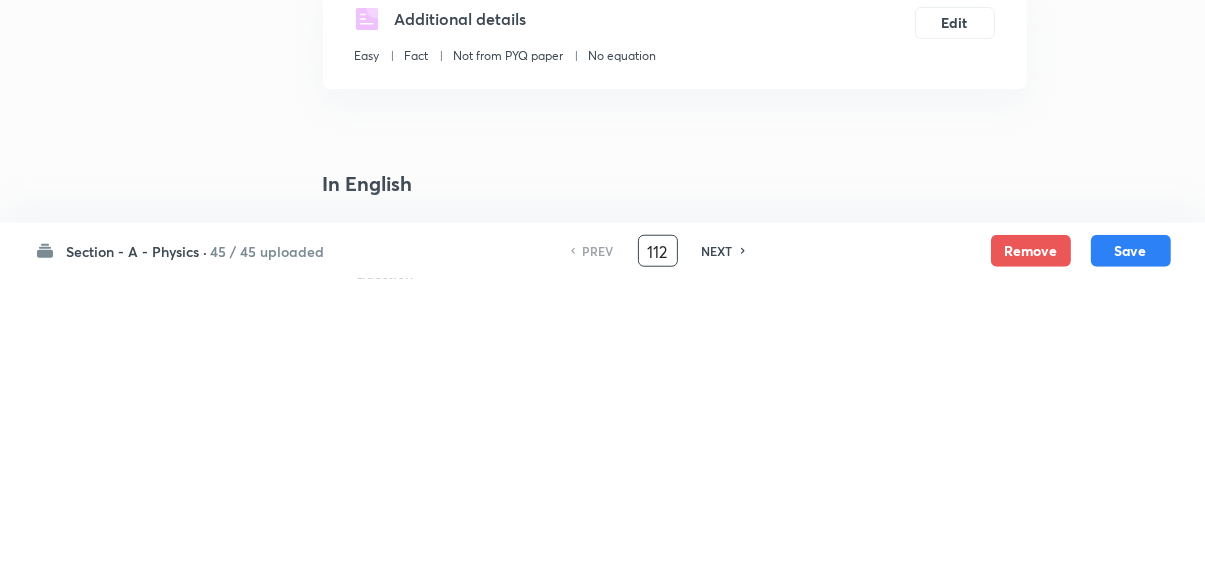type on "112" 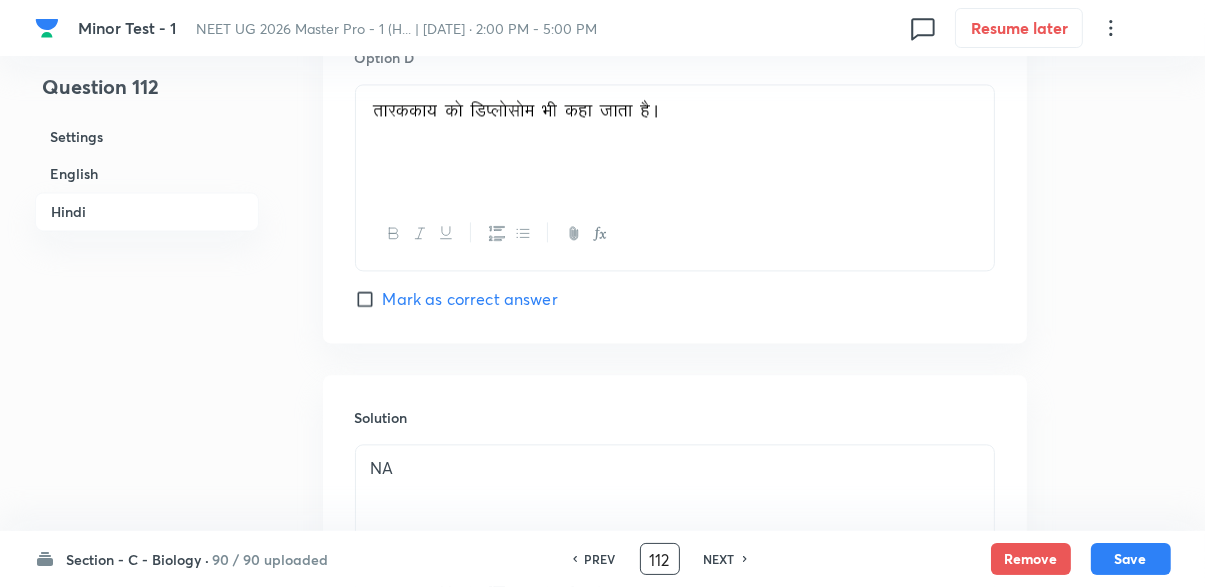 scroll, scrollTop: 3937, scrollLeft: 0, axis: vertical 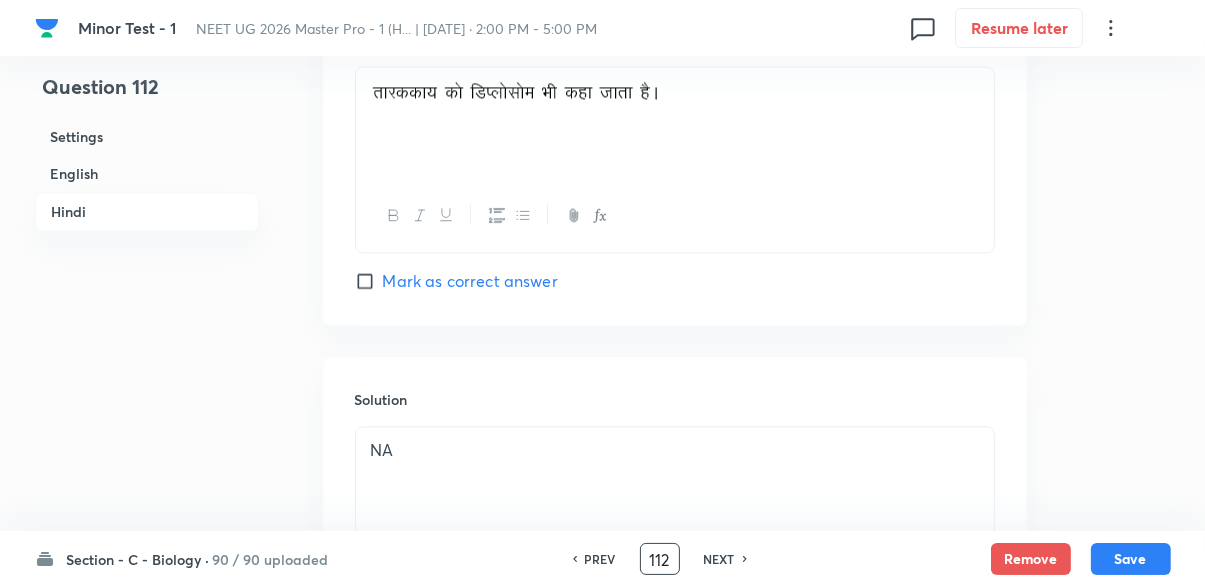 click on "NEXT" at bounding box center [719, 559] 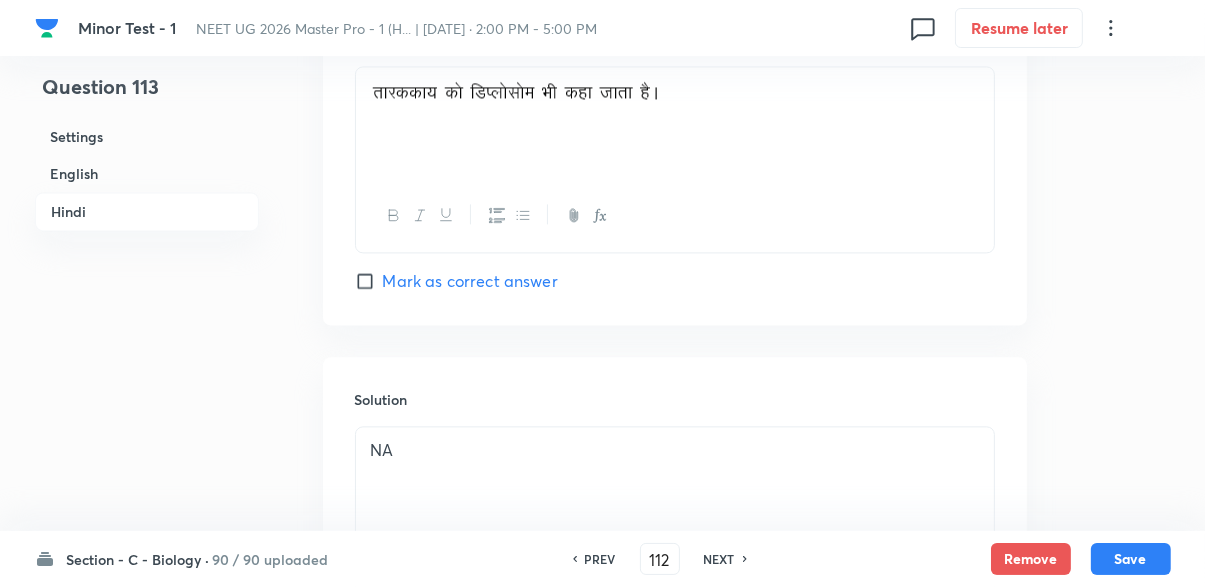 type on "113" 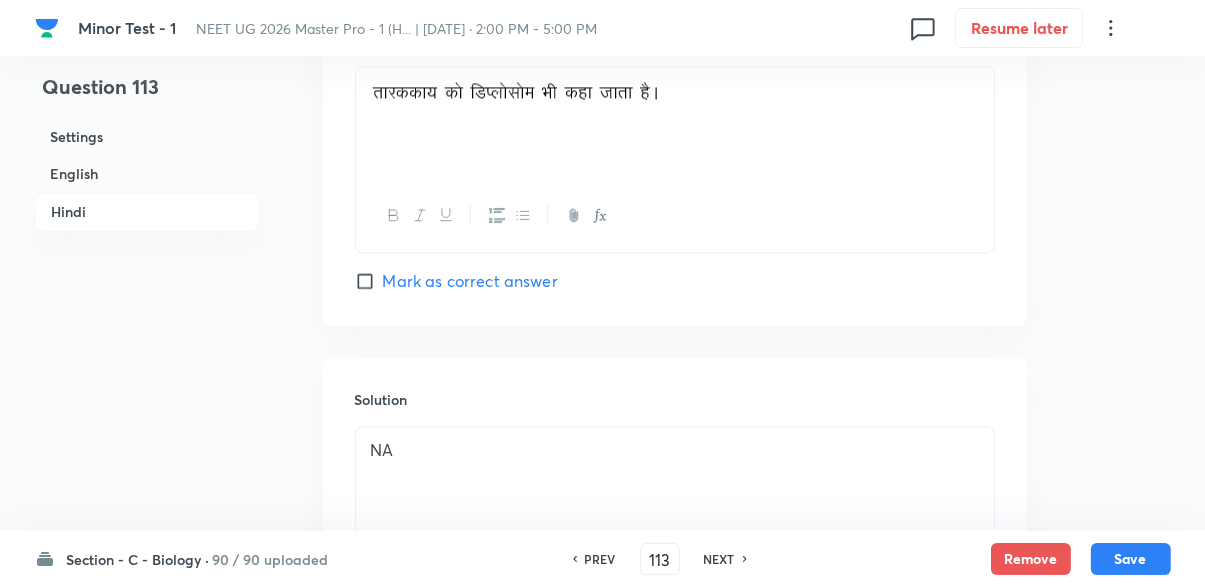 checkbox on "false" 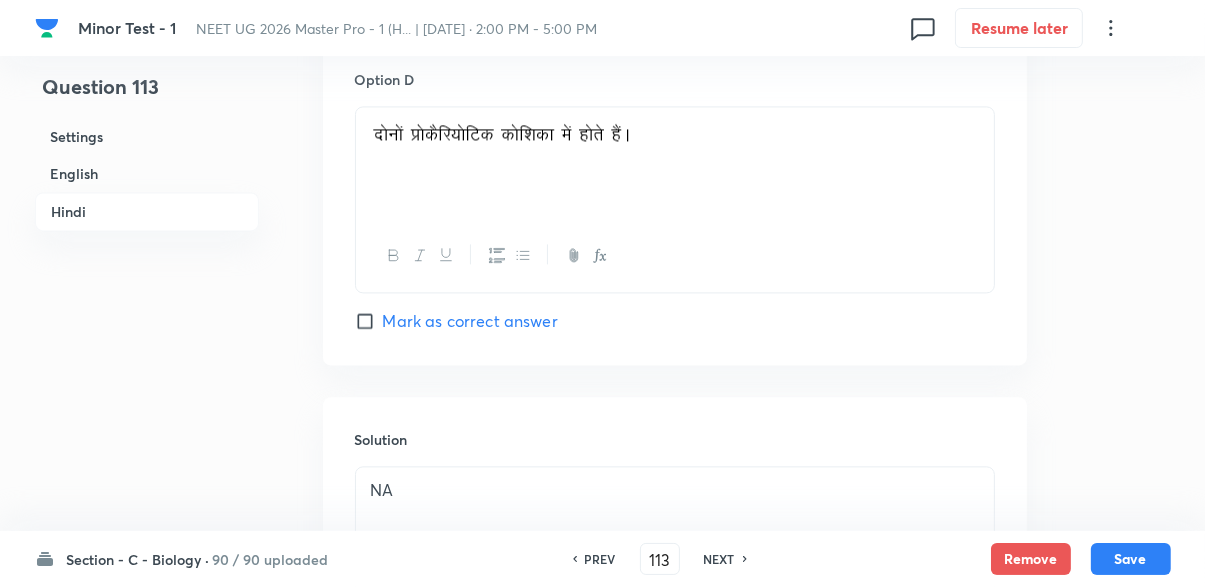 scroll, scrollTop: 3902, scrollLeft: 0, axis: vertical 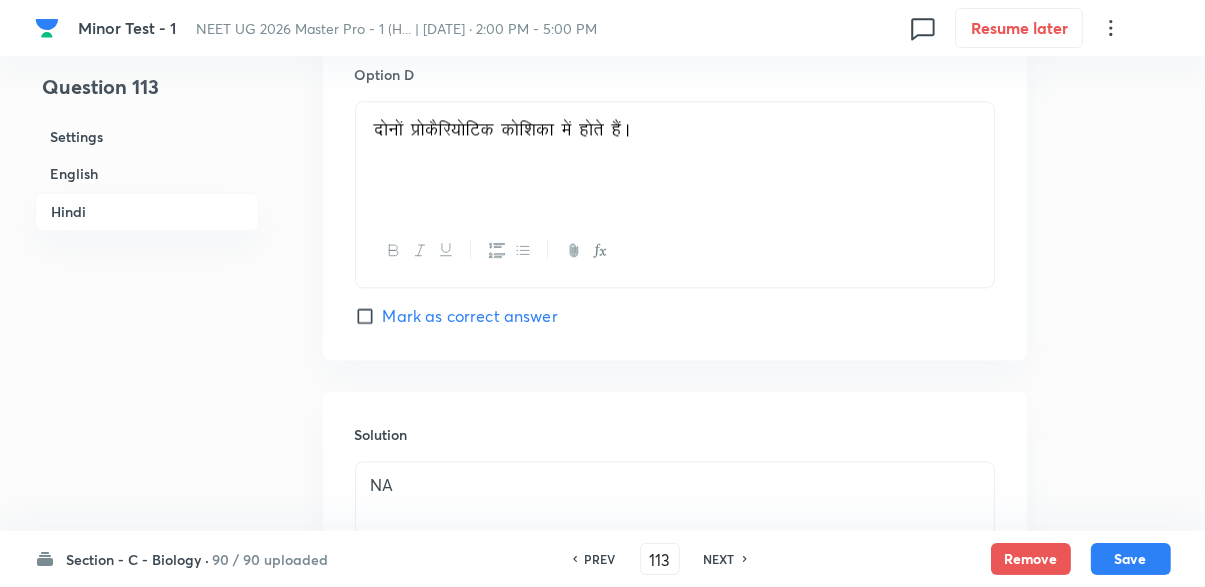 click on "NEXT" at bounding box center (719, 559) 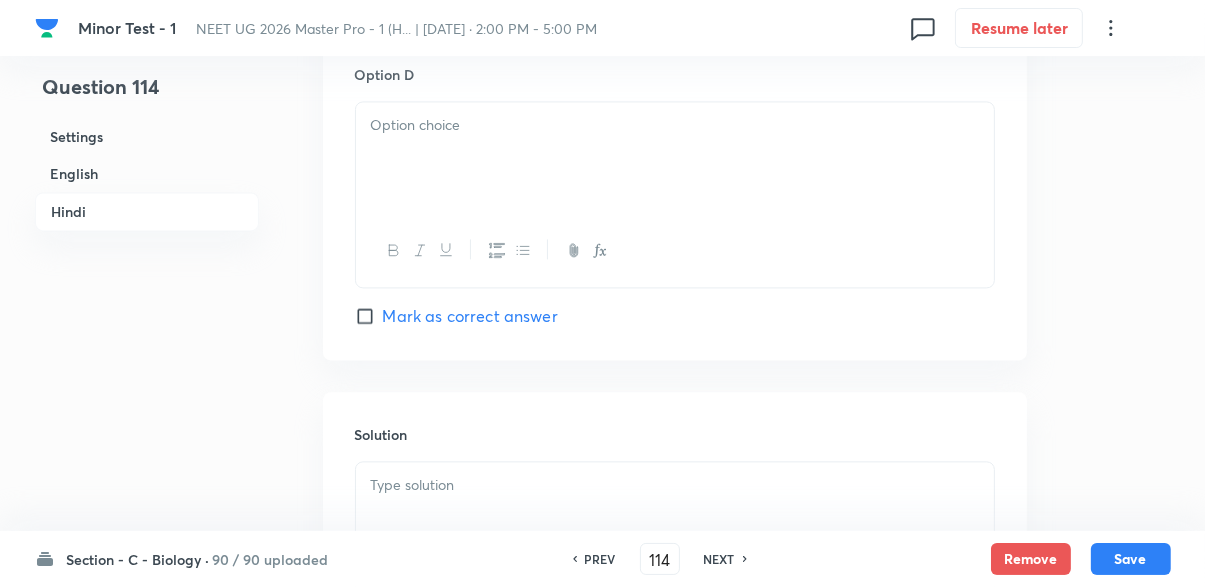 checkbox on "false" 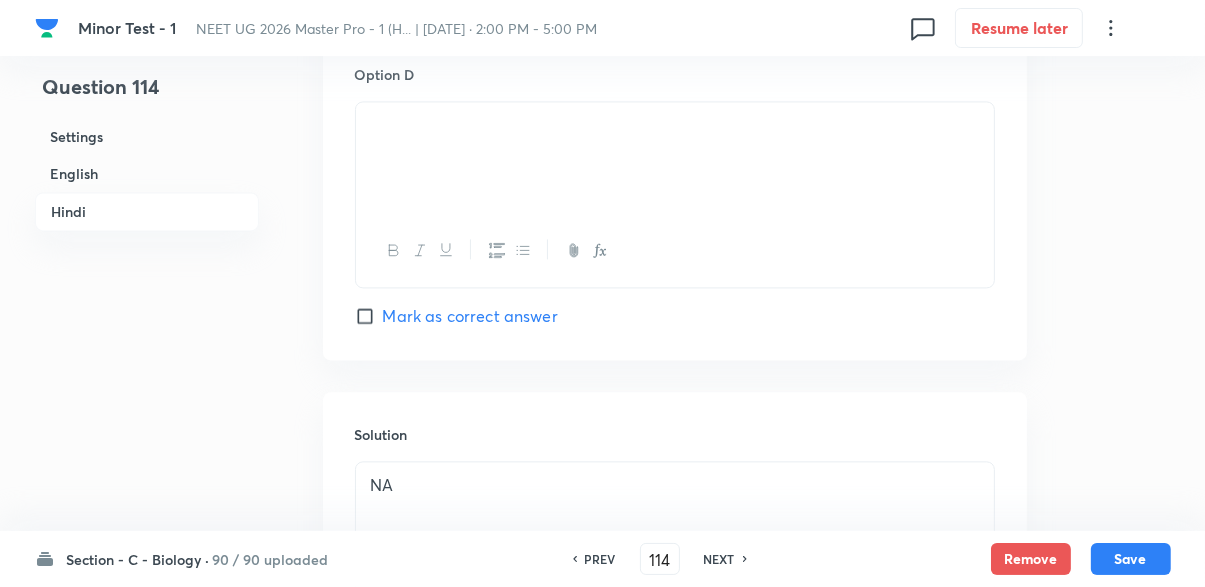 click on "In Hindi Question Option A Mark as correct answer Option B Marked as correct Option C Mark as correct answer Option D Mark as correct answer Solution NA" at bounding box center (675, -292) 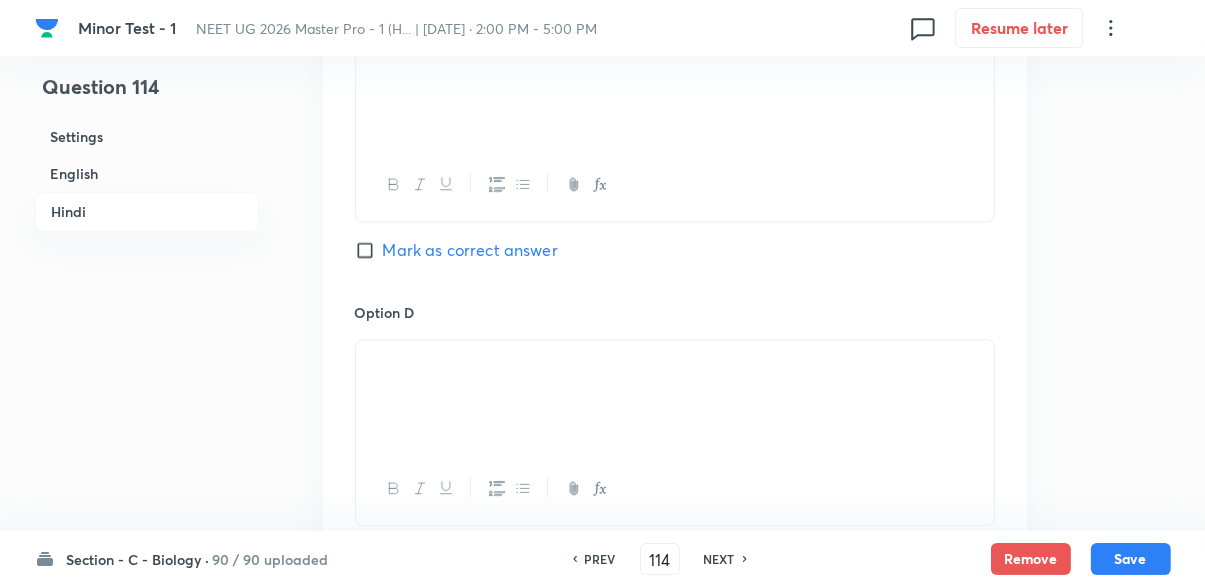 scroll, scrollTop: 3665, scrollLeft: 0, axis: vertical 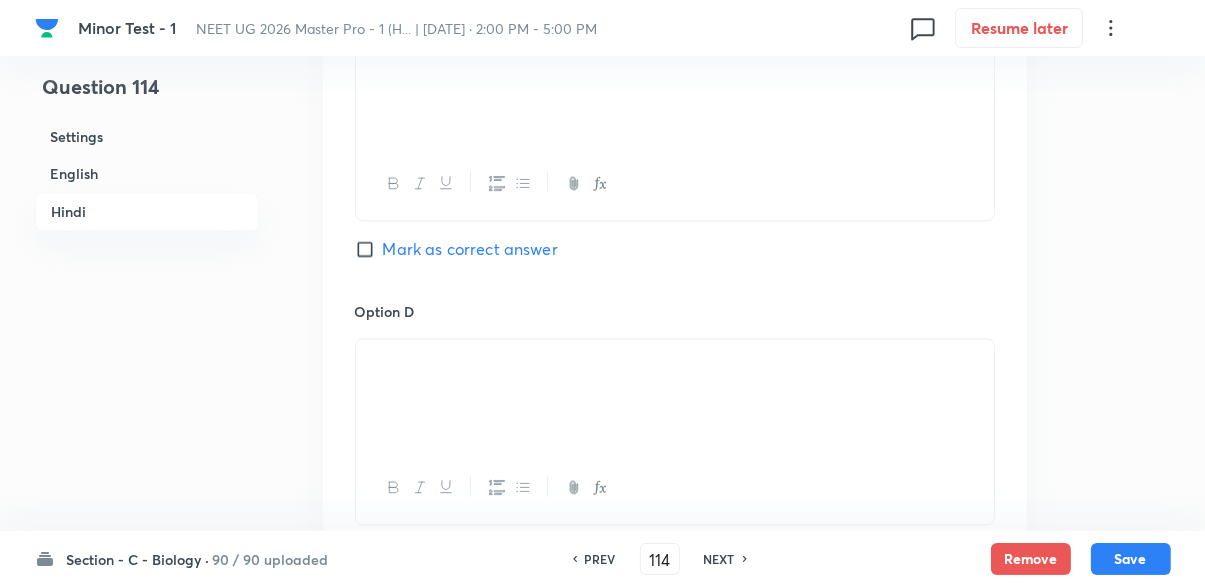 click on "NEXT" at bounding box center [719, 559] 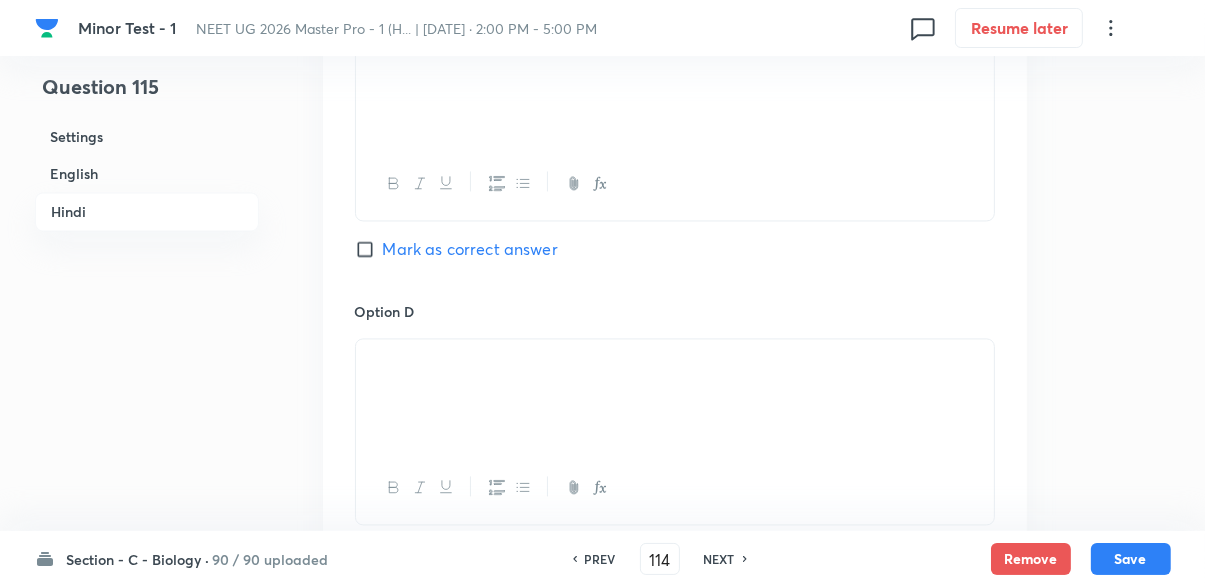type on "115" 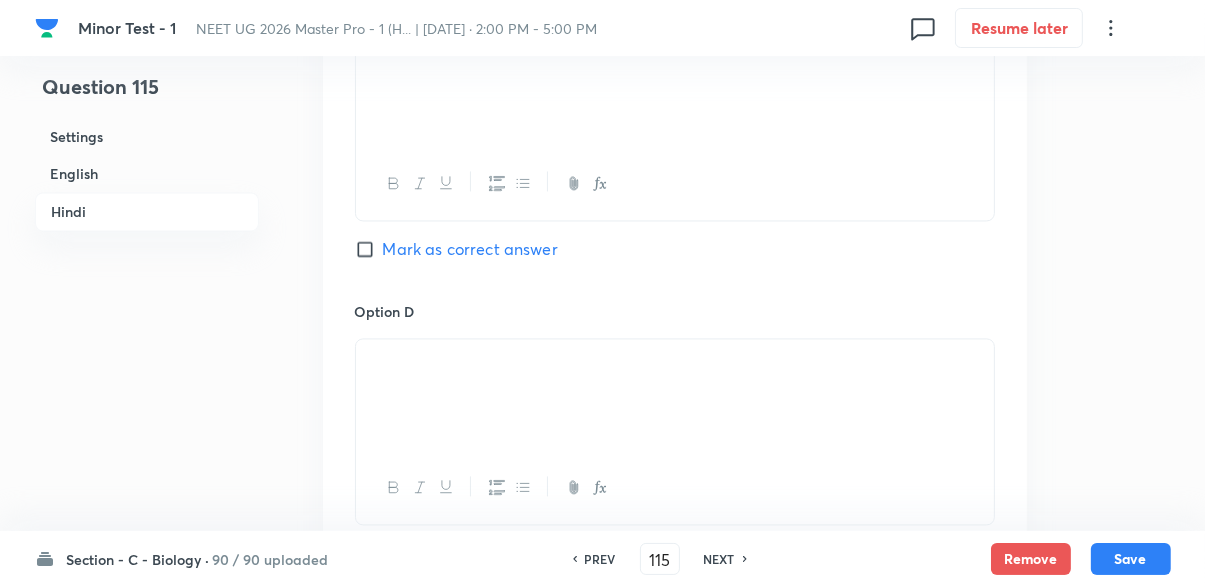 checkbox on "false" 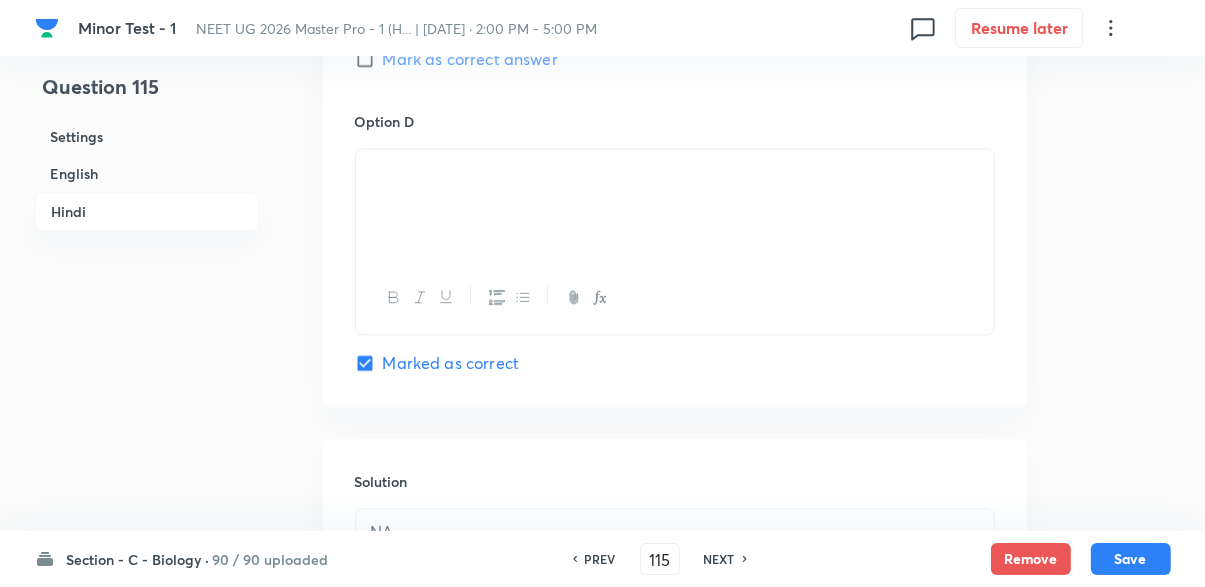 scroll, scrollTop: 3858, scrollLeft: 0, axis: vertical 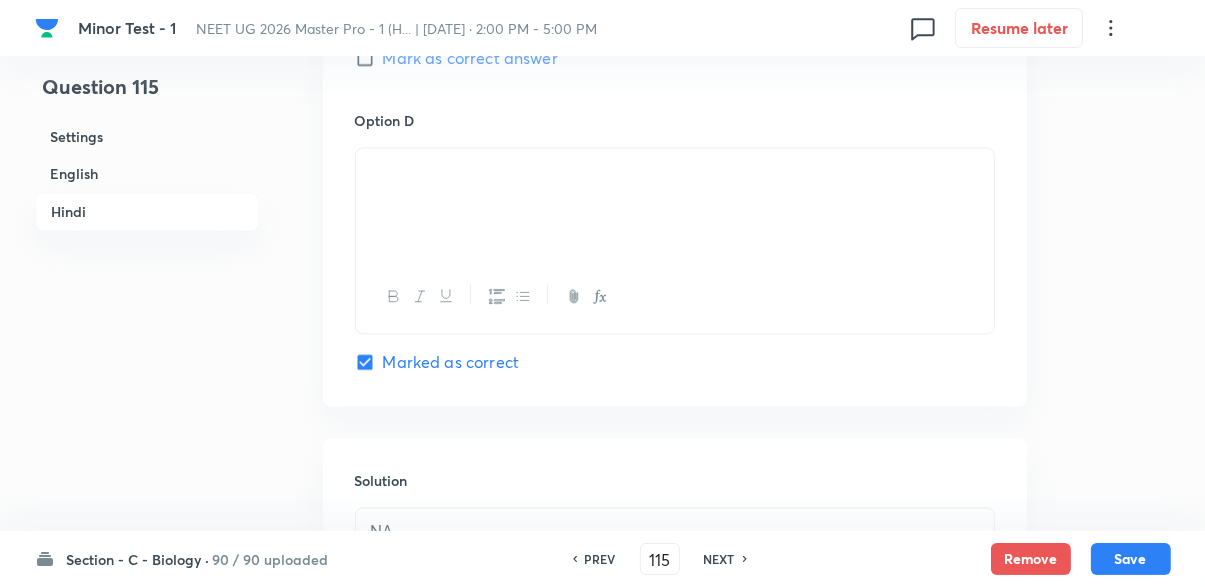 click on "NEXT" at bounding box center [719, 559] 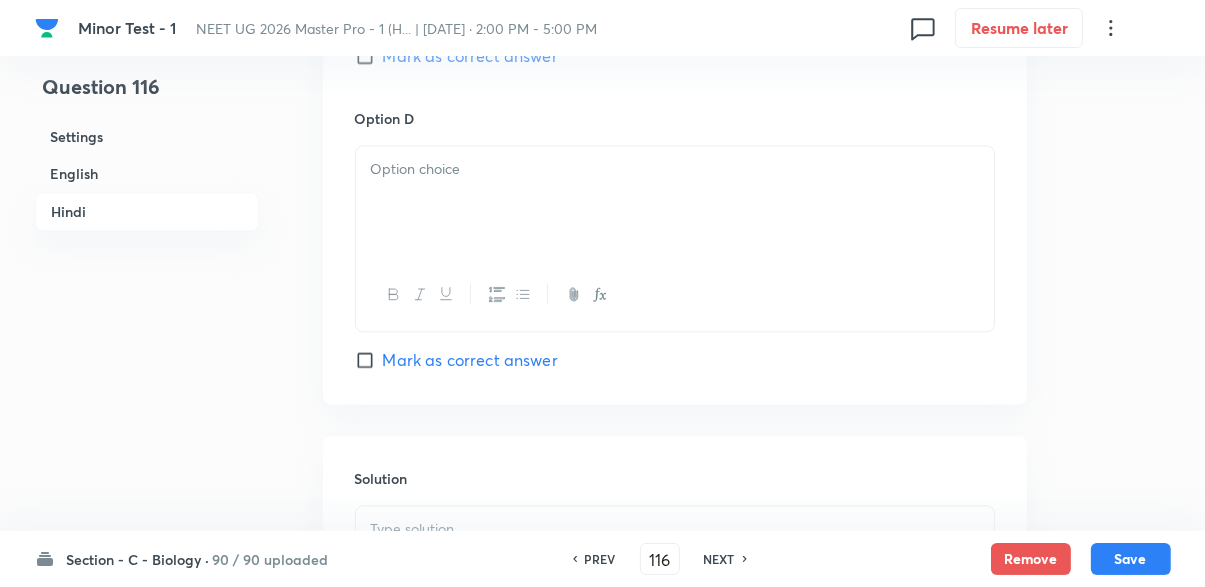 checkbox on "false" 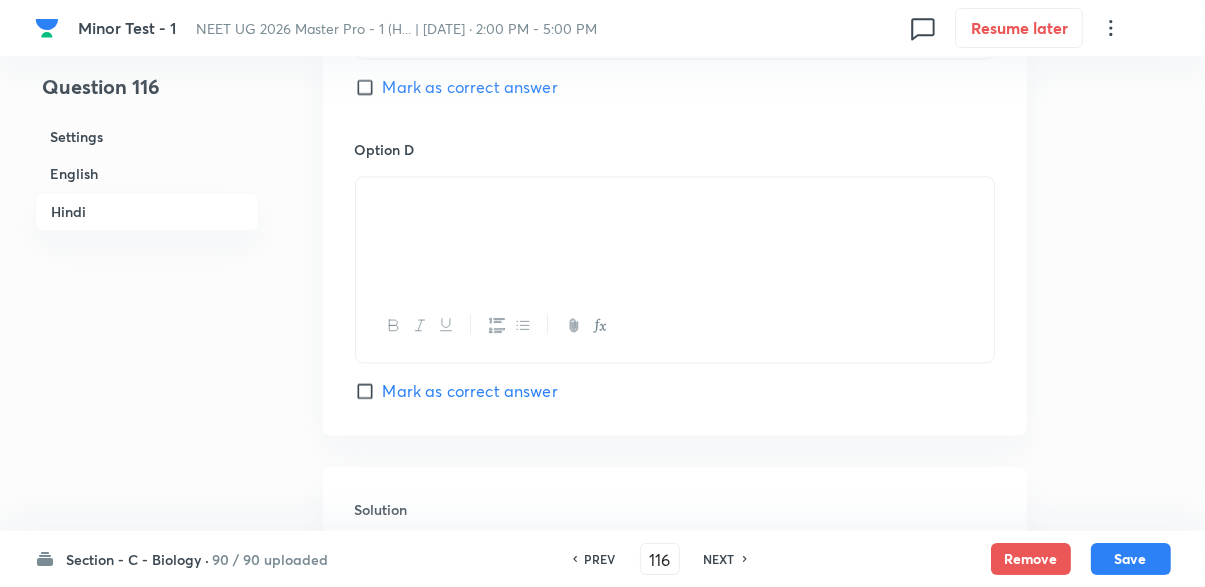 scroll, scrollTop: 3828, scrollLeft: 0, axis: vertical 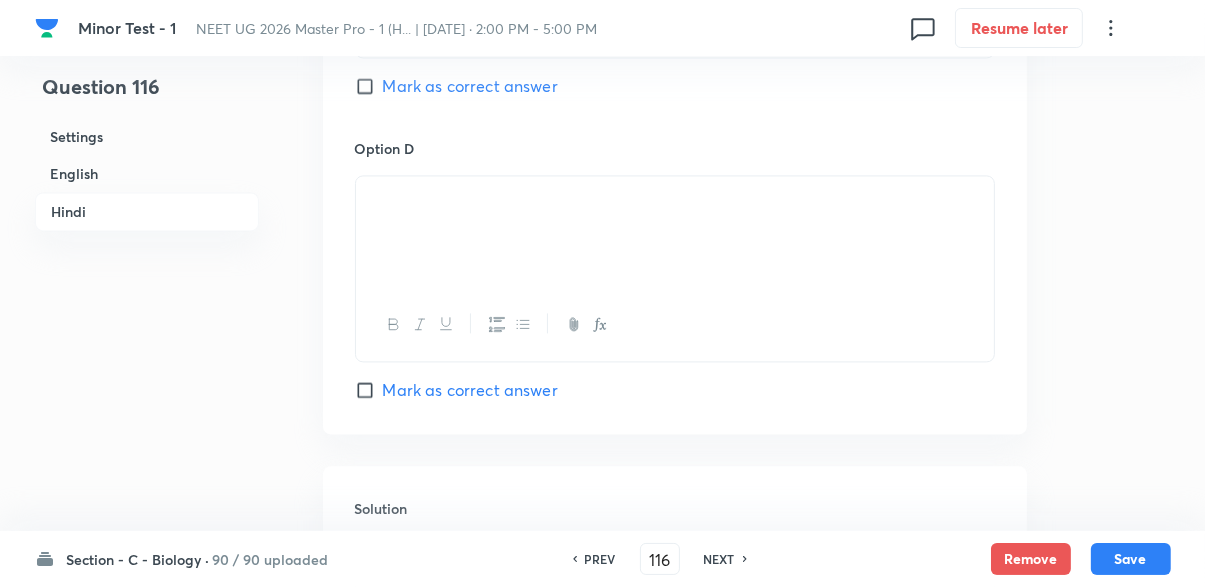 click on "NEXT" at bounding box center (719, 559) 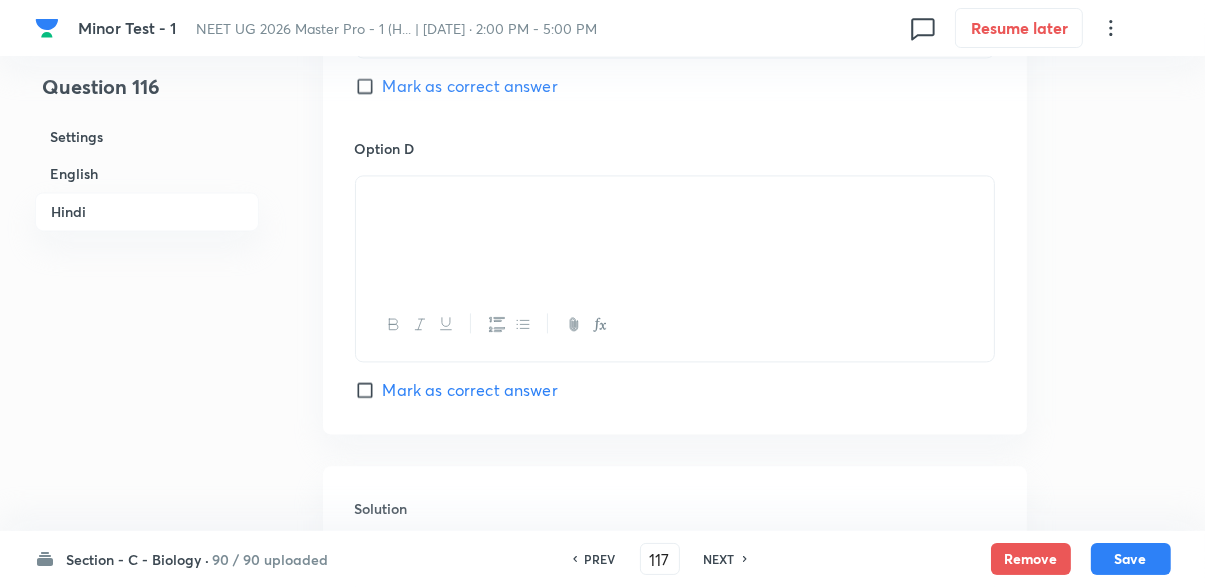 checkbox on "false" 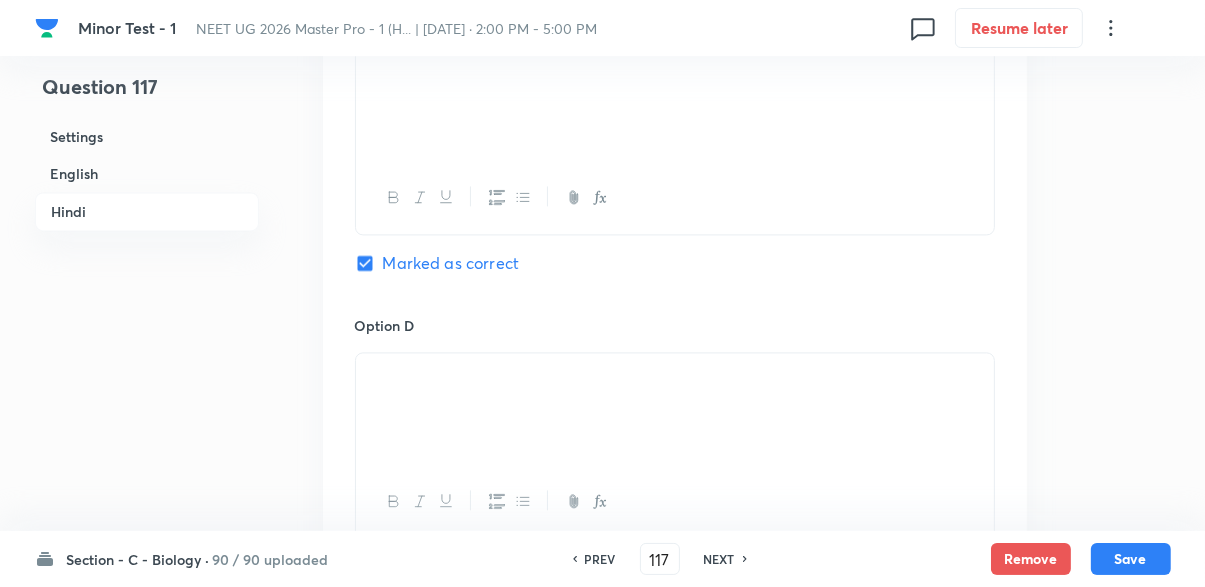 click on "Option A Mark as correct answer Option B Mark as correct answer Option C Marked as correct Option D Mark as correct answer" at bounding box center (675, -9) 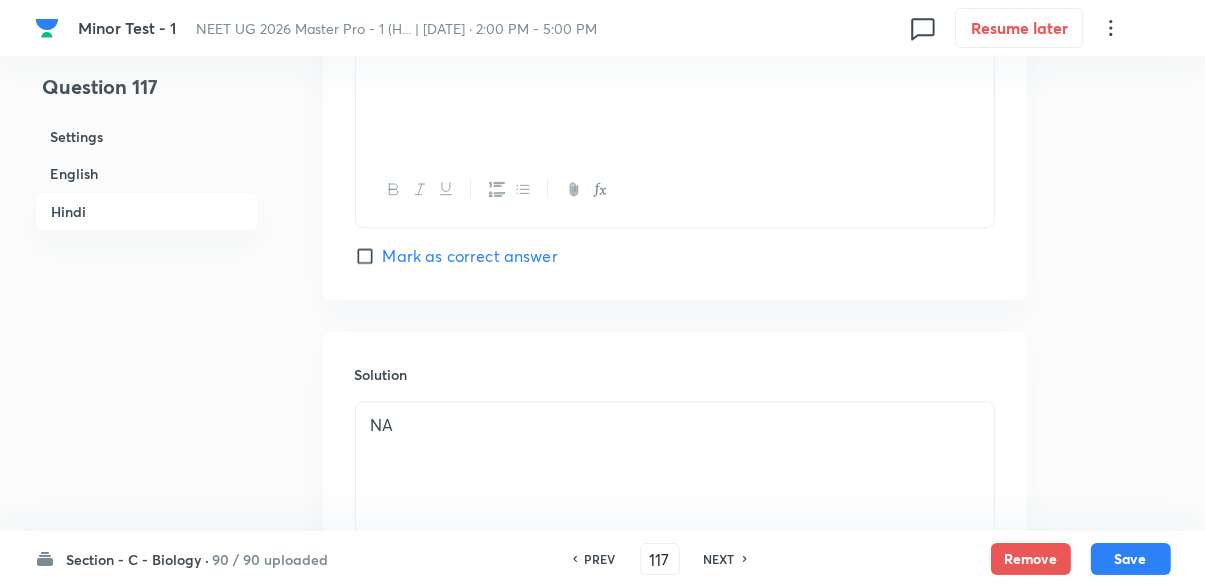 scroll, scrollTop: 4258, scrollLeft: 0, axis: vertical 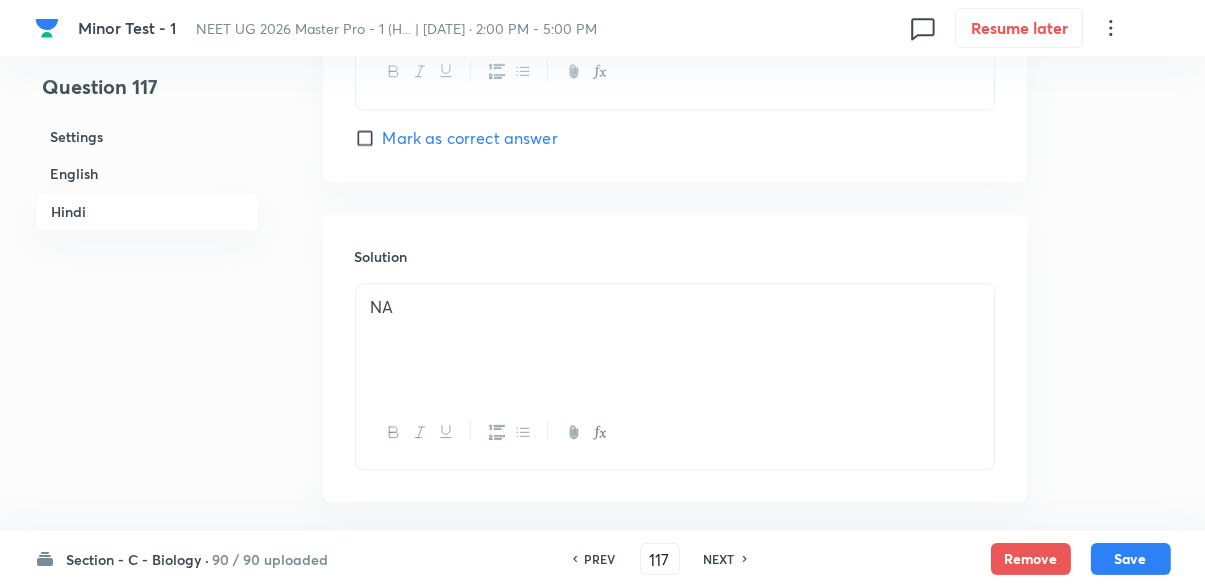 click on "NEXT" at bounding box center [719, 559] 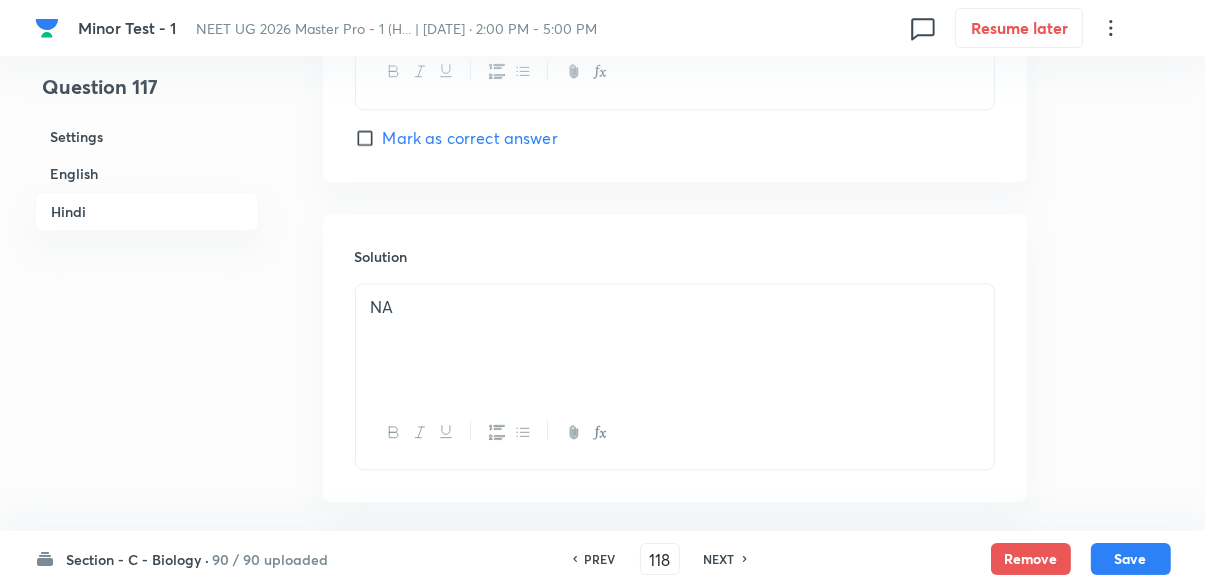 checkbox on "false" 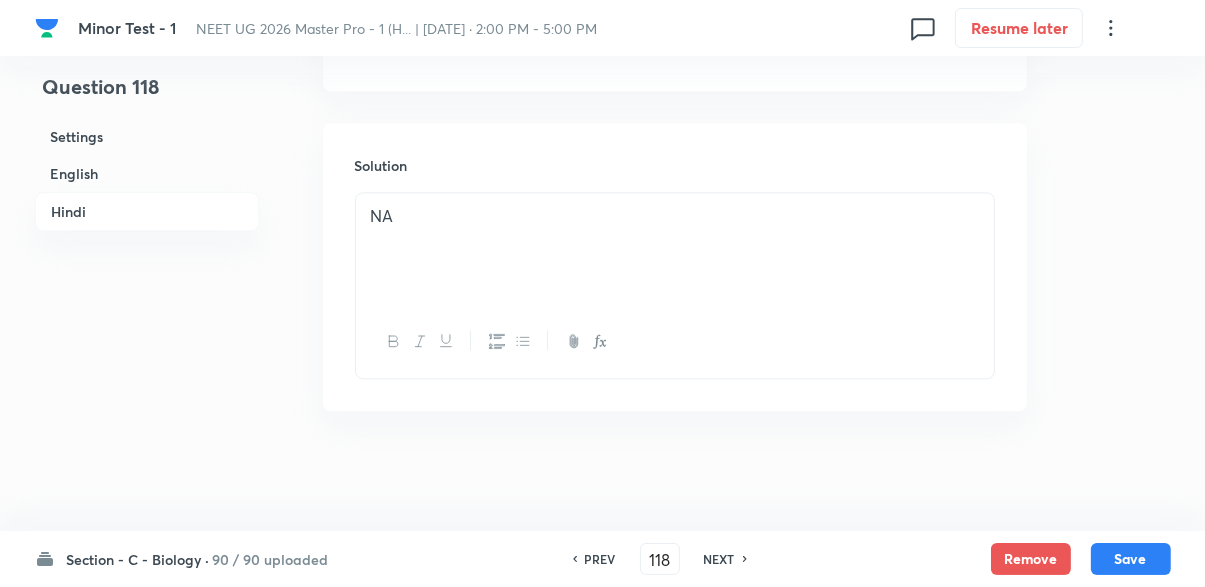 checkbox on "true" 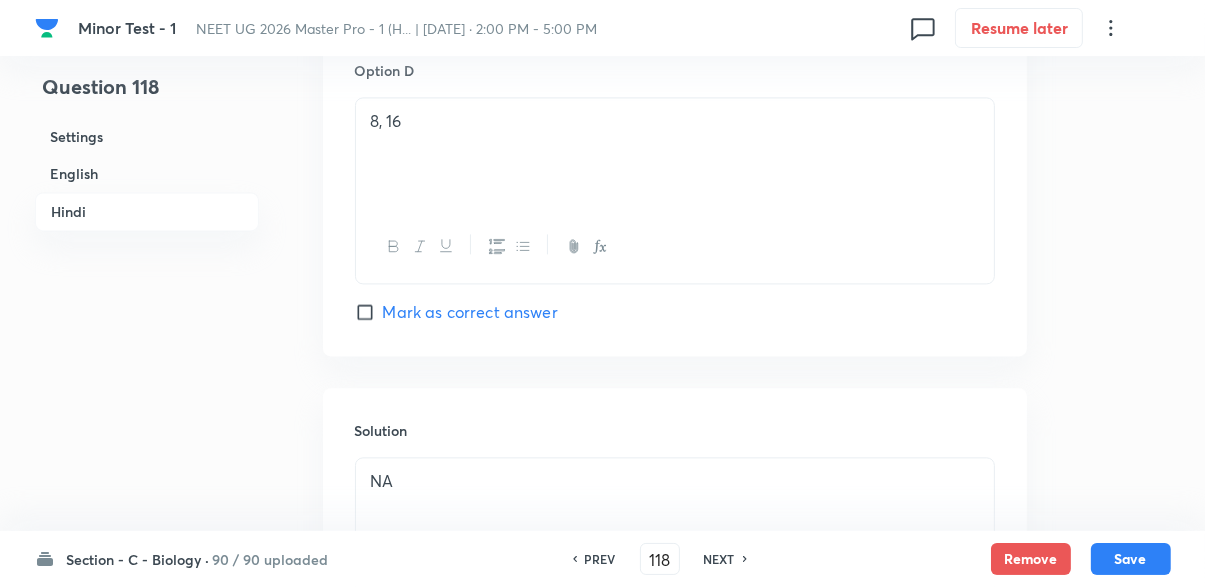 scroll, scrollTop: 3912, scrollLeft: 0, axis: vertical 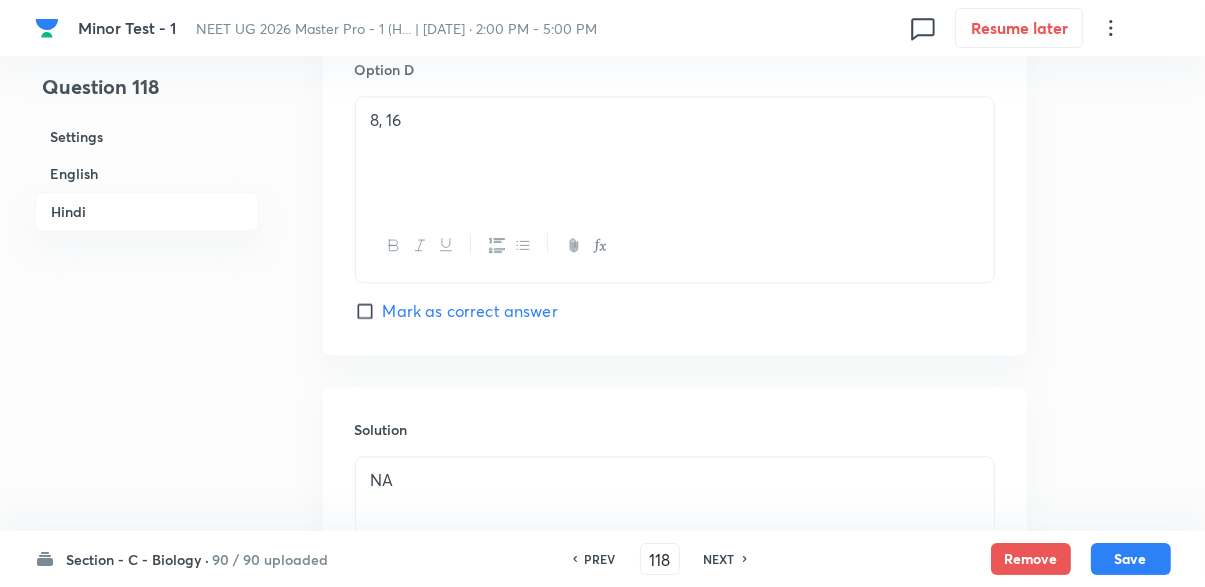 click on "NEXT" at bounding box center (719, 559) 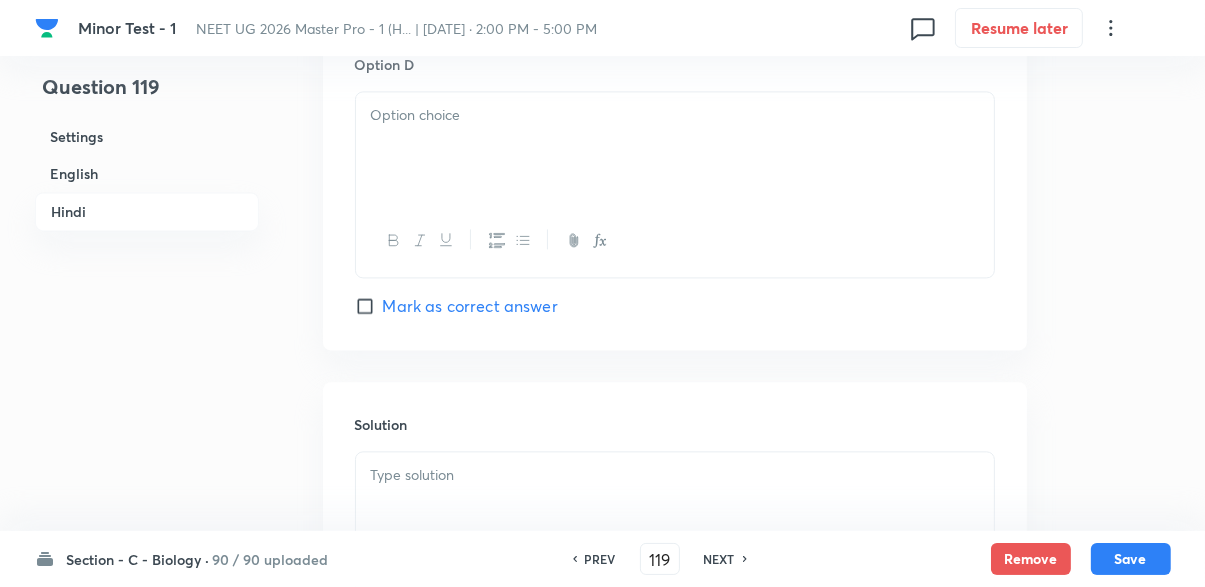checkbox on "false" 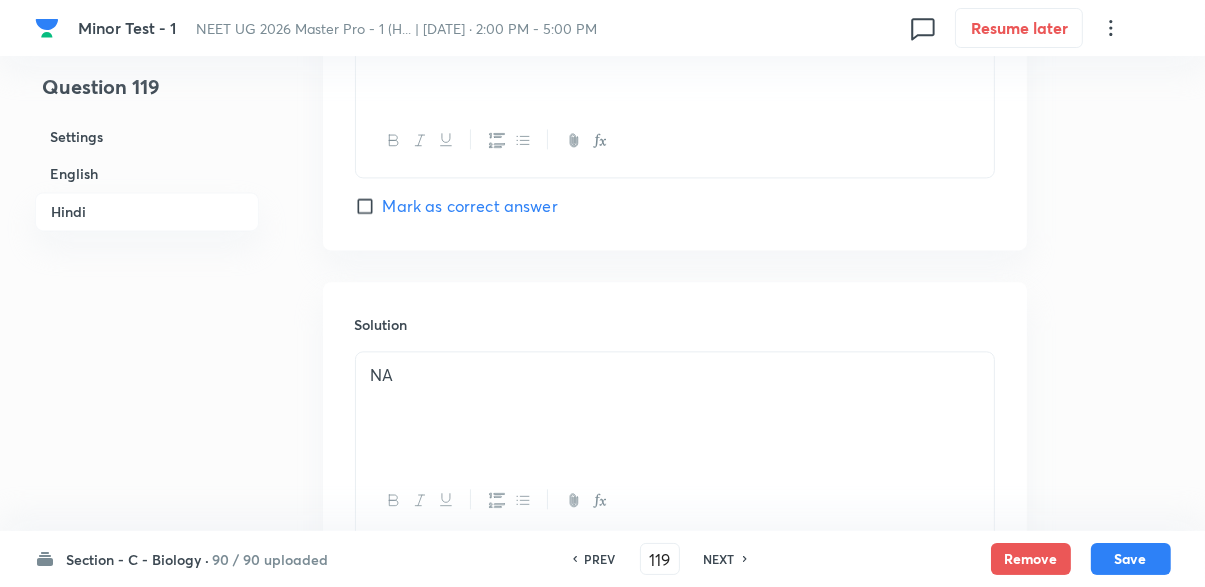 scroll, scrollTop: 4017, scrollLeft: 0, axis: vertical 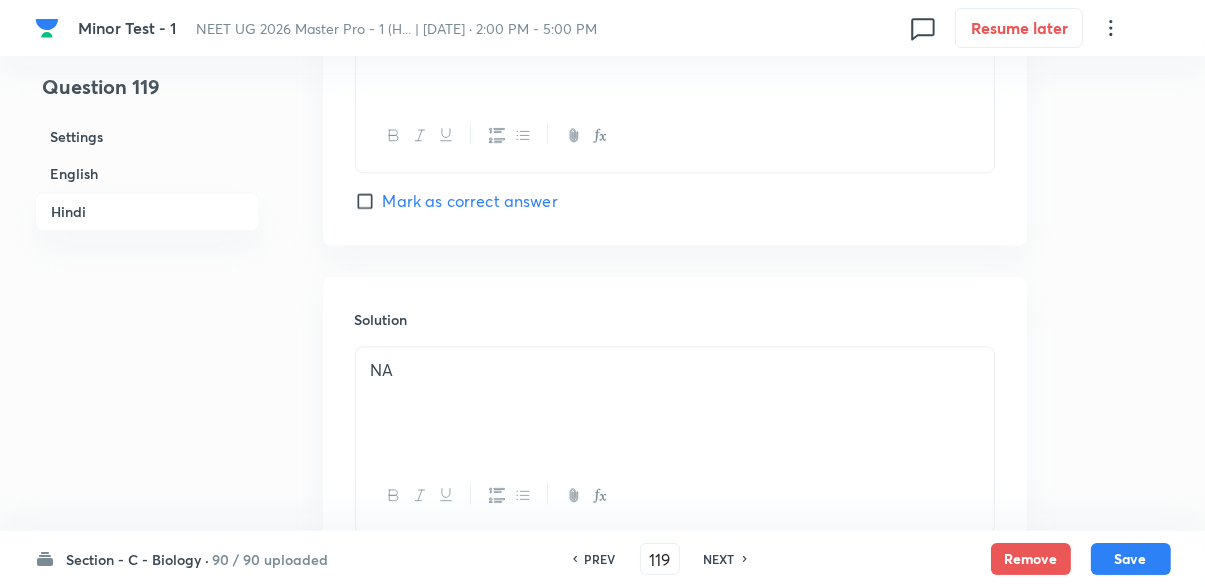 click on "NEXT" at bounding box center [719, 559] 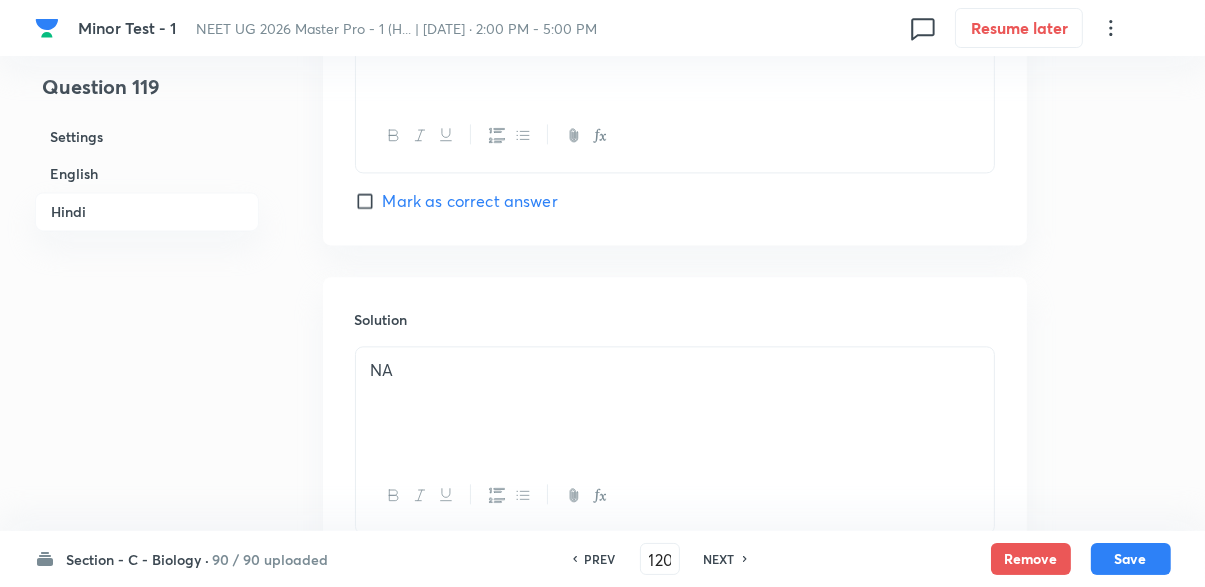 checkbox on "false" 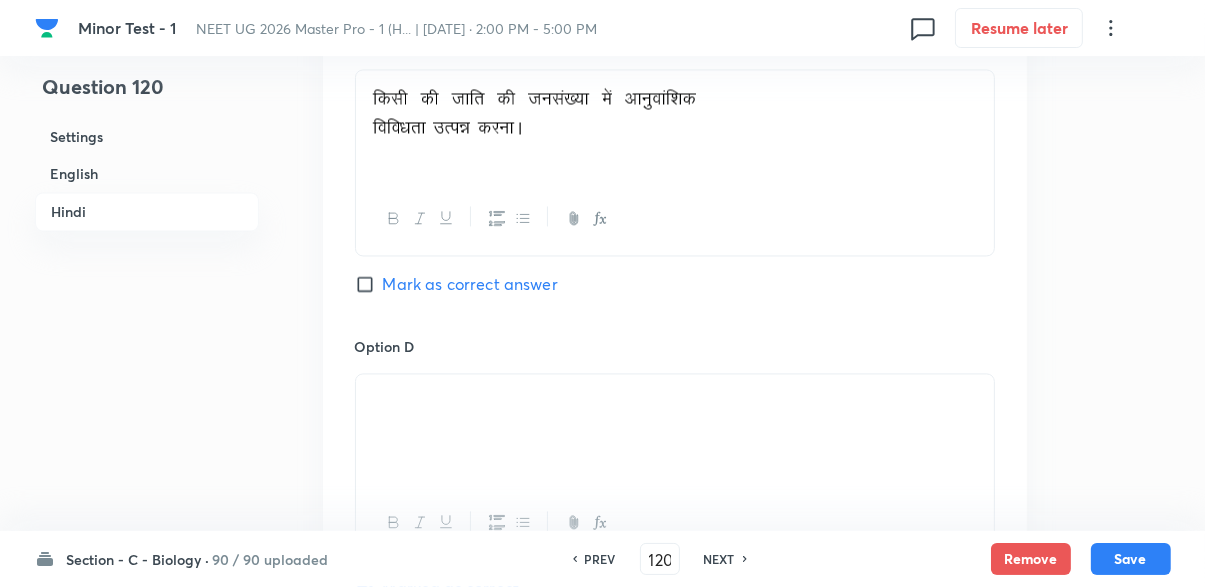 scroll, scrollTop: 3639, scrollLeft: 0, axis: vertical 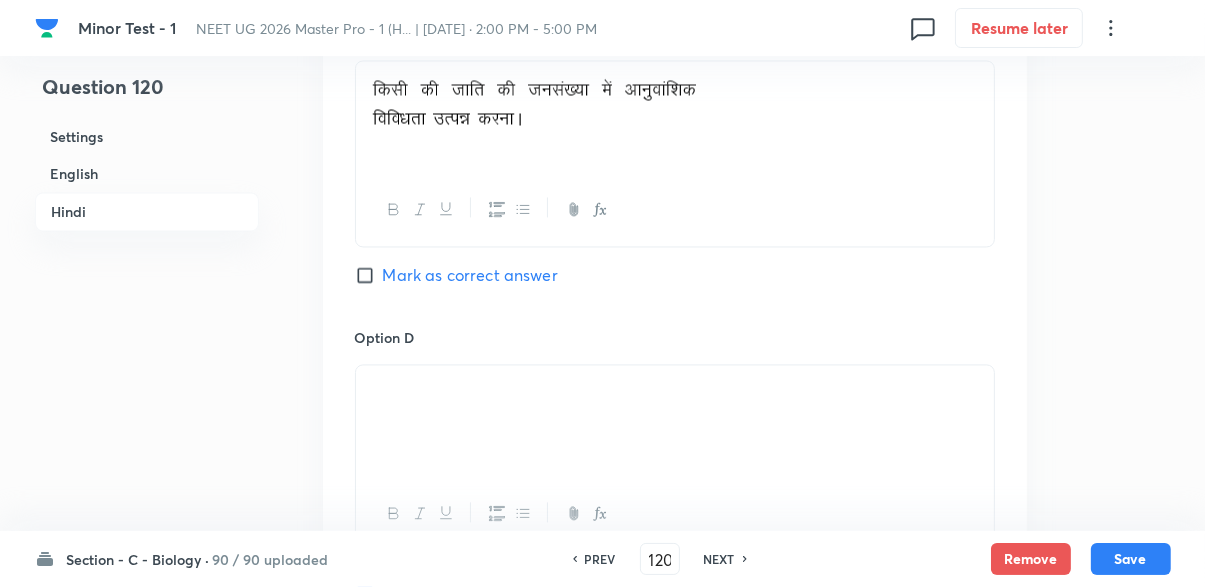 click on "NEXT" at bounding box center [719, 559] 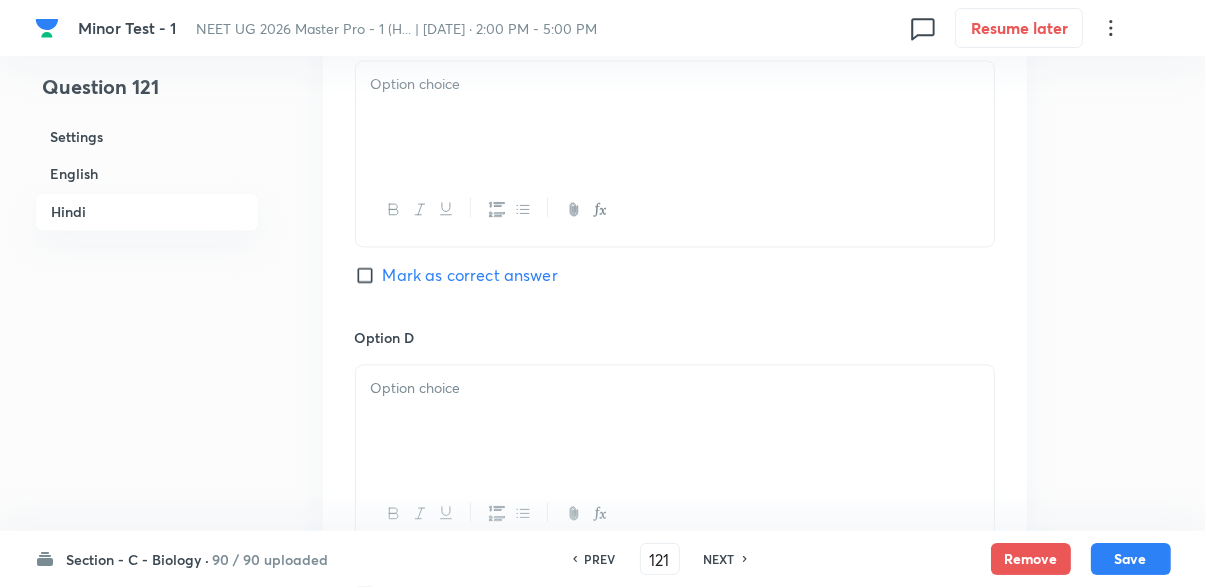 checkbox on "false" 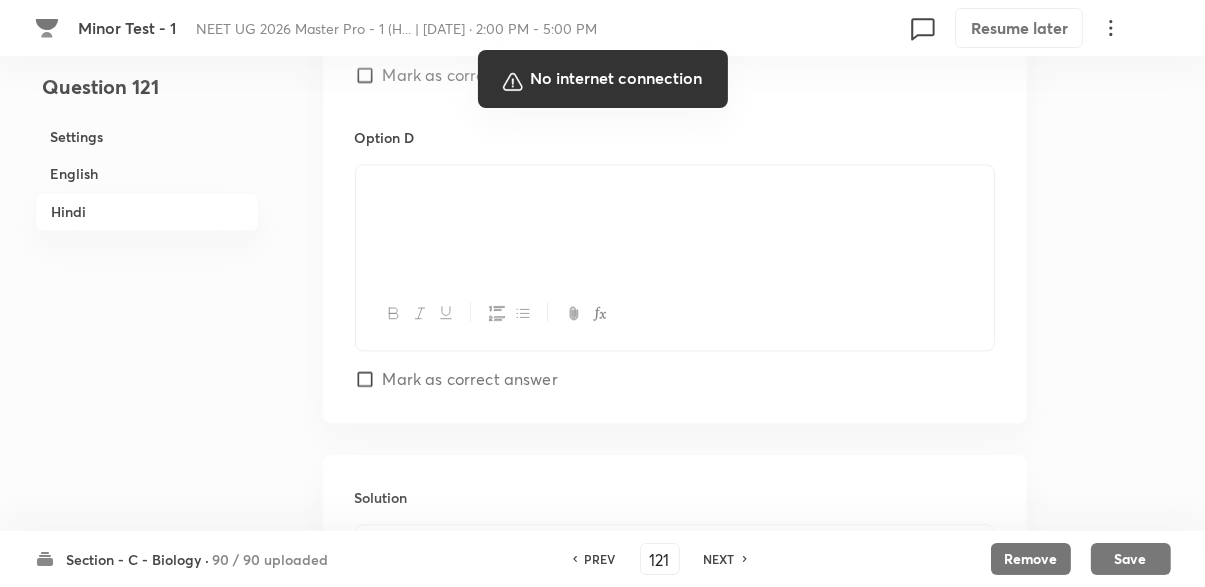 scroll, scrollTop: 3839, scrollLeft: 0, axis: vertical 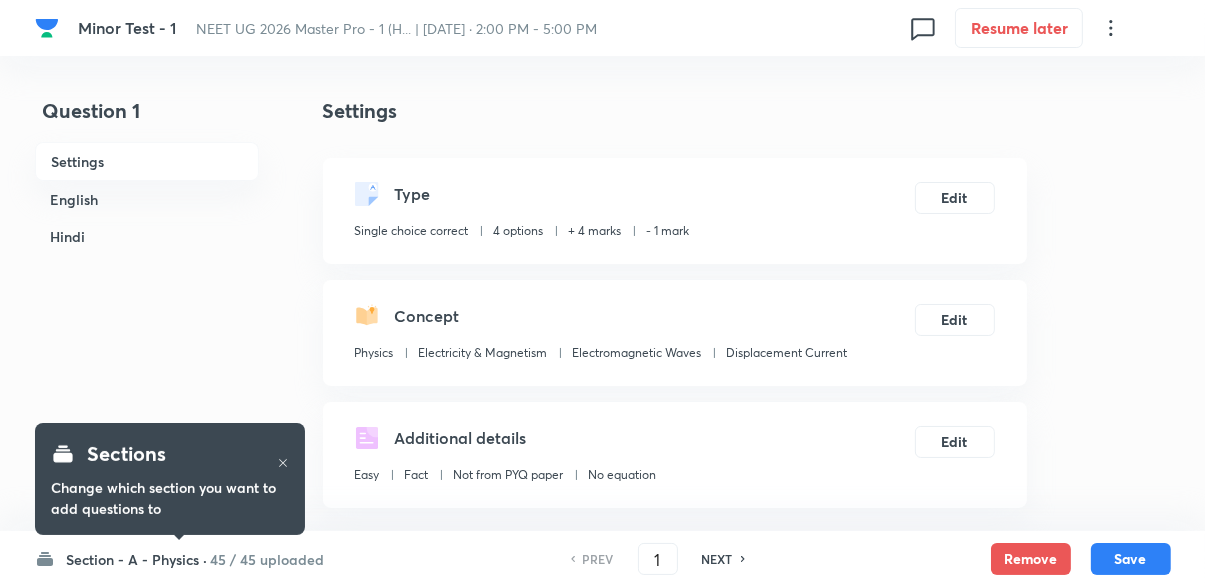 checkbox on "true" 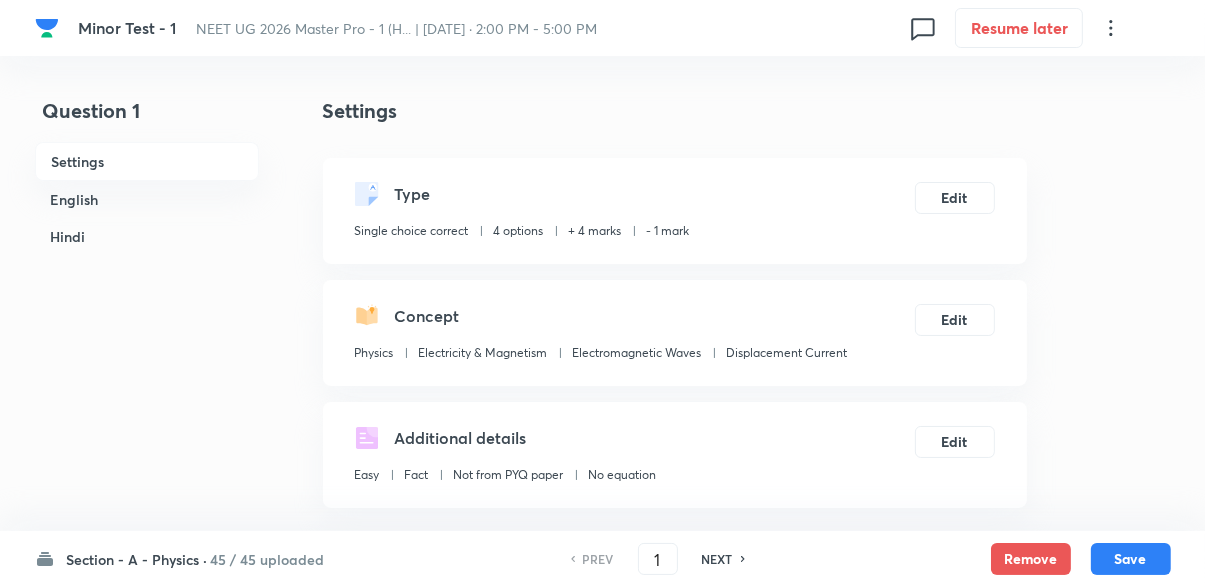 click on "1" at bounding box center (658, 559) 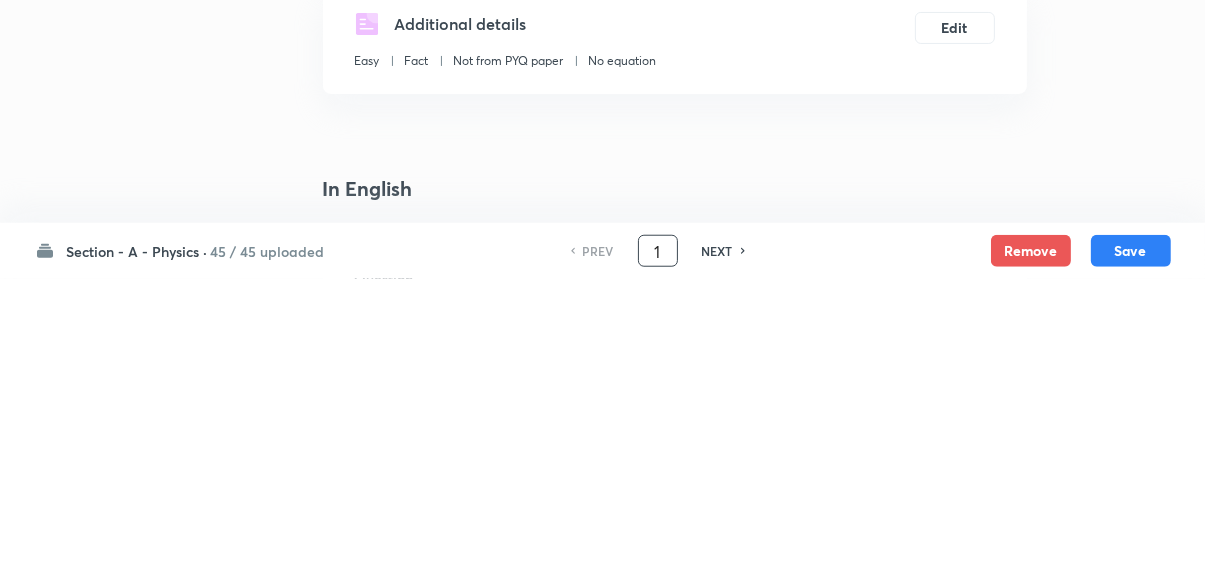 scroll, scrollTop: 111, scrollLeft: 0, axis: vertical 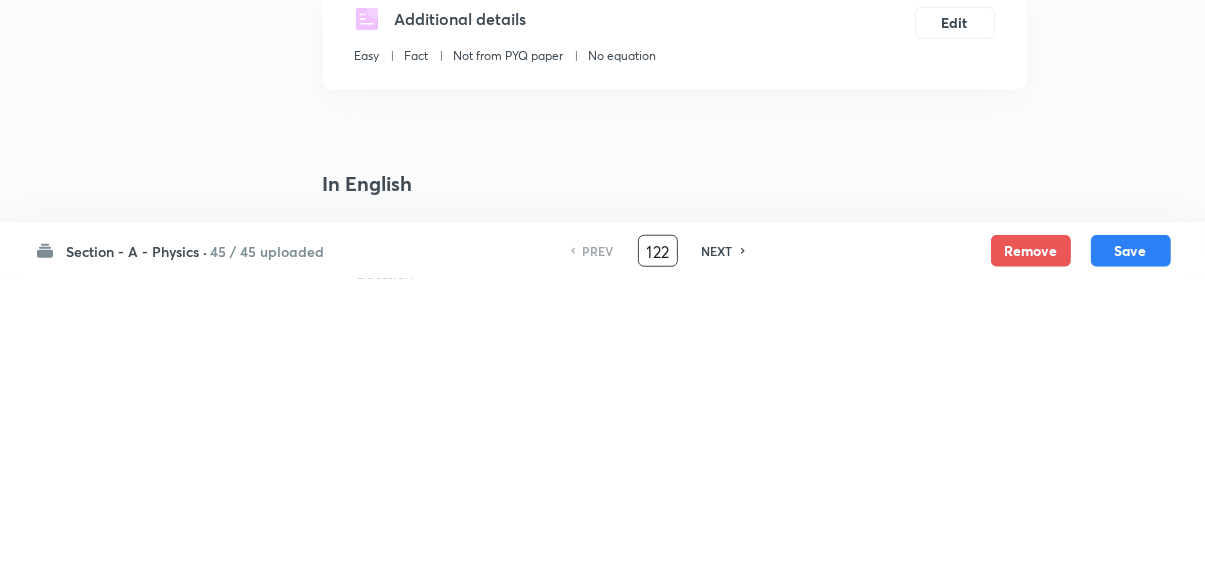 type on "122" 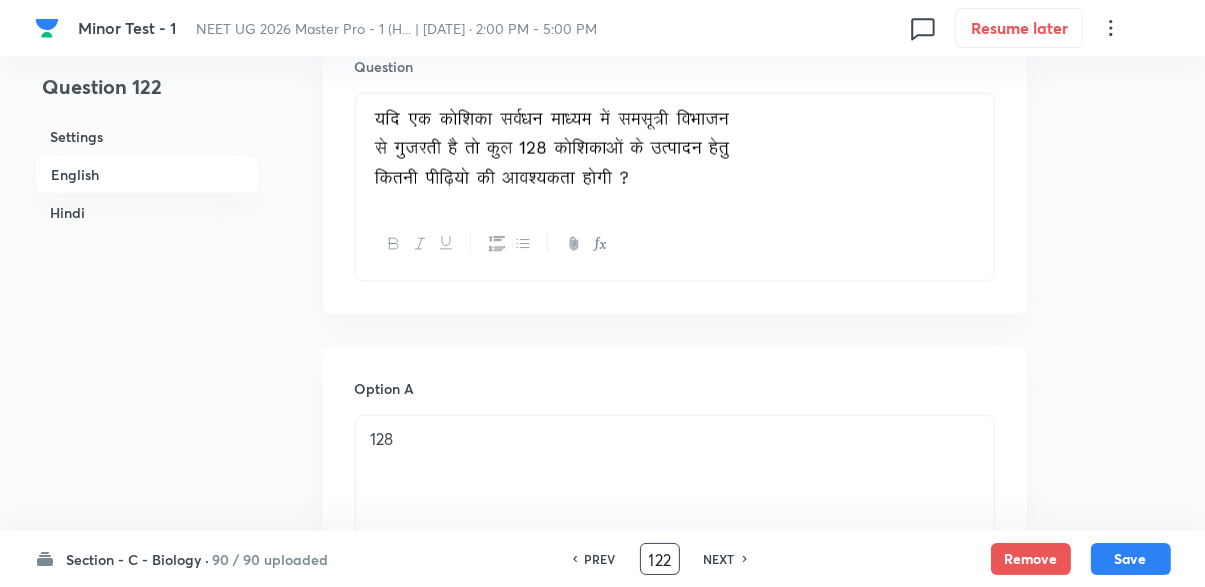 scroll, scrollTop: 2728, scrollLeft: 0, axis: vertical 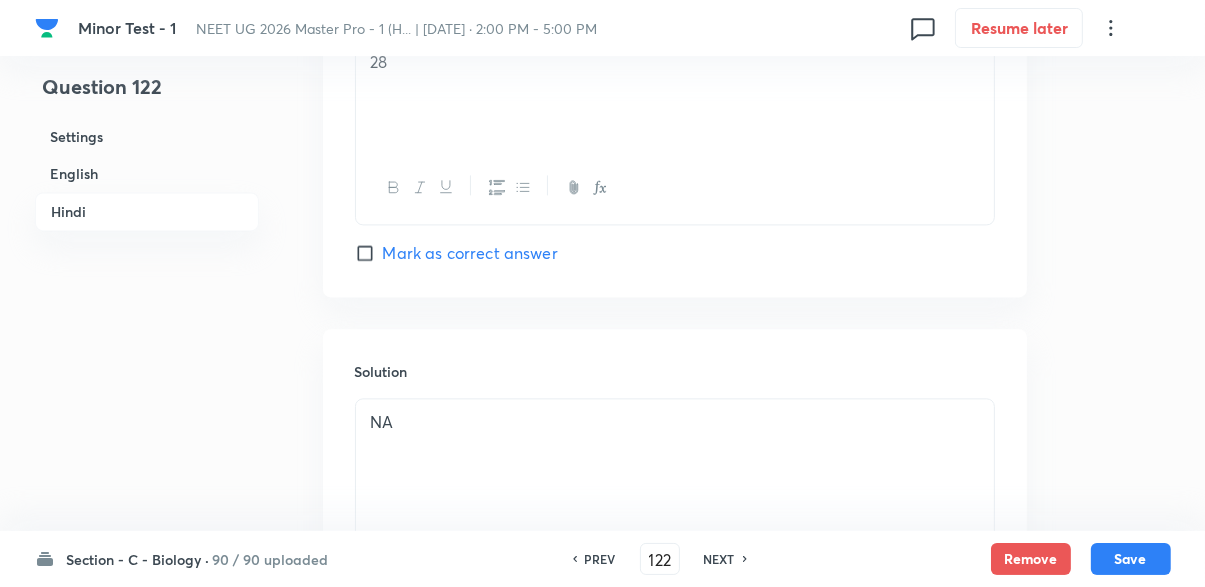 click on "NEXT" at bounding box center (719, 559) 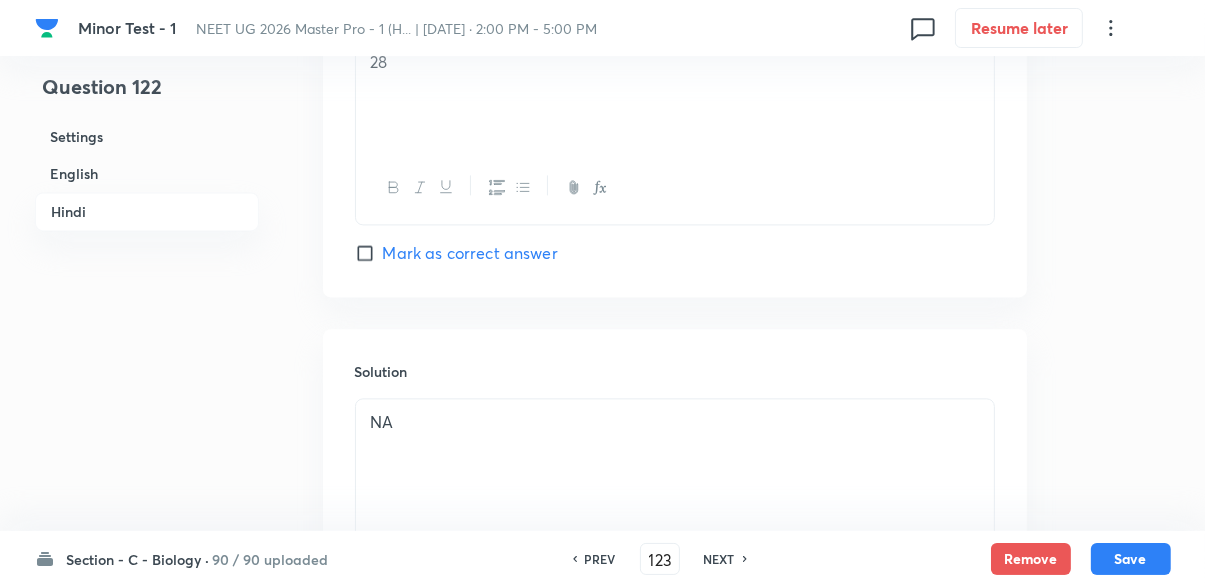 checkbox on "false" 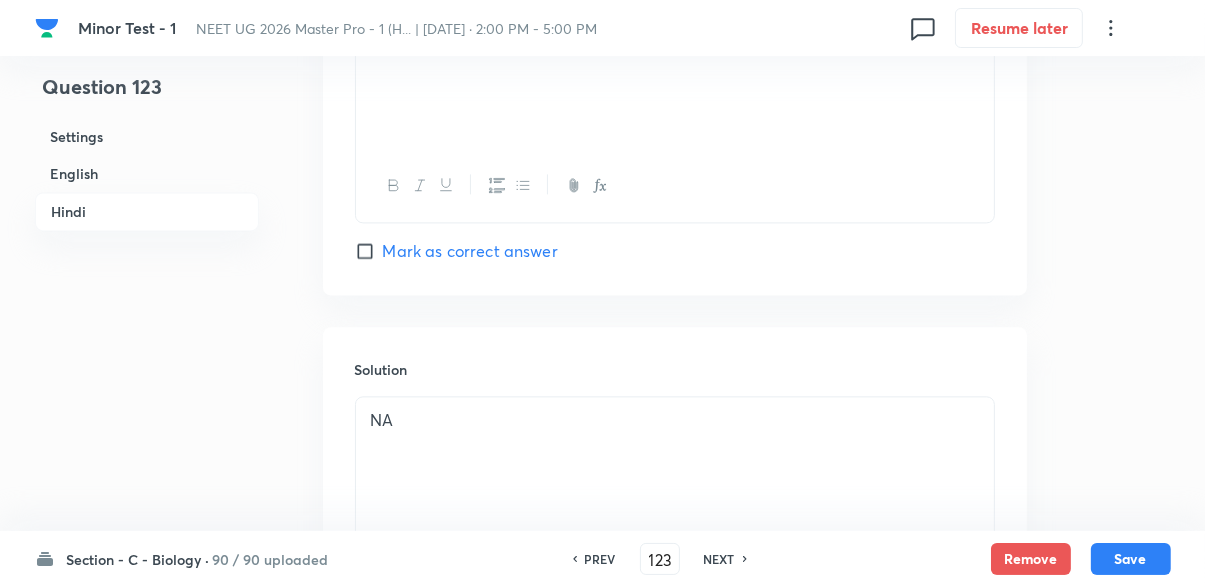checkbox on "true" 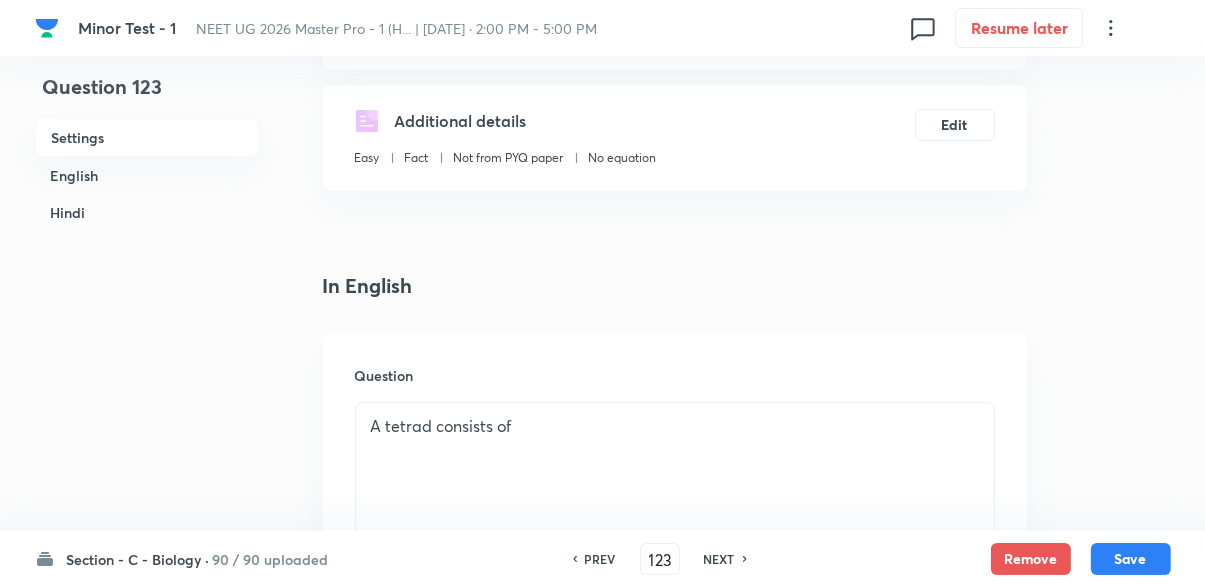 scroll, scrollTop: 0, scrollLeft: 0, axis: both 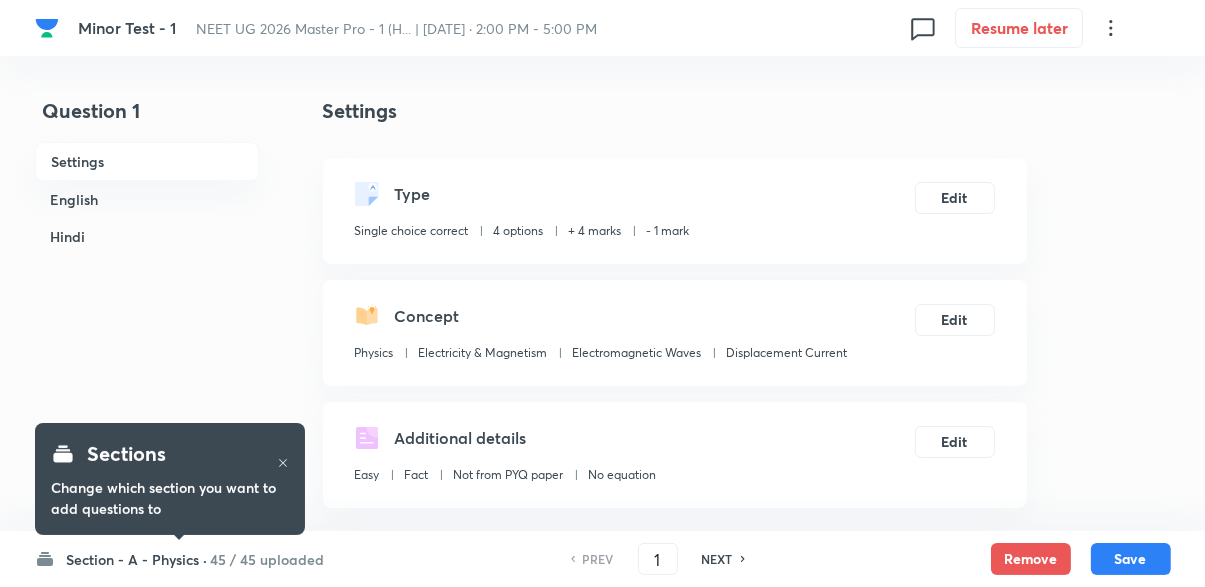 checkbox on "true" 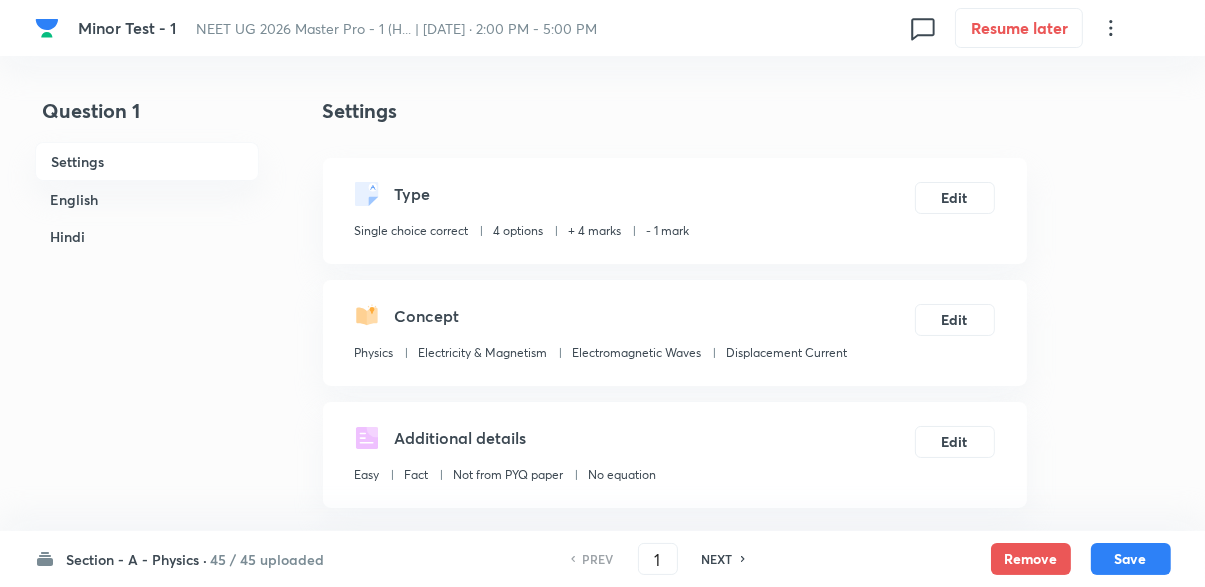 click on "1" at bounding box center (658, 559) 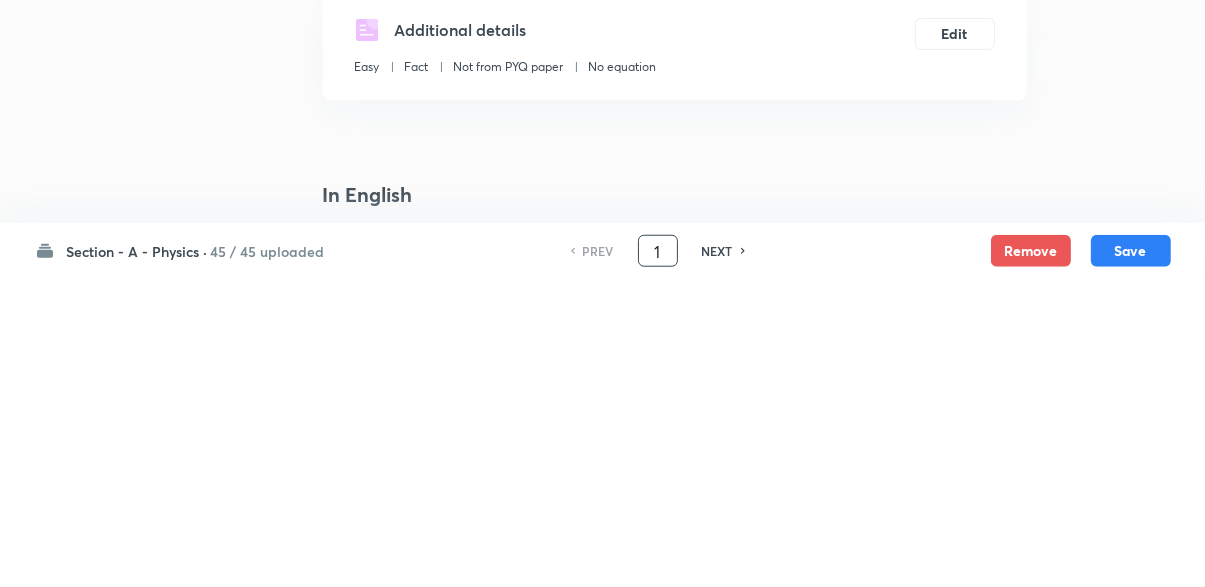 scroll, scrollTop: 111, scrollLeft: 0, axis: vertical 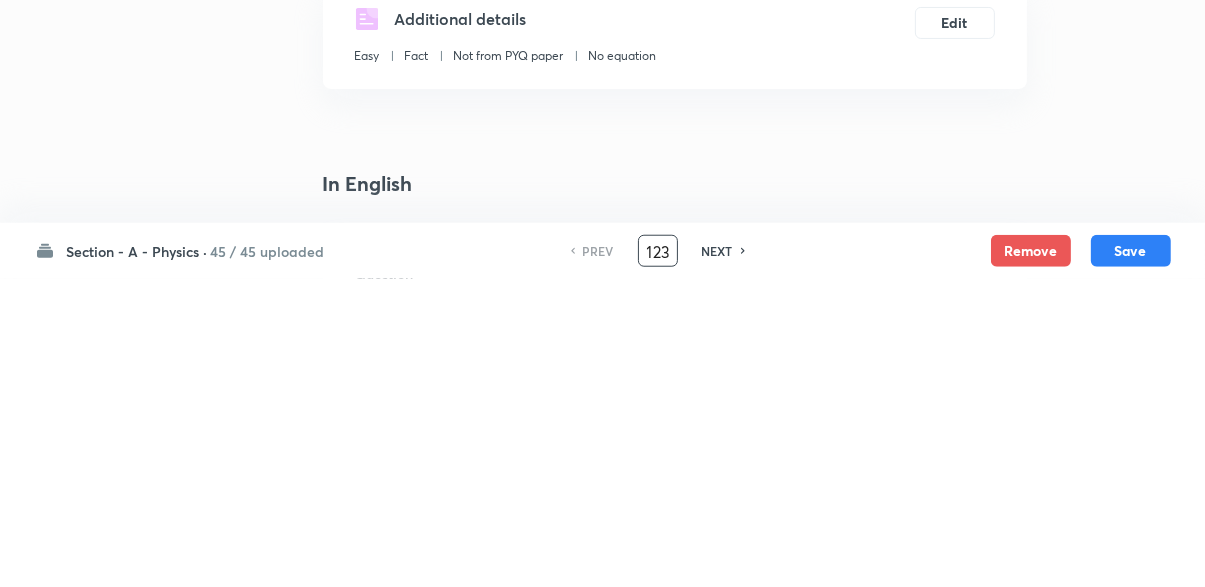 type on "123" 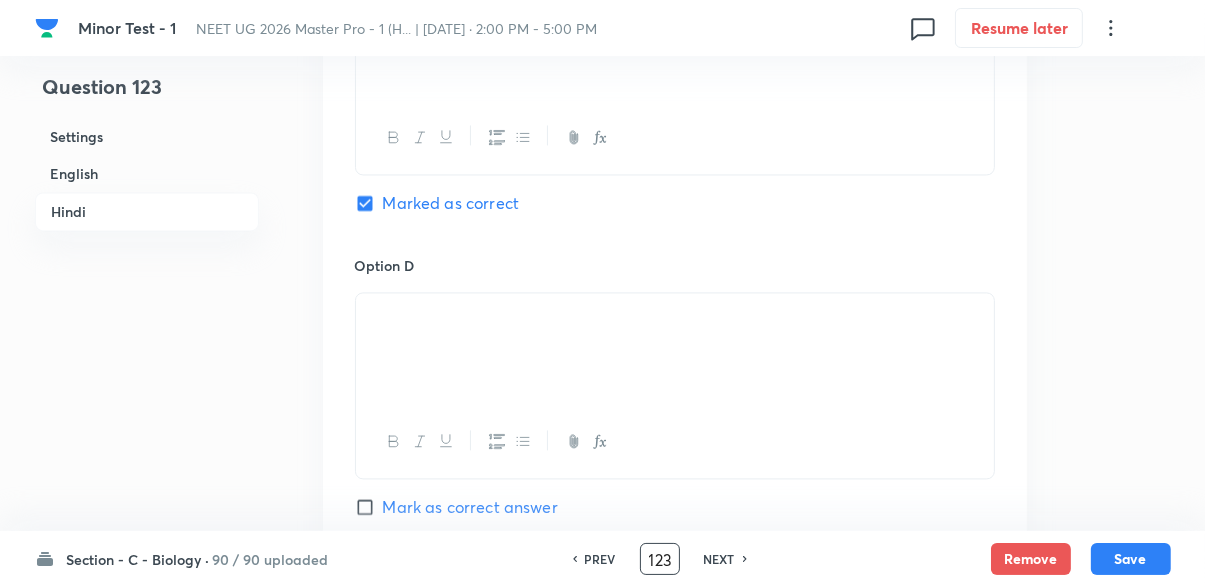 scroll, scrollTop: 3712, scrollLeft: 0, axis: vertical 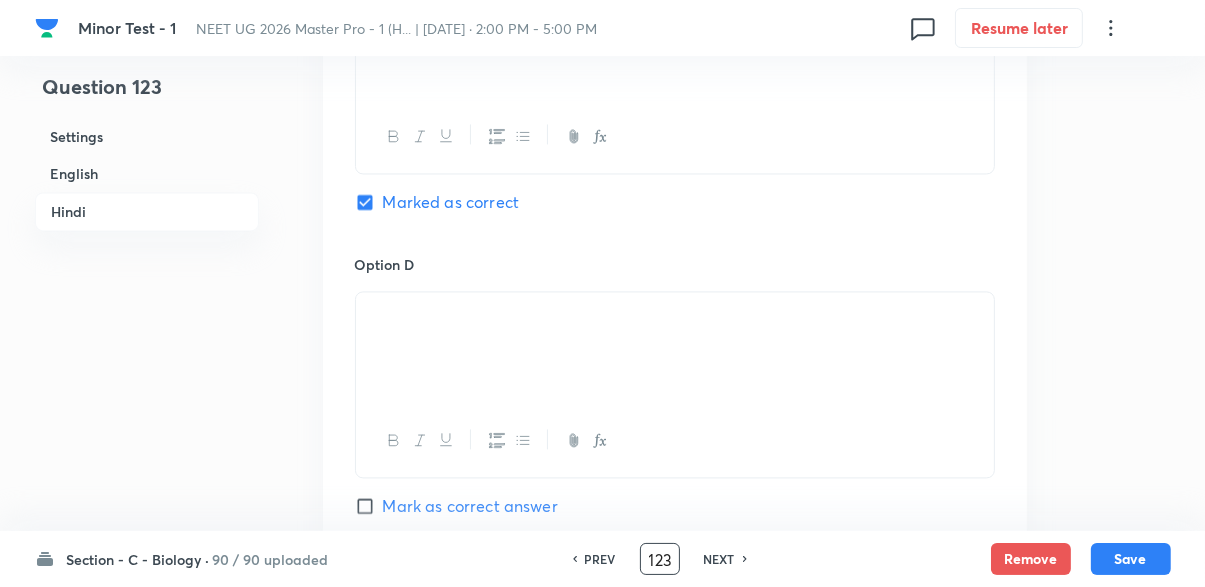 click on "NEXT" at bounding box center [719, 559] 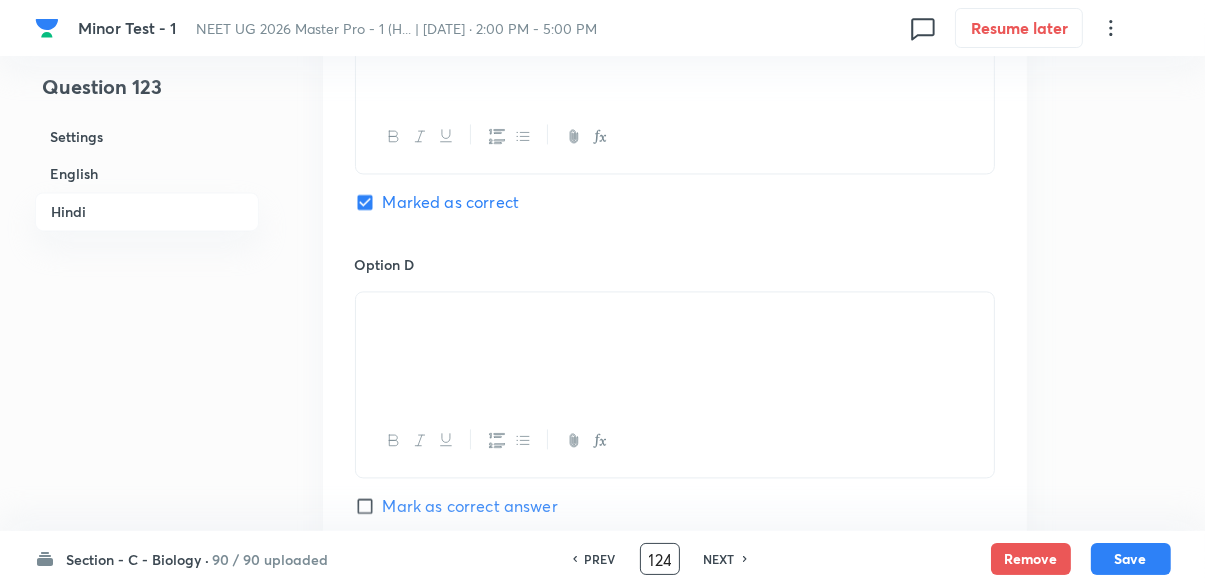 checkbox on "false" 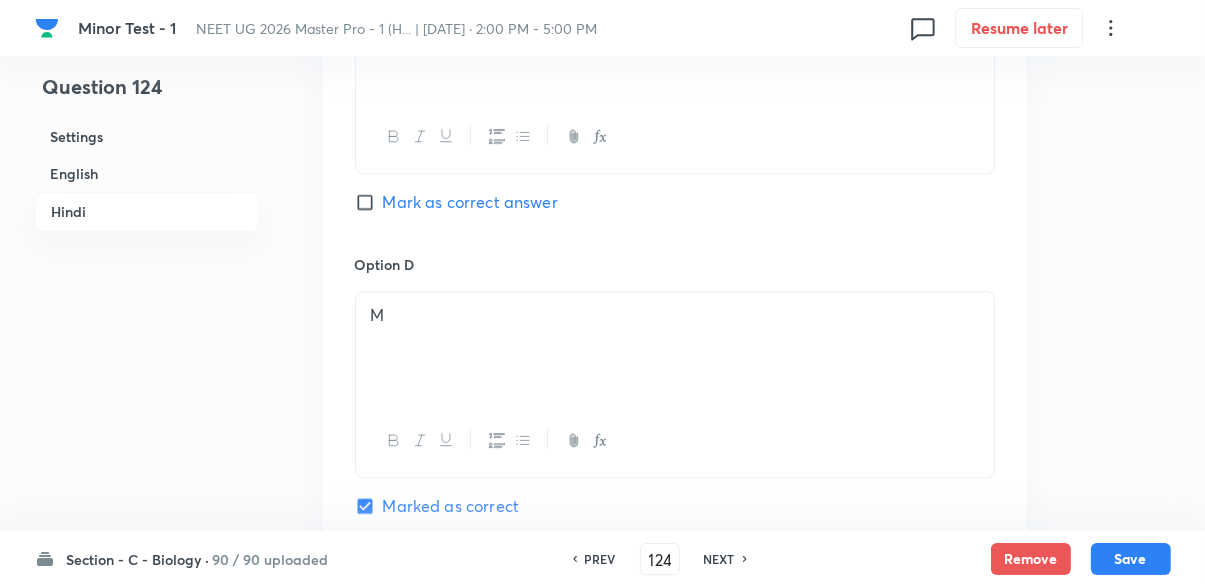 scroll, scrollTop: 0, scrollLeft: 0, axis: both 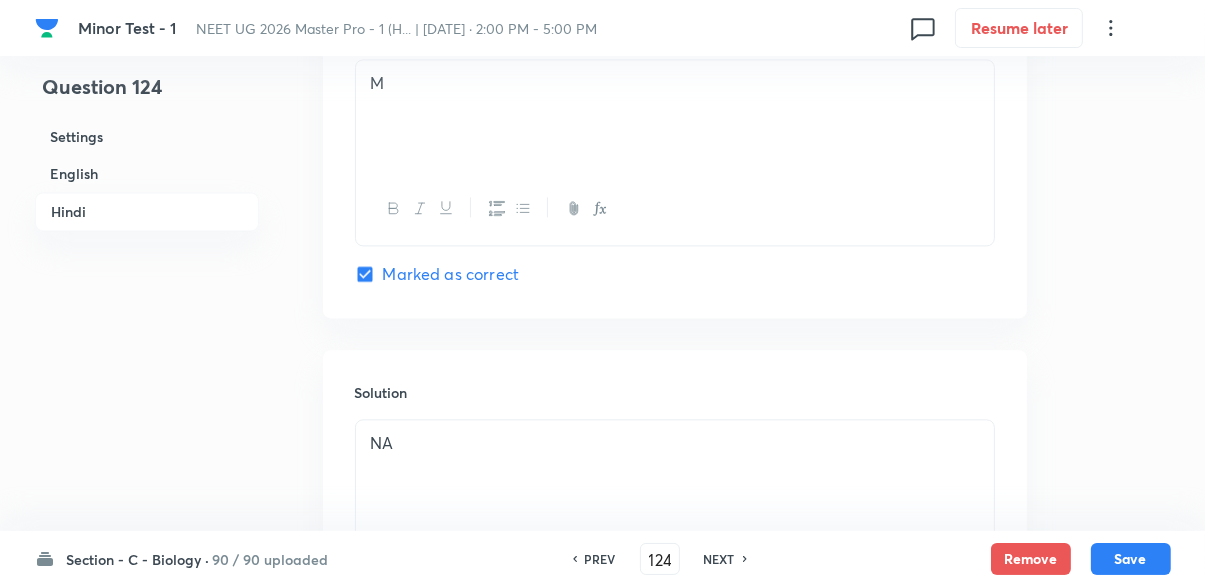 click on "NEXT" at bounding box center [719, 559] 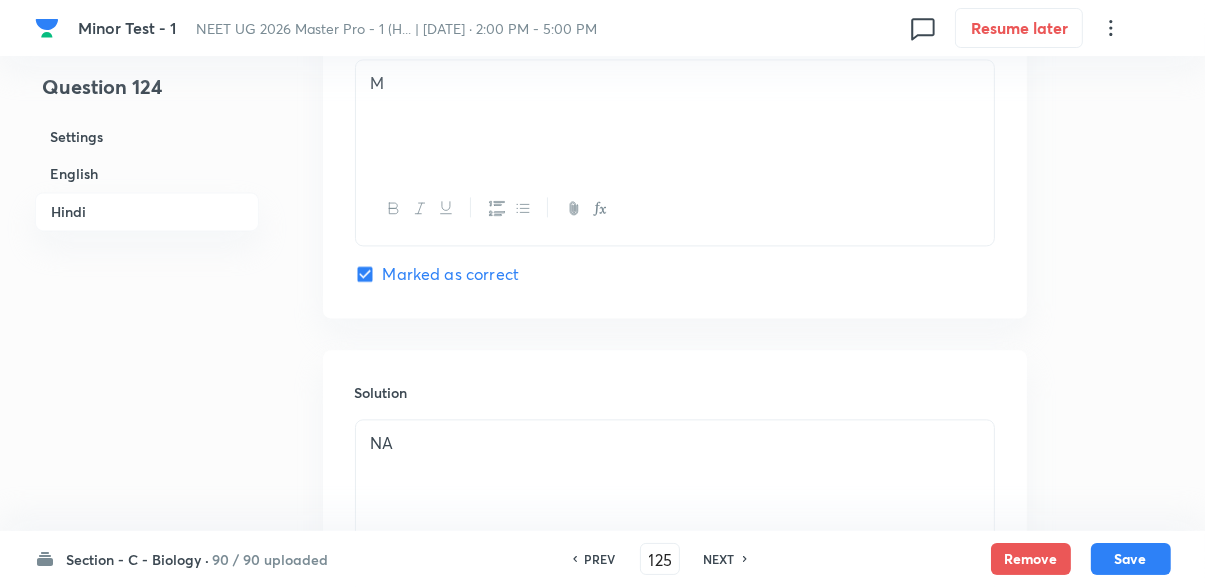 checkbox on "false" 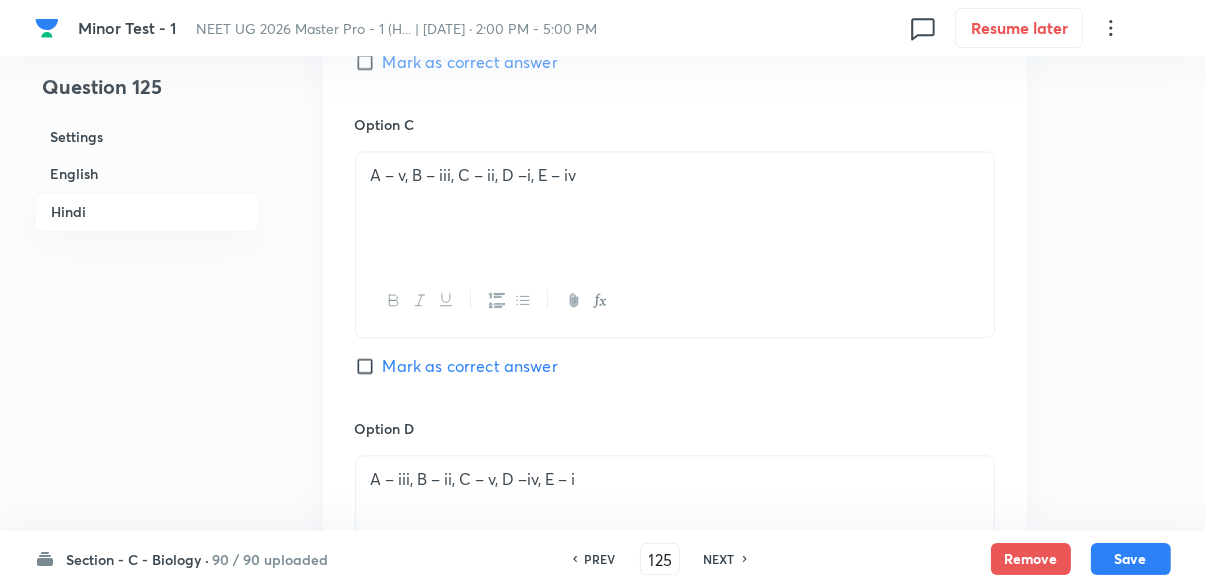 checkbox on "true" 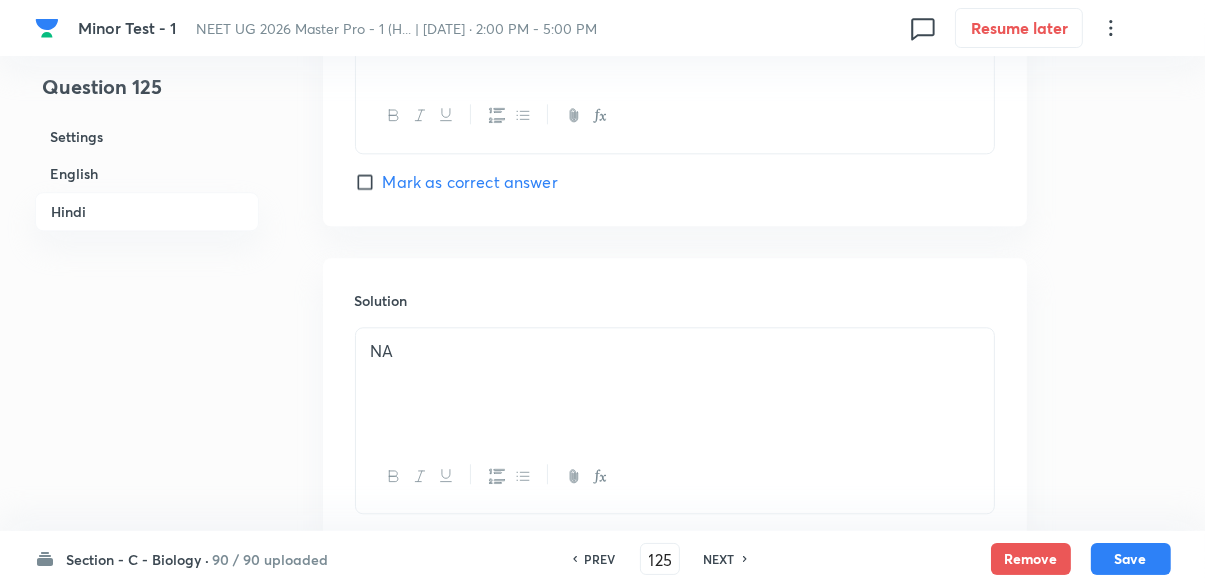 scroll, scrollTop: 4433, scrollLeft: 0, axis: vertical 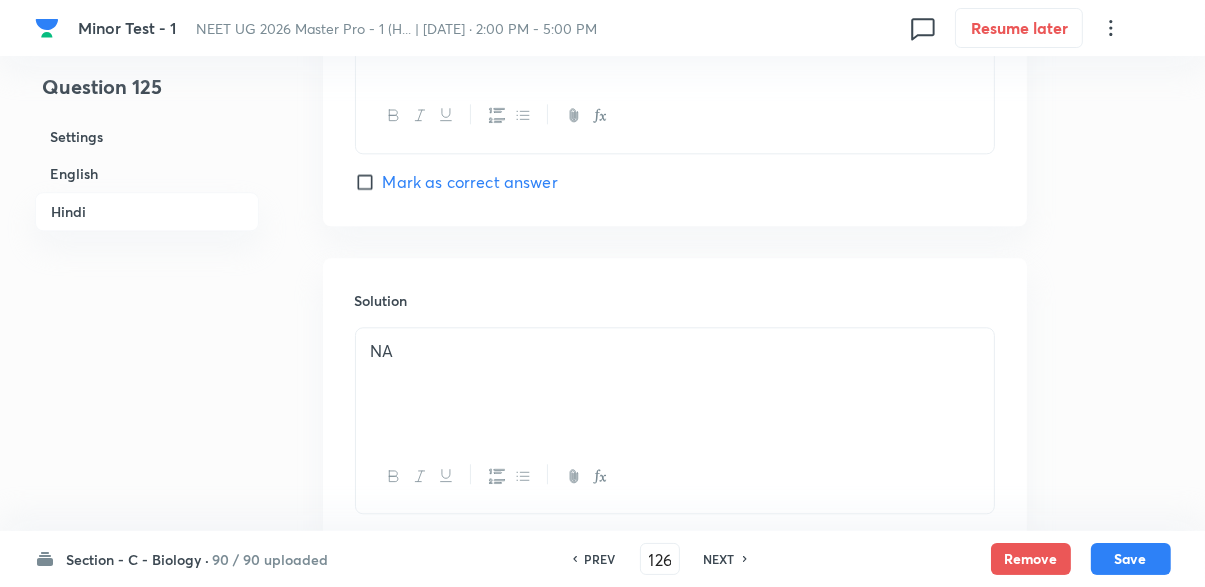 checkbox on "false" 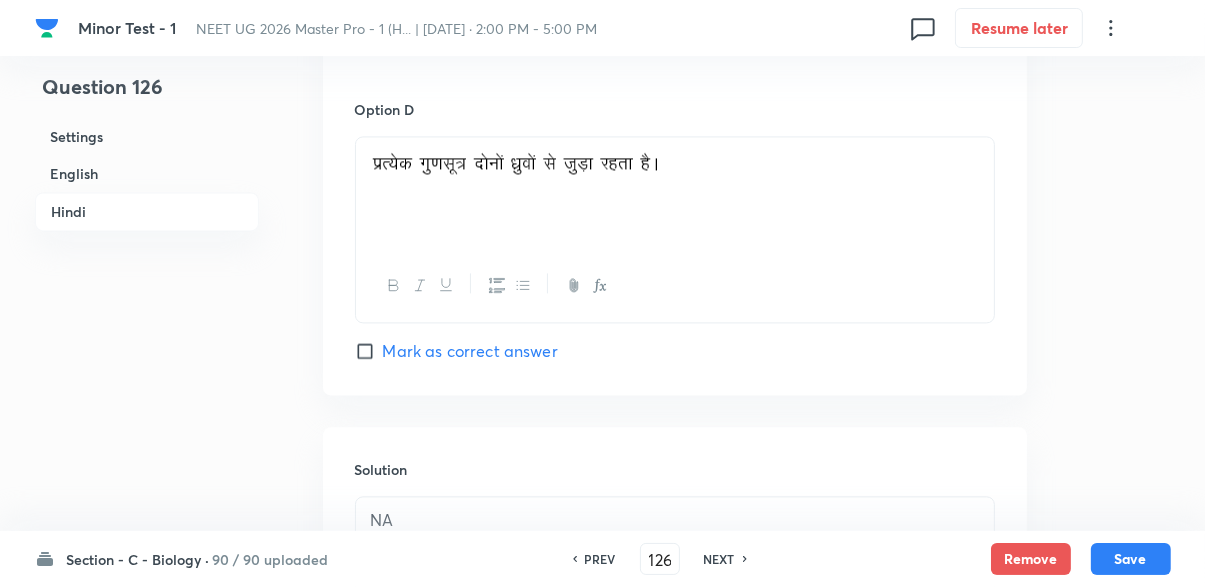 scroll, scrollTop: 3869, scrollLeft: 0, axis: vertical 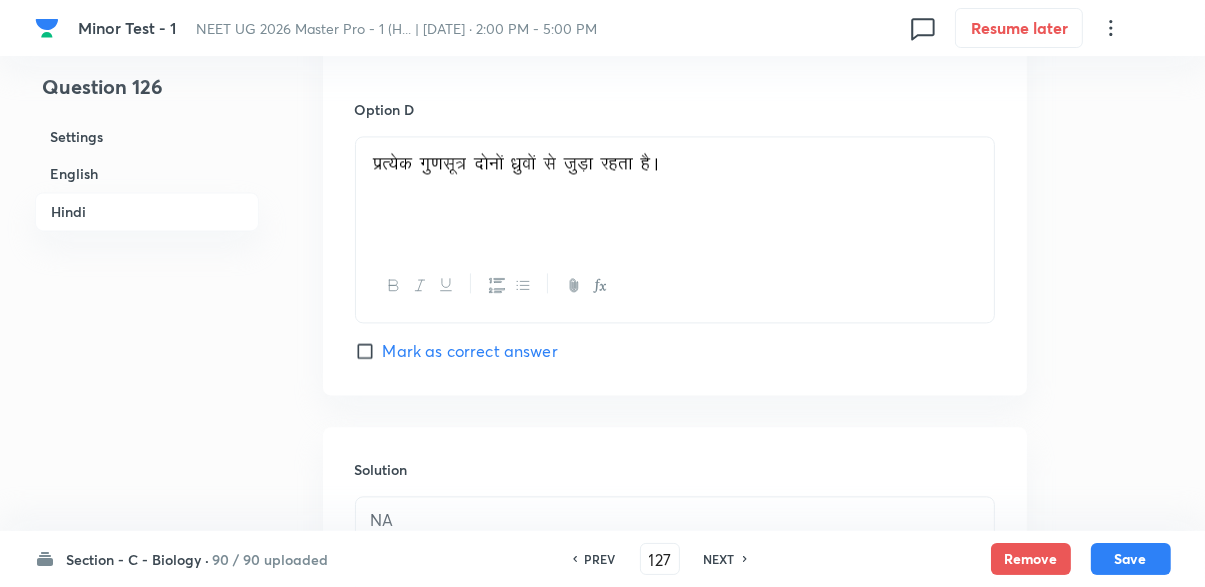 checkbox on "false" 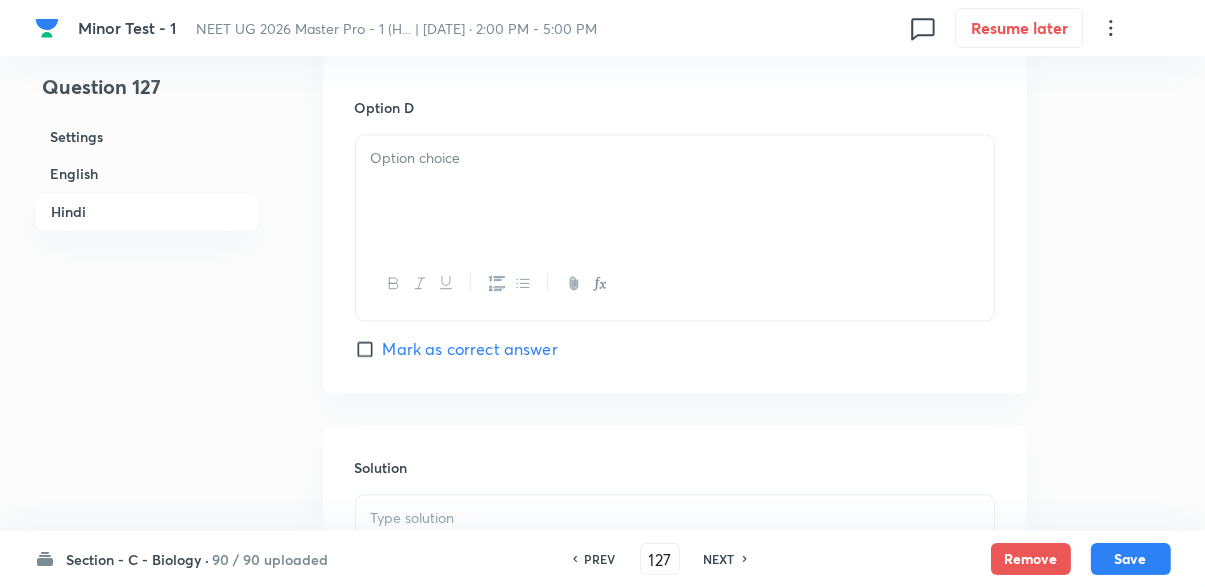 checkbox on "true" 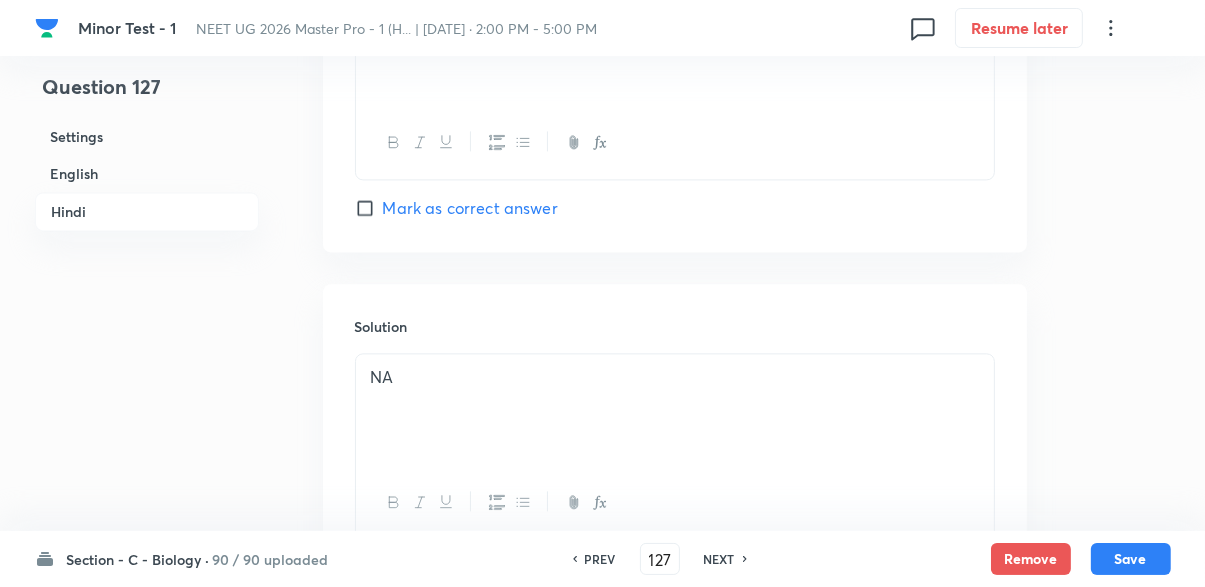 scroll, scrollTop: 4010, scrollLeft: 0, axis: vertical 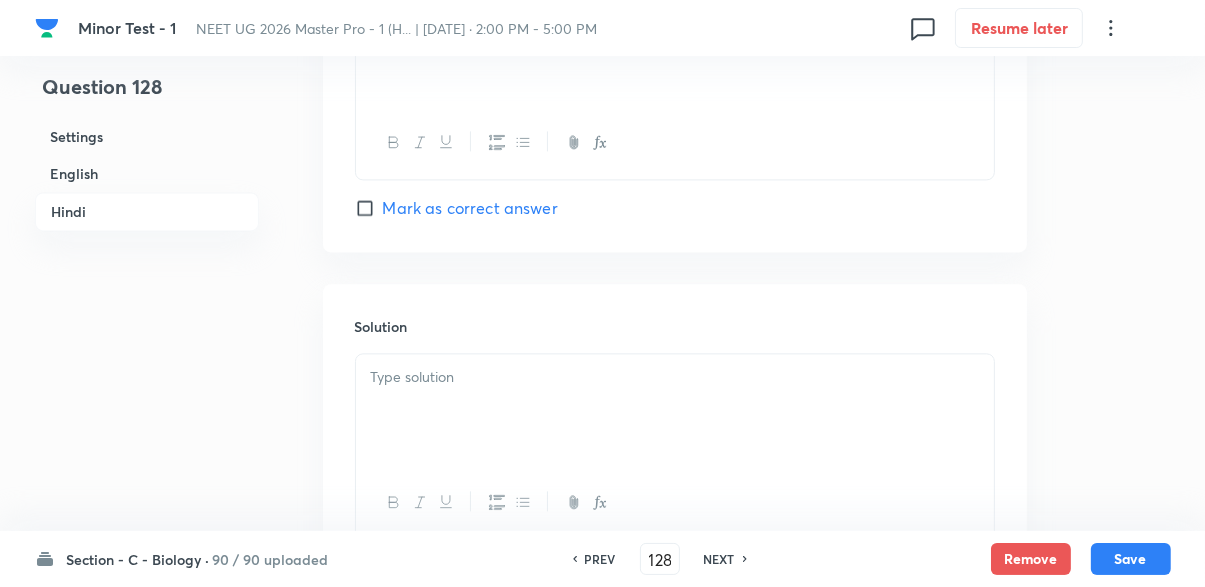 checkbox on "false" 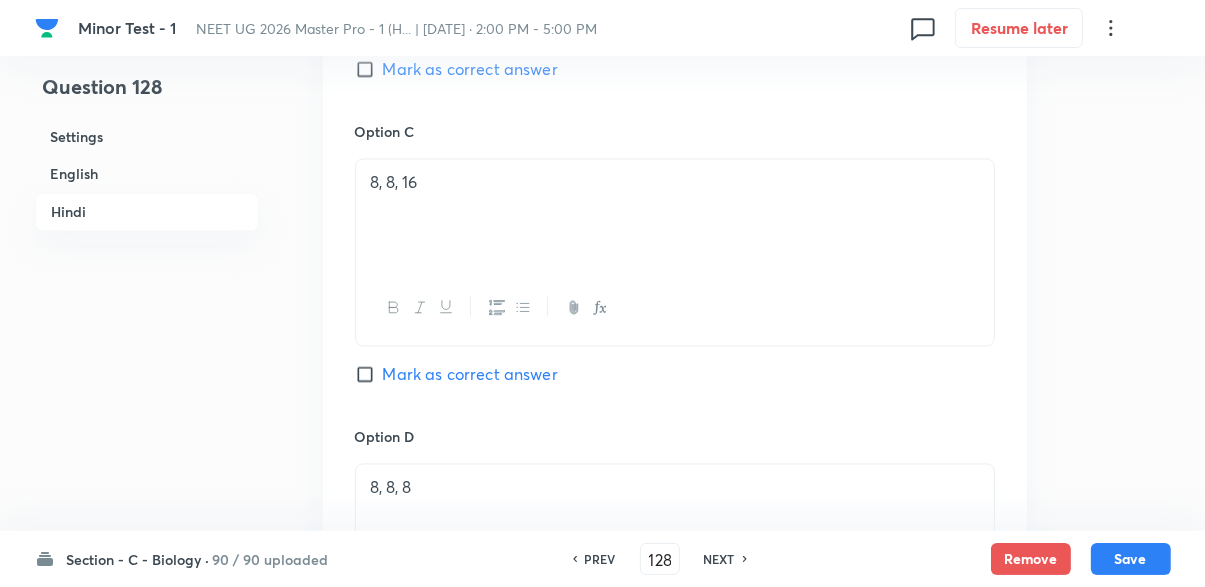 scroll, scrollTop: 3544, scrollLeft: 0, axis: vertical 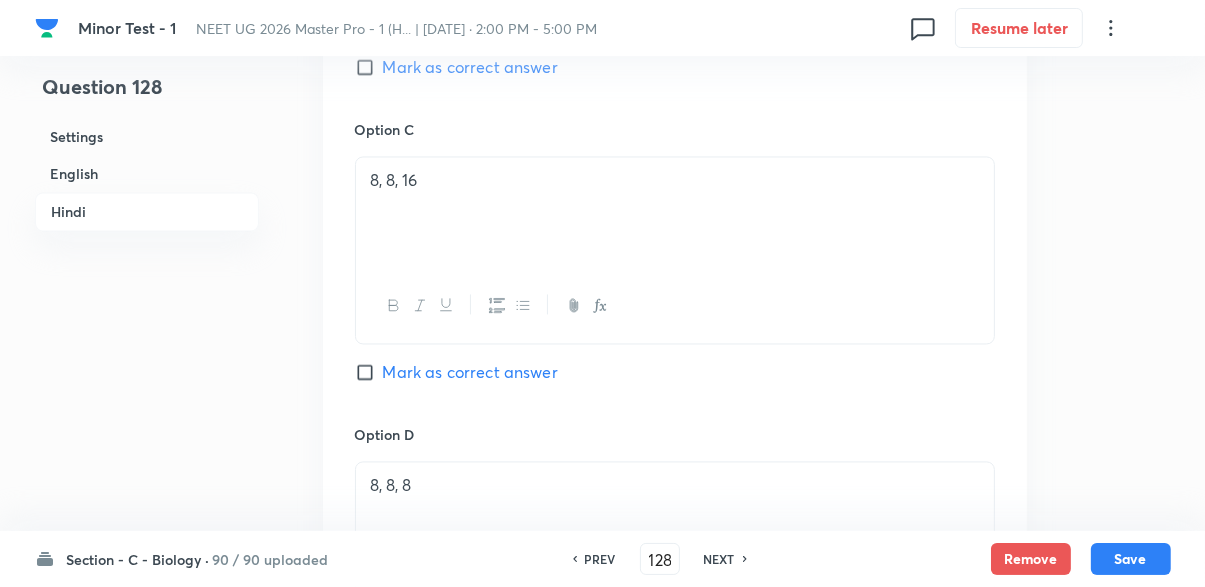 click on "NEXT" at bounding box center (719, 559) 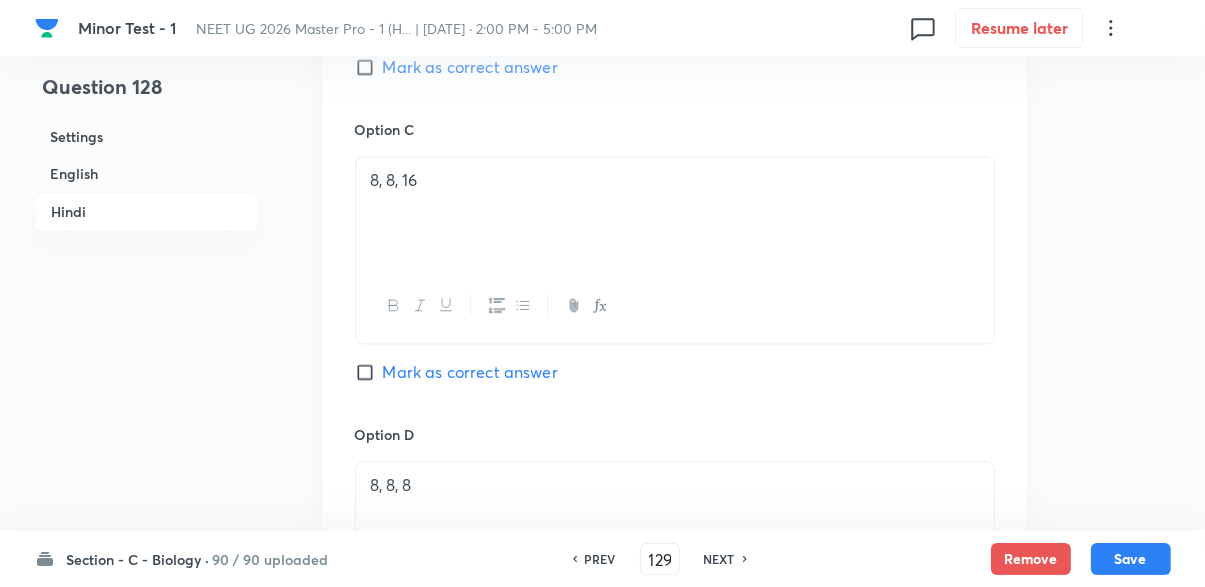 checkbox on "false" 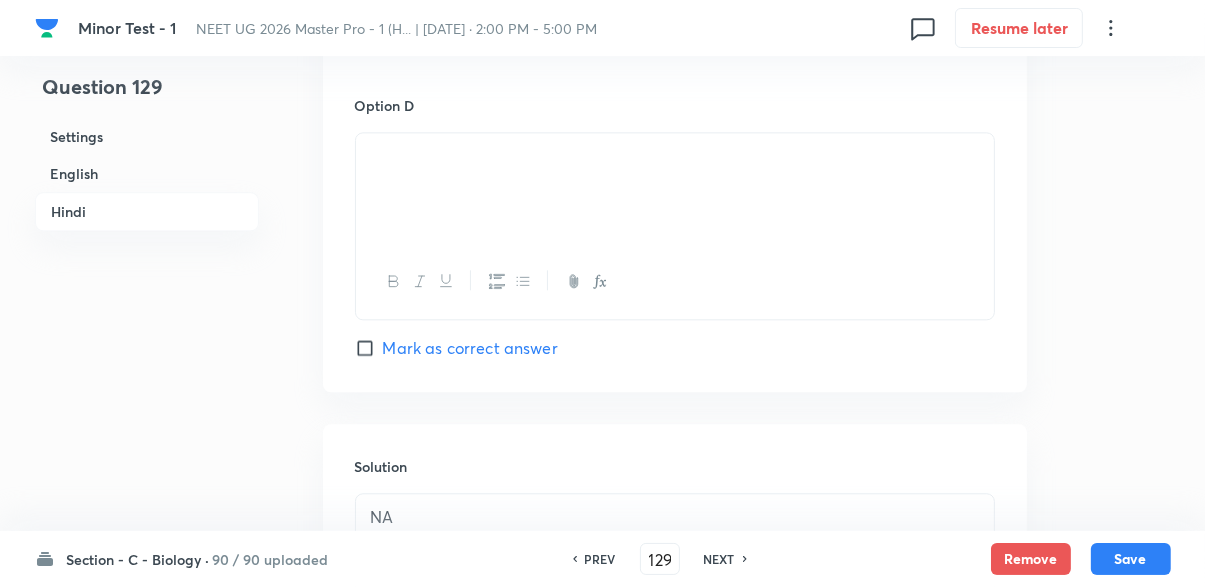 scroll, scrollTop: 4241, scrollLeft: 0, axis: vertical 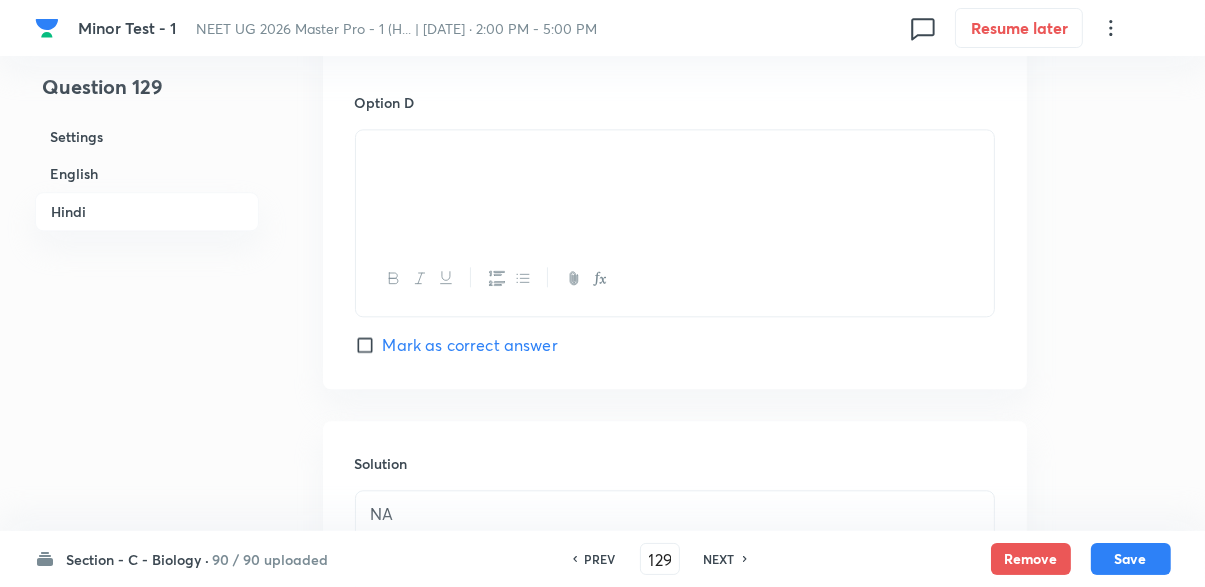 click on "NEXT" at bounding box center [719, 559] 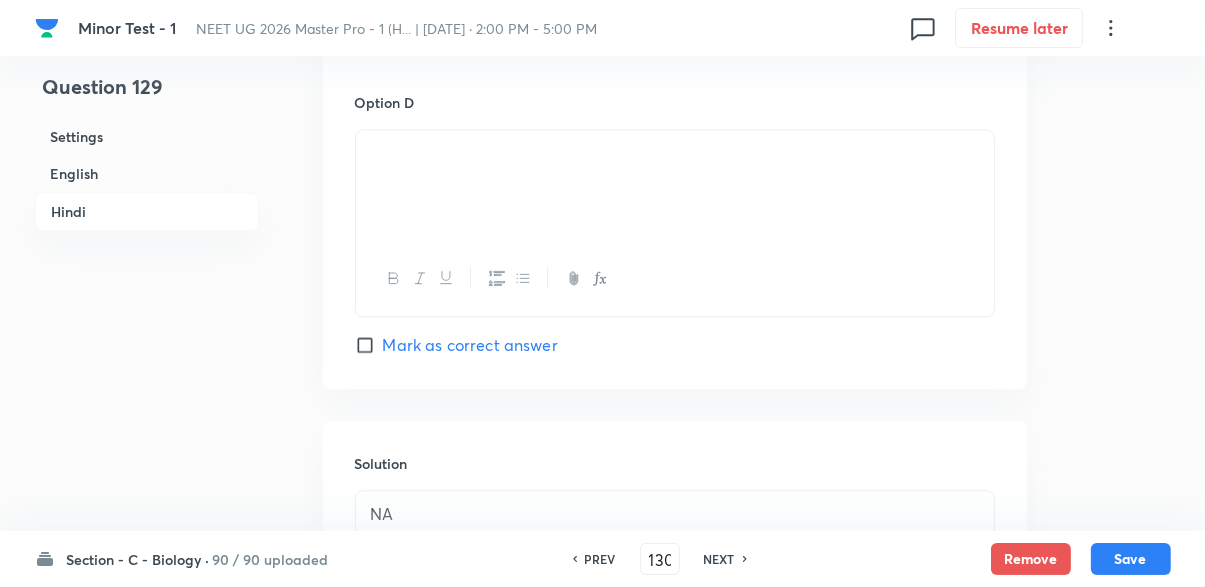 checkbox on "false" 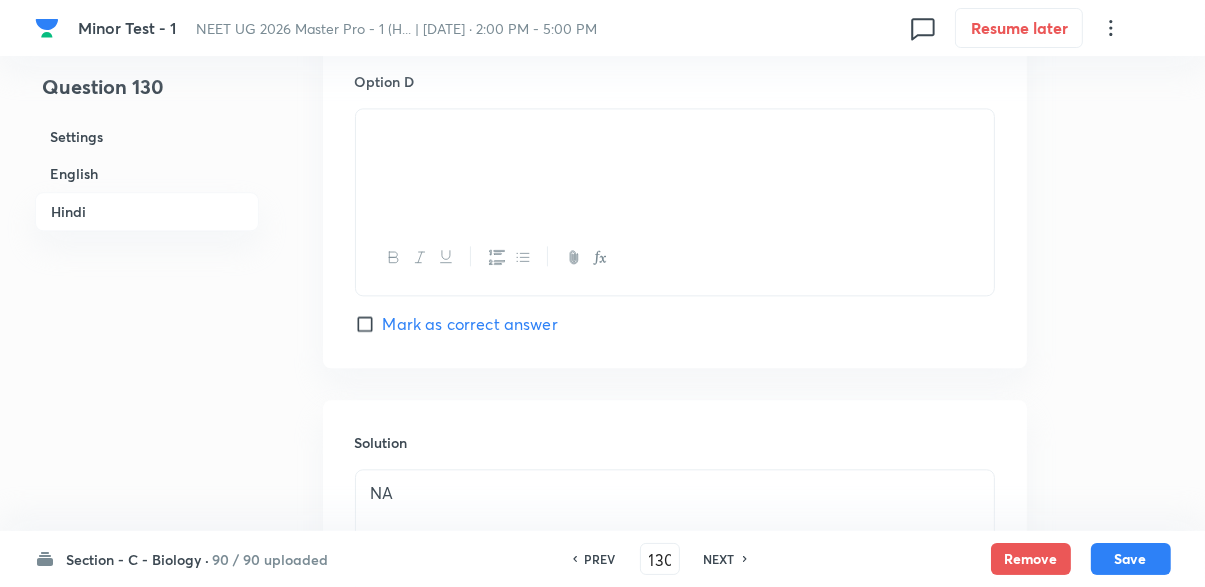 scroll, scrollTop: 4102, scrollLeft: 0, axis: vertical 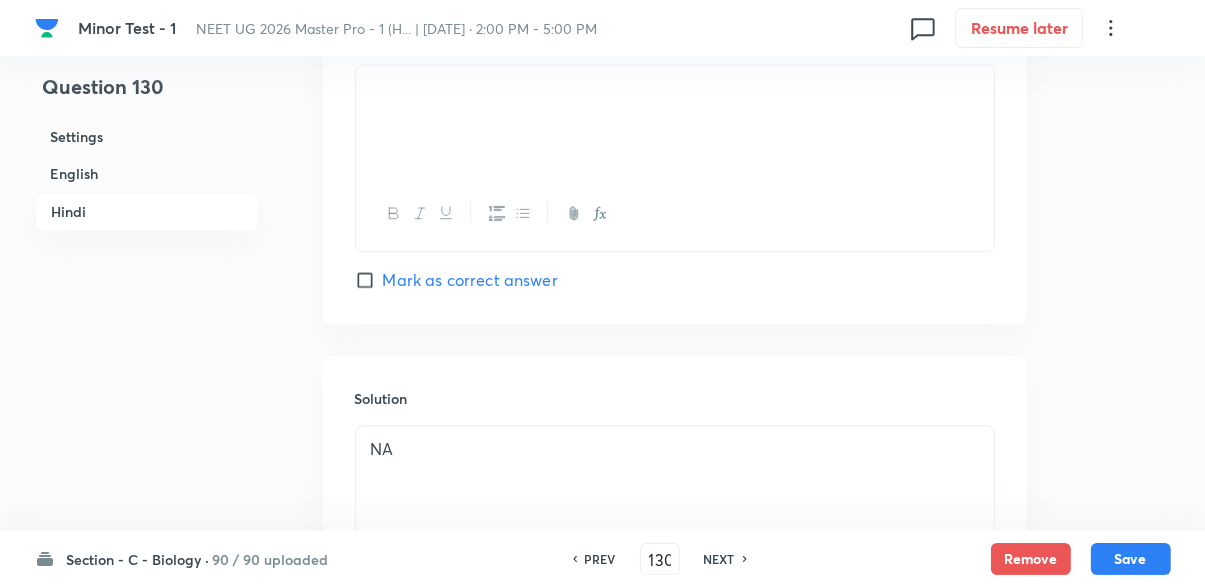 click 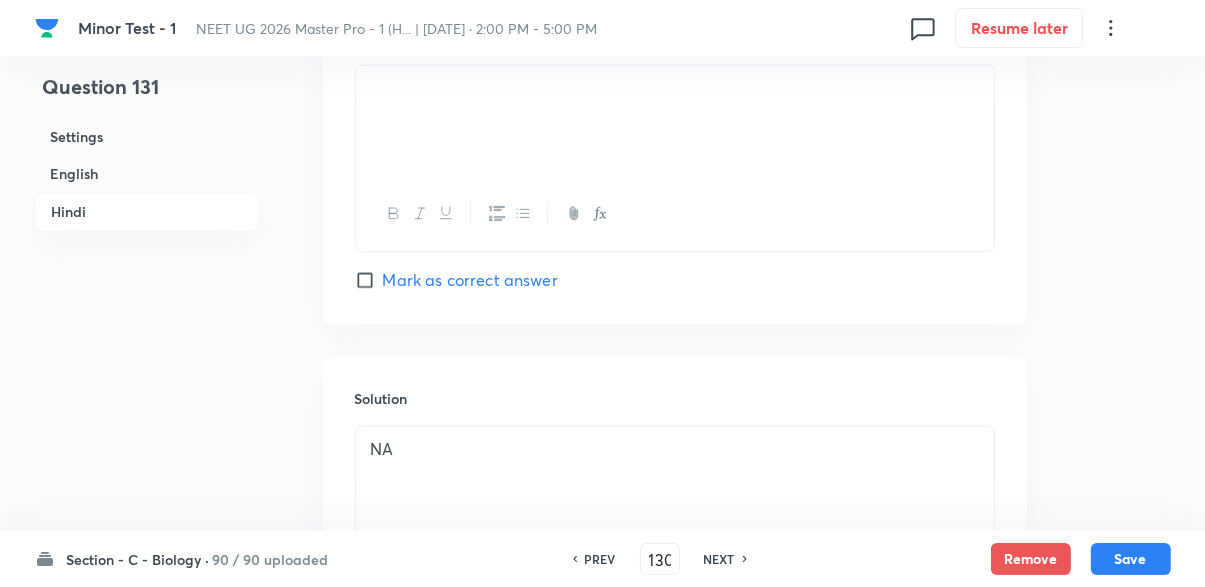 type on "131" 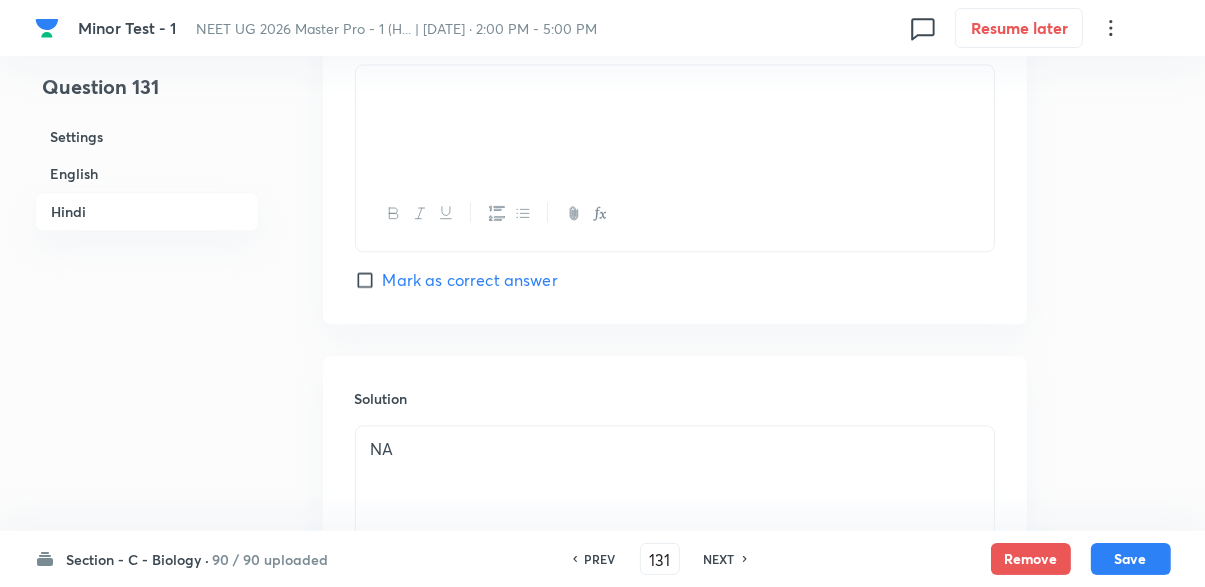checkbox on "false" 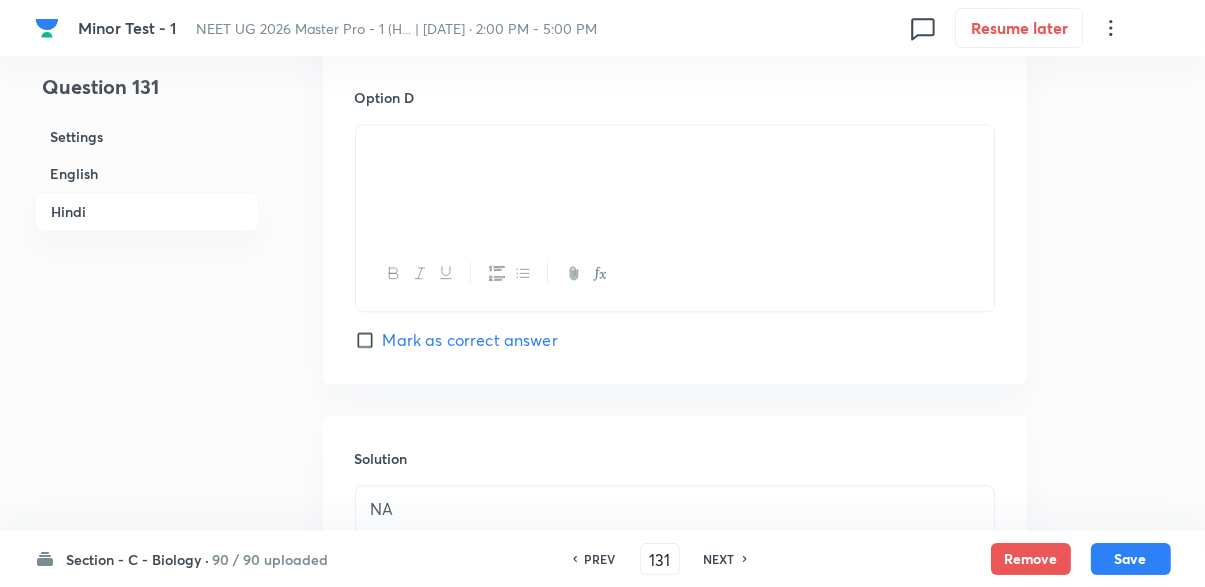 checkbox on "true" 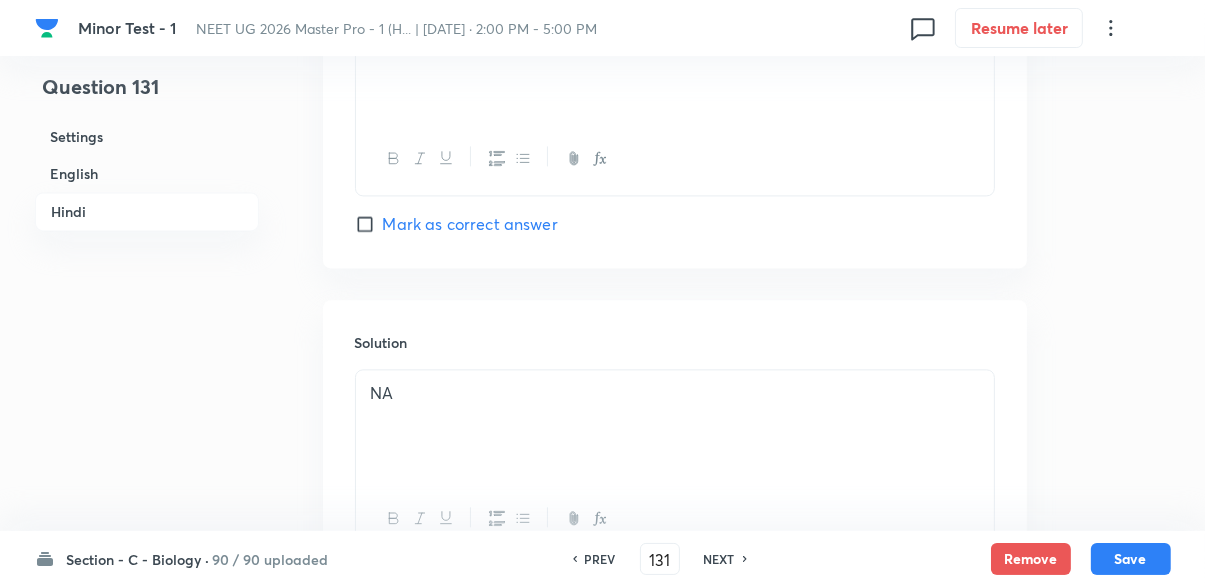 scroll, scrollTop: 4000, scrollLeft: 0, axis: vertical 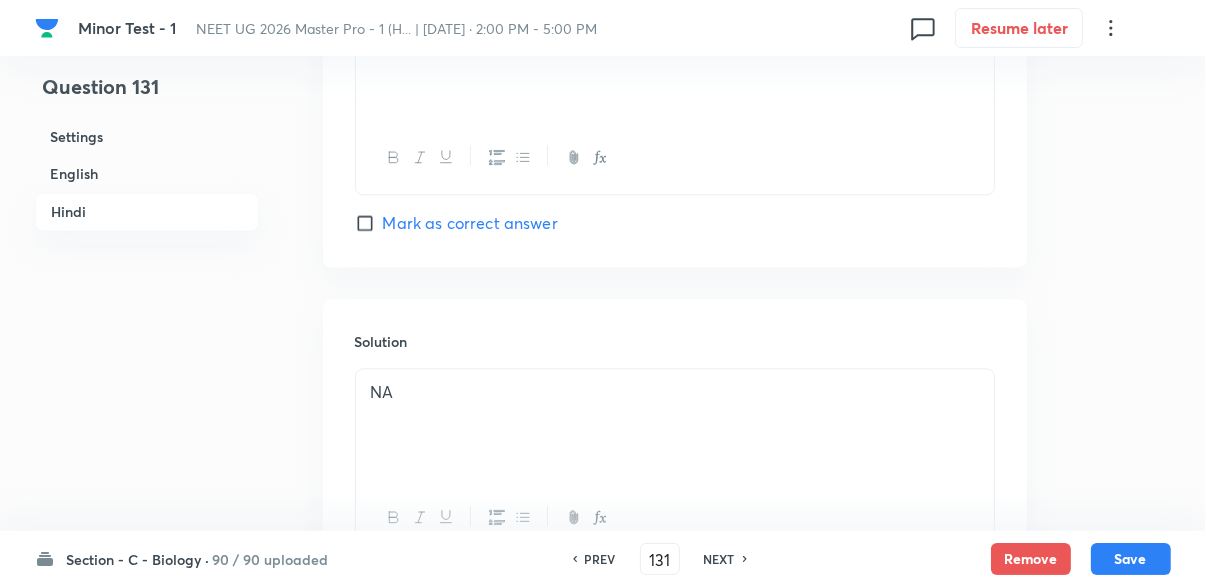 click on "NEXT" at bounding box center [719, 559] 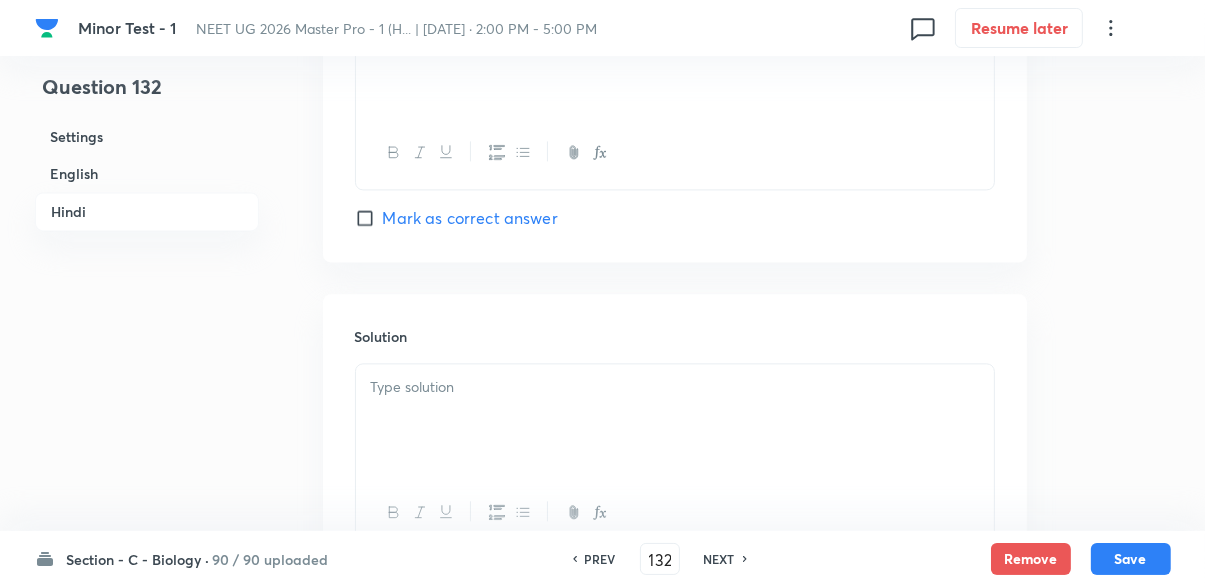 checkbox on "false" 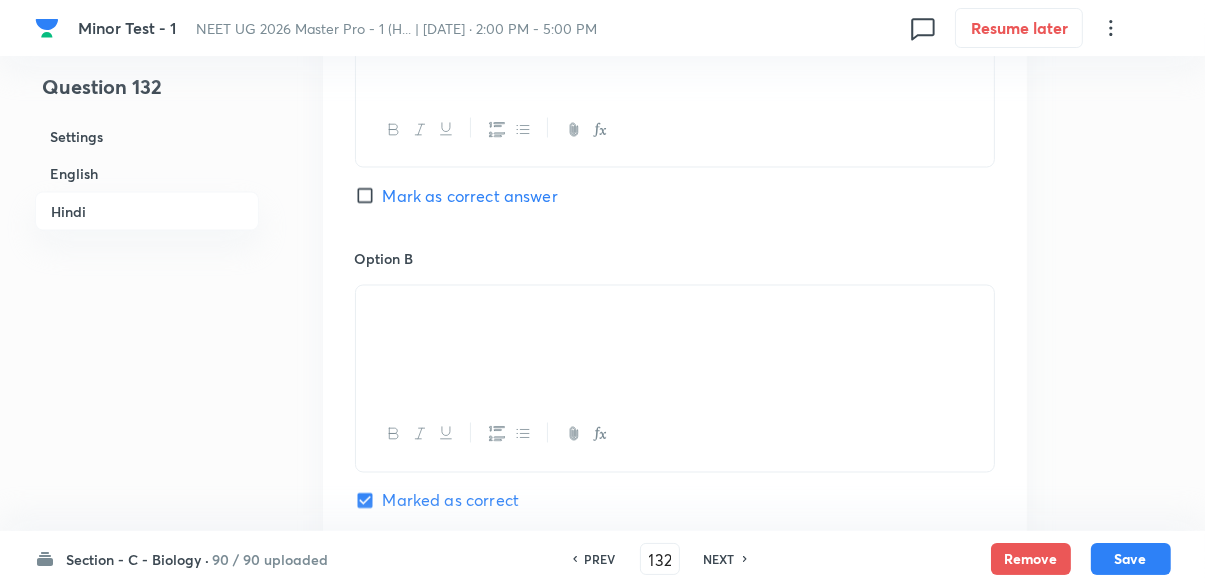 scroll, scrollTop: 3297, scrollLeft: 0, axis: vertical 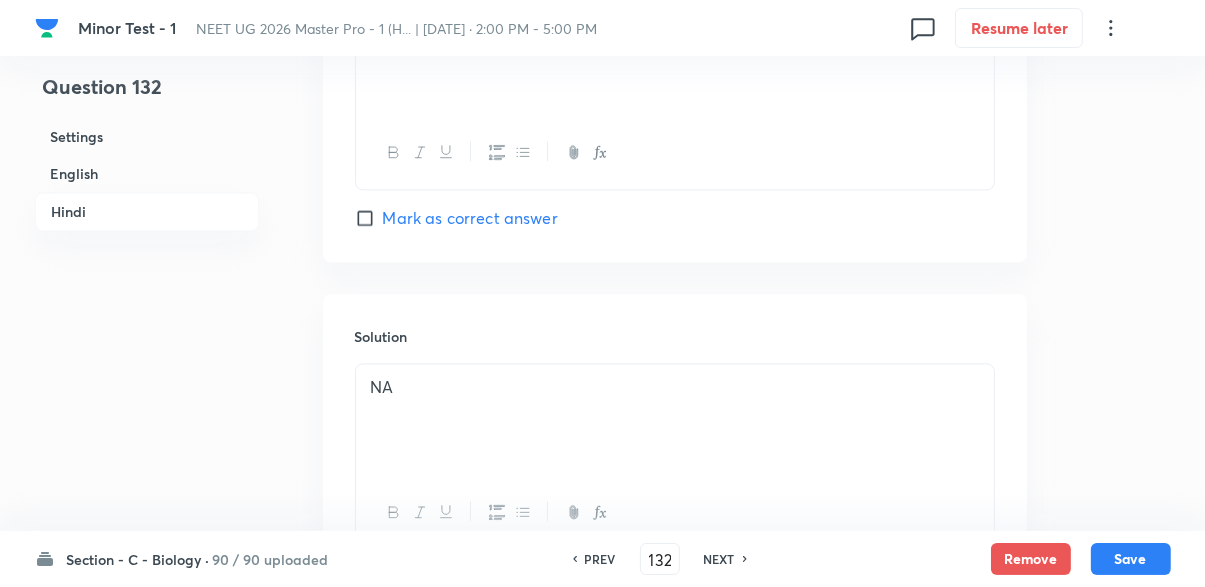 click on "Question 132 Settings English Hindi Settings Type Single choice correct 4 options + 4 marks - 1 mark Edit Concept Biology Biological Classification Different Biological Classification Different Biological Classification Edit Additional details Easy Fact Not from PYQ paper No equation Edit In English Question Eukaryotic organism which help in absorption of phosphorus from soil and passes to plant : Option A Nostoc Mark as correct answer Option B Glomus Marked as correct Option C Azospirillum Mark as correct answer Option D All these Mark as correct answer Solution NA In Hindi Question Option A Mark as correct answer Option B Marked as correct Option C Mark as correct answer Option D Mark as correct answer Solution NA" at bounding box center [603, -1621] 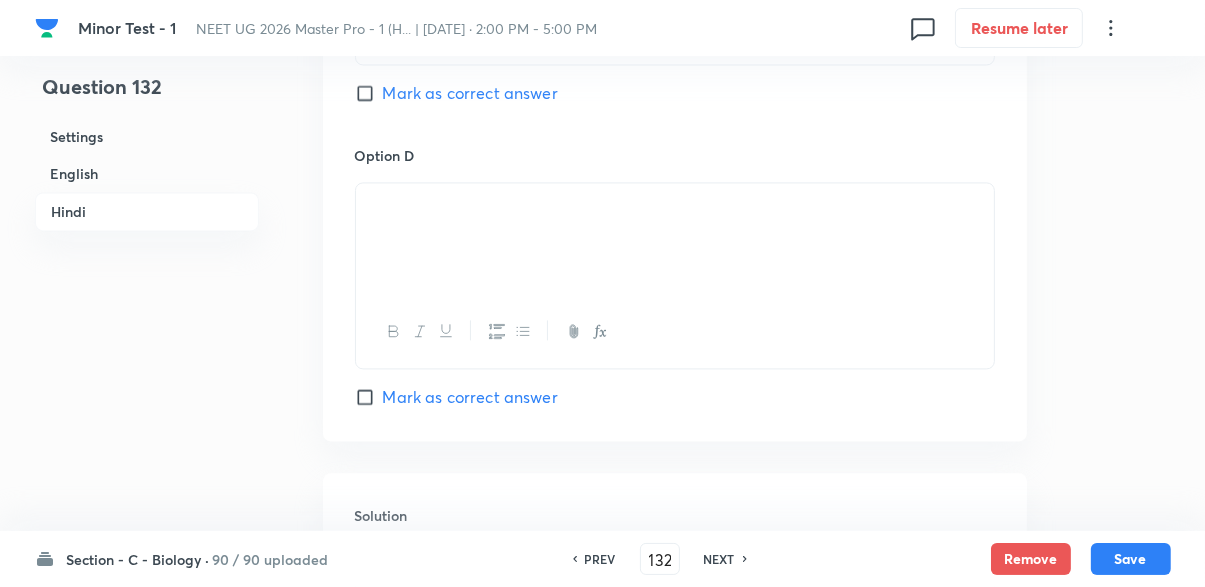 scroll, scrollTop: 3821, scrollLeft: 0, axis: vertical 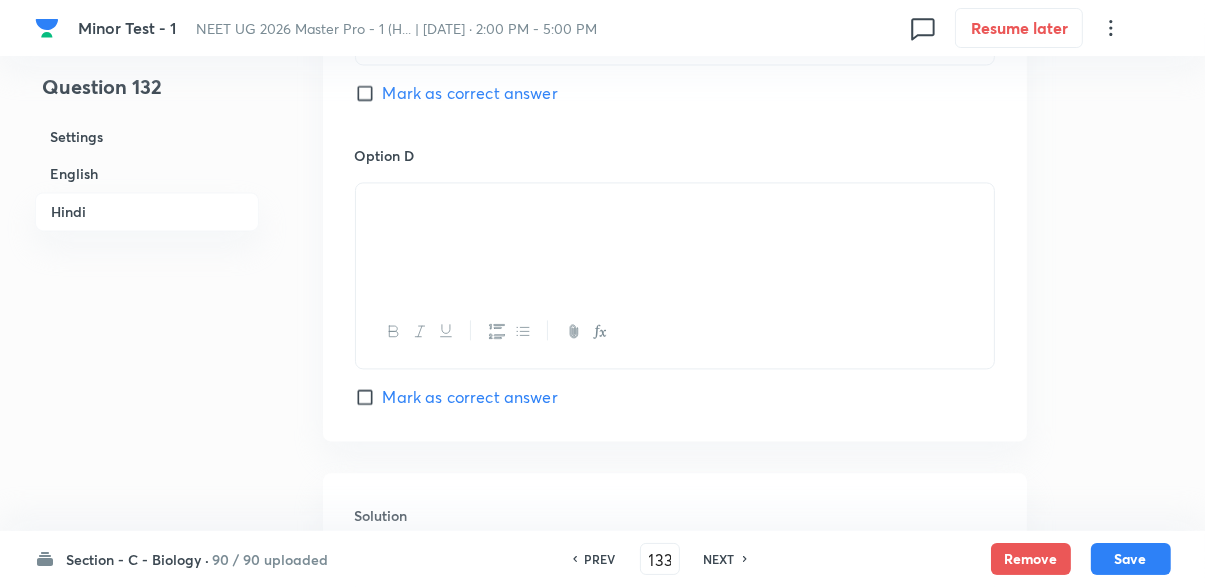 checkbox on "false" 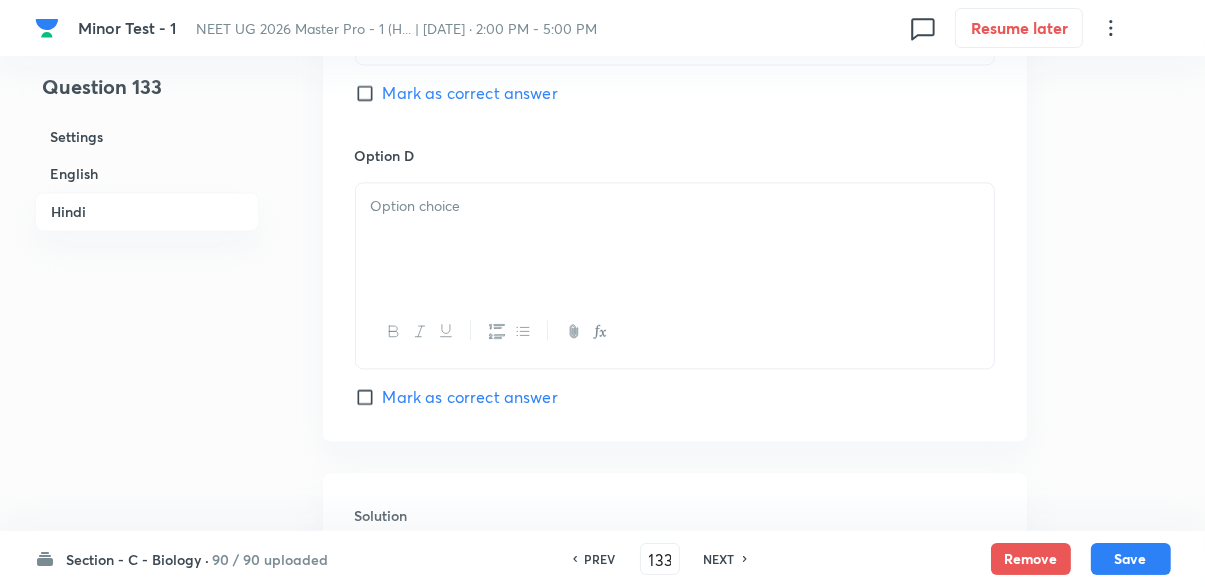 checkbox on "true" 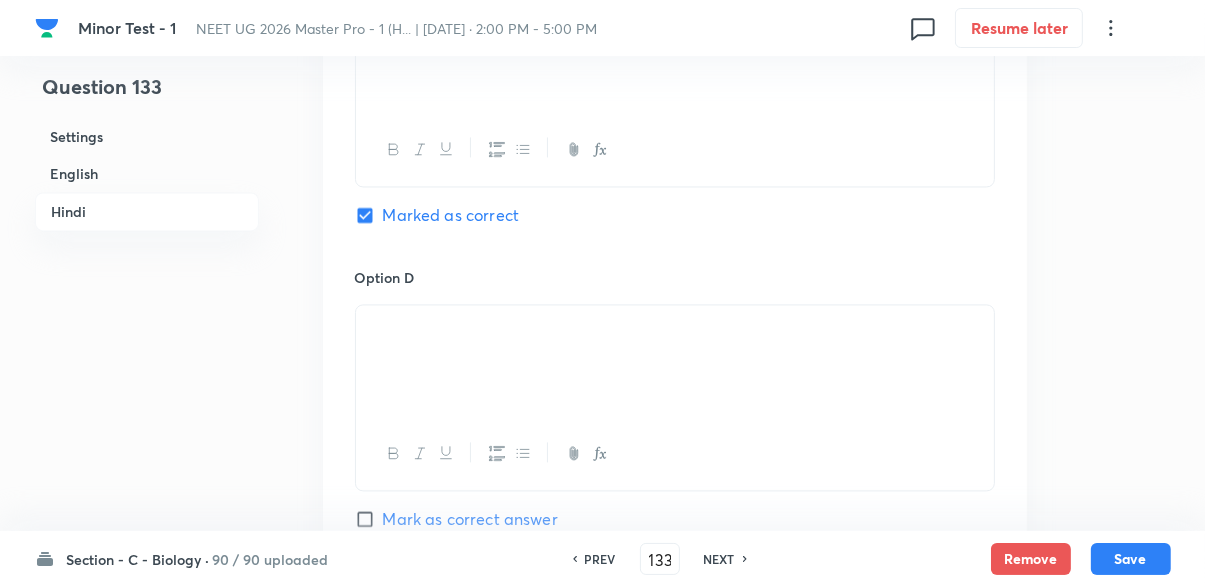 scroll, scrollTop: 3701, scrollLeft: 0, axis: vertical 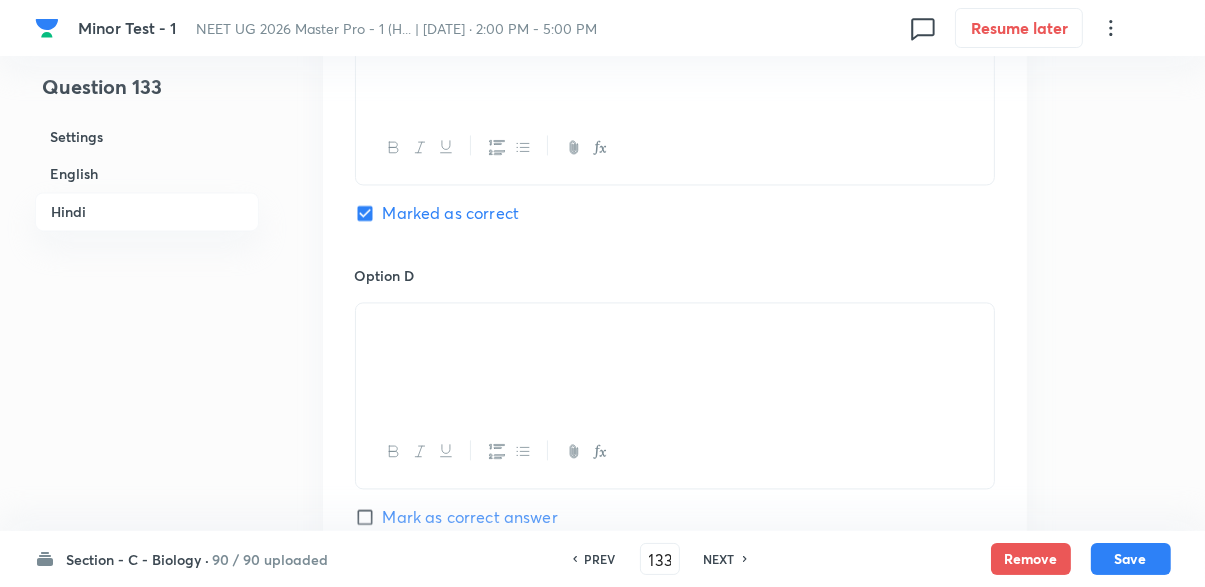 click on "NEXT" at bounding box center [719, 559] 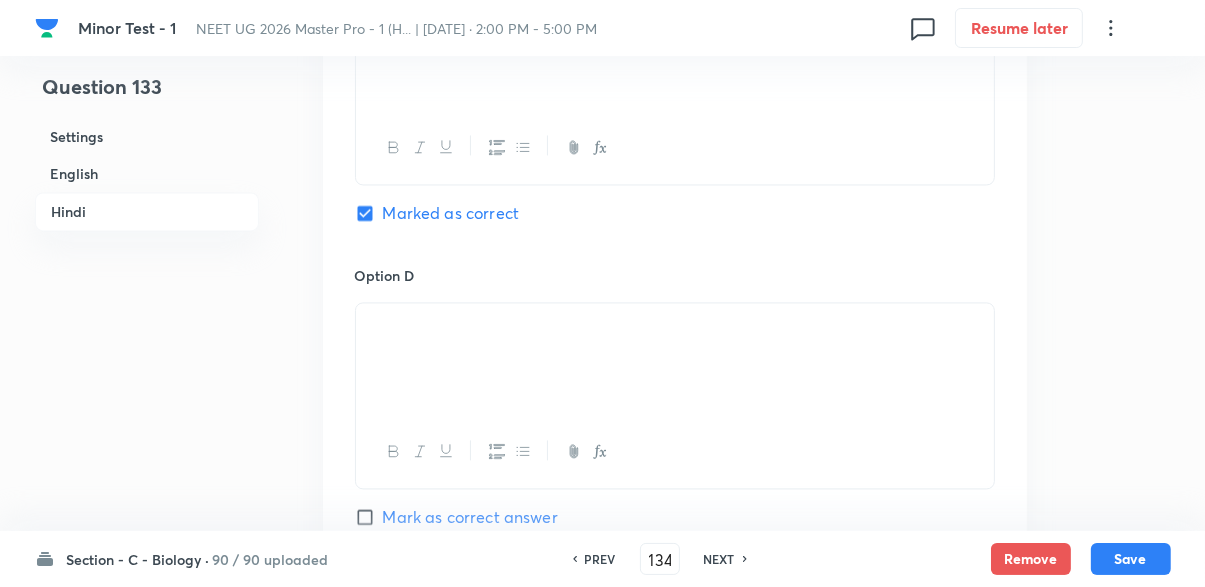 checkbox on "false" 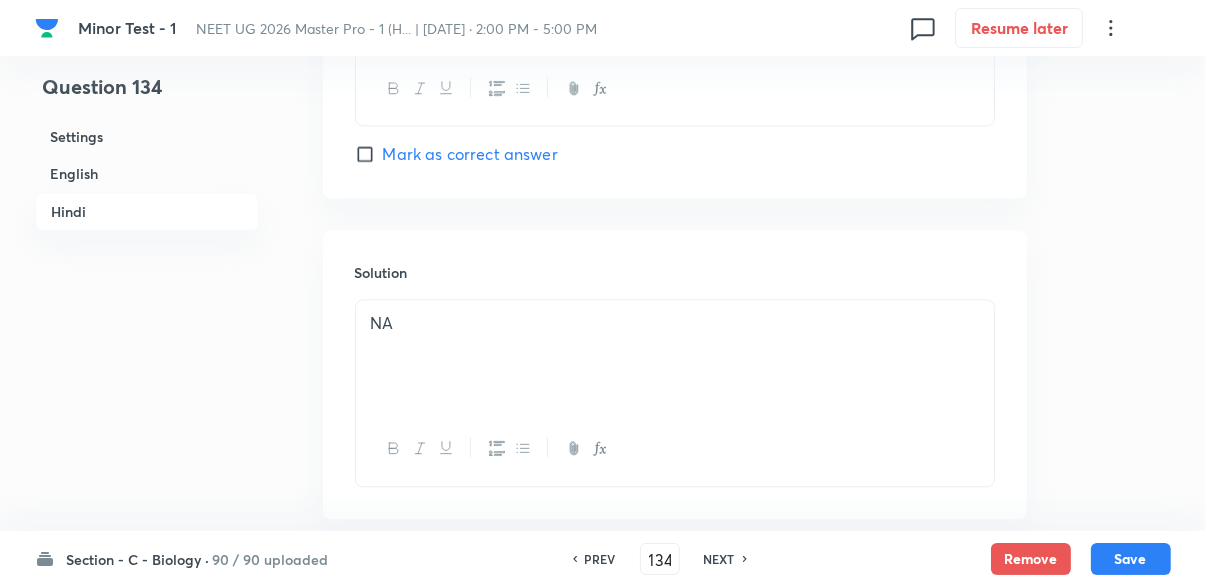 scroll, scrollTop: 4080, scrollLeft: 0, axis: vertical 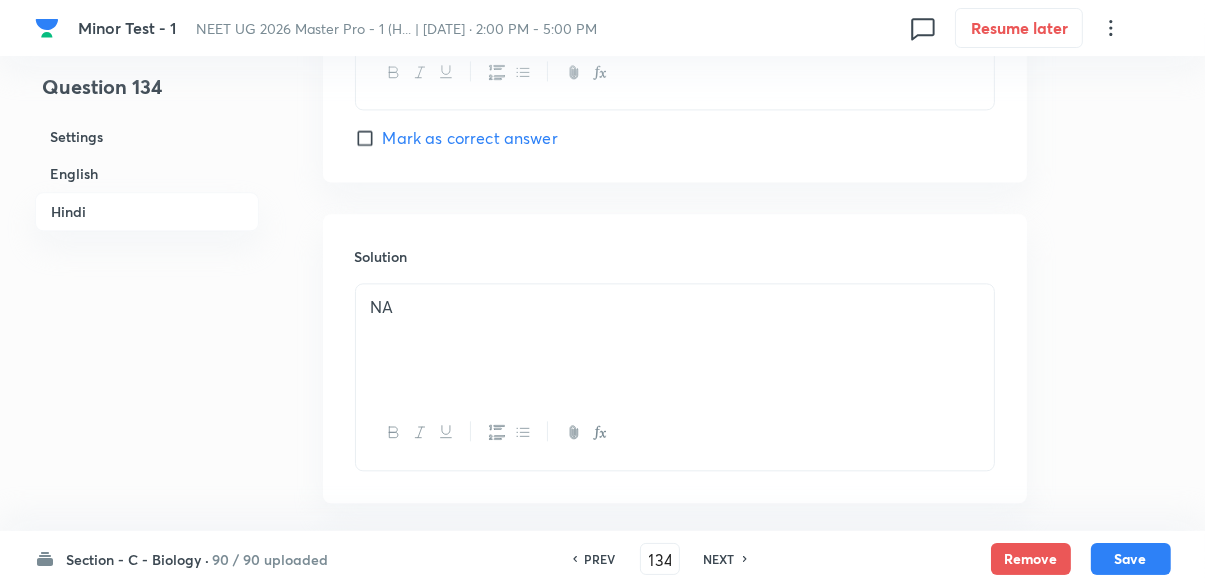 click on "NEXT" at bounding box center (719, 559) 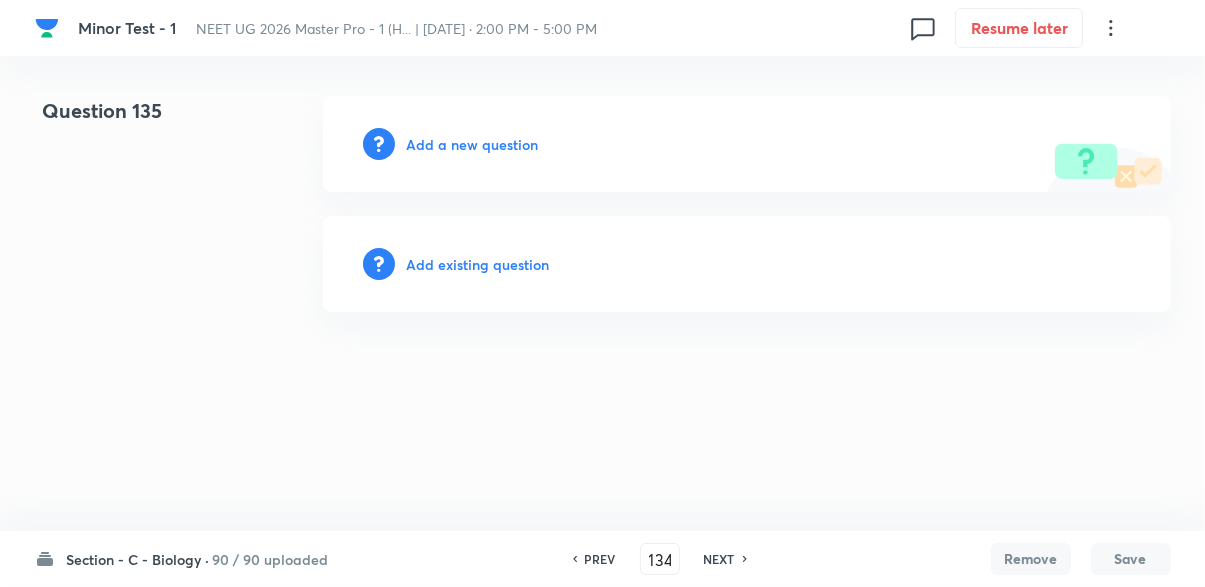 scroll, scrollTop: 0, scrollLeft: 0, axis: both 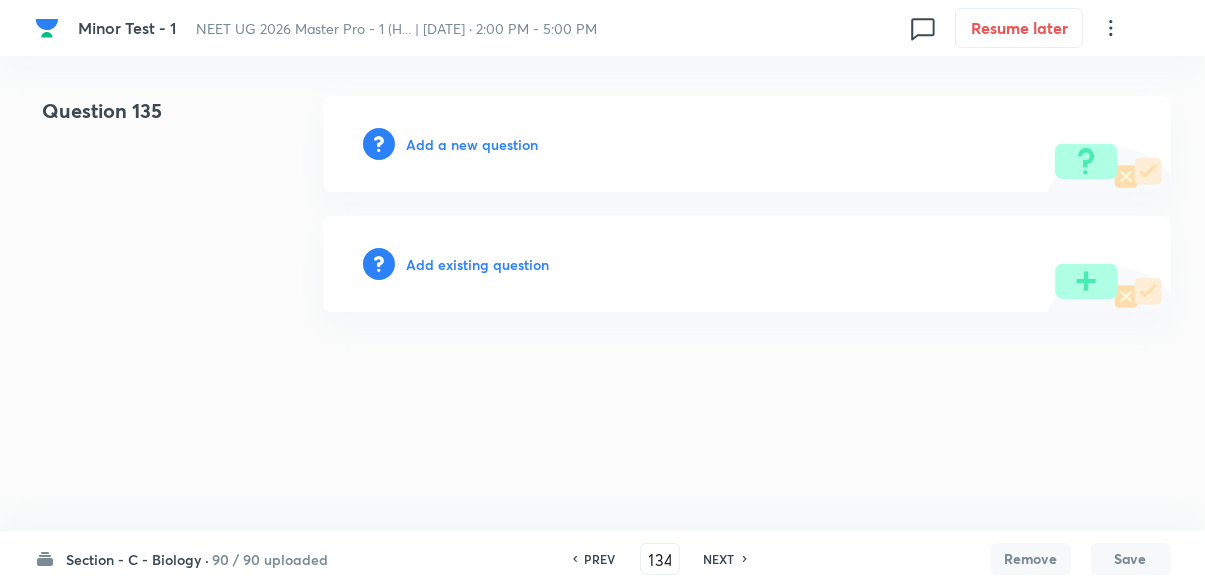 type on "135" 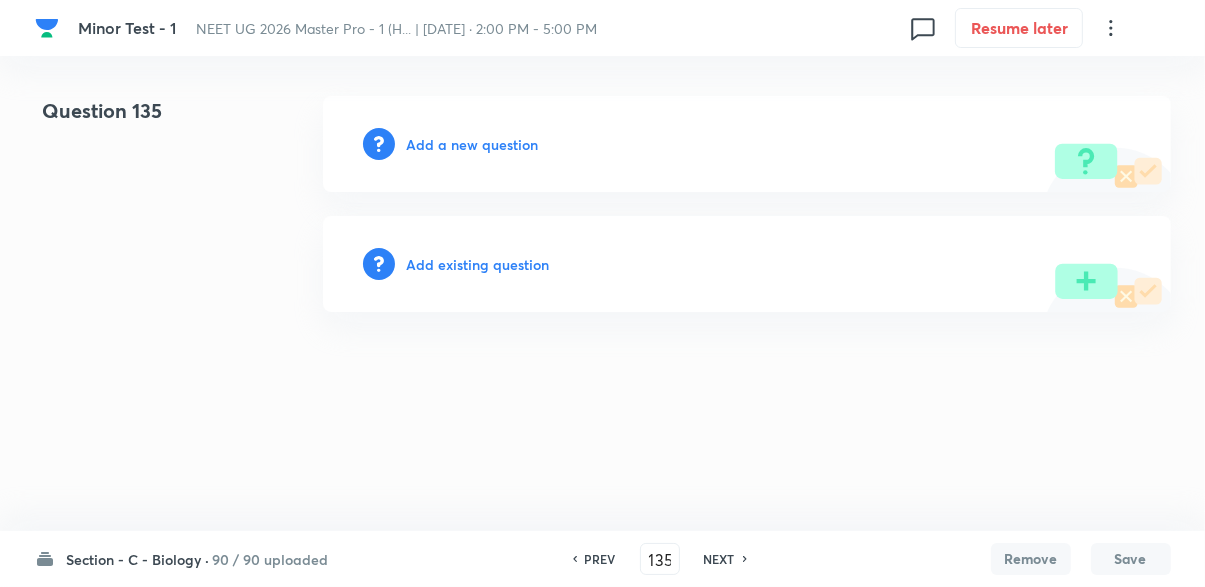 click on "Minor Test - 1 NEET UG 2026 Master Pro - 1 (H... | Jul 13, 2025 · 2:00 PM - 5:00 PM 0 Resume later Question 135 Add a new question Add existing question Section - C - Biology ·
90 / 90 uploaded
PREV 135 ​ NEXT Remove Save No internet connection" at bounding box center [602, 204] 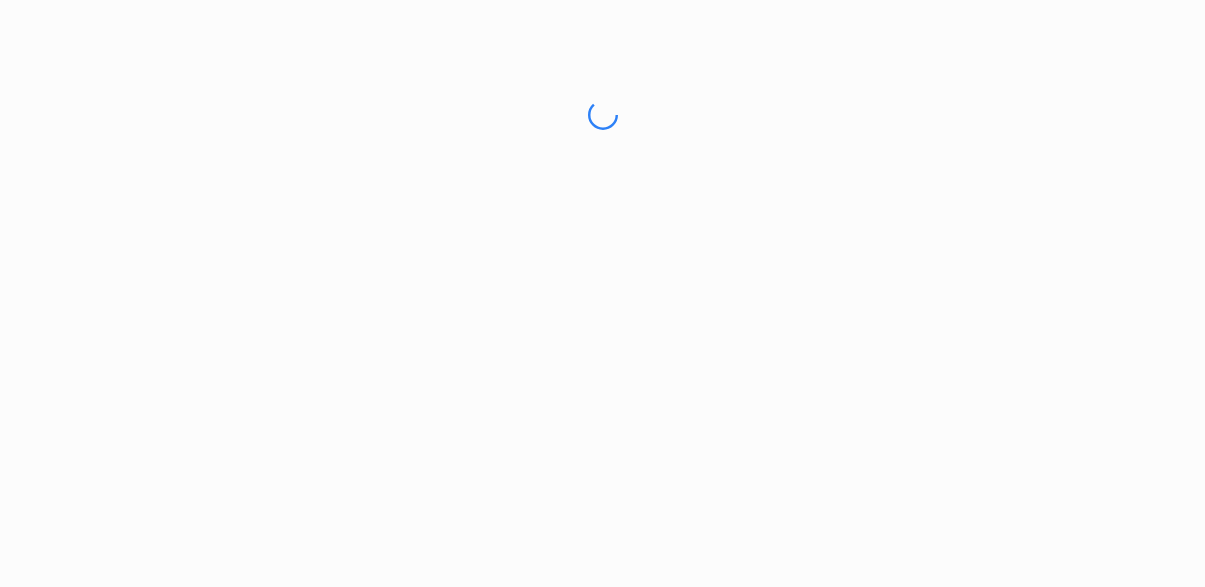 scroll, scrollTop: 0, scrollLeft: 0, axis: both 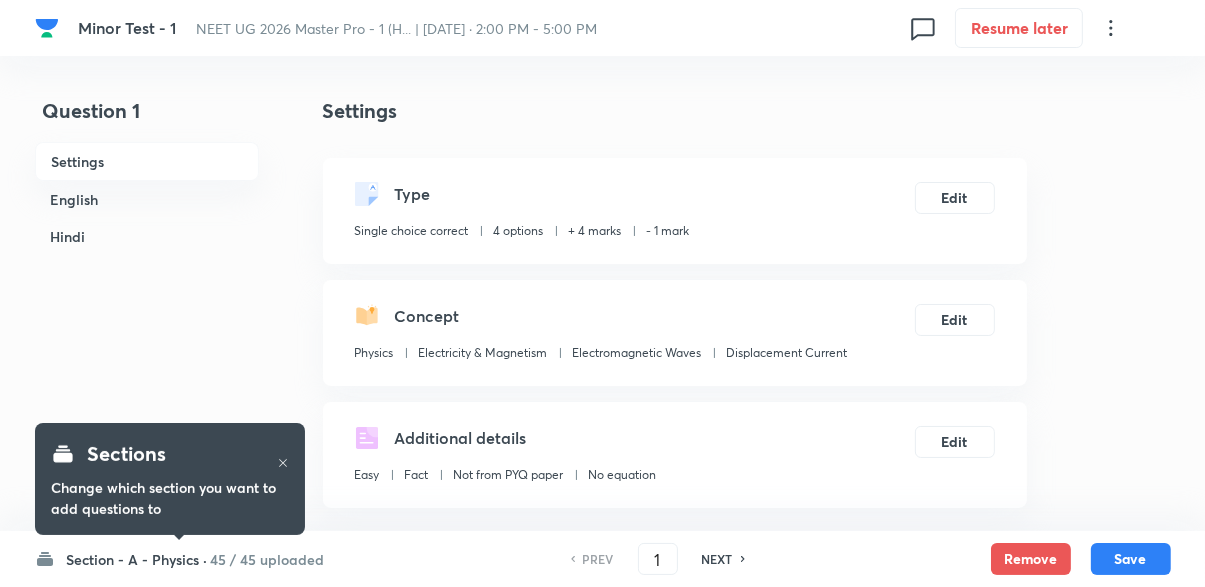 checkbox on "true" 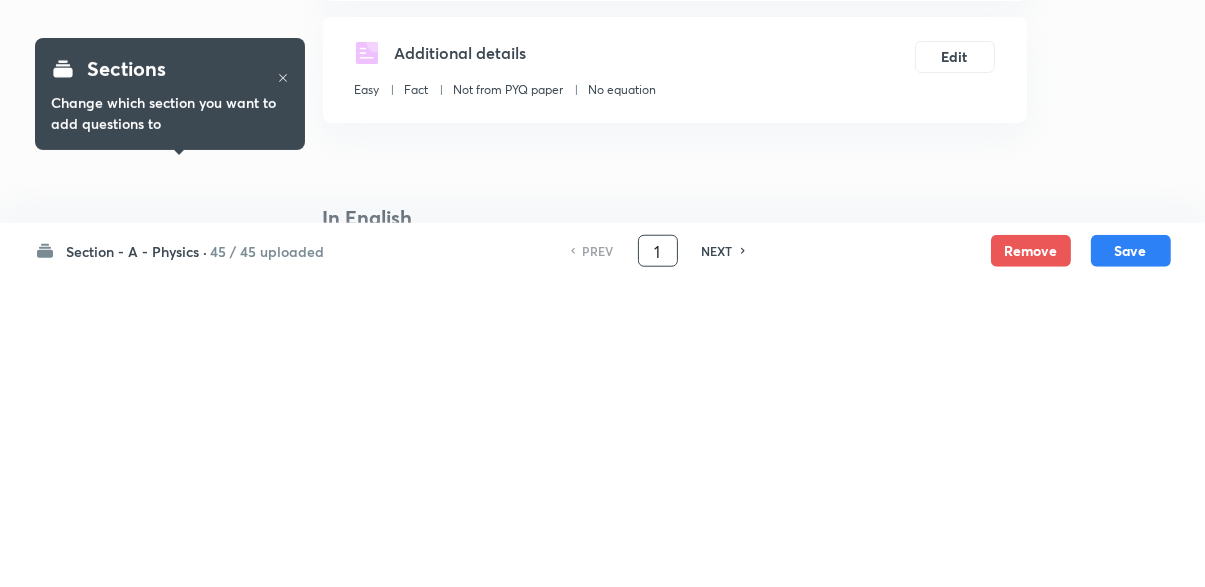 scroll, scrollTop: 111, scrollLeft: 0, axis: vertical 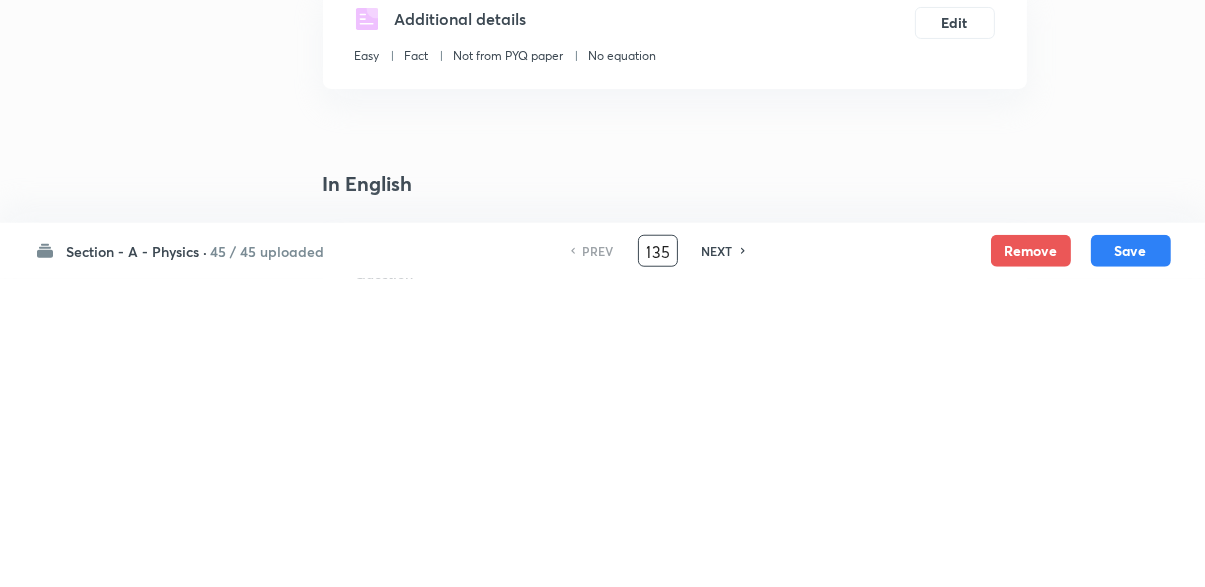 type on "135" 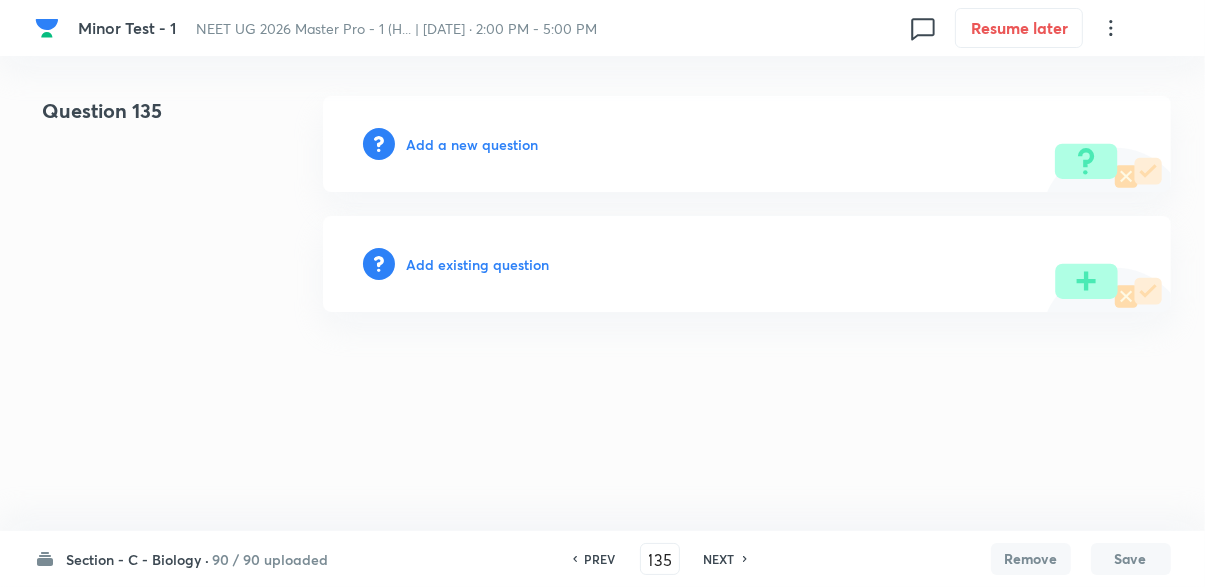 scroll, scrollTop: 0, scrollLeft: 0, axis: both 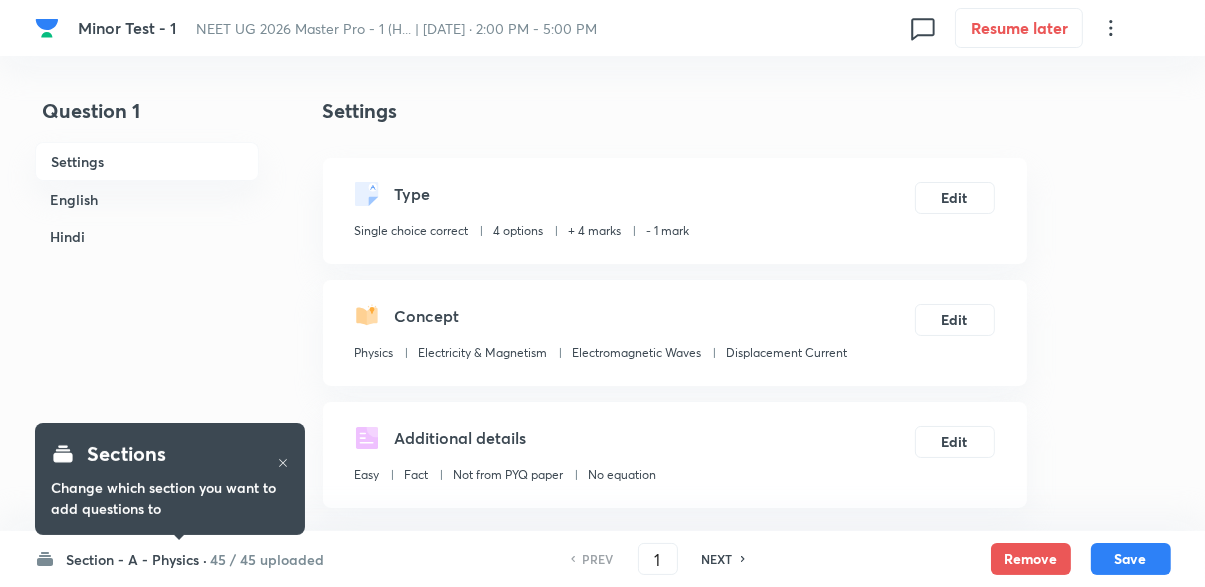 checkbox on "true" 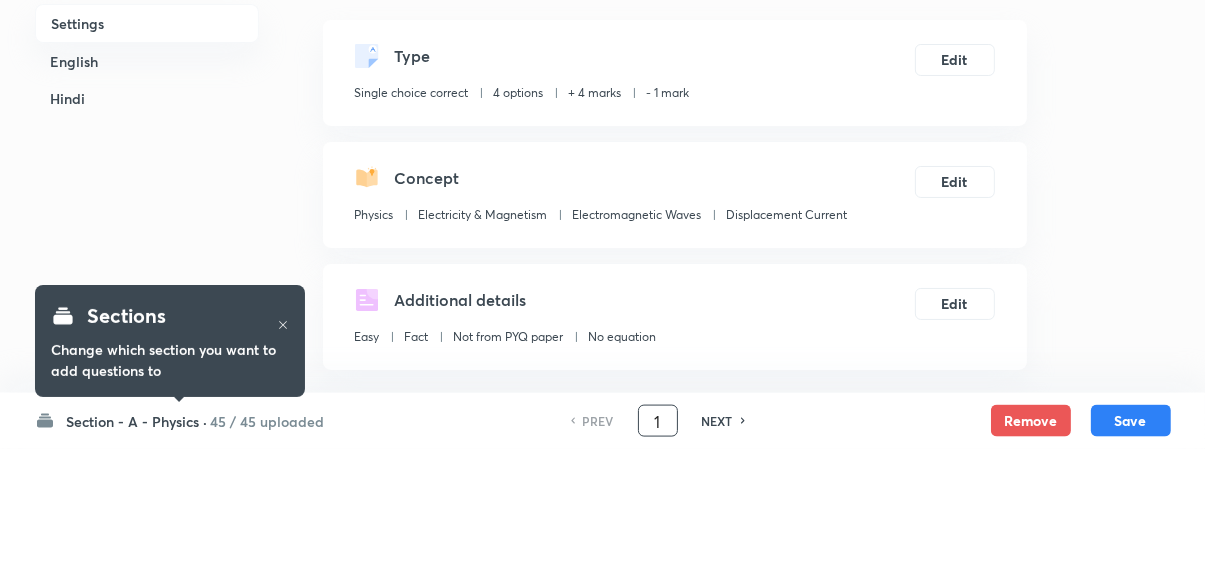 scroll, scrollTop: 111, scrollLeft: 0, axis: vertical 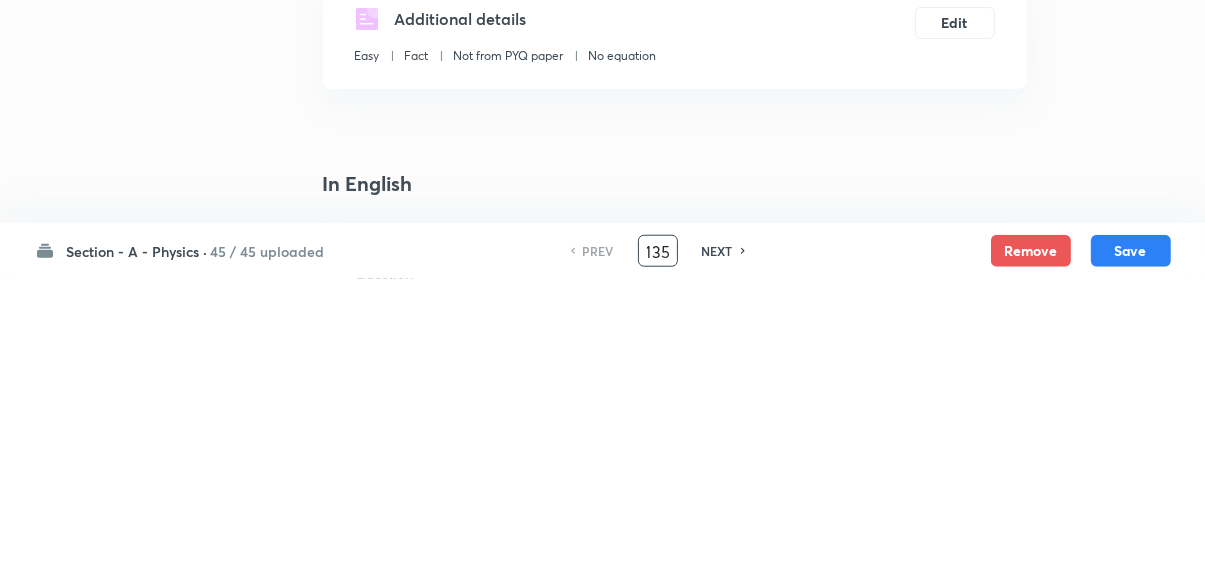 type on "135" 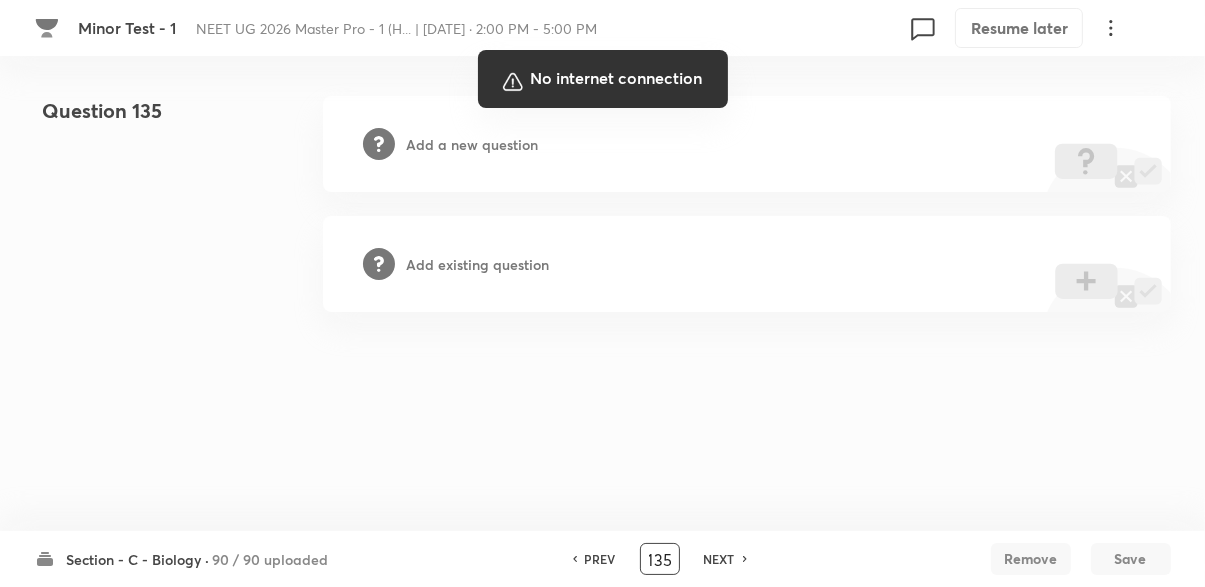 scroll, scrollTop: 0, scrollLeft: 0, axis: both 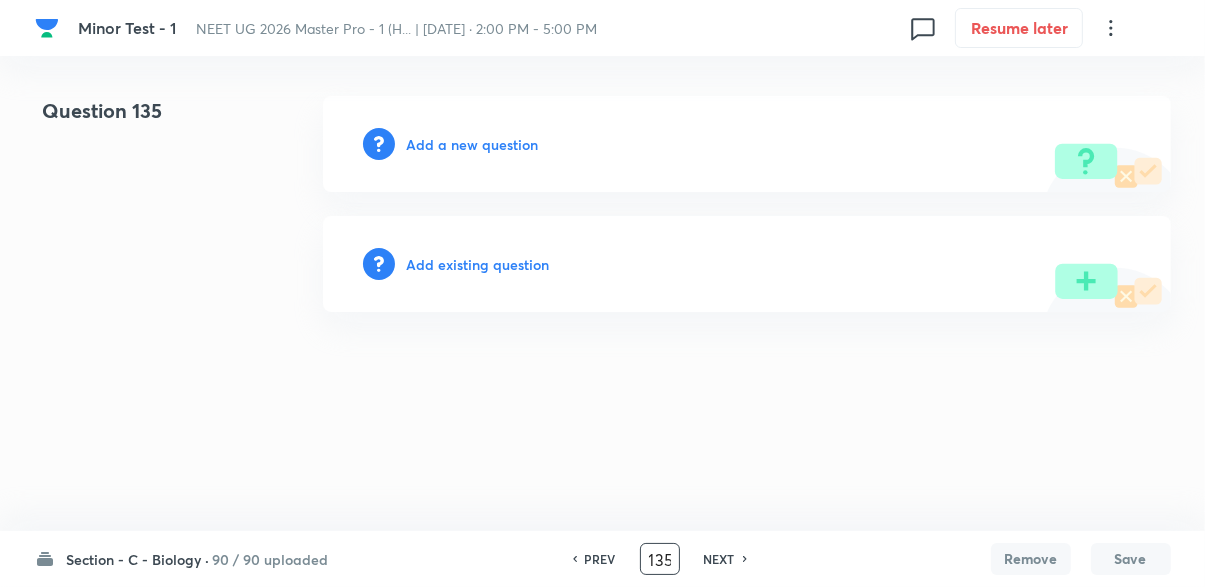 click on "NEXT" at bounding box center [719, 559] 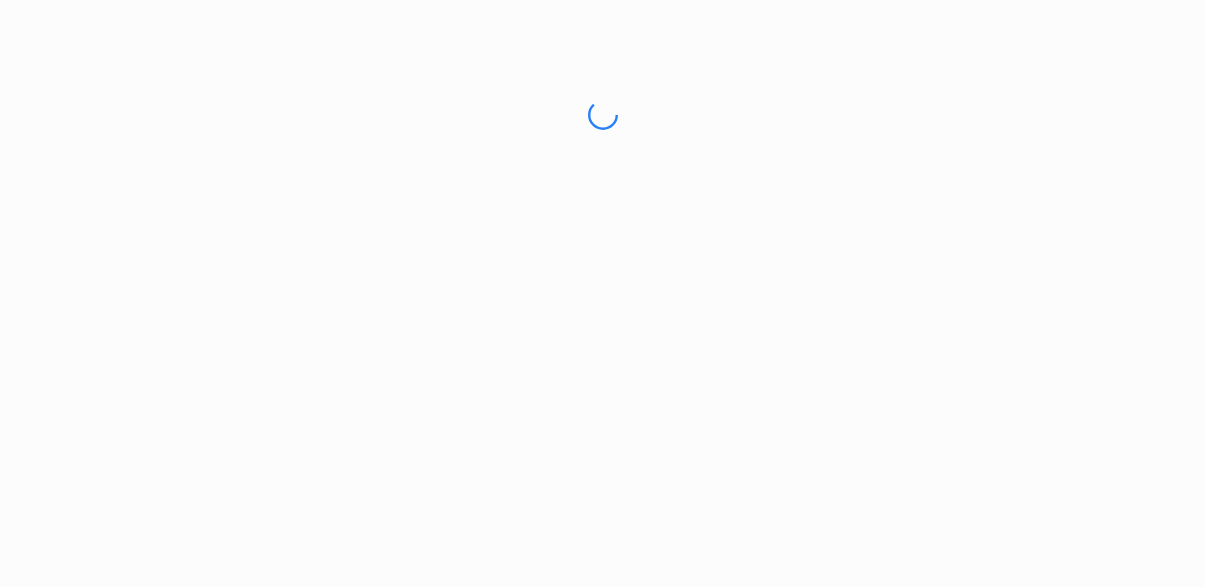 scroll, scrollTop: 0, scrollLeft: 0, axis: both 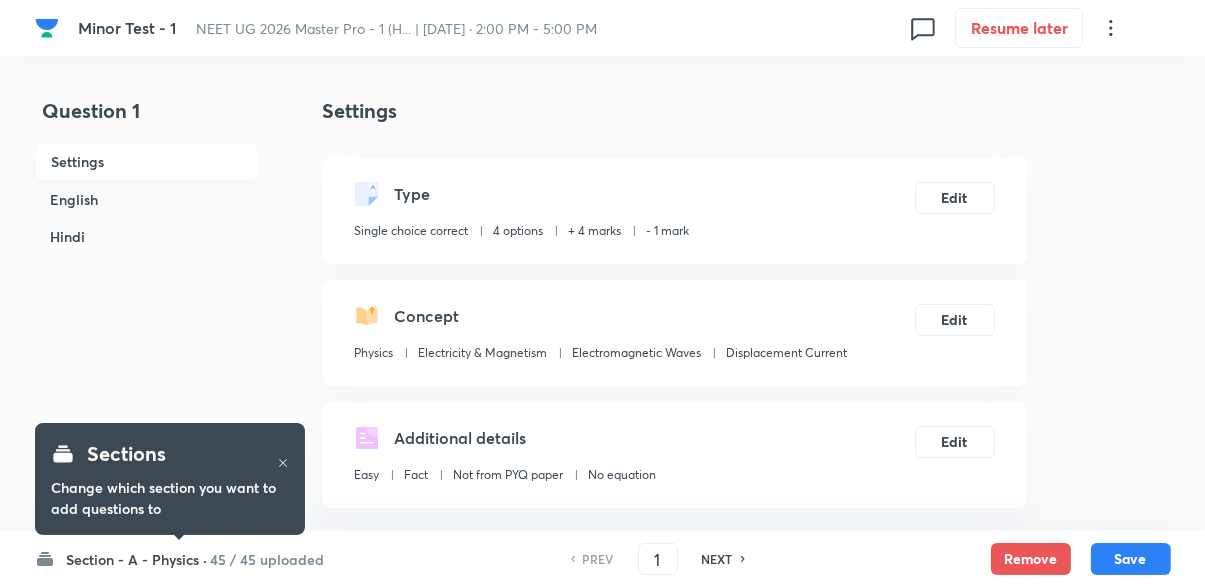 checkbox on "true" 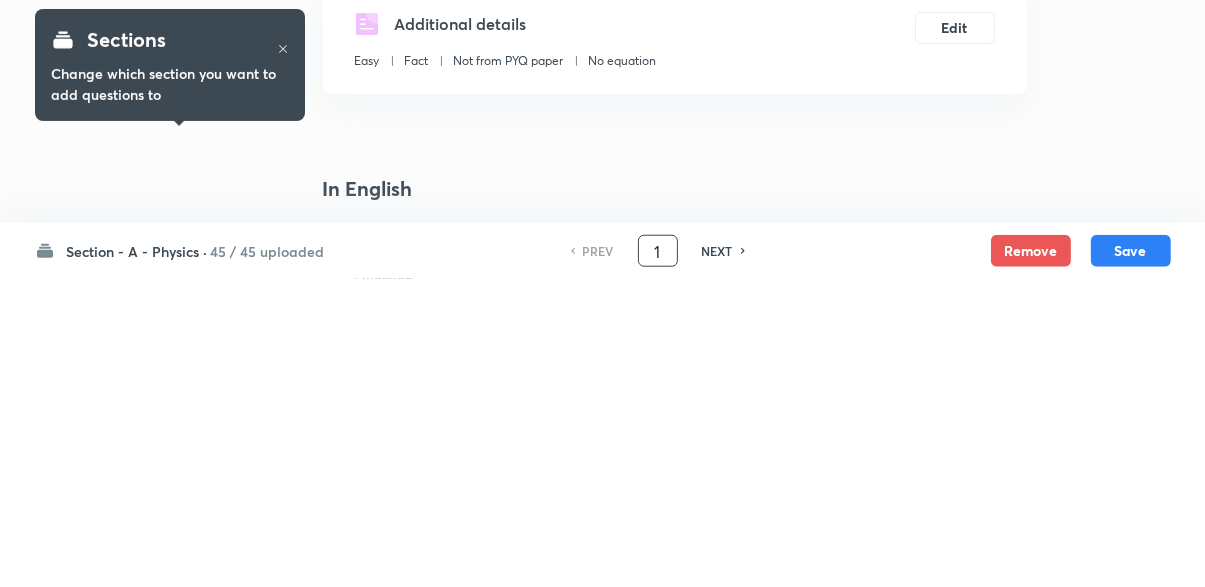 scroll, scrollTop: 111, scrollLeft: 0, axis: vertical 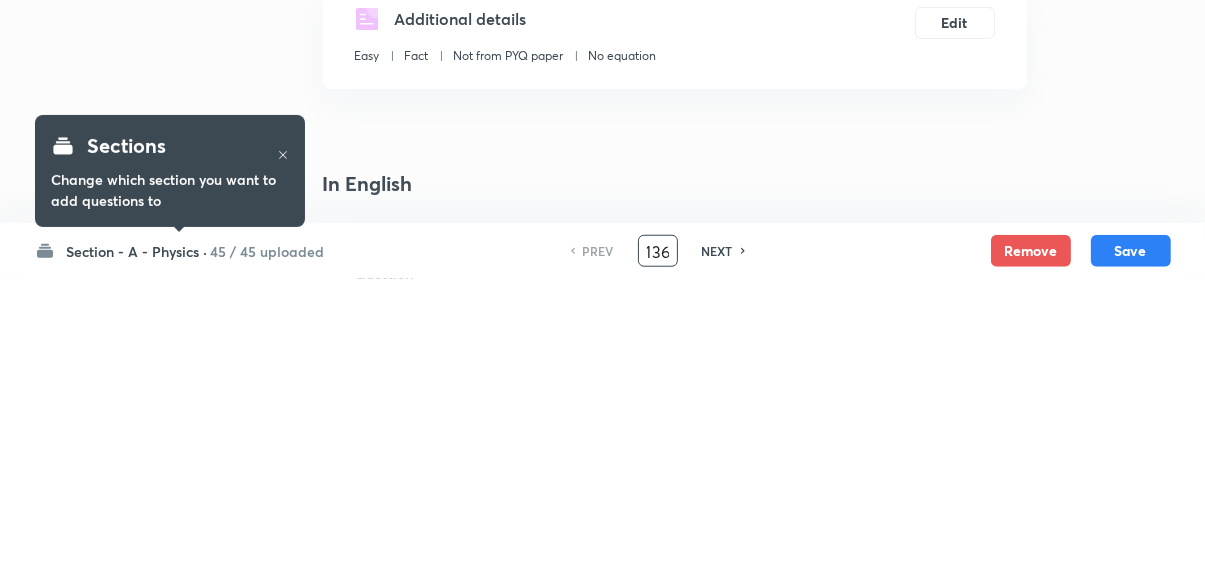 type on "136" 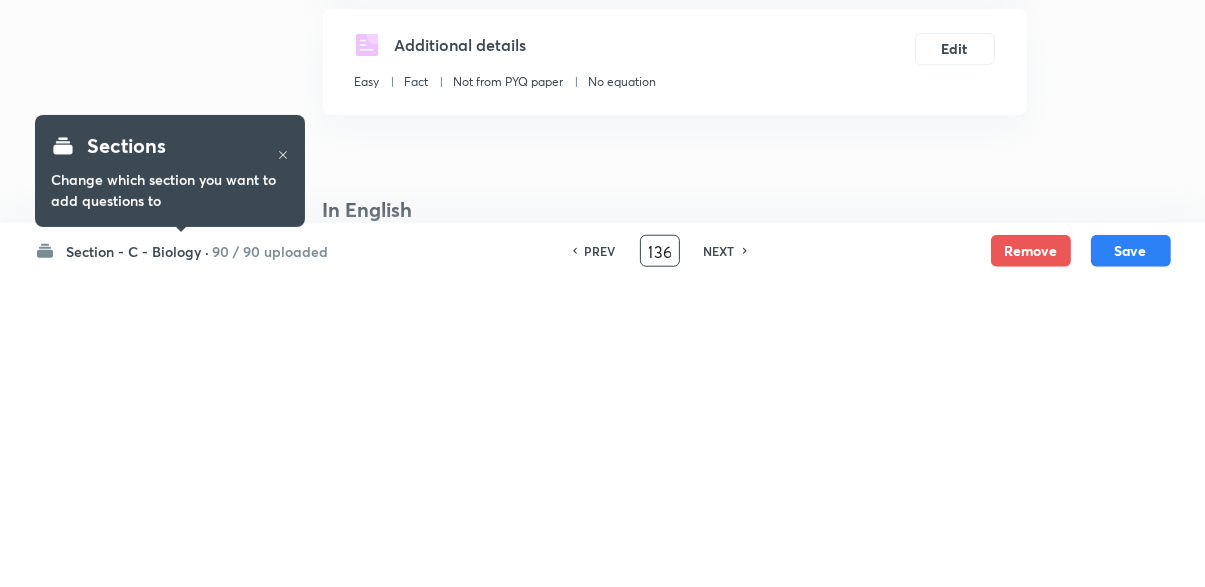 checkbox on "false" 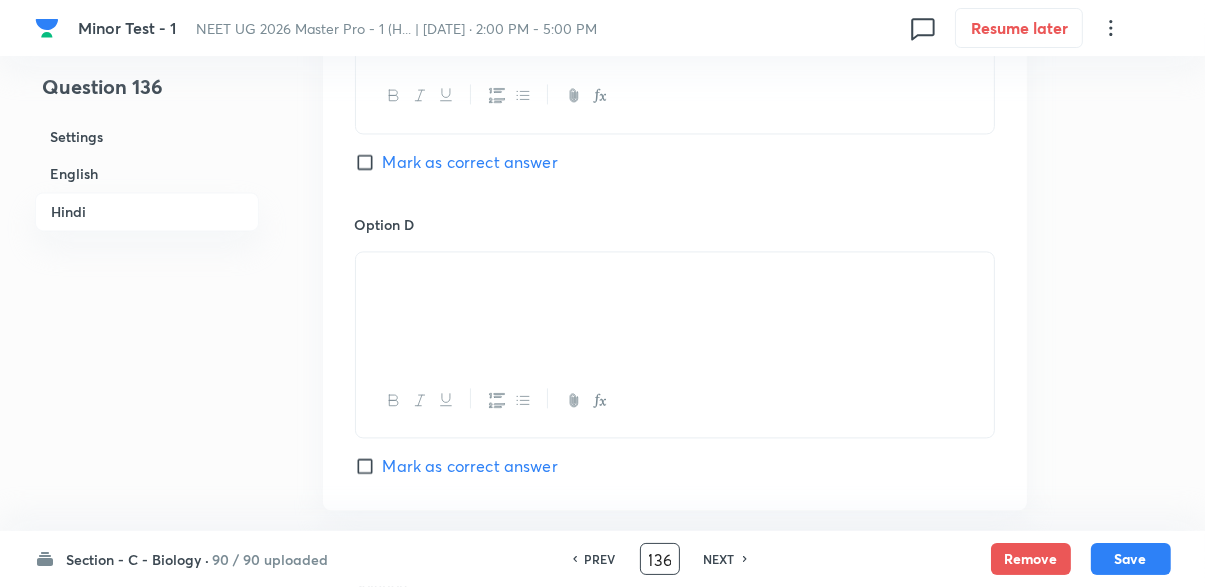 scroll, scrollTop: 3792, scrollLeft: 0, axis: vertical 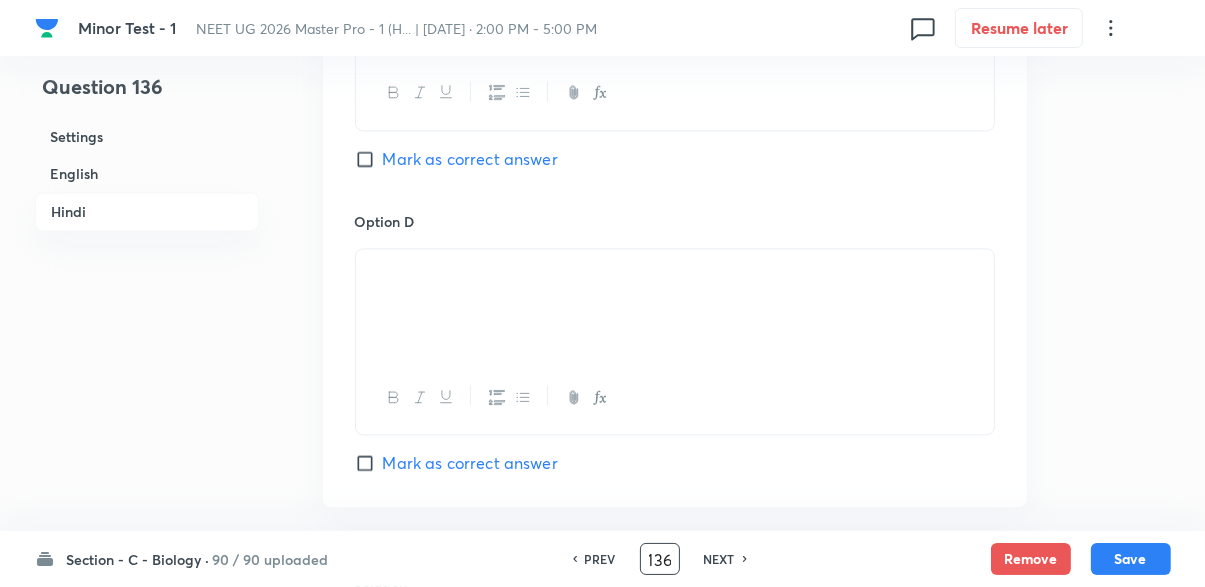 click 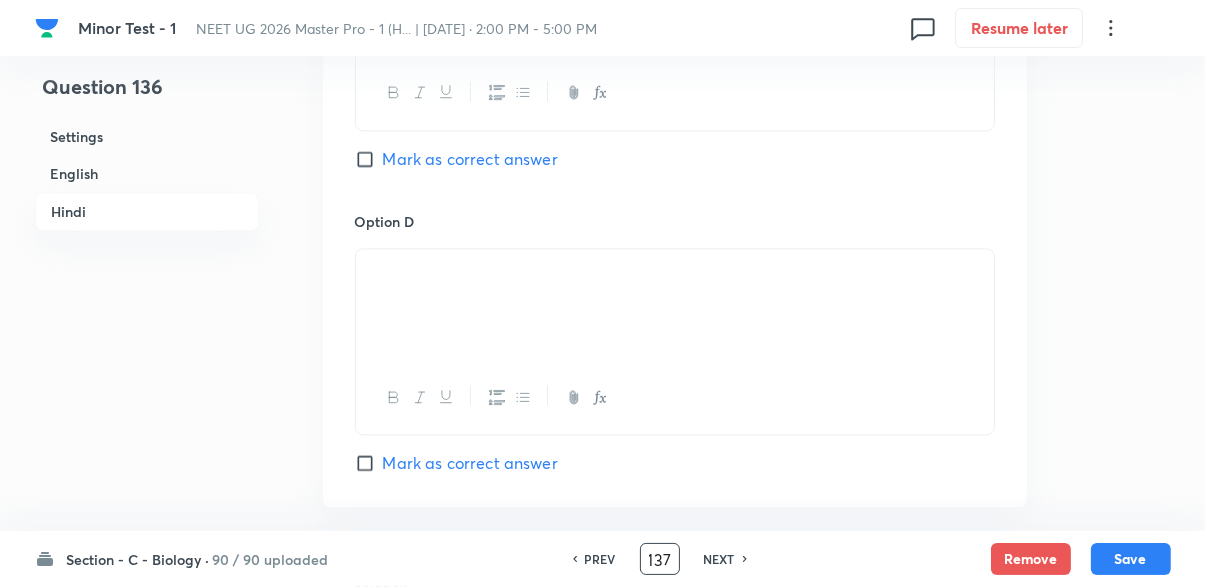 checkbox on "false" 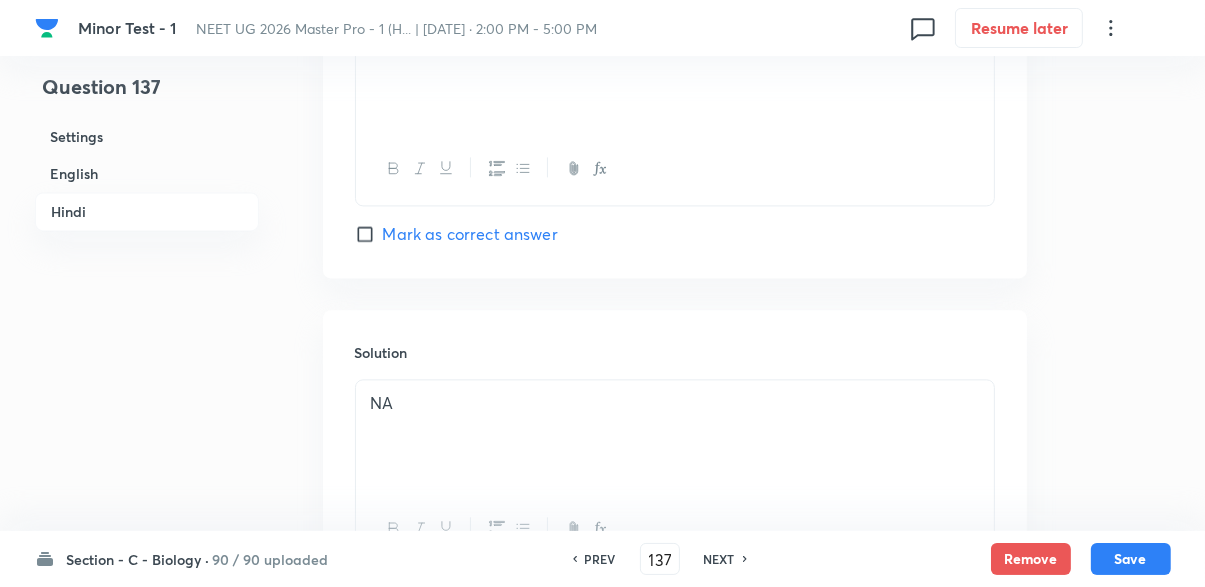 scroll, scrollTop: 4080, scrollLeft: 0, axis: vertical 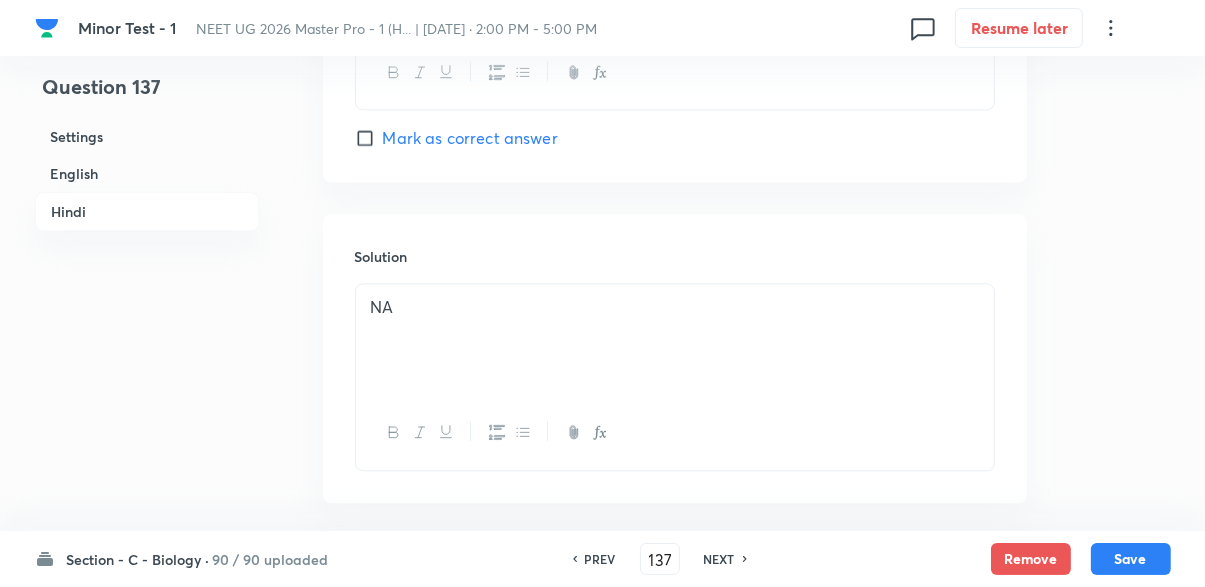 click on "NEXT" at bounding box center (719, 559) 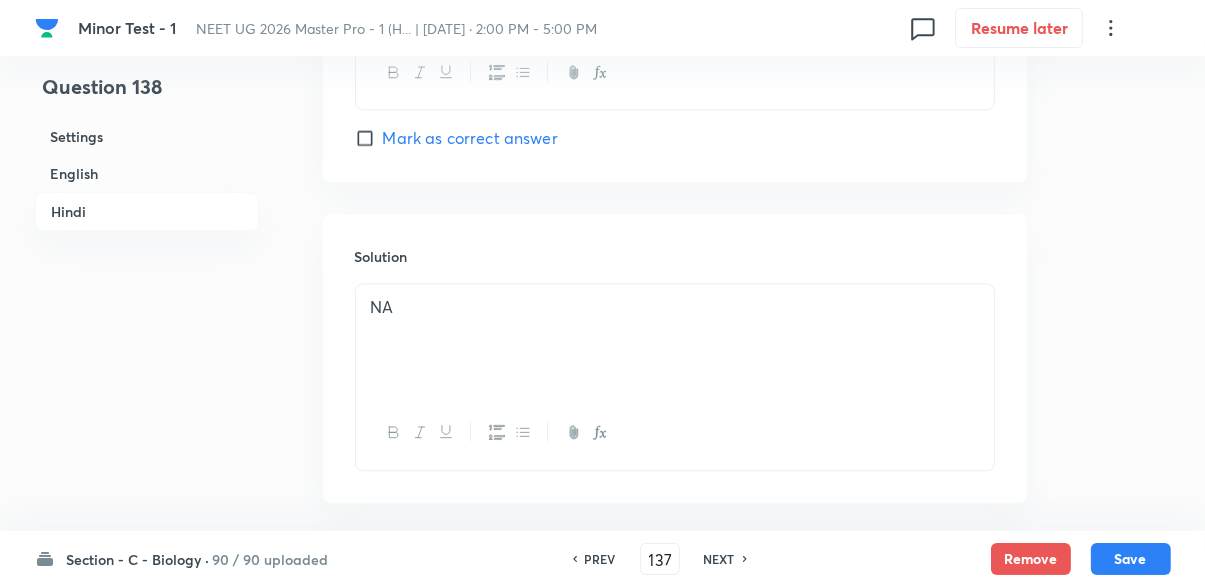 type on "138" 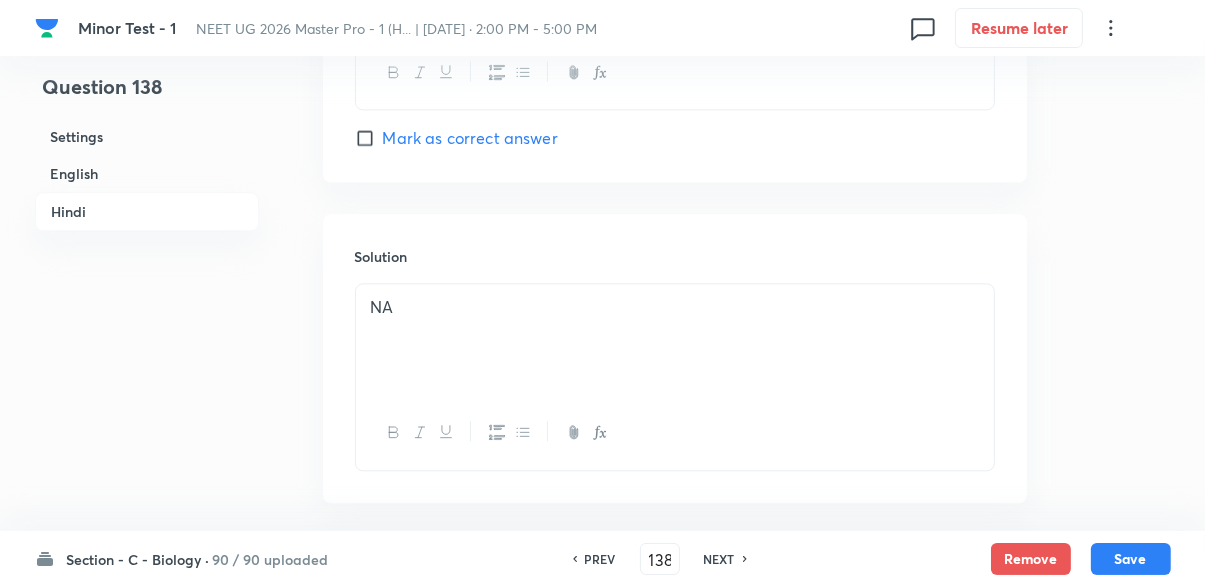 checkbox on "false" 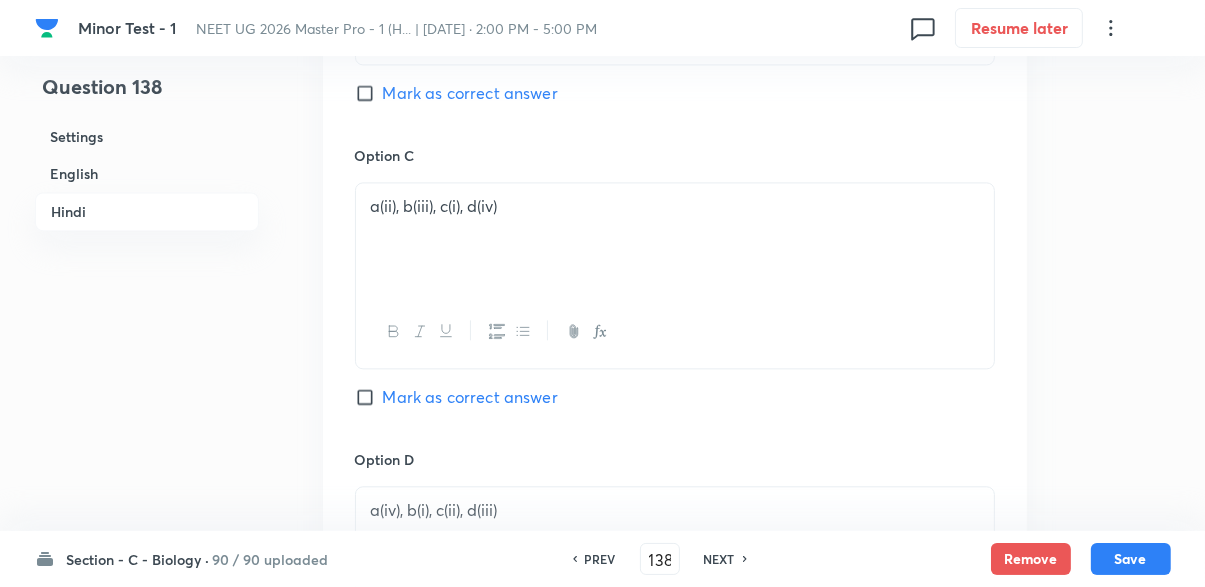 scroll, scrollTop: 4040, scrollLeft: 0, axis: vertical 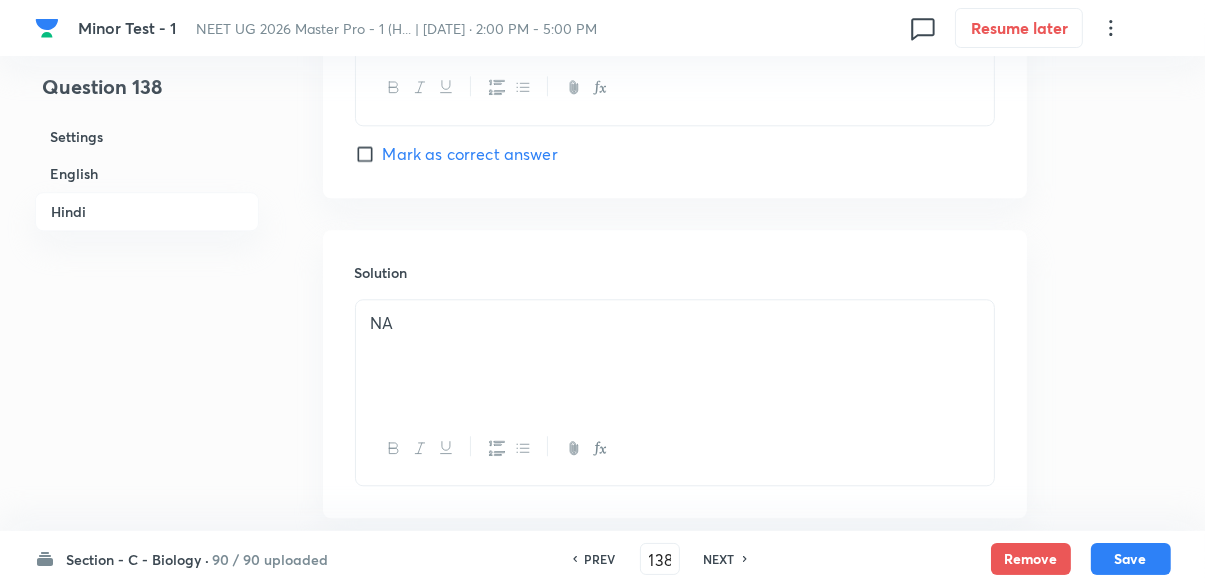 click on "NEXT" at bounding box center (719, 559) 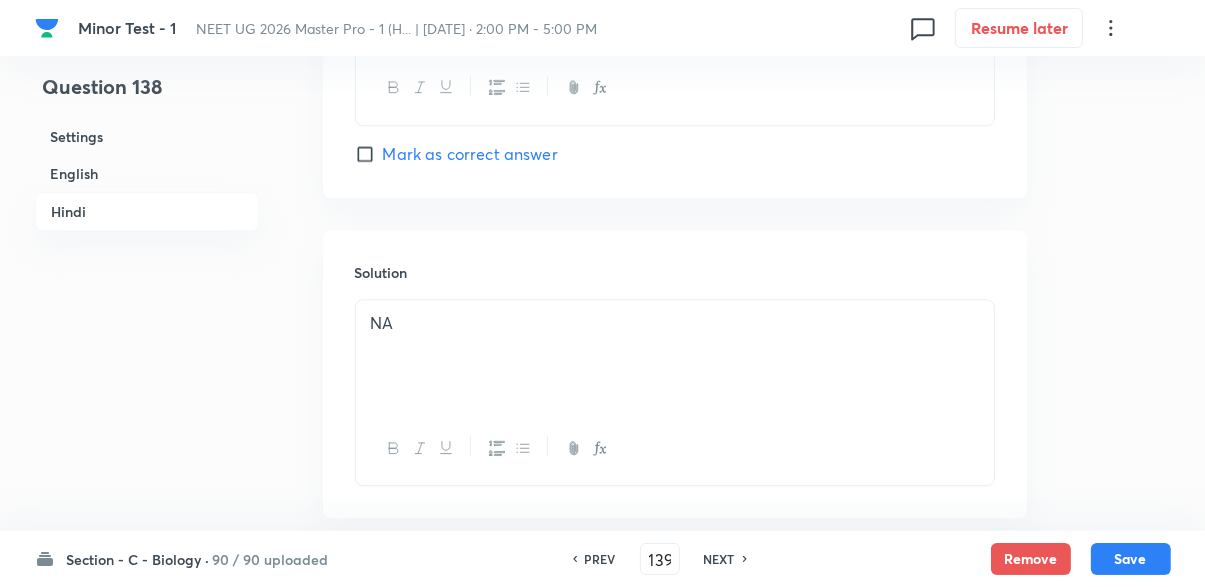checkbox on "false" 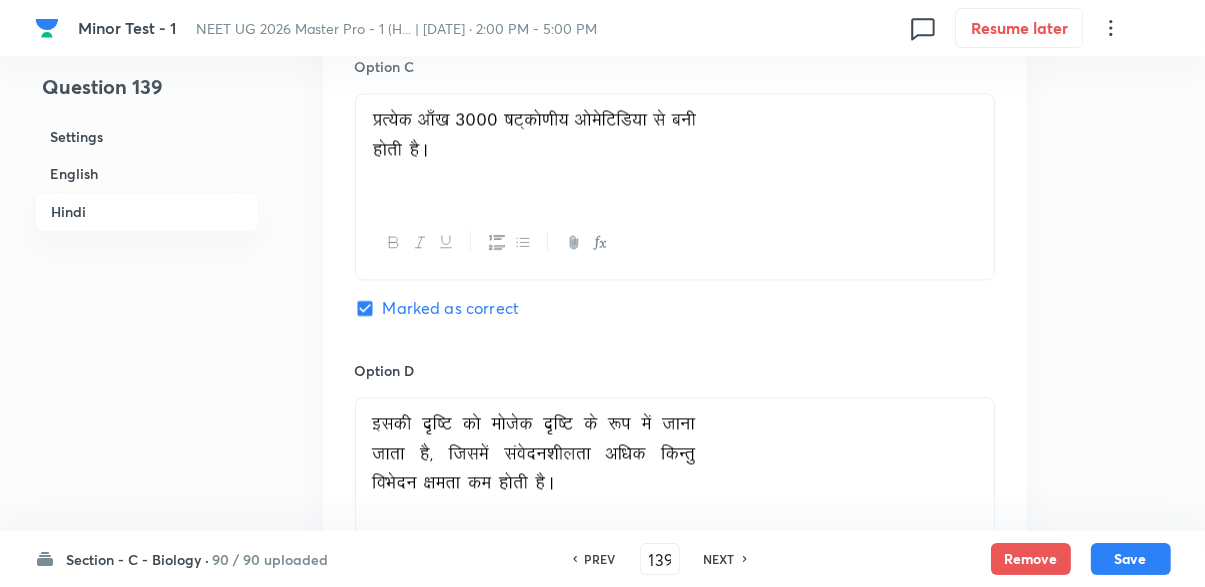 scroll, scrollTop: 3608, scrollLeft: 0, axis: vertical 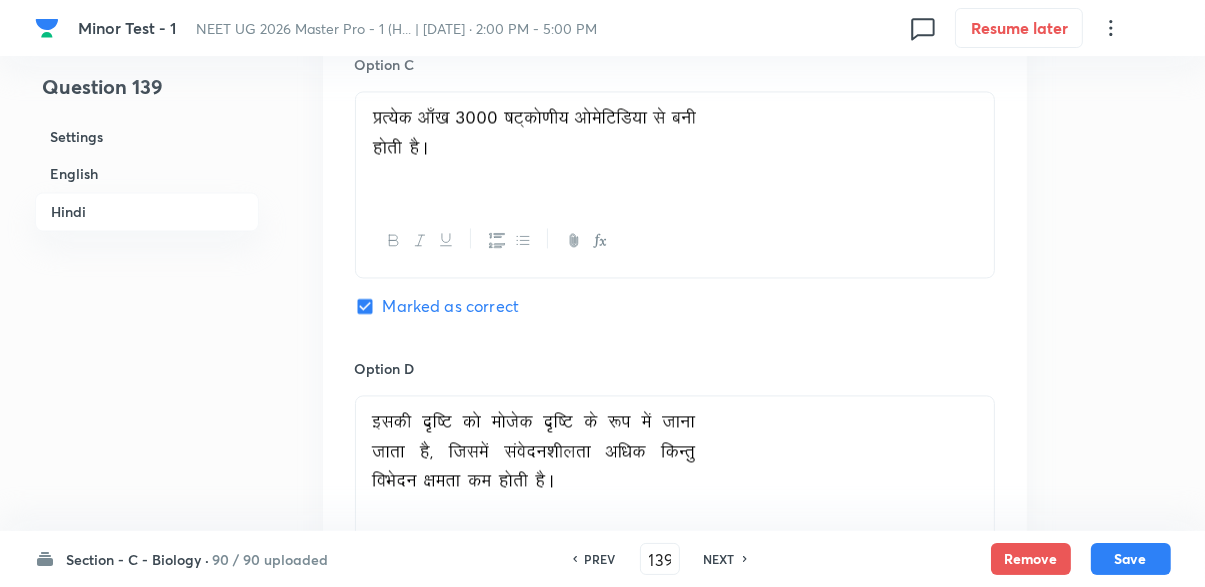 click on "NEXT" at bounding box center [719, 559] 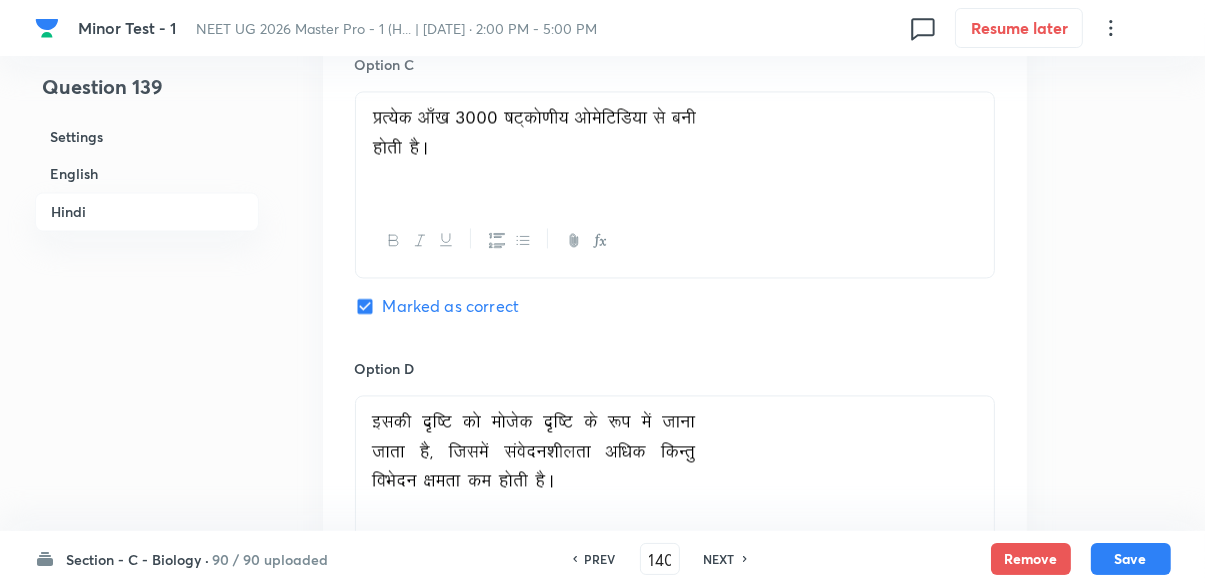 checkbox on "false" 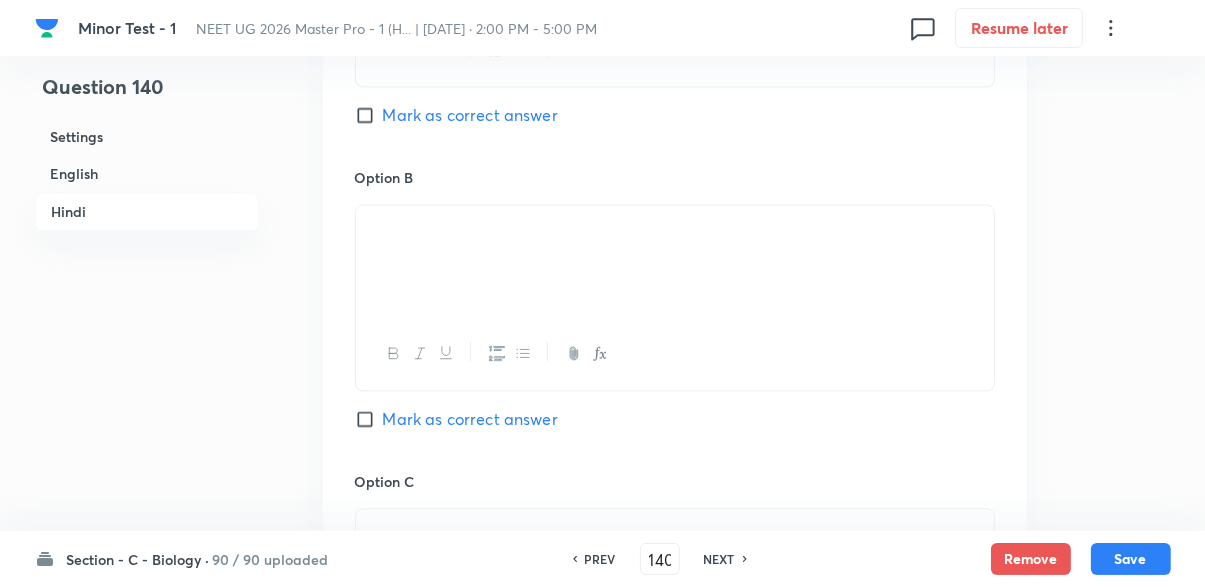 checkbox on "true" 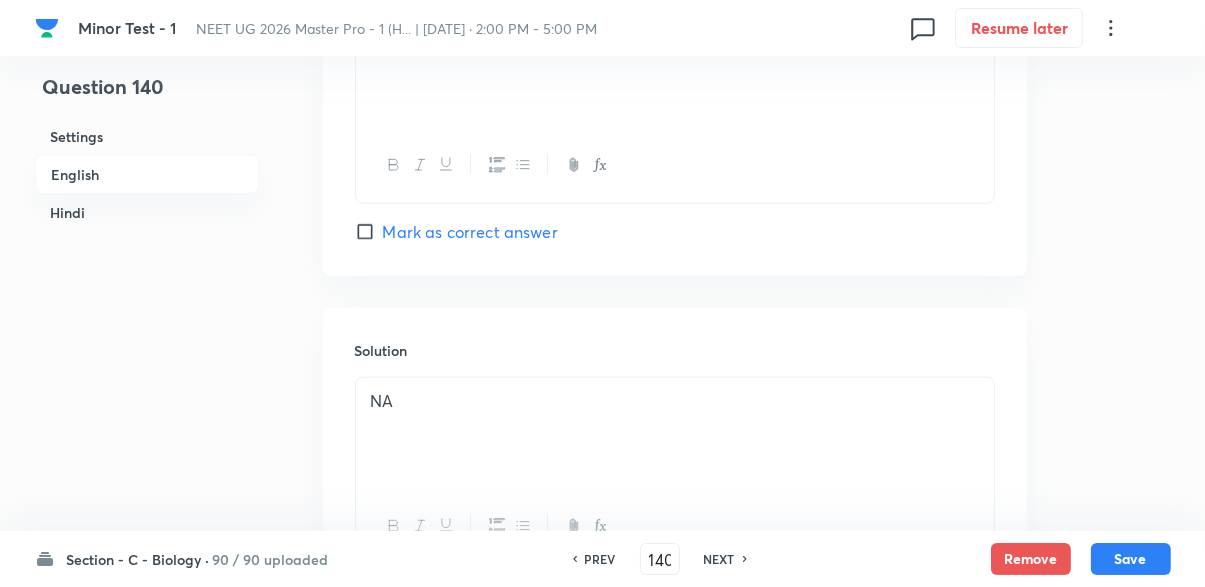 scroll, scrollTop: 1916, scrollLeft: 0, axis: vertical 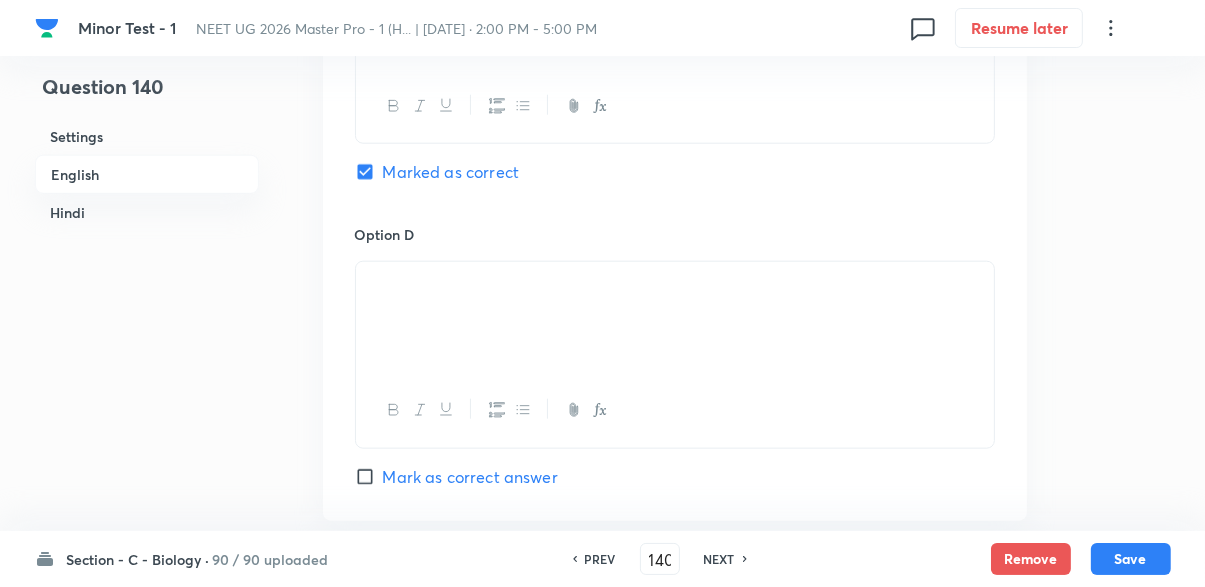 click on "NEXT" at bounding box center (719, 559) 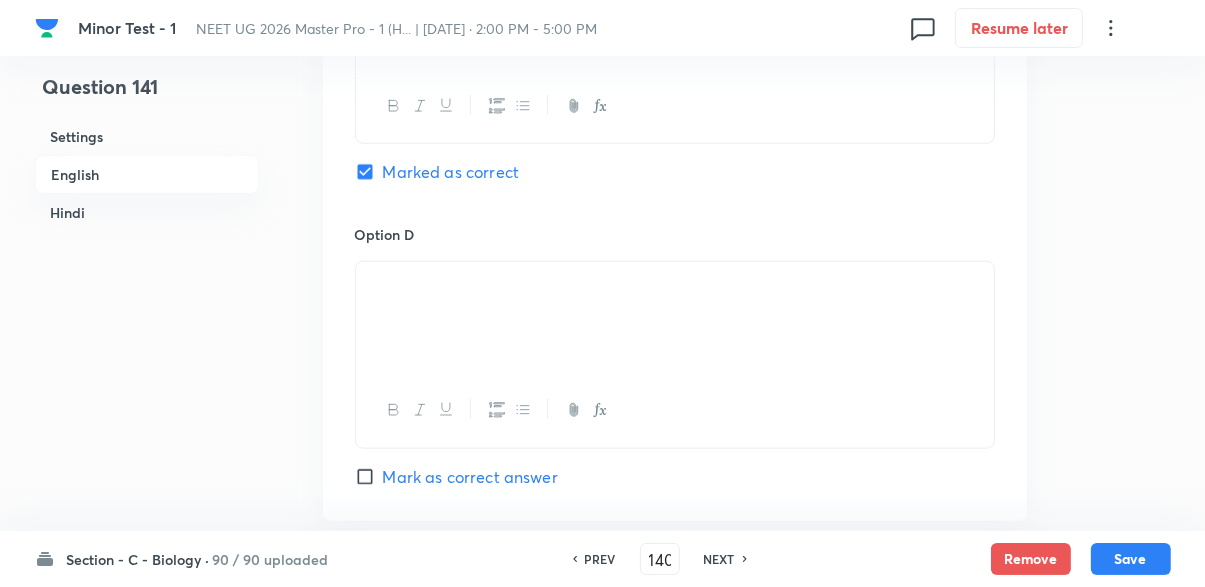 type on "141" 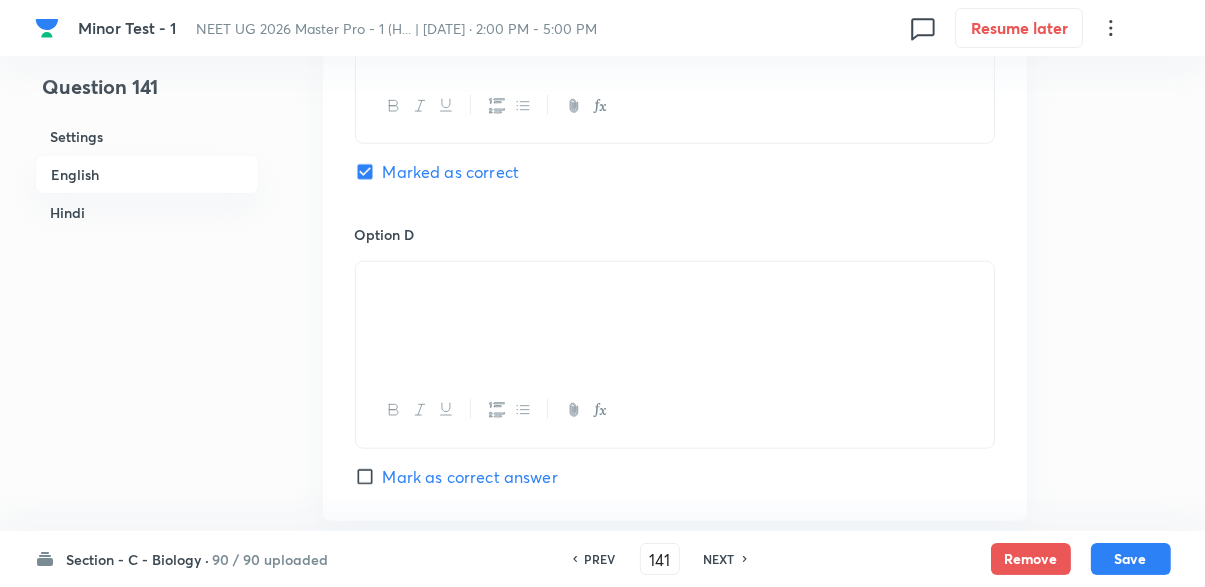 checkbox on "false" 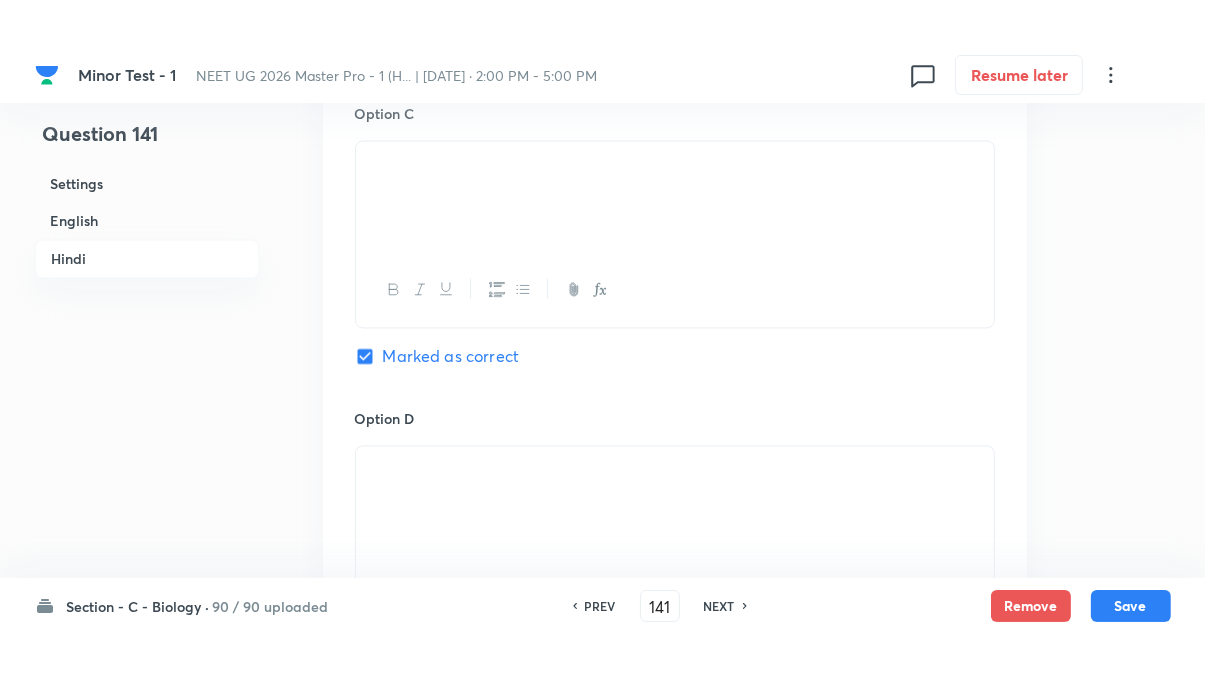 scroll, scrollTop: 3631, scrollLeft: 0, axis: vertical 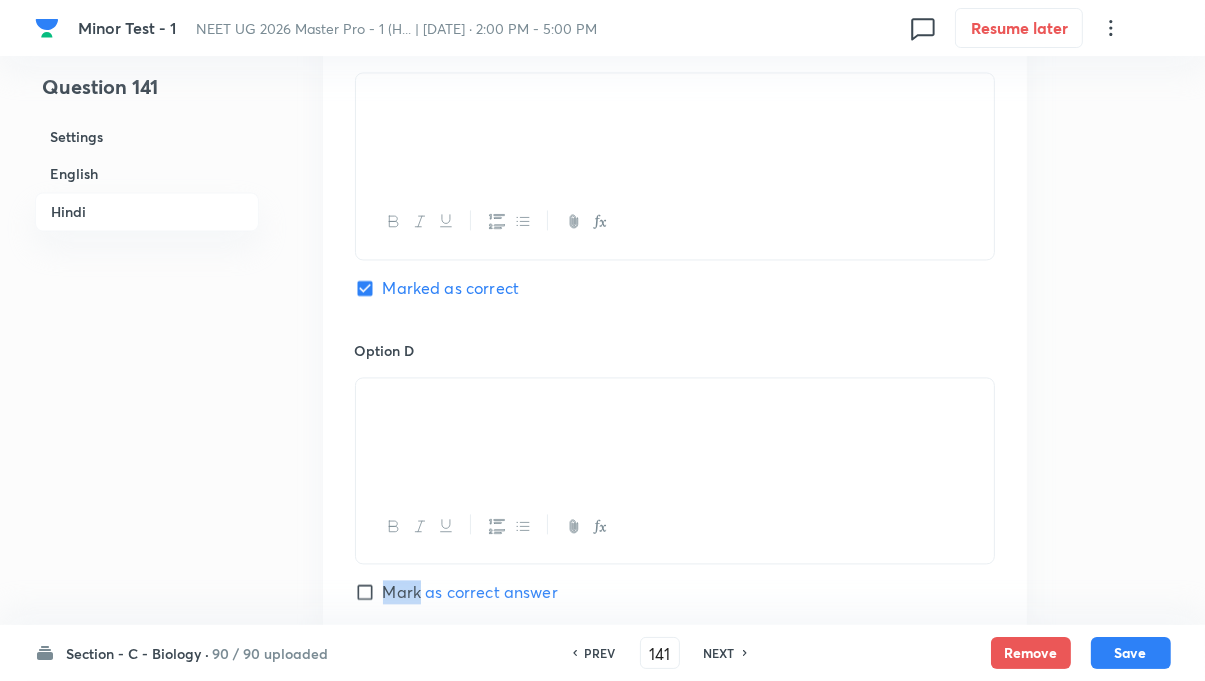 click on "Question 141 Settings English Hindi Settings Type Single choice correct 4 options + 4 marks - 1 mark Edit Concept Biology Biological Classification Different Biological Classification Different Biological Classification Edit Additional details Easy Fact Not from PYQ paper No equation Edit In English Question Which of the following fossil man buried the dead members and used hides to protect their body? Option A Java man Mark as correct answer Option B Peking man Mark as correct answer Option C Neanderthal man Marked as correct Option D Australopithecines Mark as correct answer Solution NA In Hindi Question Option A Mark as correct answer Option B Mark as correct answer Option C Marked as correct Option D Mark as correct answer Solution NA" at bounding box center (603, -1250) 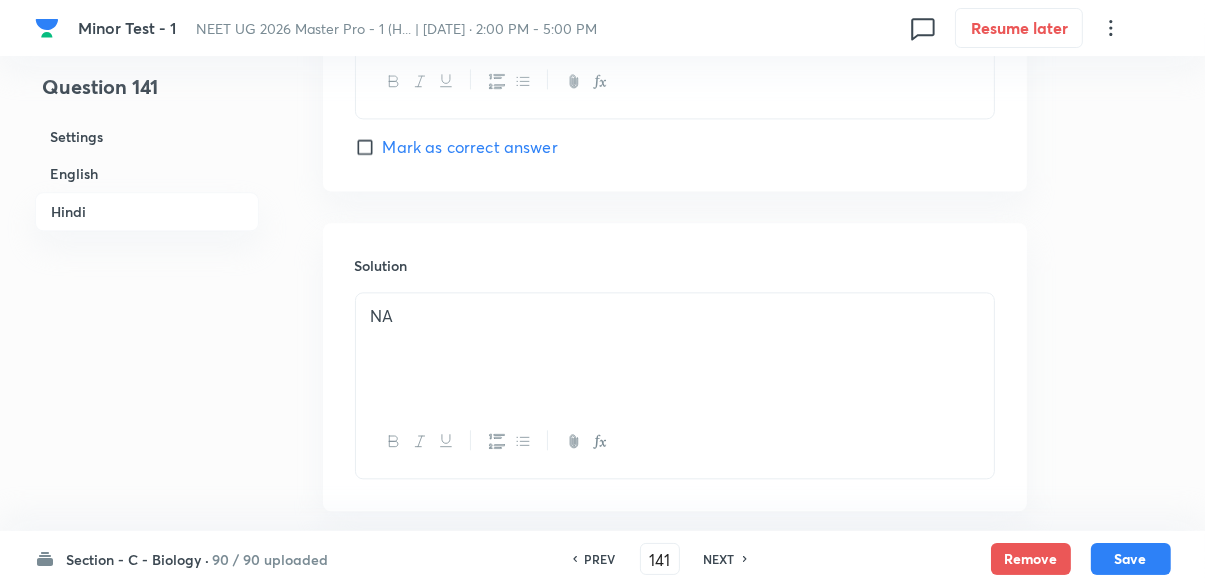 scroll, scrollTop: 4078, scrollLeft: 0, axis: vertical 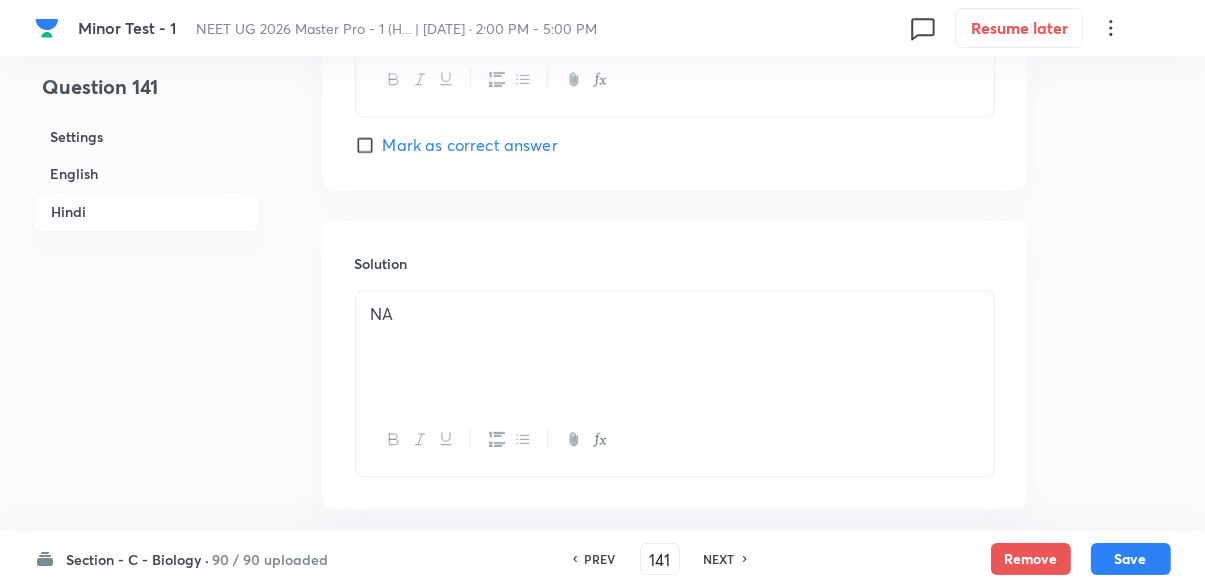 click on "NEXT" at bounding box center (719, 559) 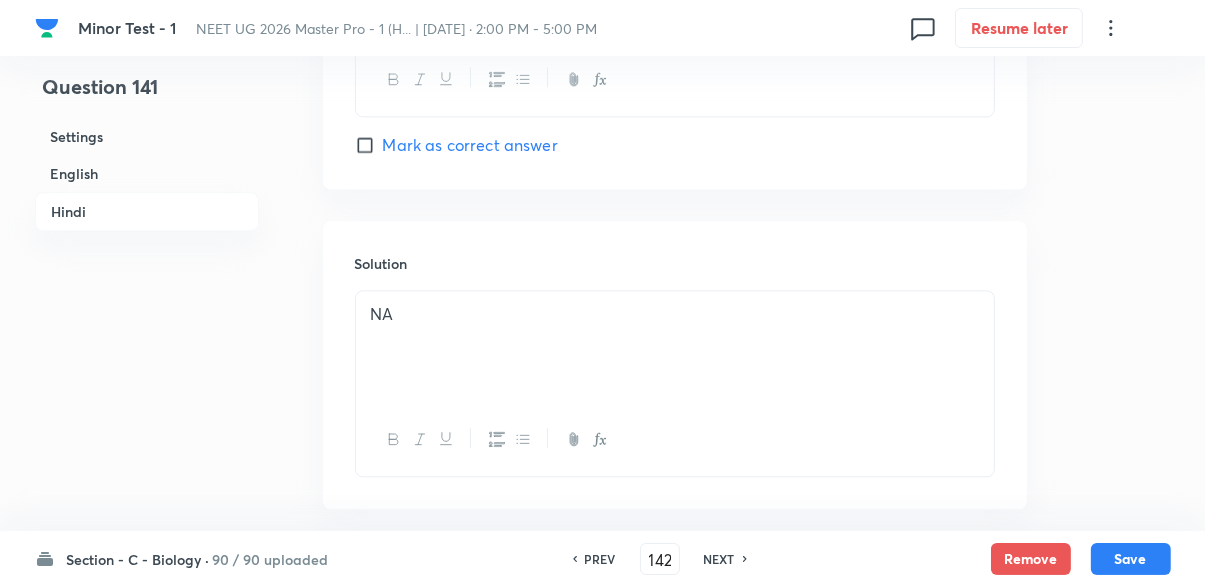 checkbox on "false" 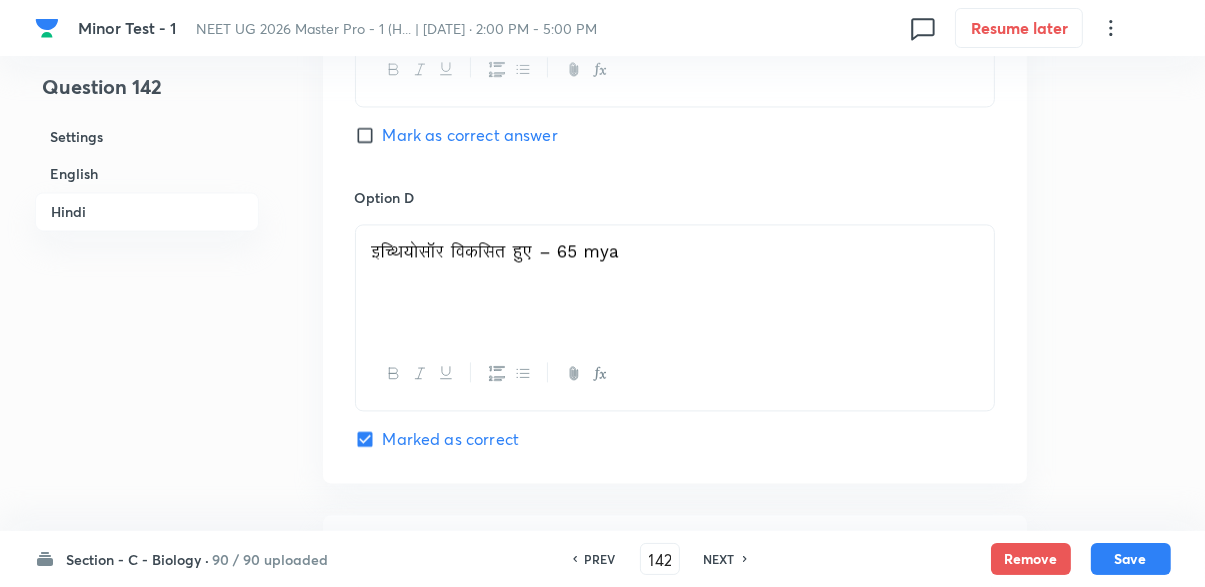 scroll, scrollTop: 3783, scrollLeft: 0, axis: vertical 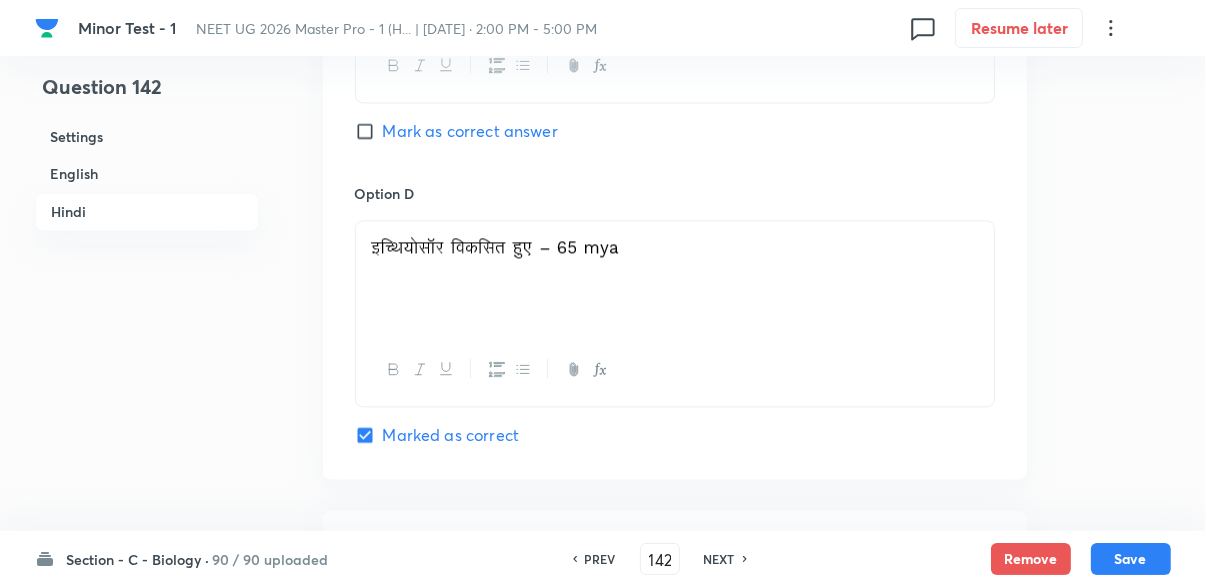 click on "NEXT" at bounding box center [719, 559] 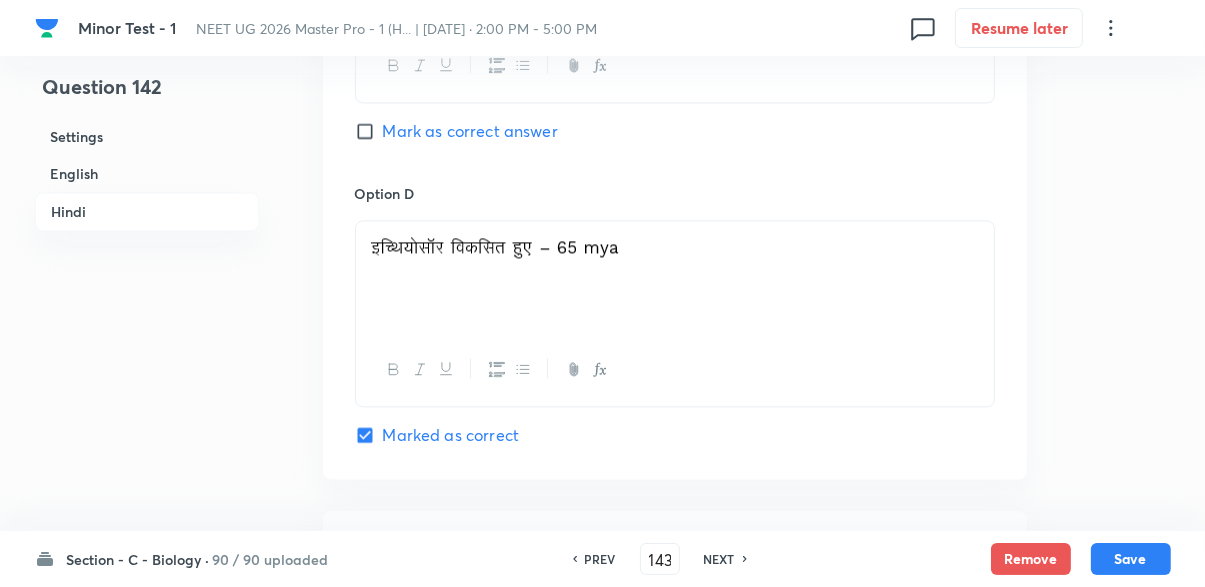 checkbox on "false" 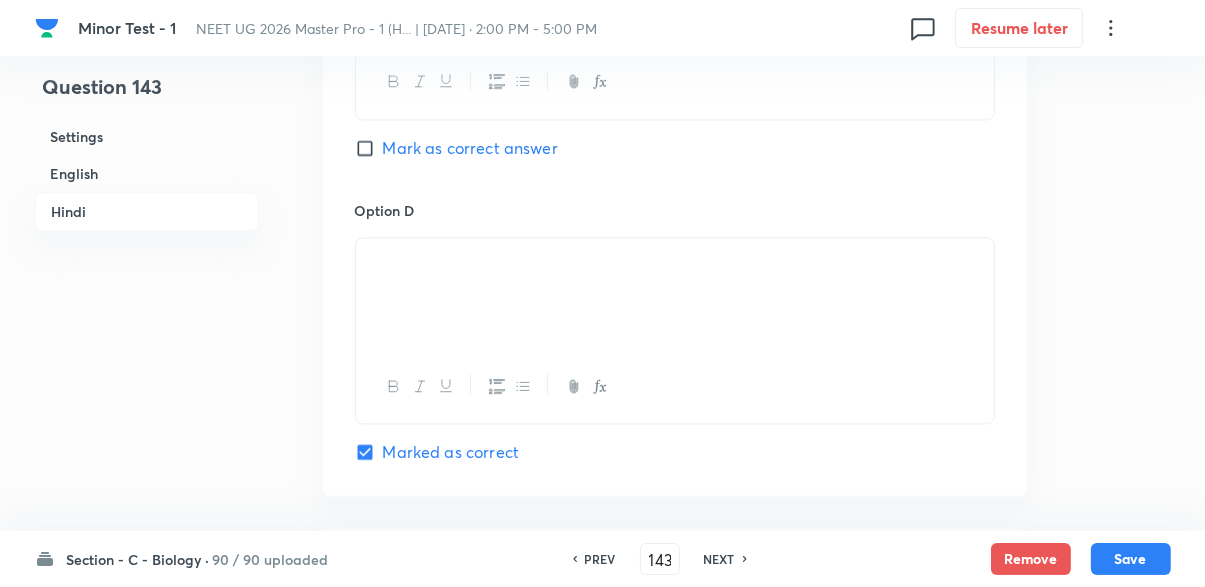 scroll, scrollTop: 3778, scrollLeft: 0, axis: vertical 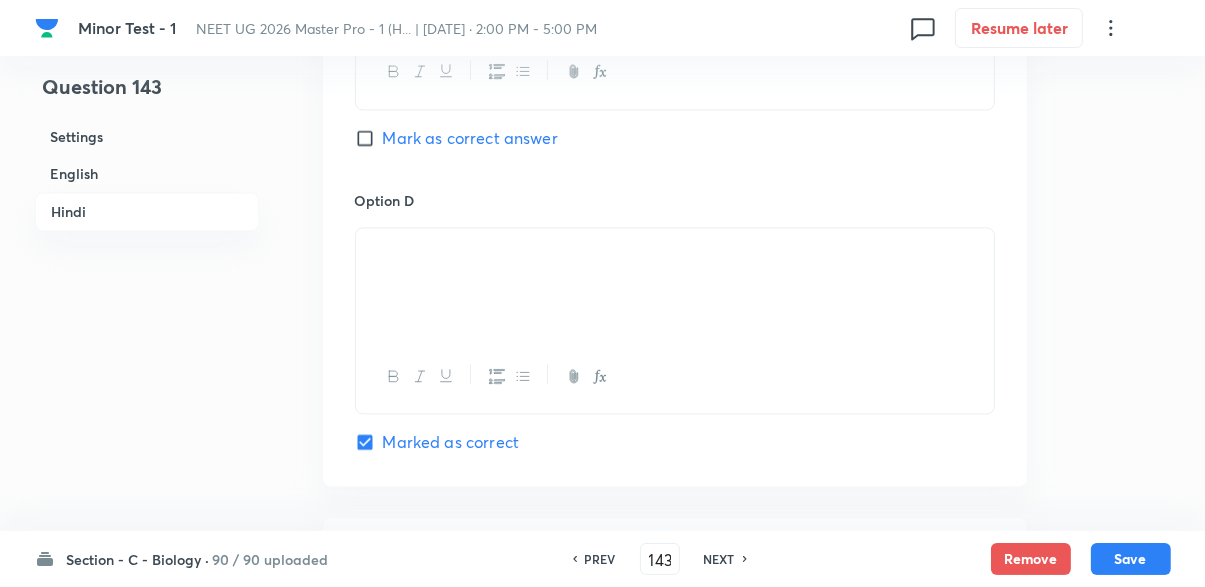 click on "NEXT" at bounding box center (719, 559) 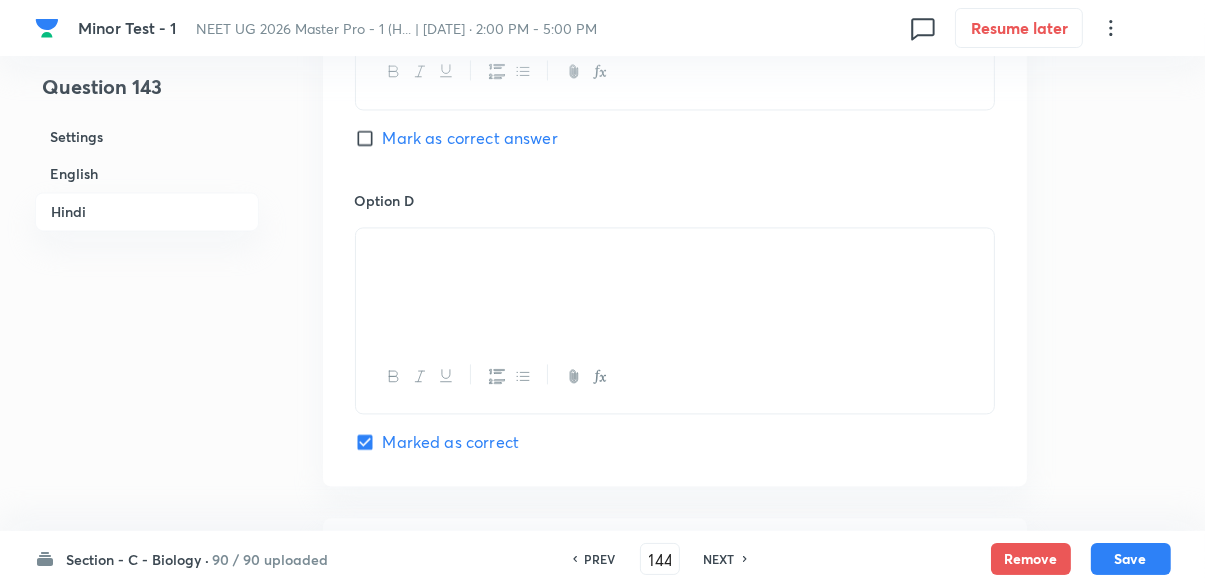 checkbox on "false" 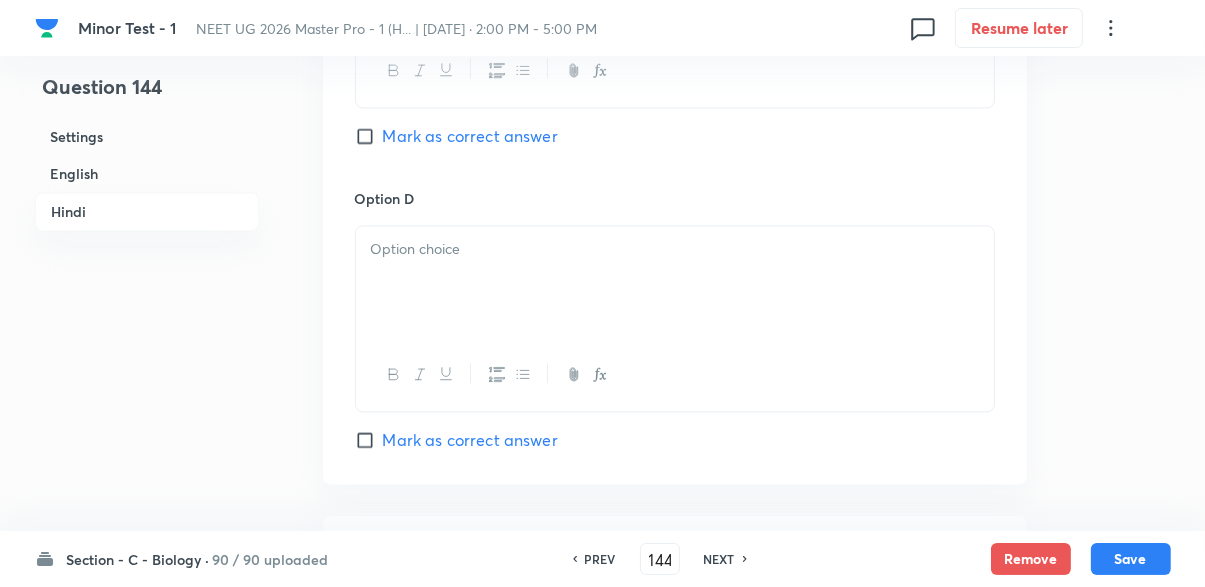 checkbox on "true" 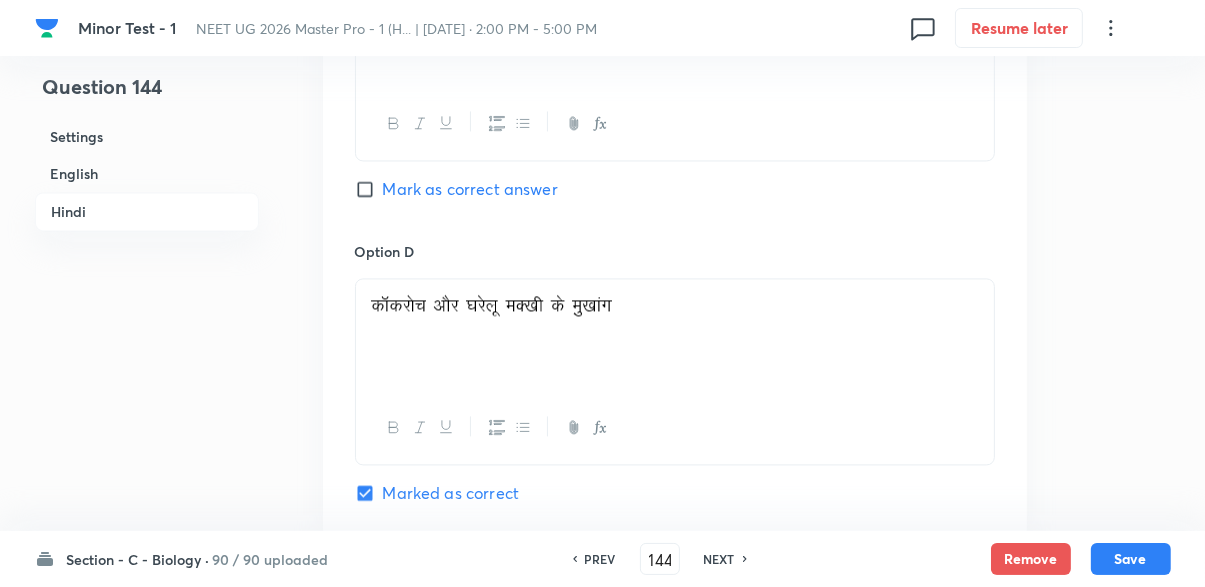 scroll, scrollTop: 3766, scrollLeft: 0, axis: vertical 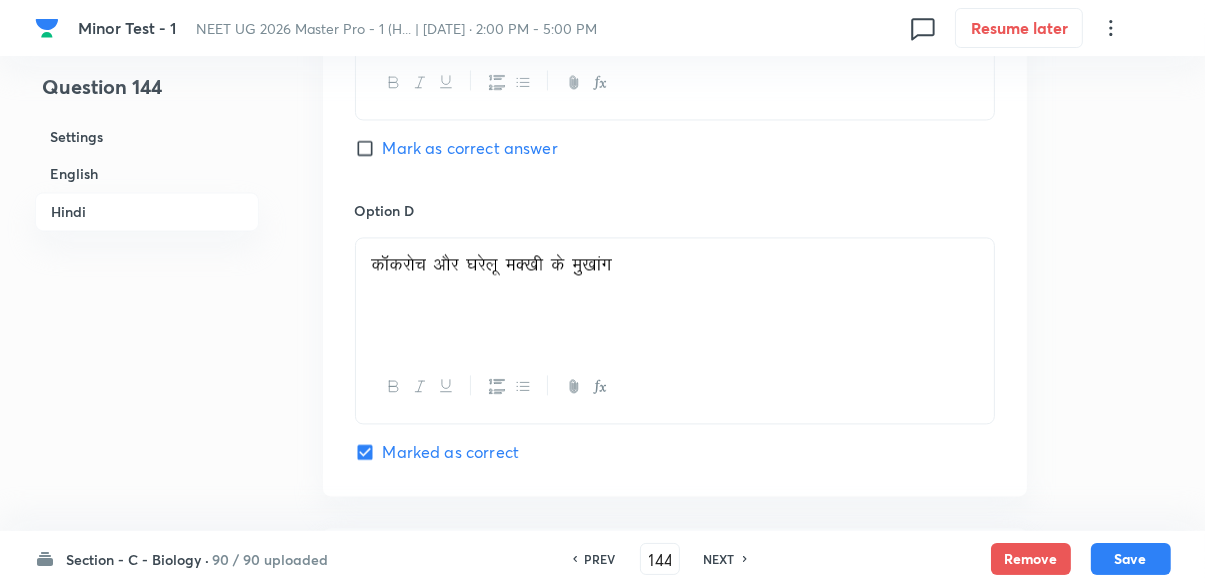 click on "NEXT" at bounding box center [719, 559] 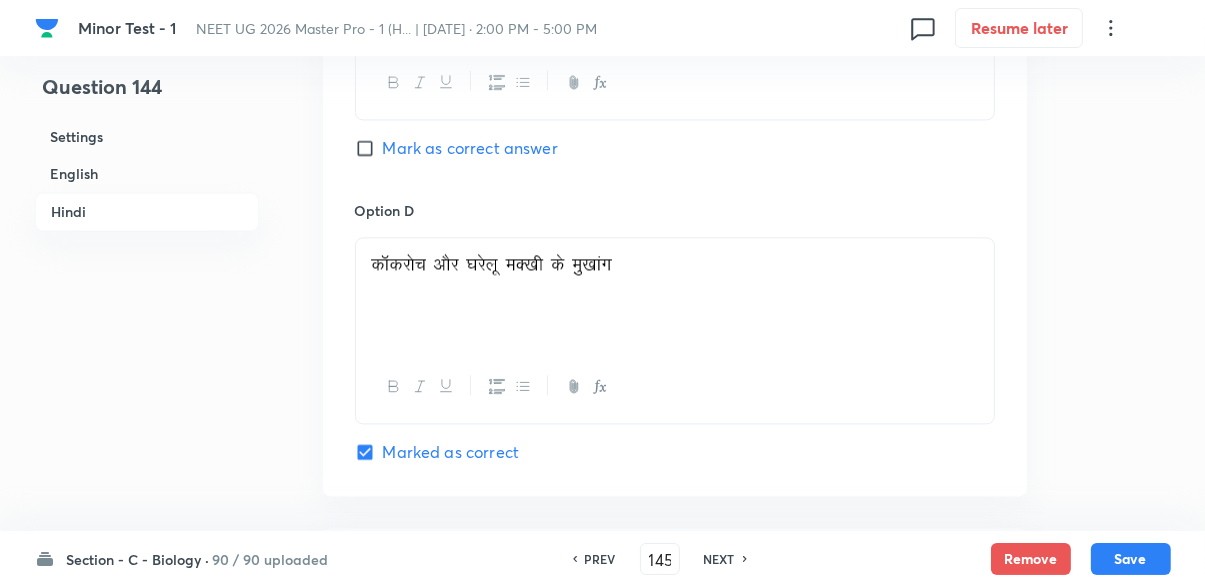 checkbox on "false" 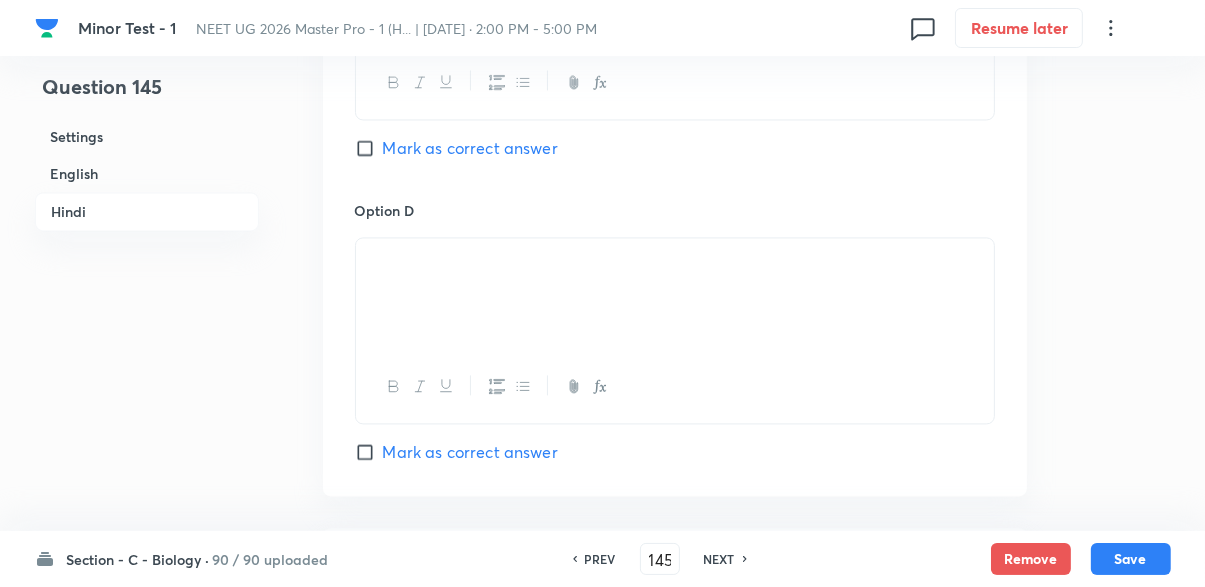 checkbox on "true" 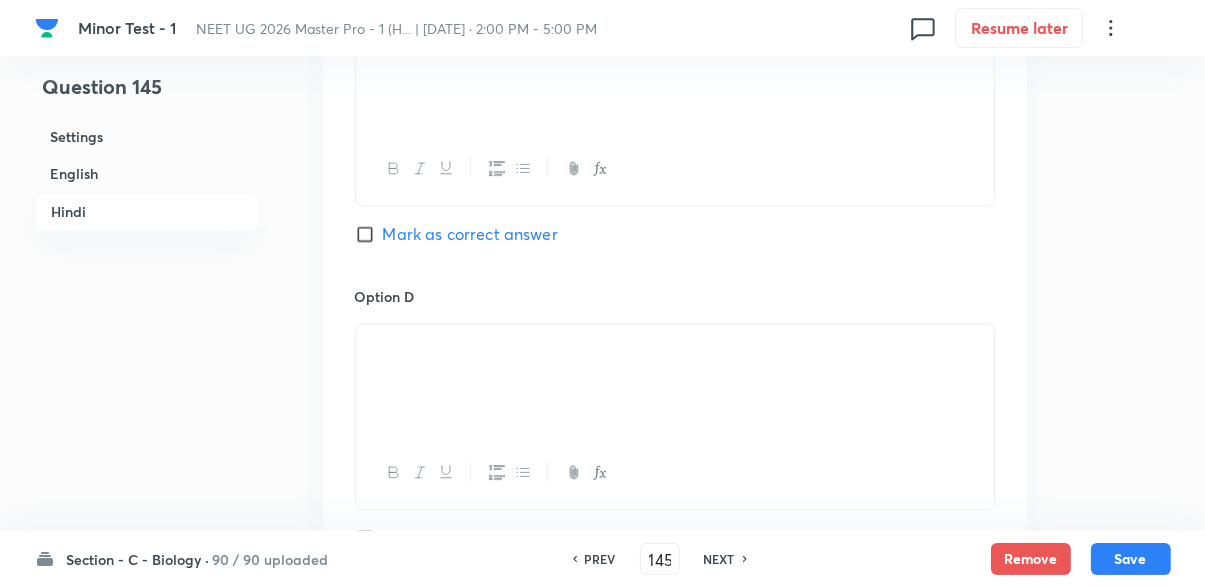 scroll, scrollTop: 3681, scrollLeft: 0, axis: vertical 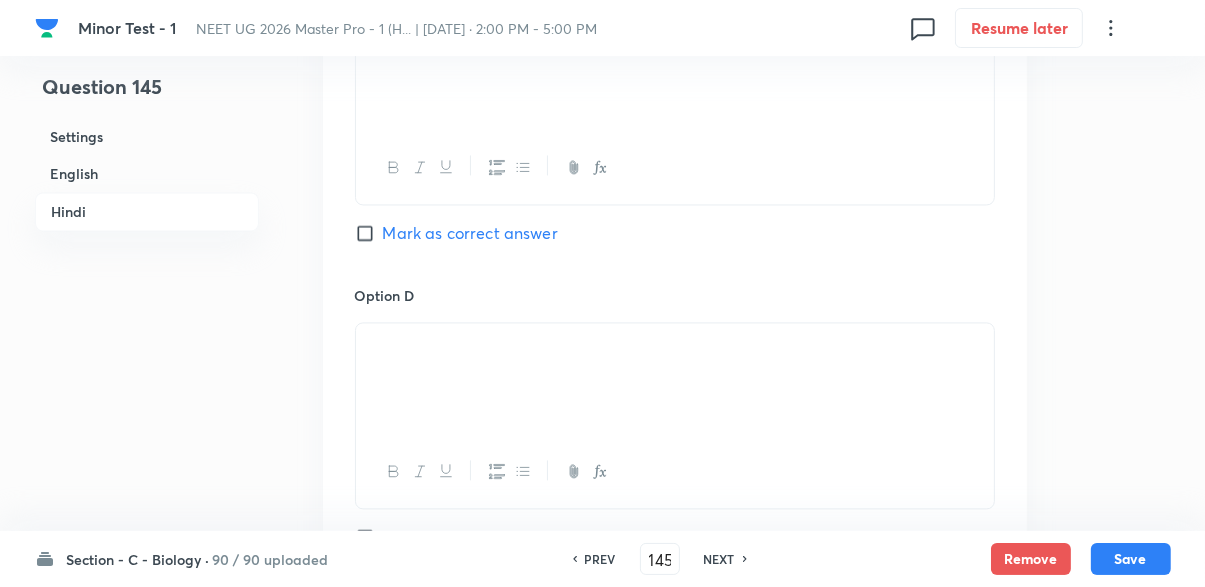 click on "NEXT" at bounding box center [719, 559] 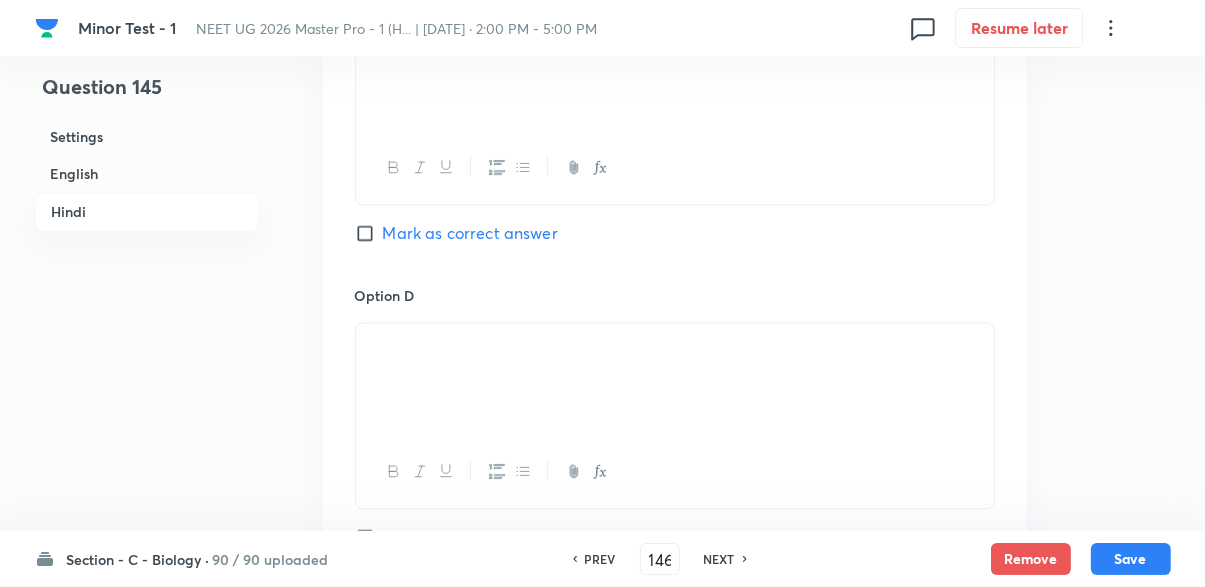 checkbox on "false" 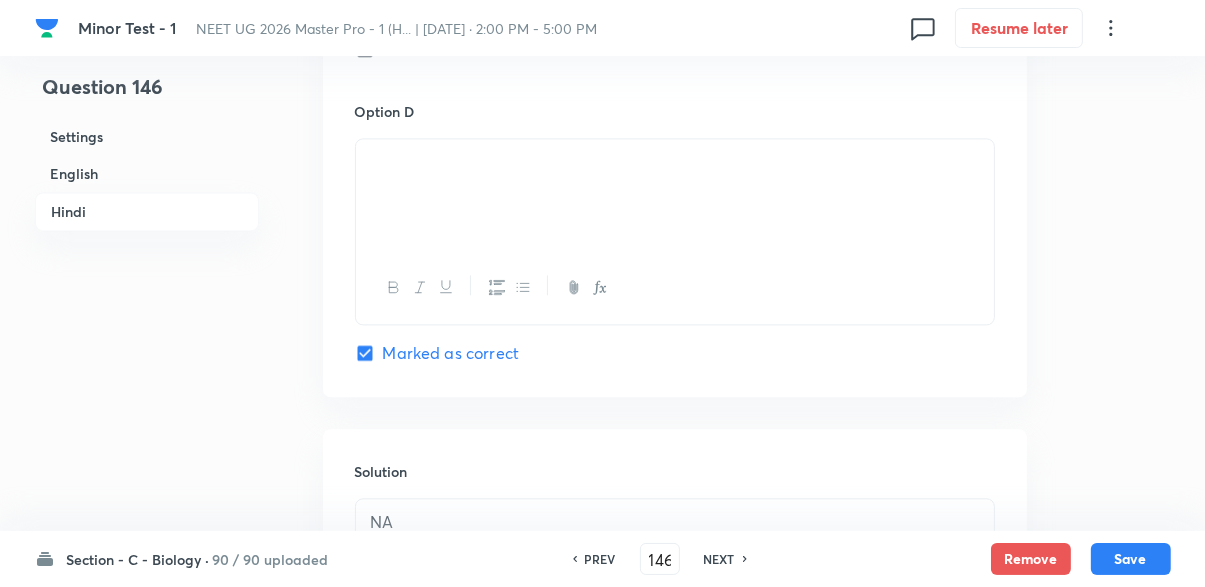 scroll, scrollTop: 3876, scrollLeft: 0, axis: vertical 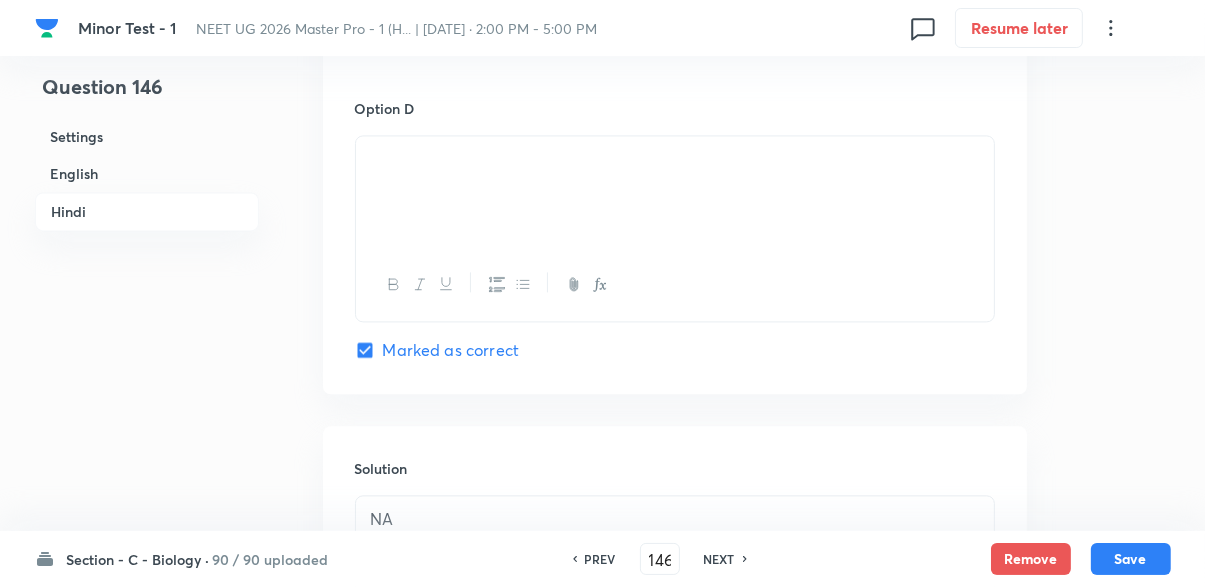 click on "NEXT" at bounding box center [719, 559] 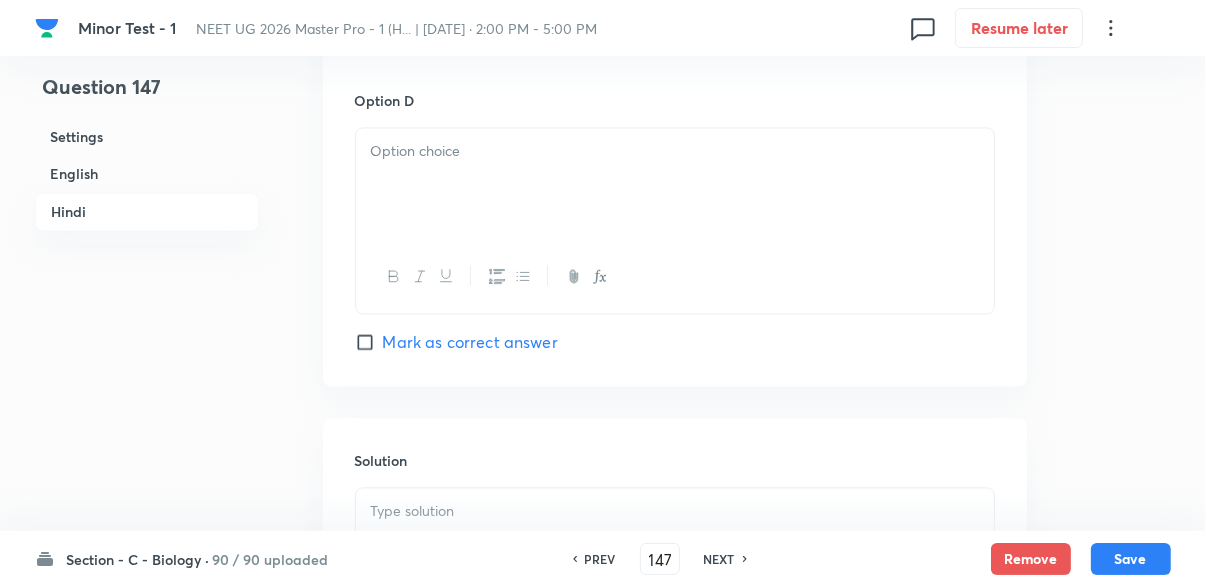 checkbox on "false" 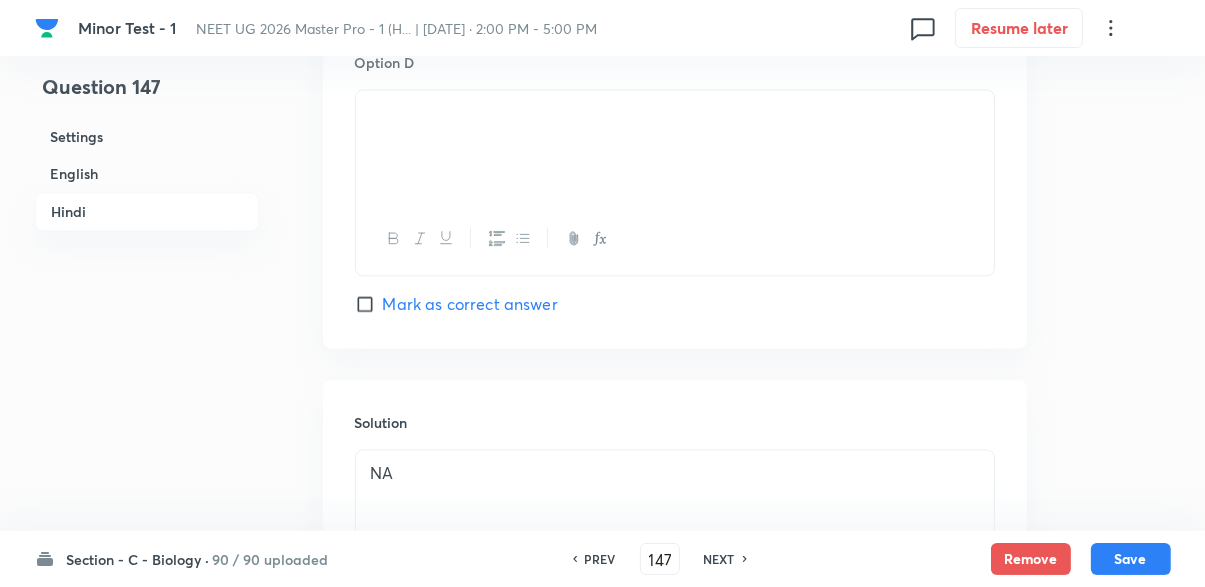 scroll, scrollTop: 4008, scrollLeft: 0, axis: vertical 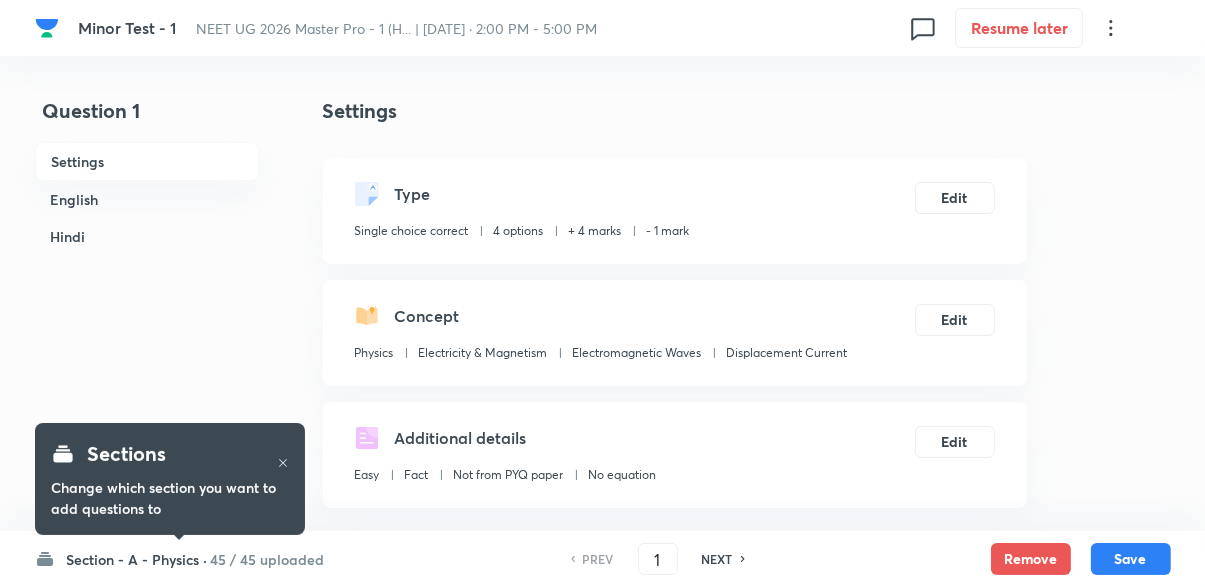 checkbox on "true" 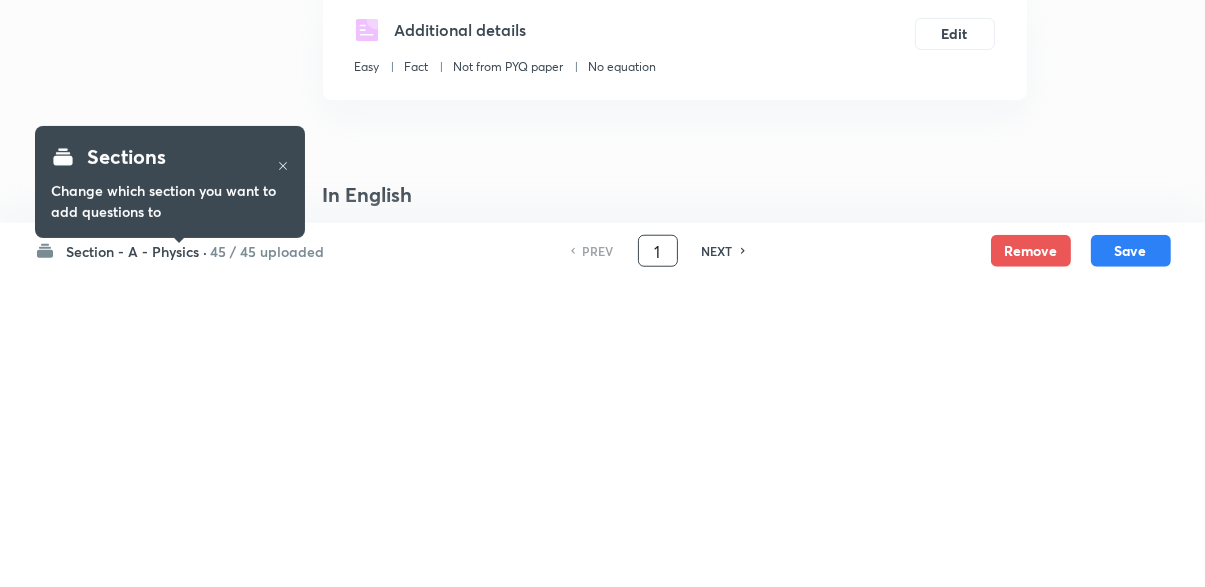 scroll, scrollTop: 111, scrollLeft: 0, axis: vertical 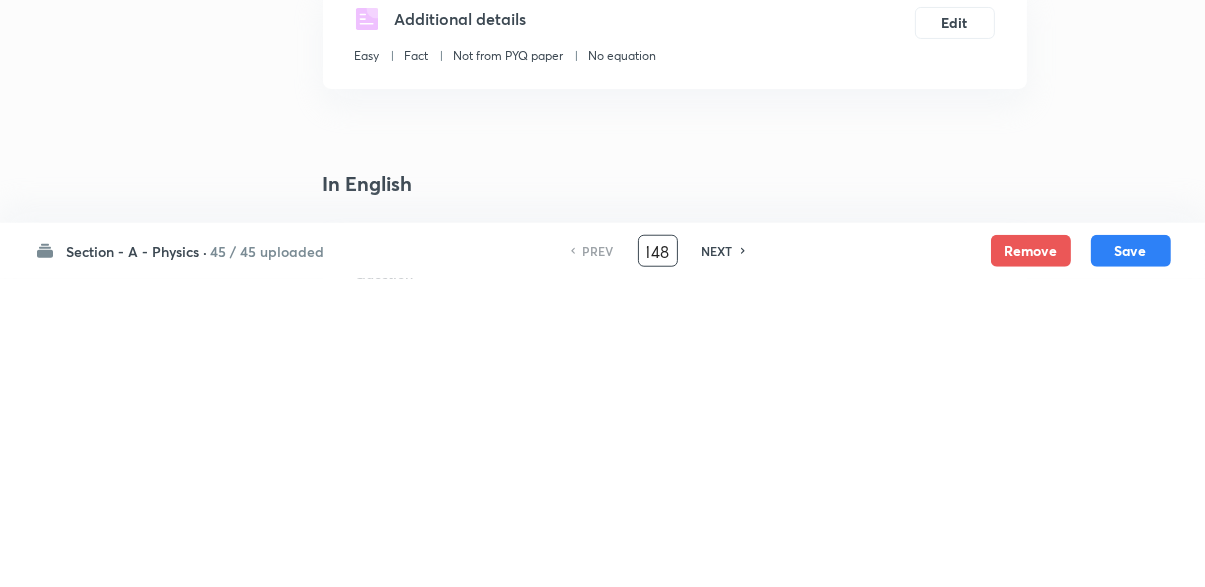 type on "148" 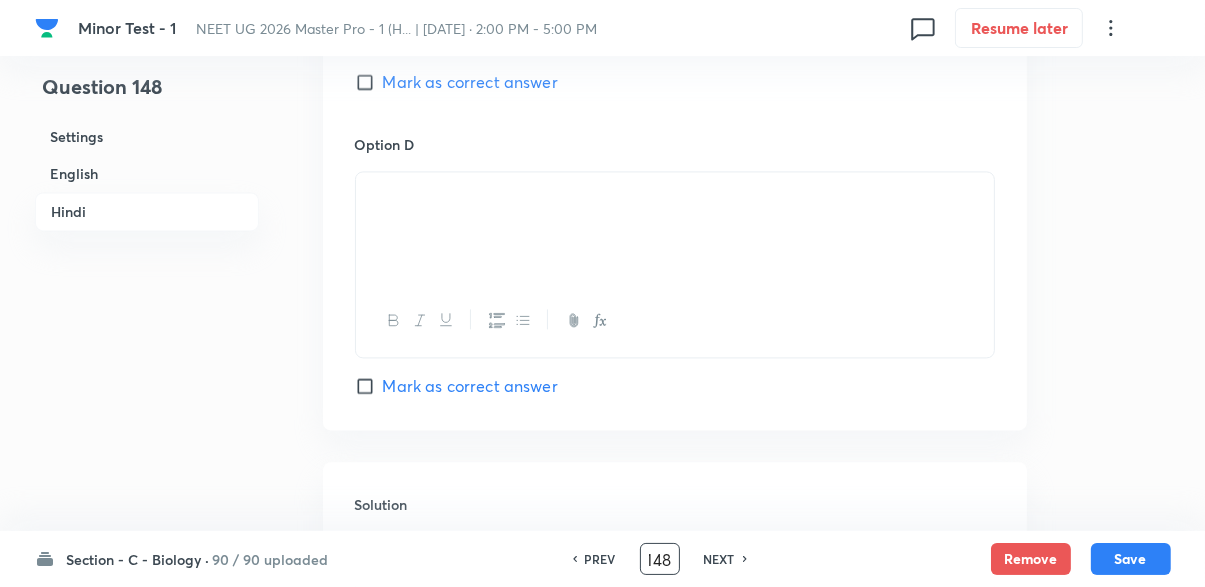 scroll, scrollTop: 3833, scrollLeft: 0, axis: vertical 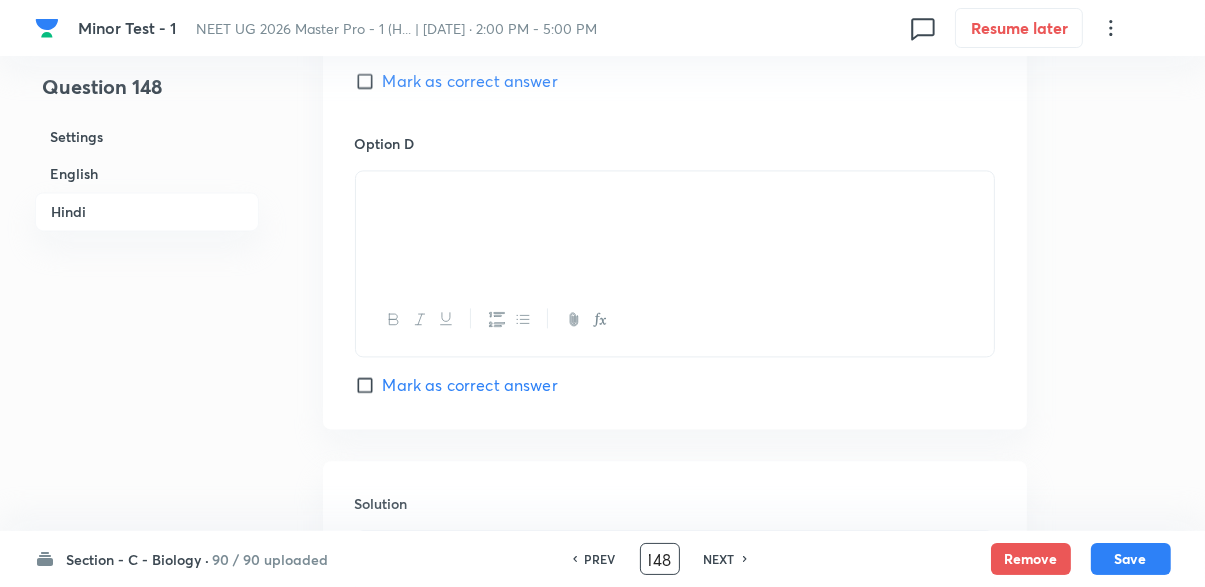 click on "NEXT" at bounding box center [719, 559] 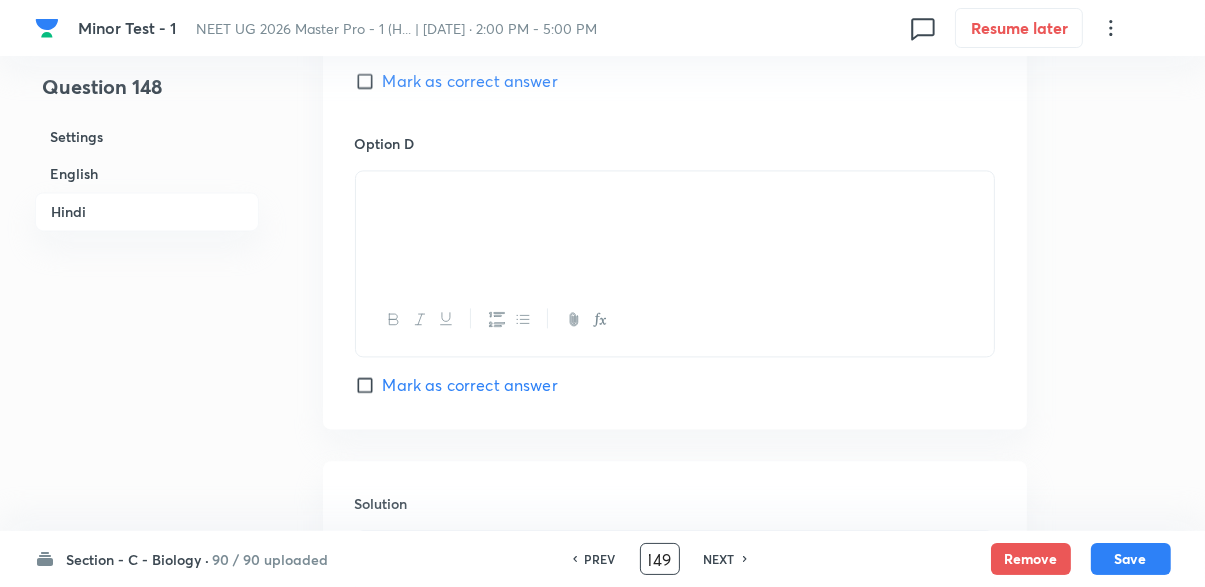 checkbox on "false" 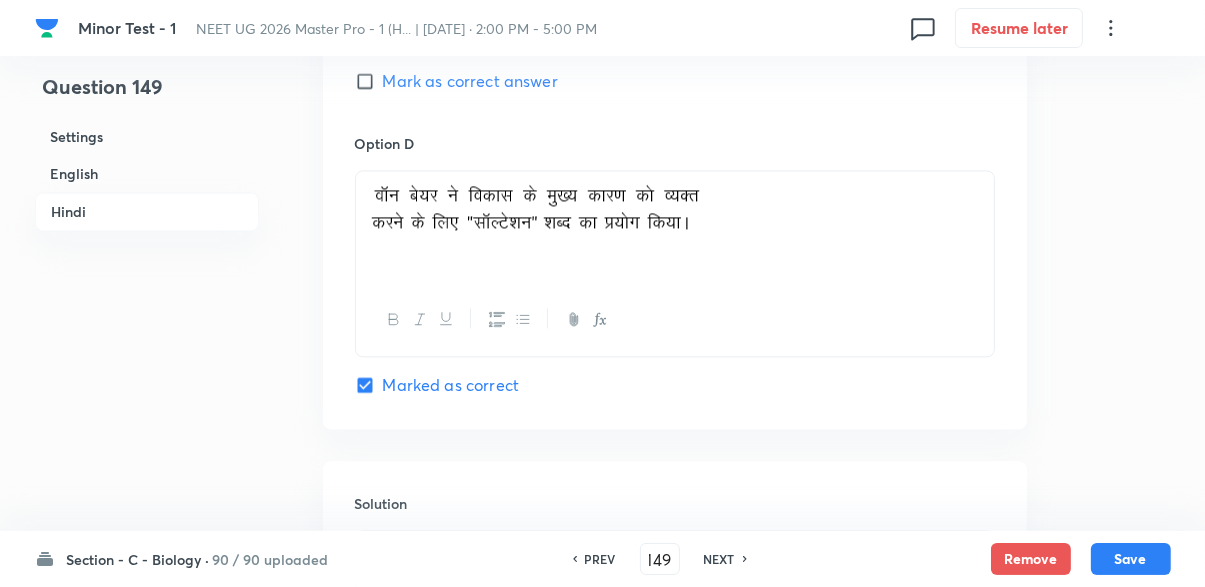 checkbox on "true" 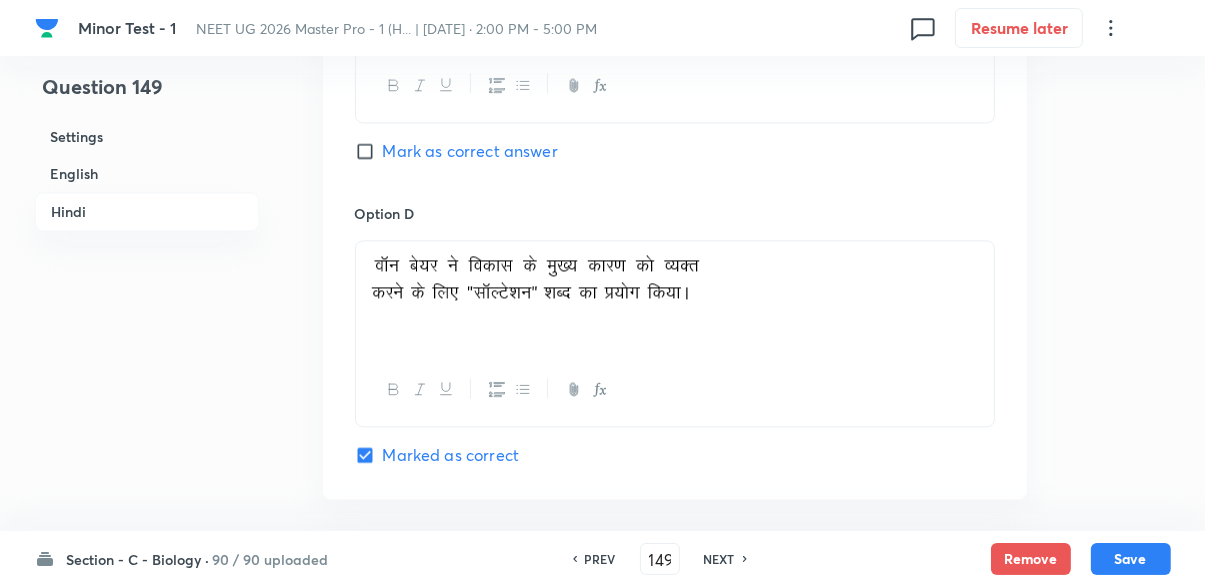 scroll, scrollTop: 3765, scrollLeft: 0, axis: vertical 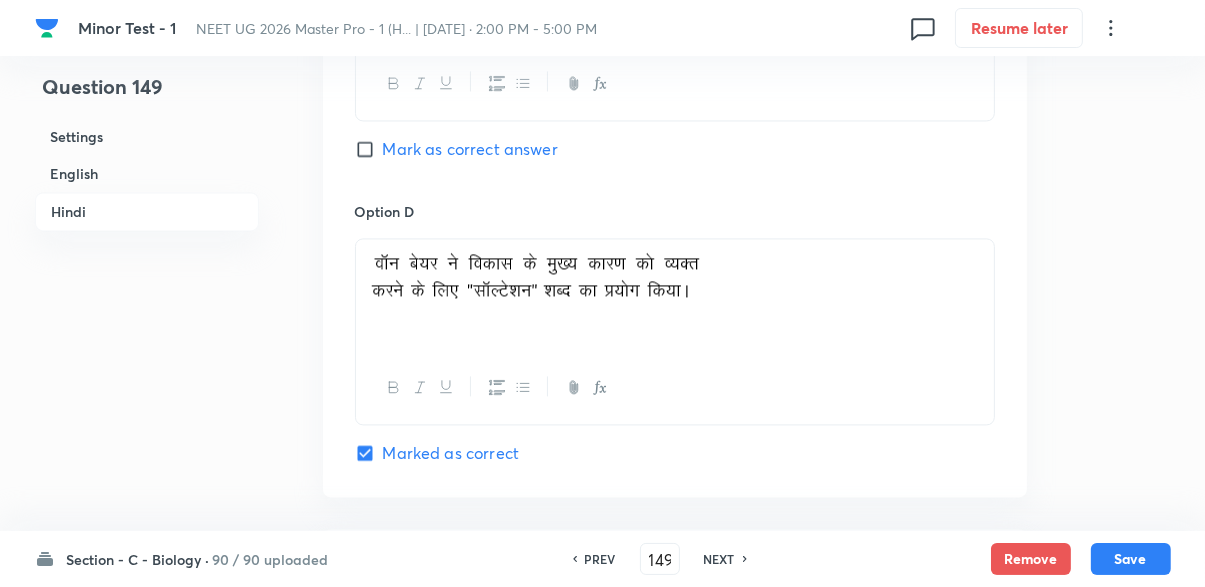 click on "NEXT" at bounding box center (719, 559) 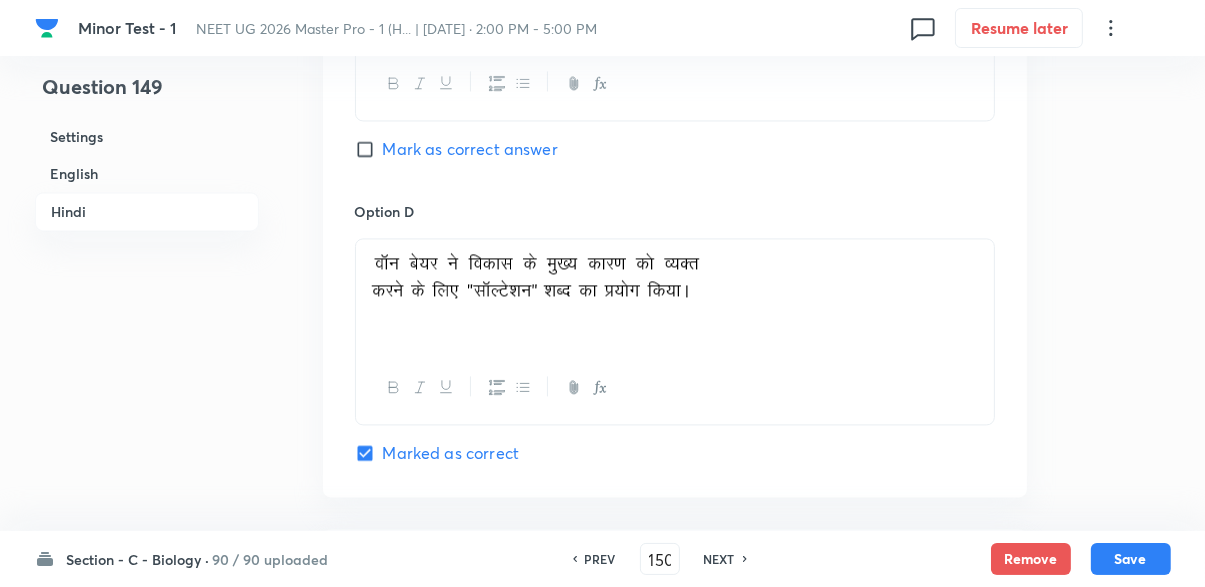 checkbox on "false" 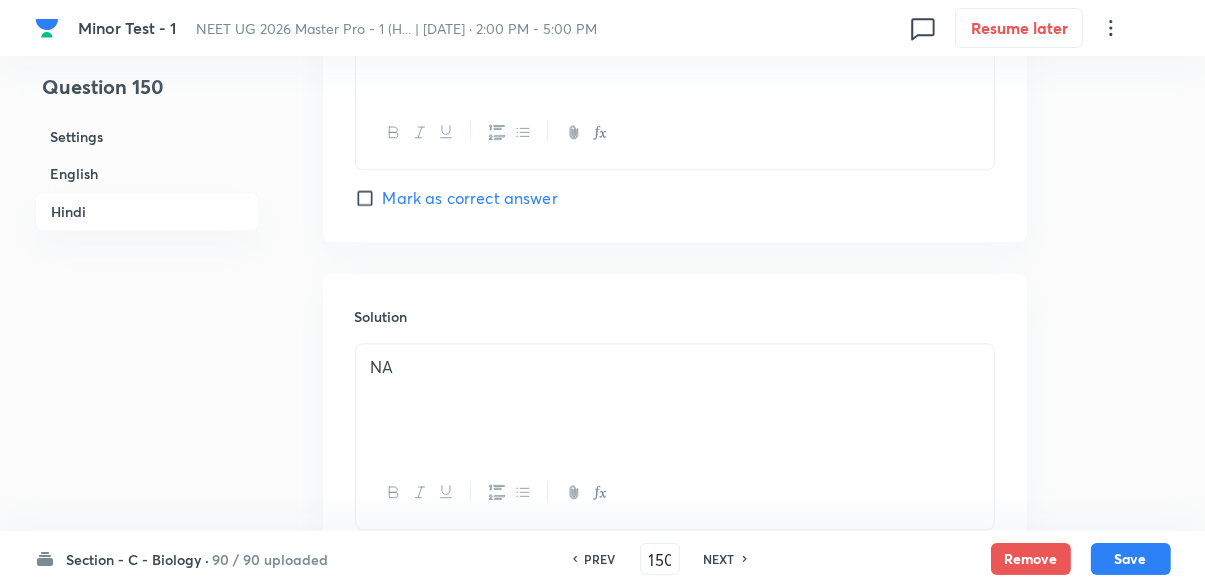 scroll, scrollTop: 4043, scrollLeft: 0, axis: vertical 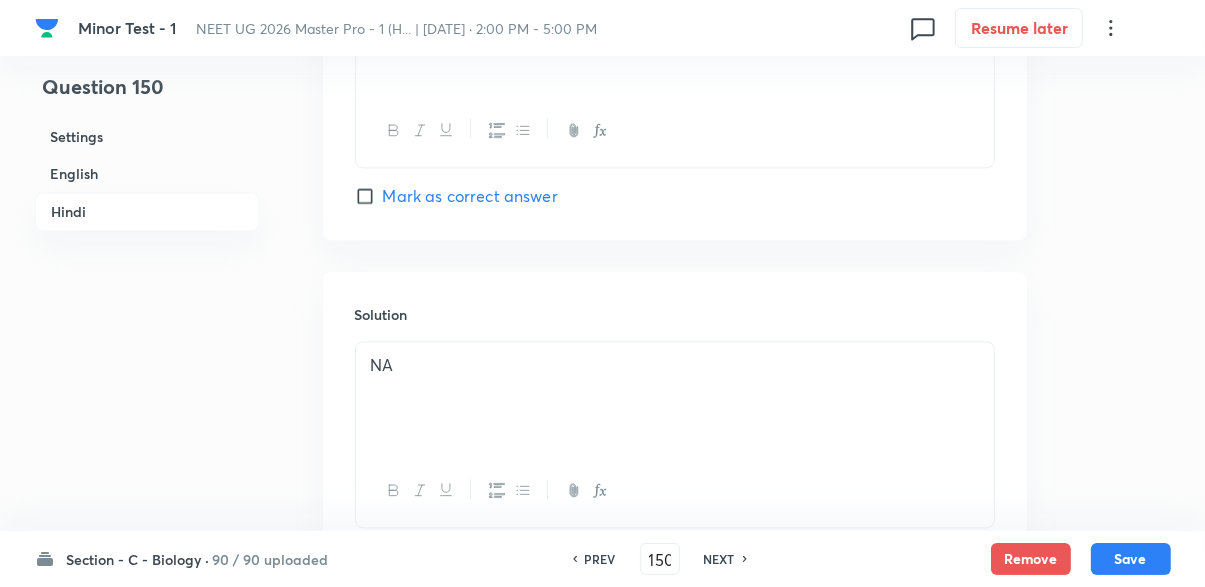 click on "NEXT" at bounding box center [719, 559] 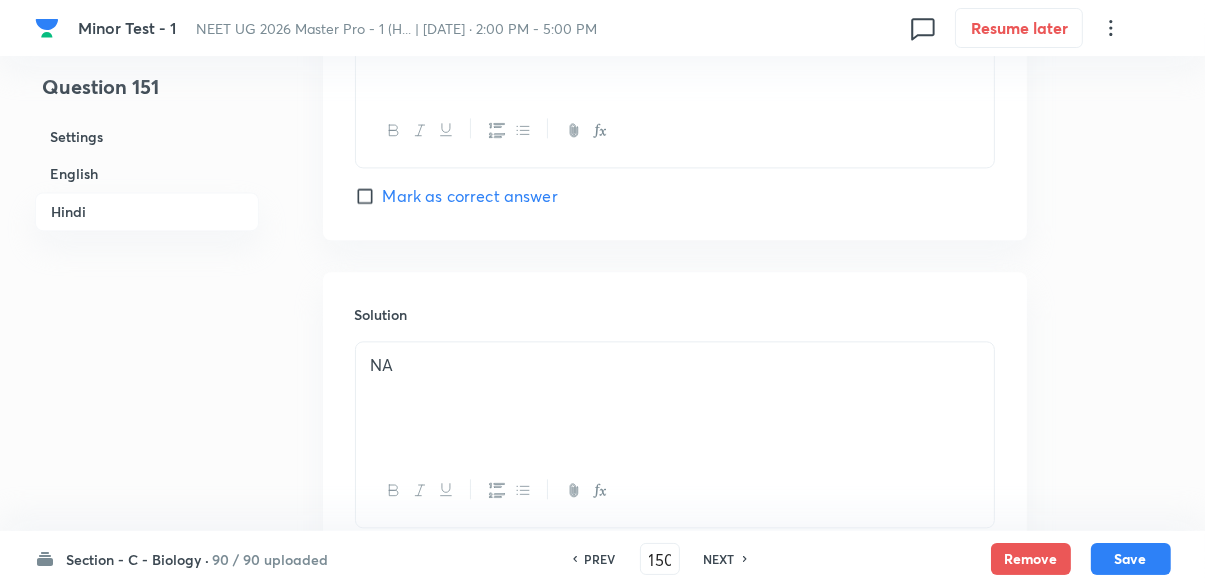 type on "151" 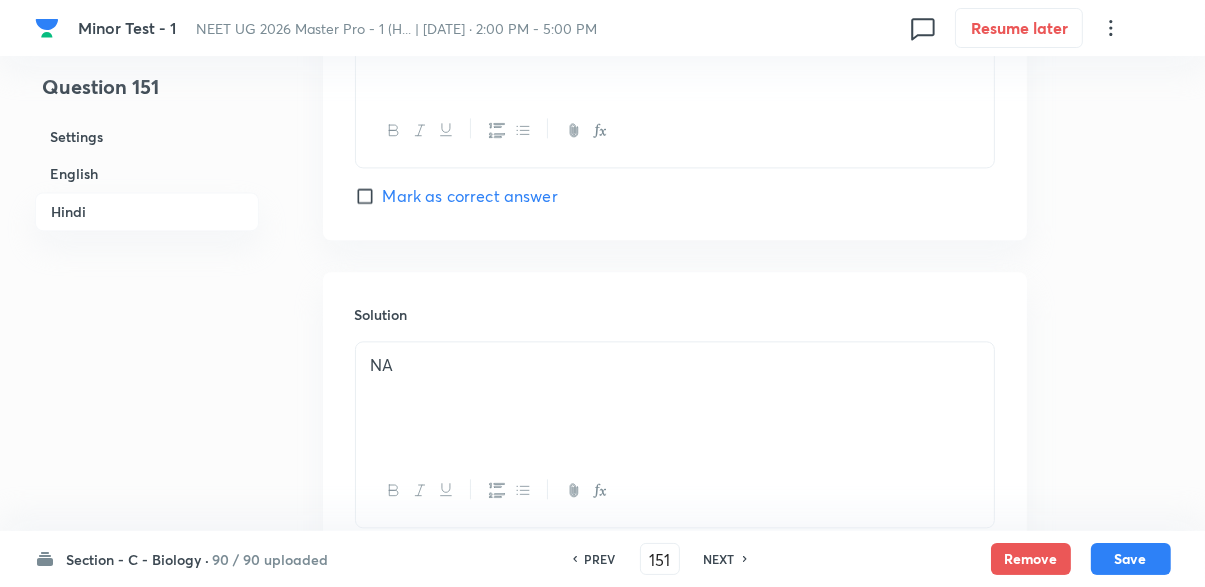 checkbox on "false" 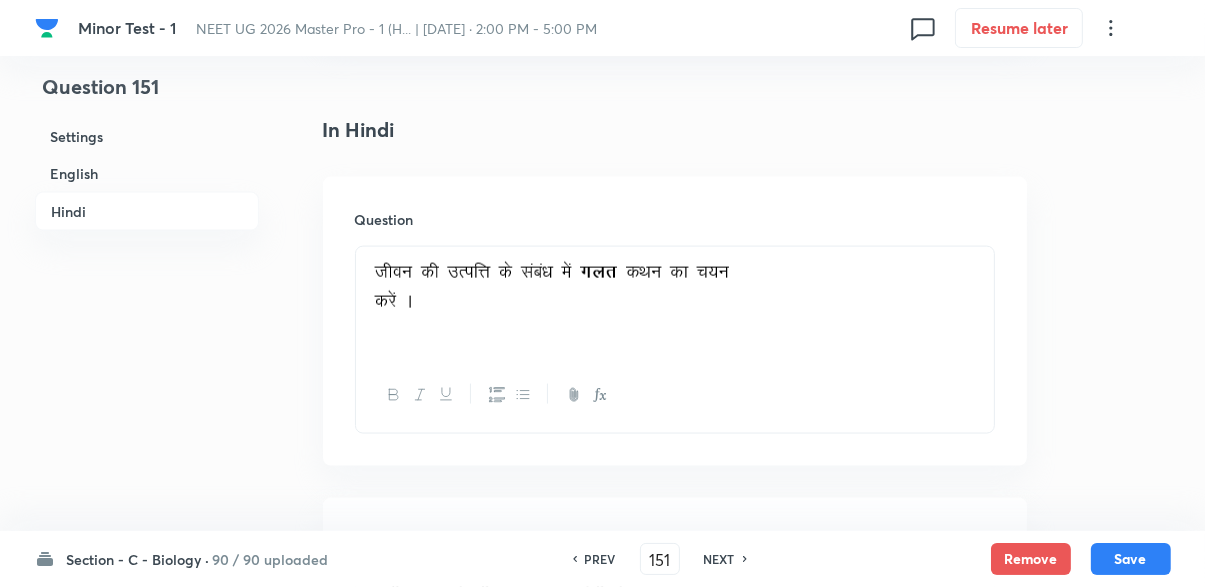 scroll, scrollTop: 2536, scrollLeft: 0, axis: vertical 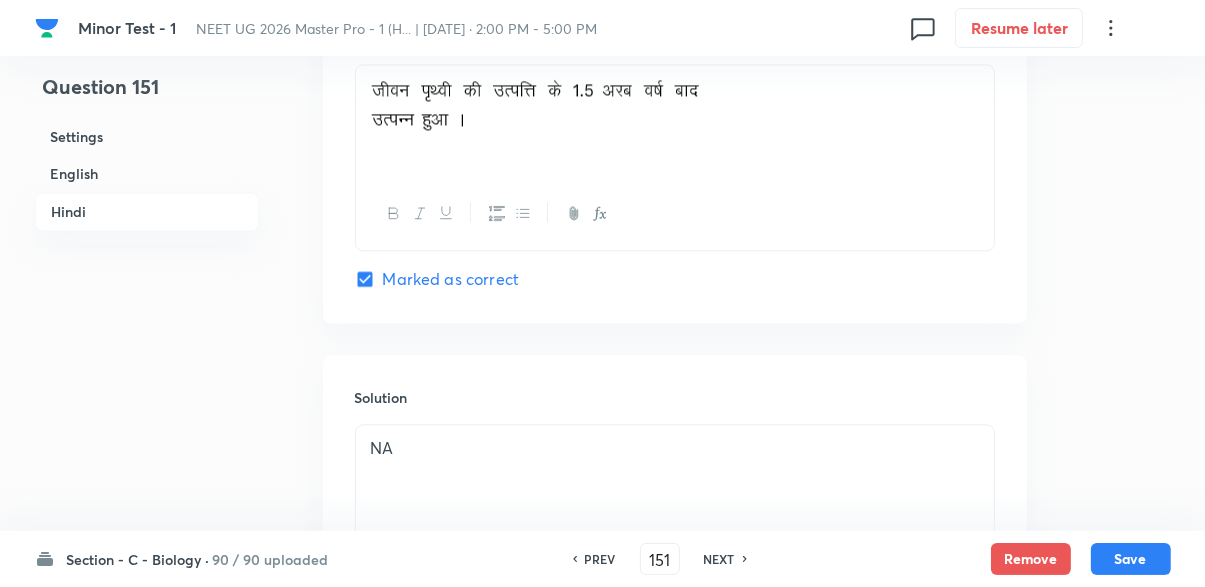 click on "NEXT" at bounding box center [719, 559] 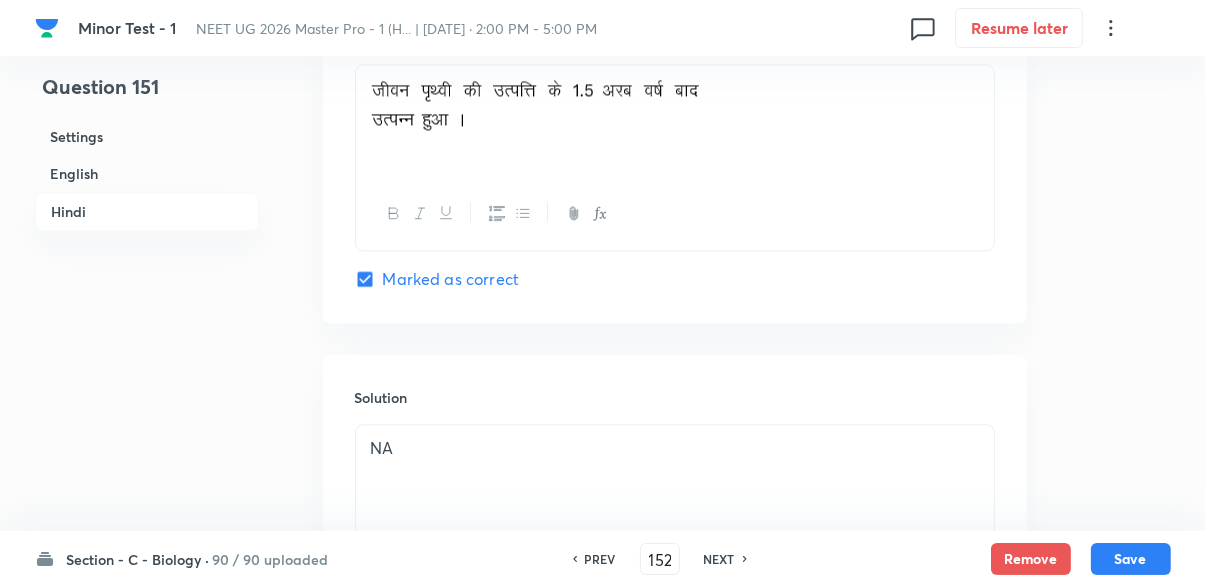 checkbox on "false" 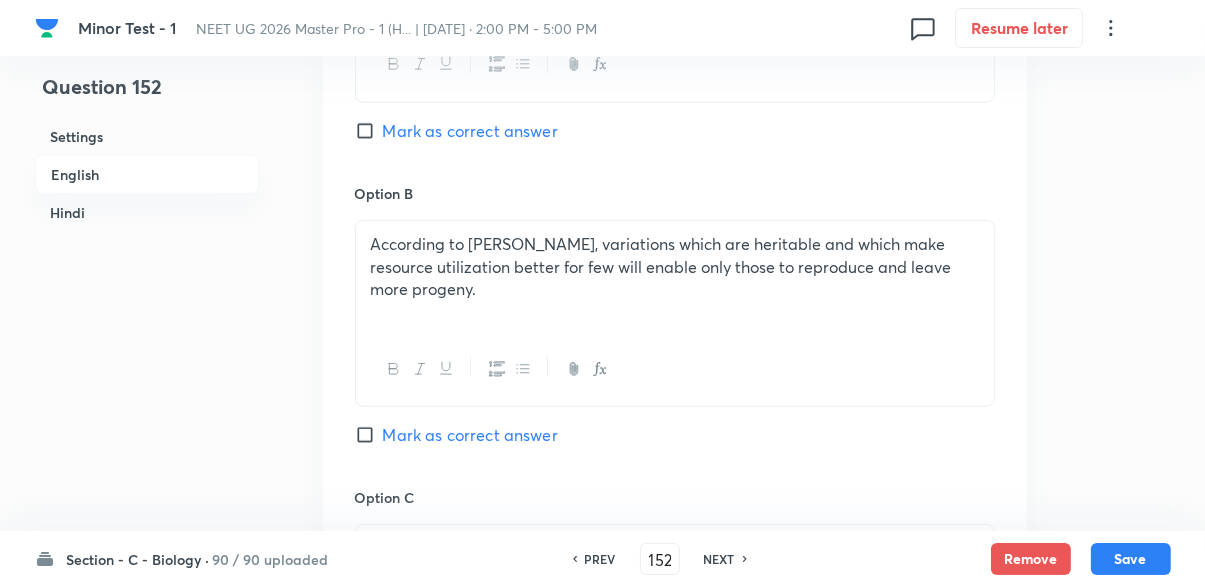 scroll, scrollTop: 1151, scrollLeft: 0, axis: vertical 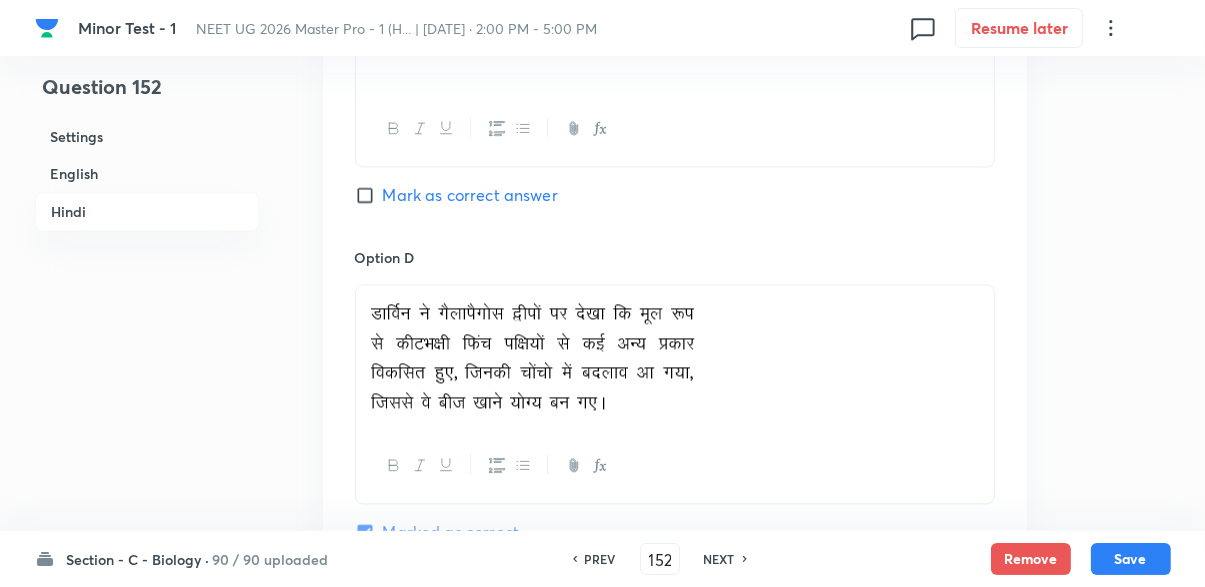 click on "NEXT" at bounding box center [719, 559] 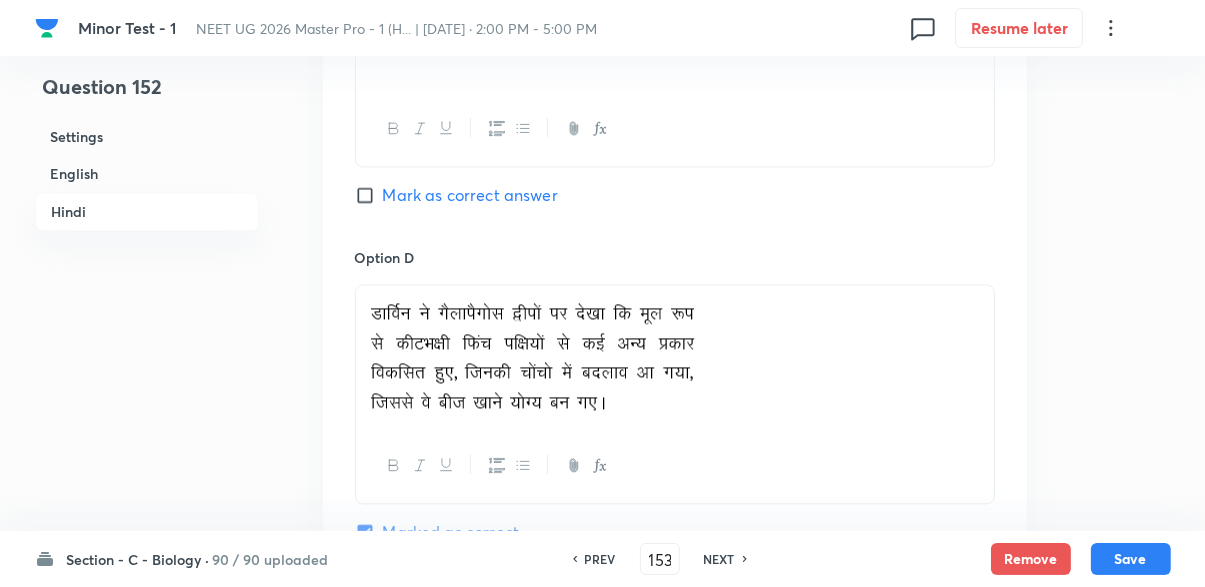 checkbox on "false" 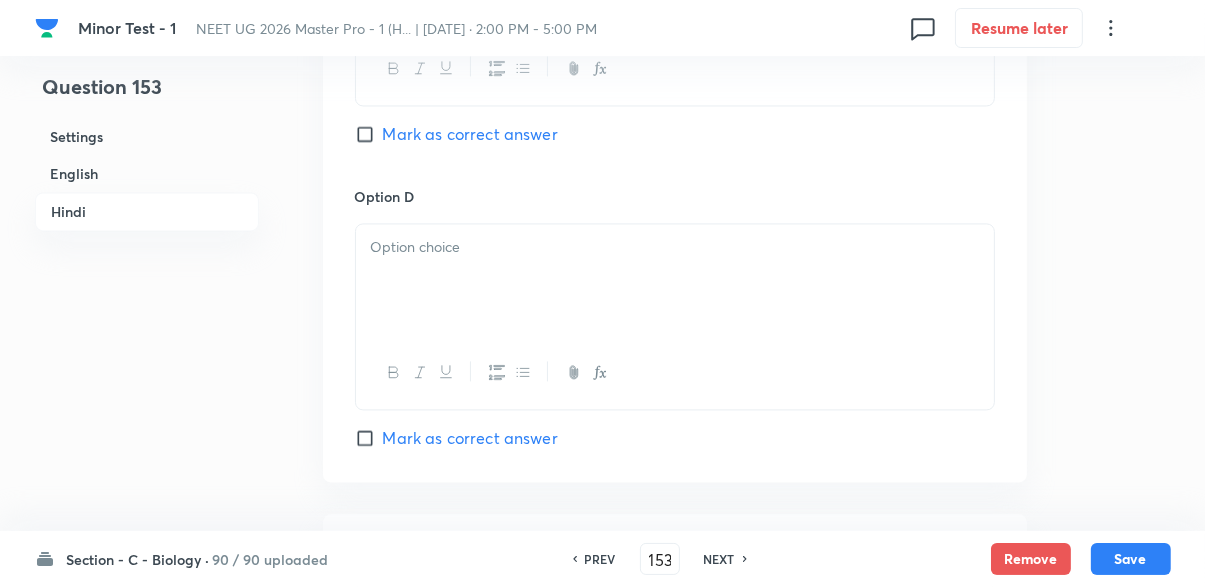 checkbox on "true" 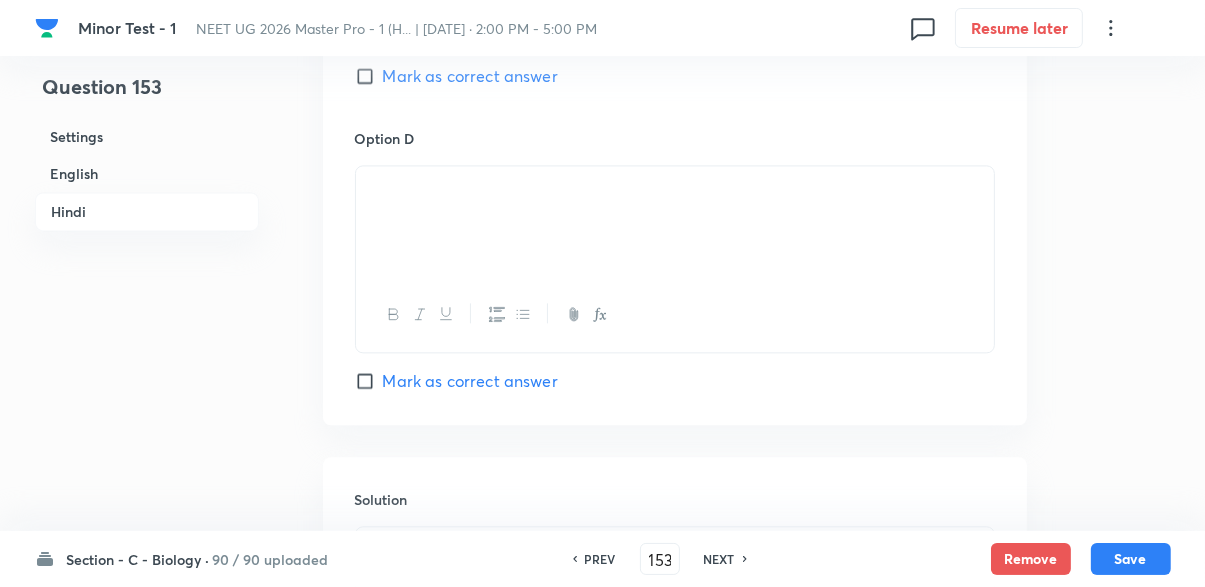 scroll, scrollTop: 4033, scrollLeft: 0, axis: vertical 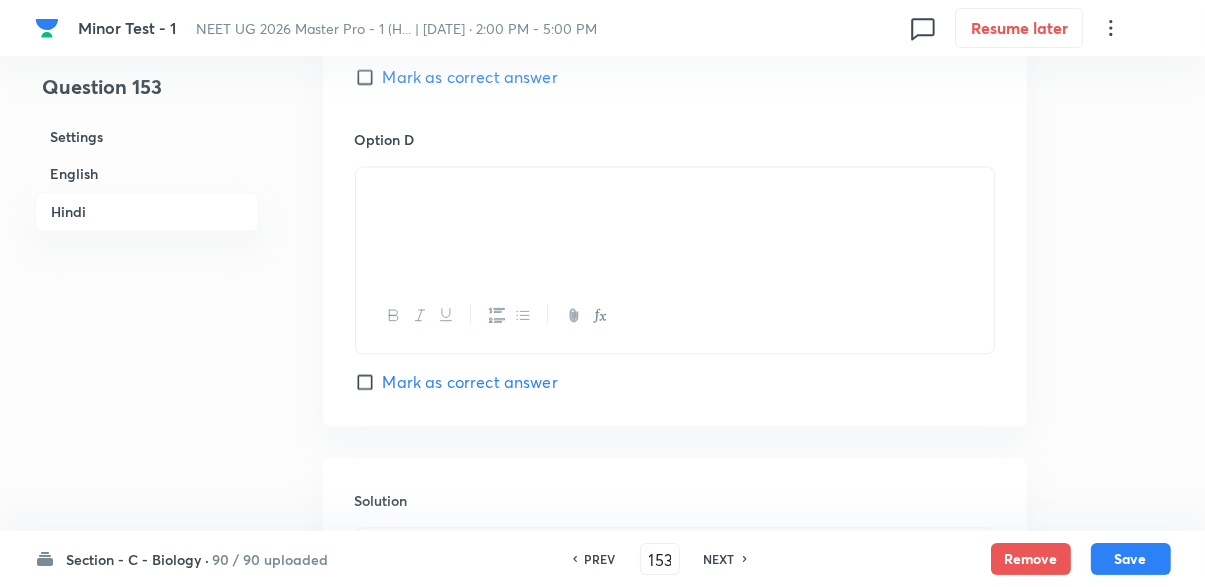 click on "NEXT" at bounding box center (719, 559) 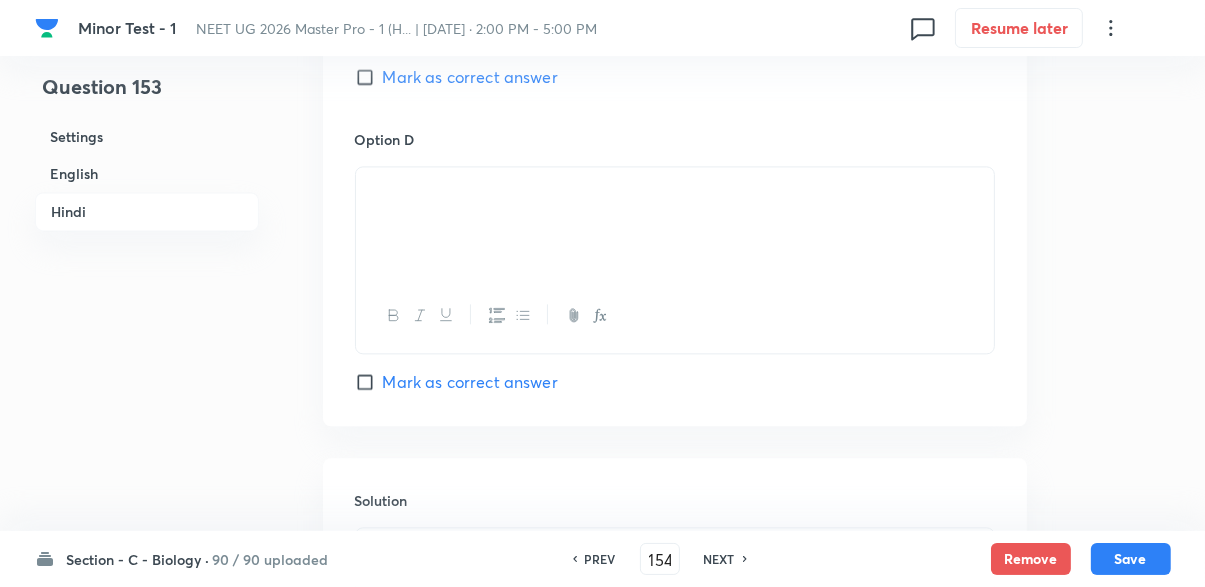 checkbox on "false" 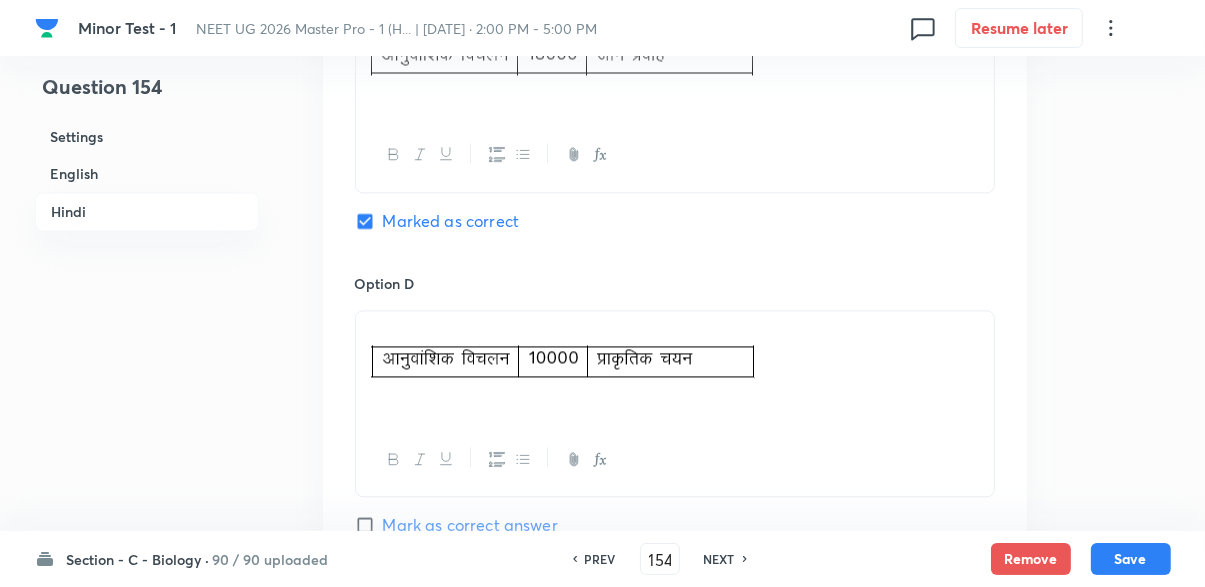 scroll, scrollTop: 3822, scrollLeft: 0, axis: vertical 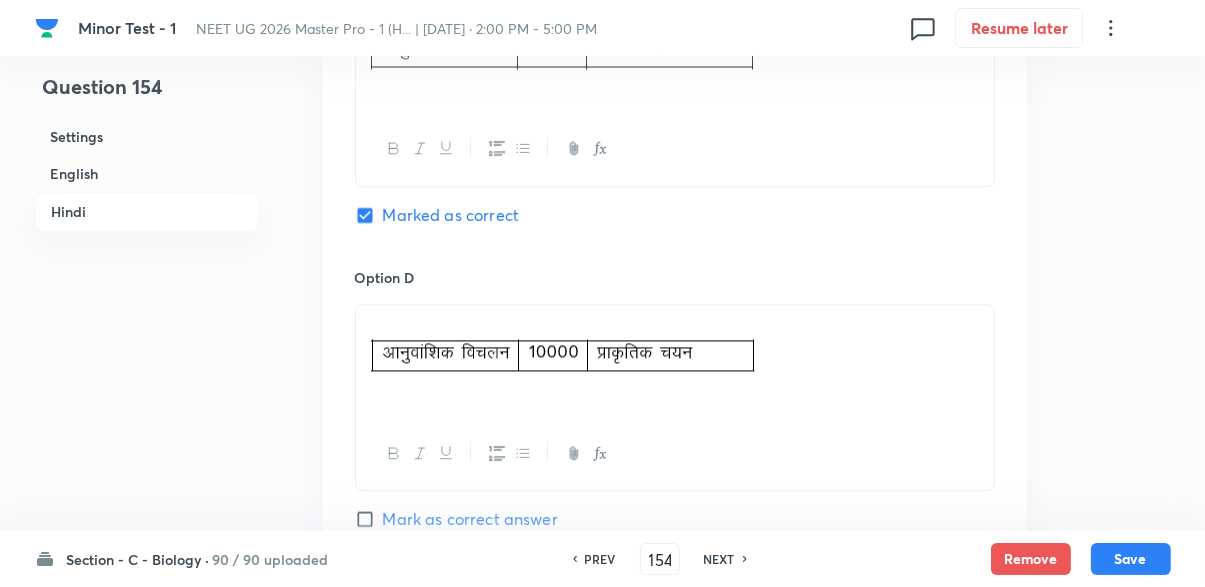 click on "NEXT" at bounding box center (719, 559) 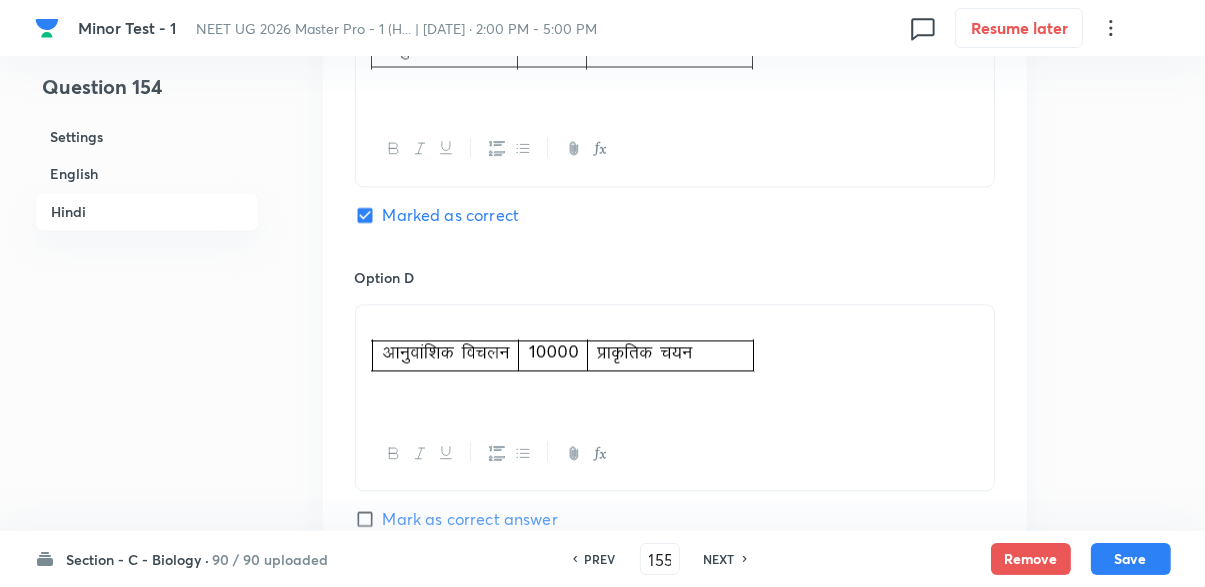 checkbox on "false" 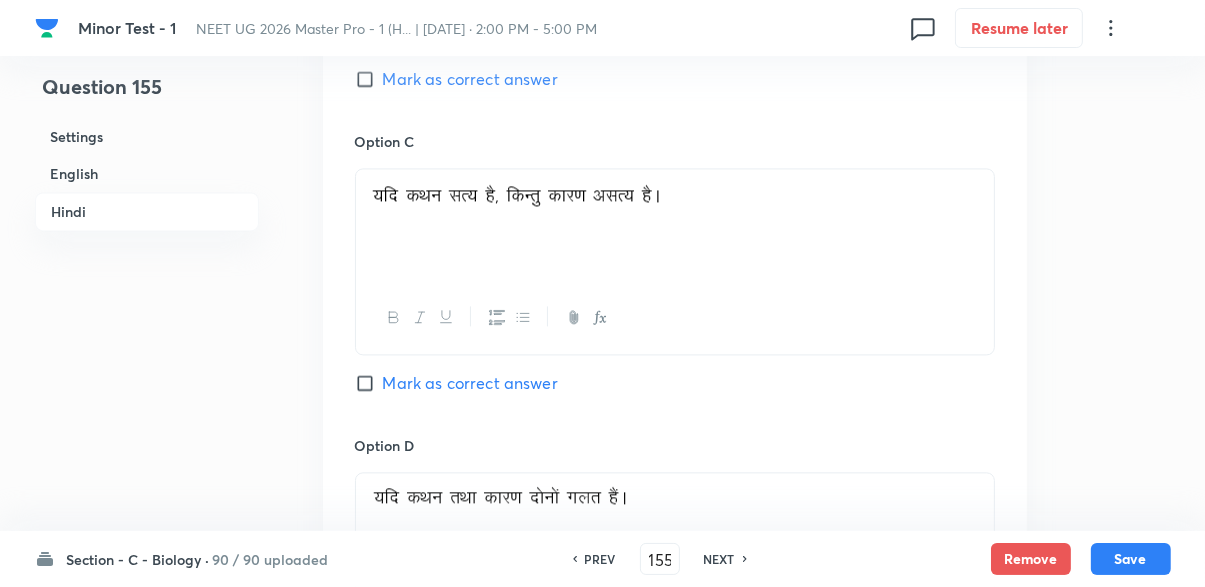 checkbox on "true" 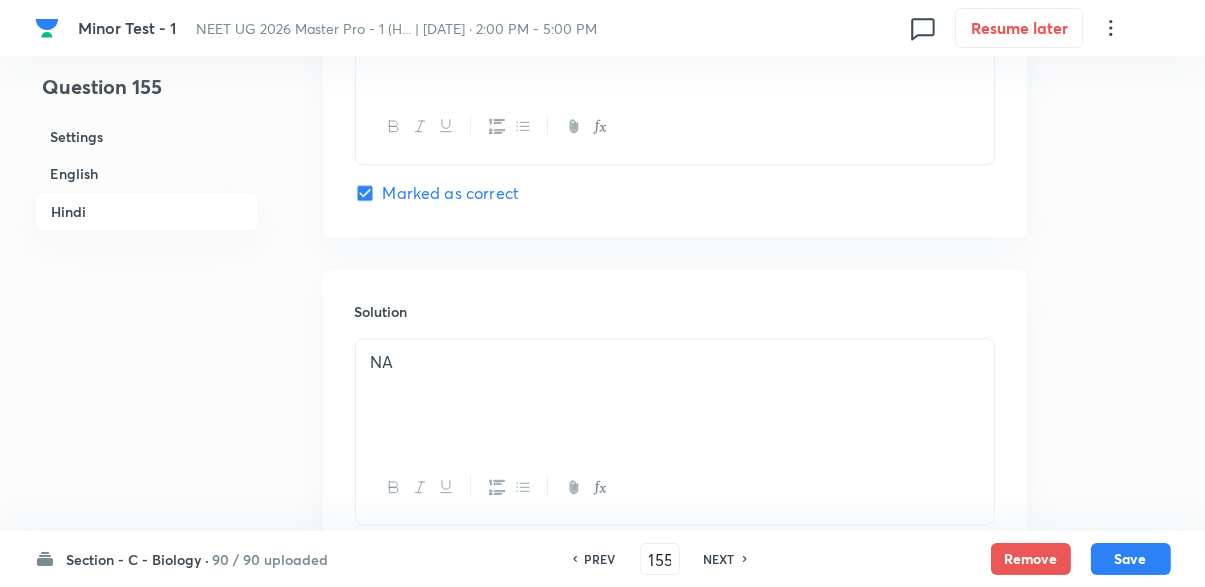 scroll, scrollTop: 4372, scrollLeft: 0, axis: vertical 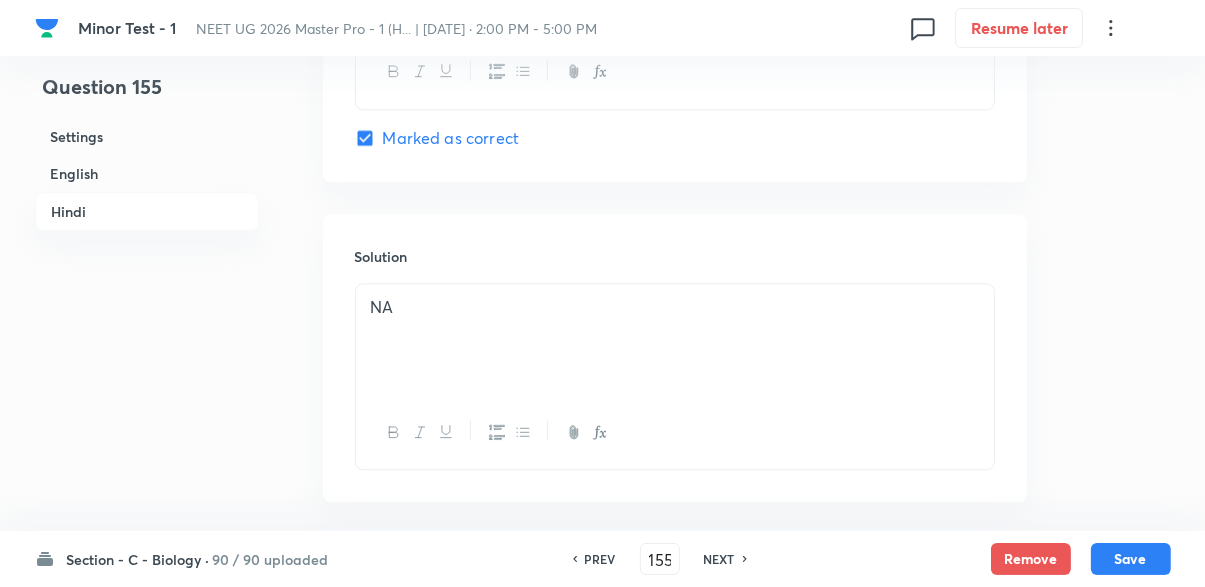 click on "NEXT" at bounding box center [719, 559] 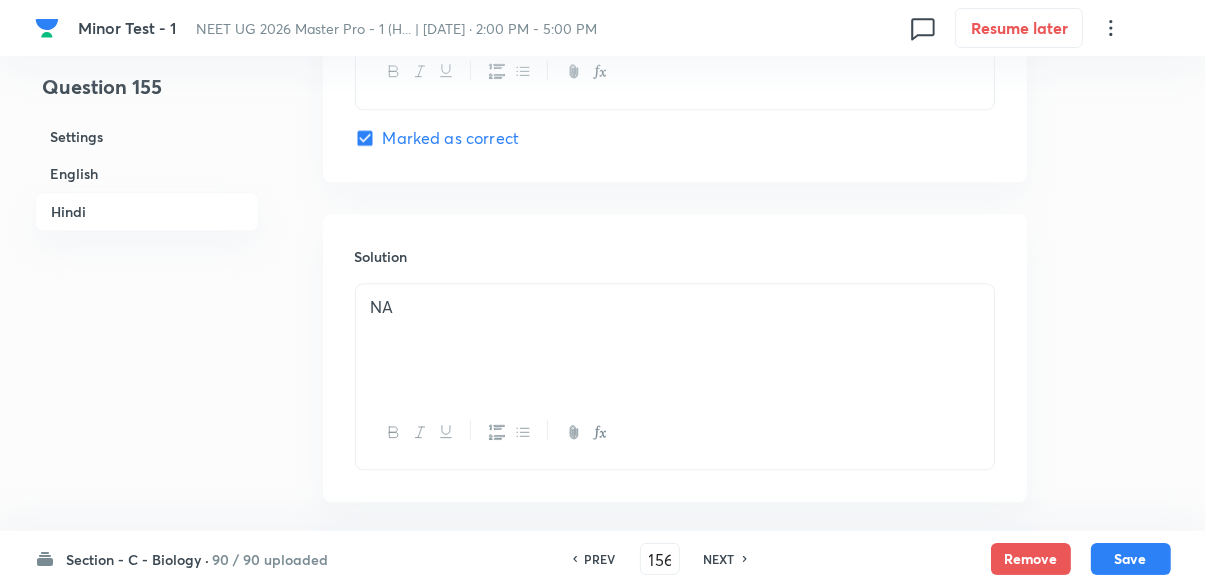 checkbox on "false" 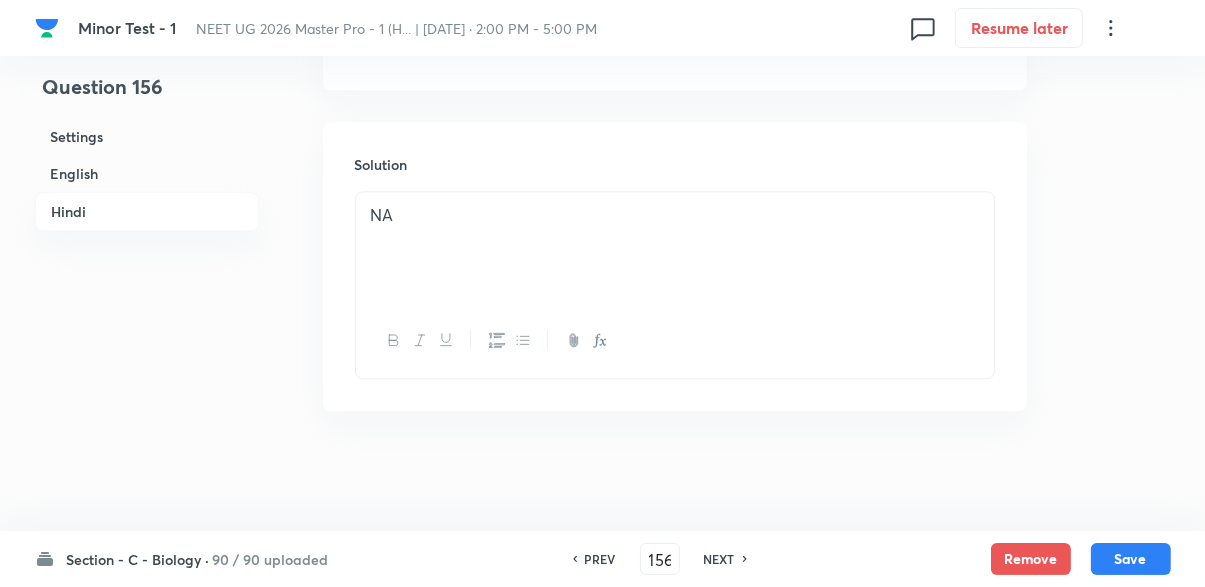 click on "NA" at bounding box center [675, 248] 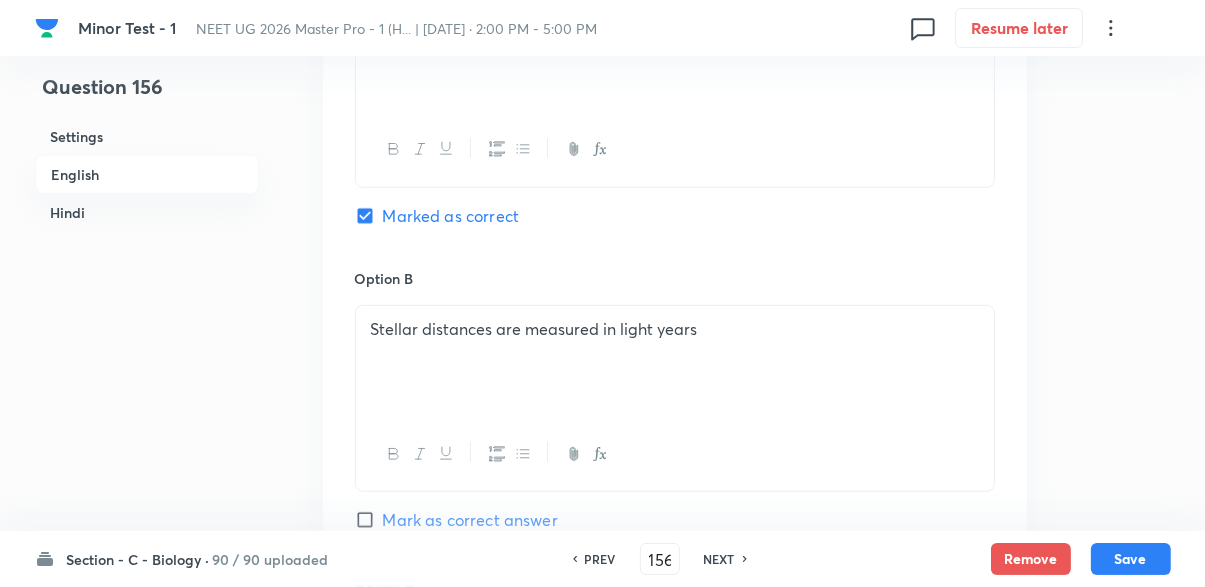 scroll, scrollTop: 0, scrollLeft: 0, axis: both 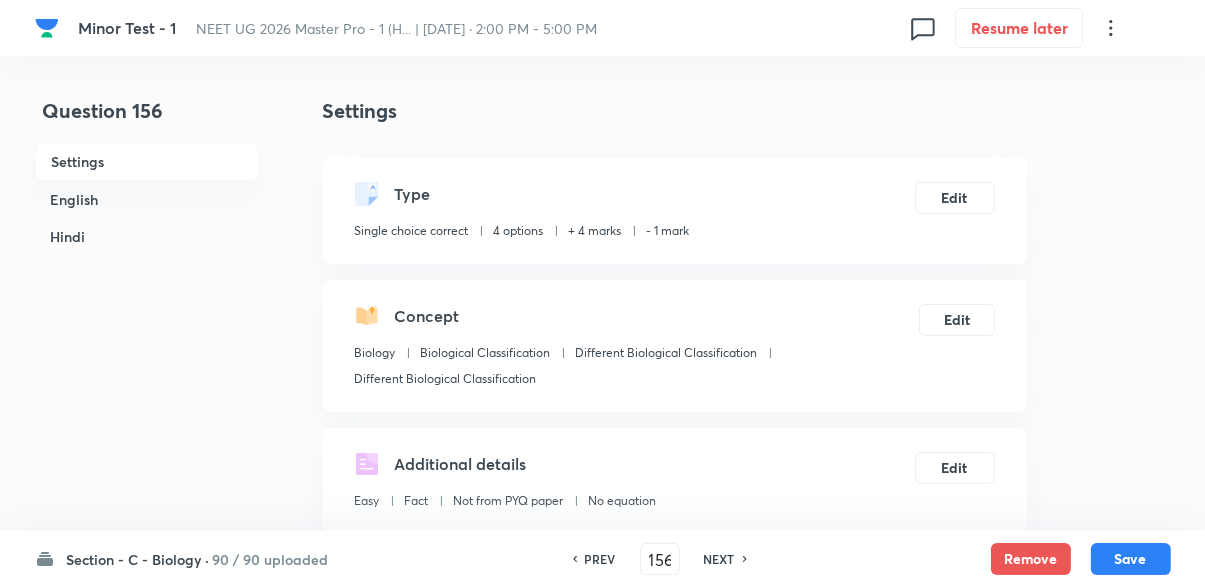 click on "Question 156 Settings English Hindi Settings Type Single choice correct 4 options + 4 marks - 1 mark Edit Concept Biology Biological Classification Different Biological Classification Different Biological Classification Edit Additional details Easy Fact Not from PYQ paper No equation Edit In English Question Which of the following is an  incorrect  statement? Option A Earth was formed 4.5 million years ago Marked as correct Option B Stellar distances are measured in light years Mark as correct answer Option C Abiogenesis means origin of life from non-living matter Mark as correct answer Option D S. L. Miller gave experimental proof of Oparin-Haldane hypothesis Mark as correct answer Solution NA In Hindi Question Option A Marked as correct Option B Mark as correct answer Option C Mark as correct answer Option D Mark as correct answer Solution NA" at bounding box center (603, 2379) 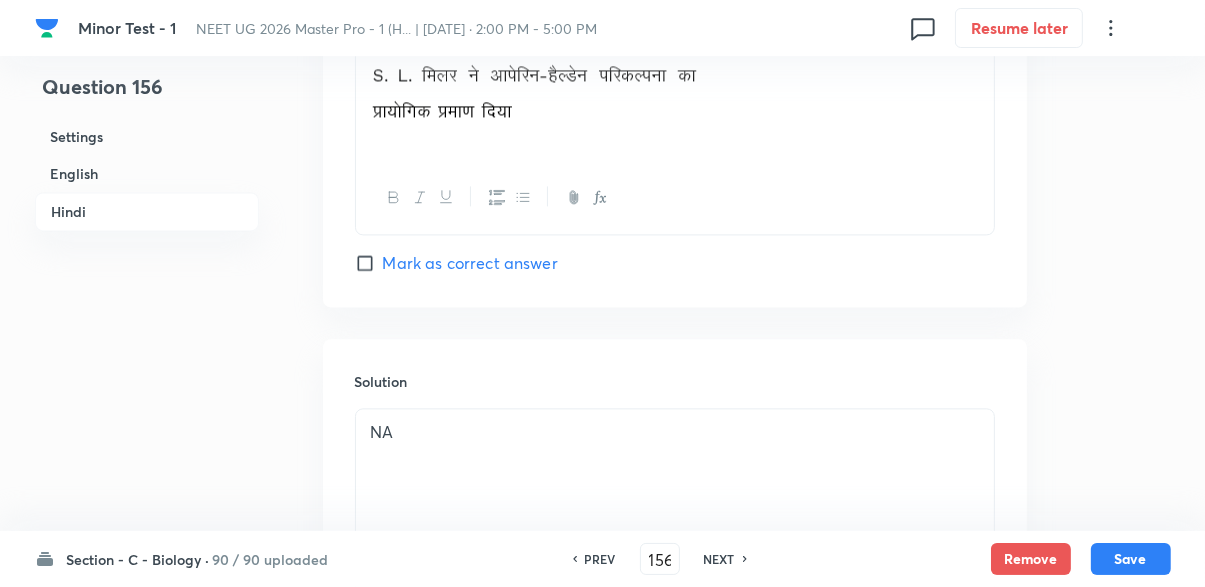 scroll, scrollTop: 4080, scrollLeft: 0, axis: vertical 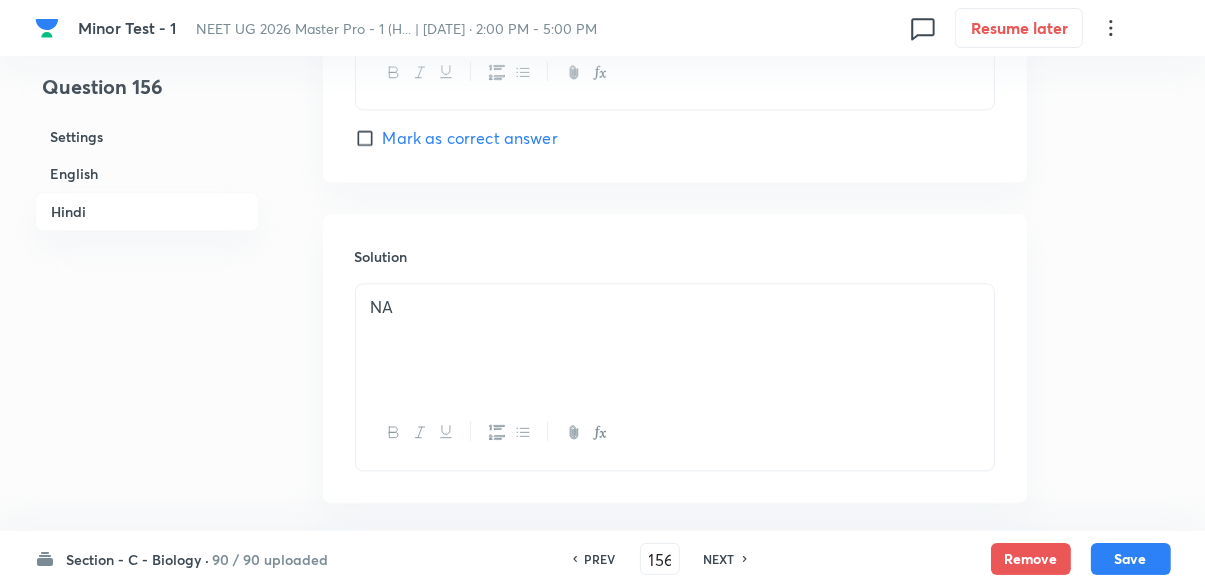 click on "NEXT" at bounding box center [719, 559] 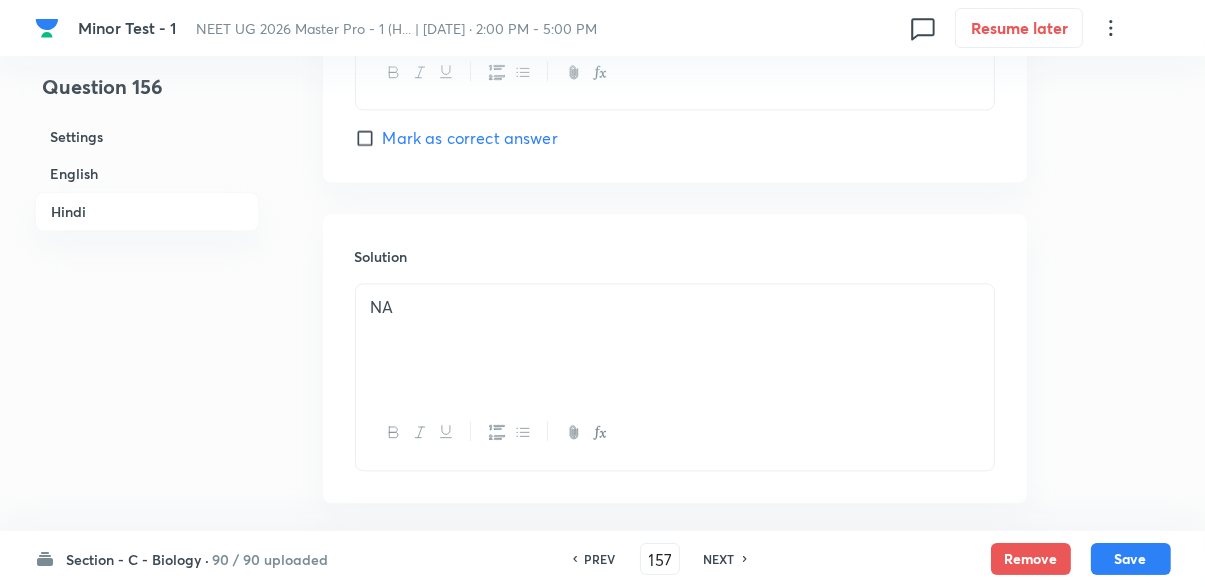 checkbox on "false" 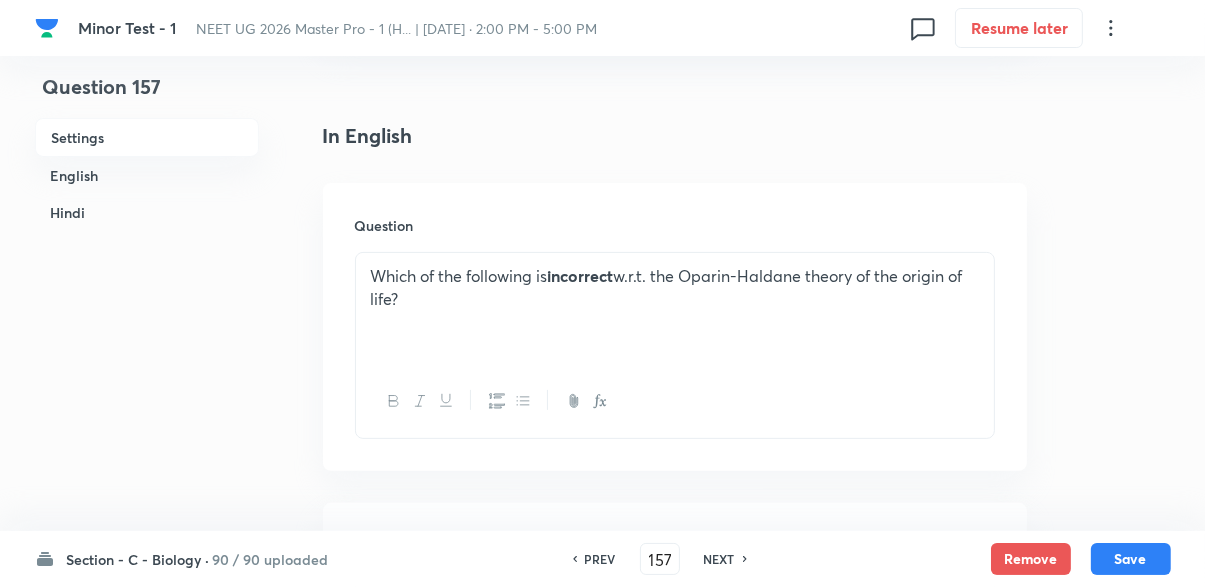 scroll, scrollTop: 513, scrollLeft: 0, axis: vertical 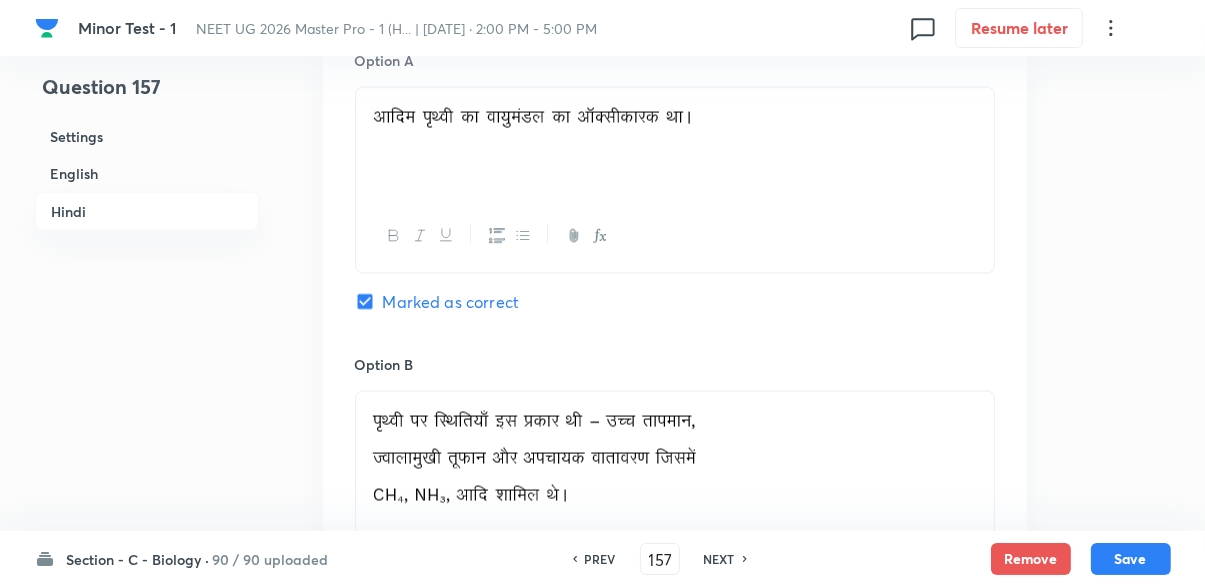 click on "NEXT" at bounding box center [719, 559] 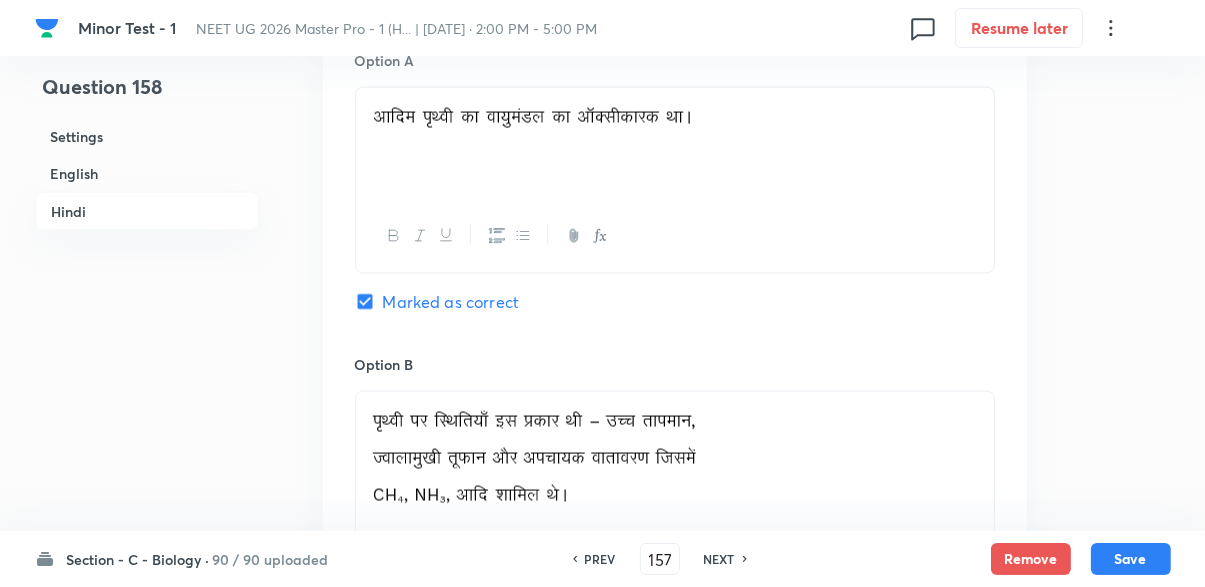 type on "158" 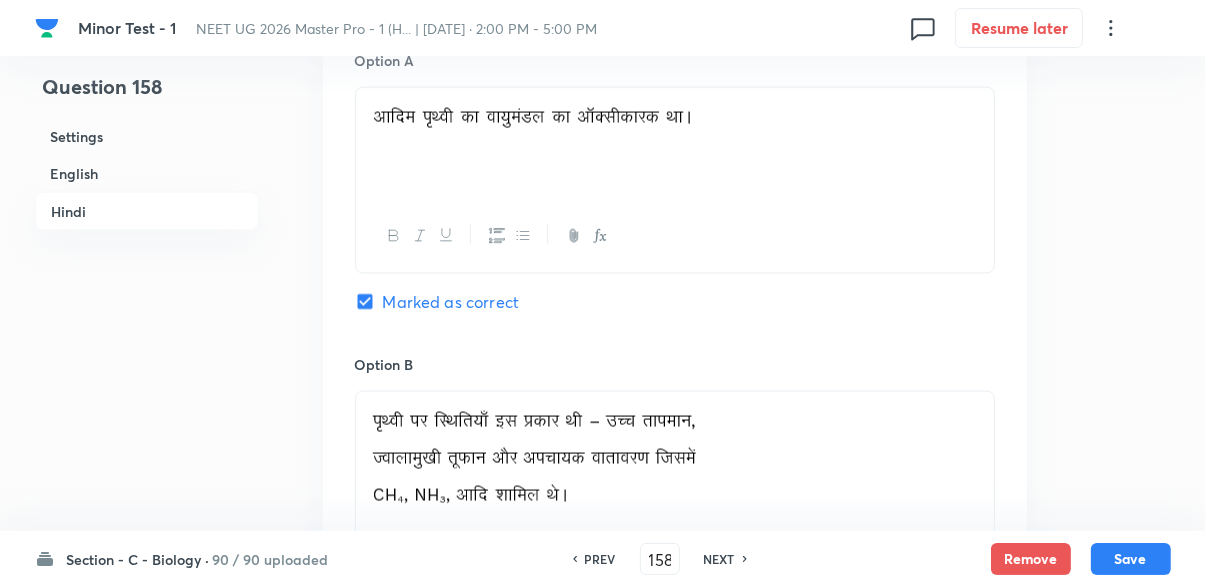 checkbox on "false" 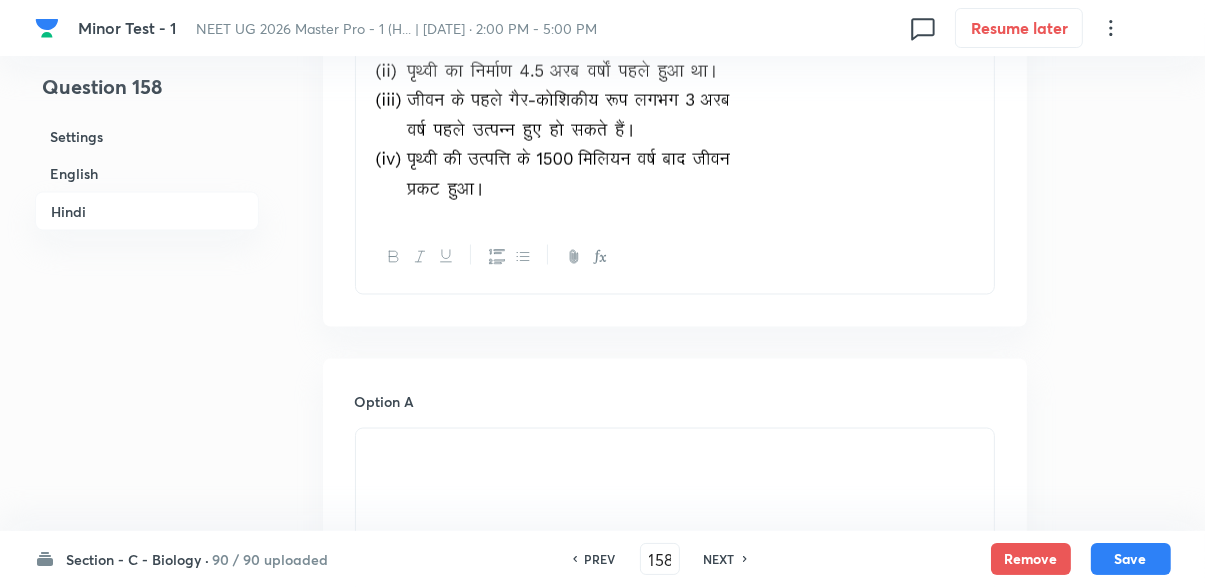 checkbox on "true" 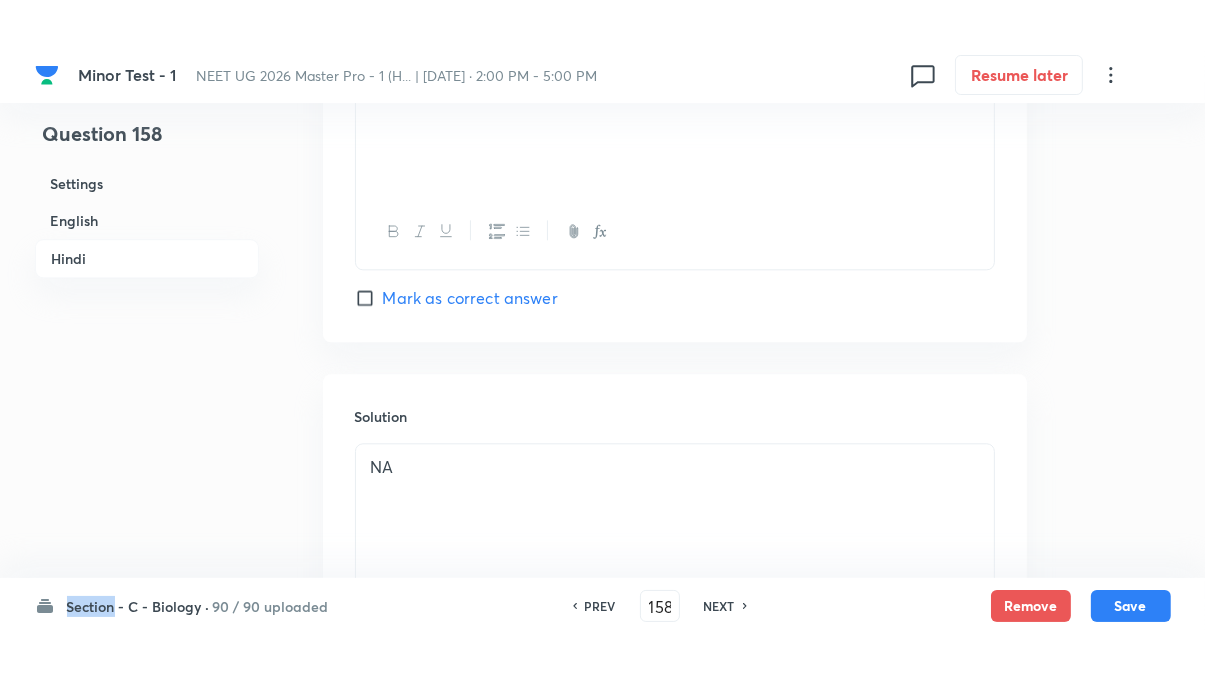 scroll, scrollTop: 4309, scrollLeft: 0, axis: vertical 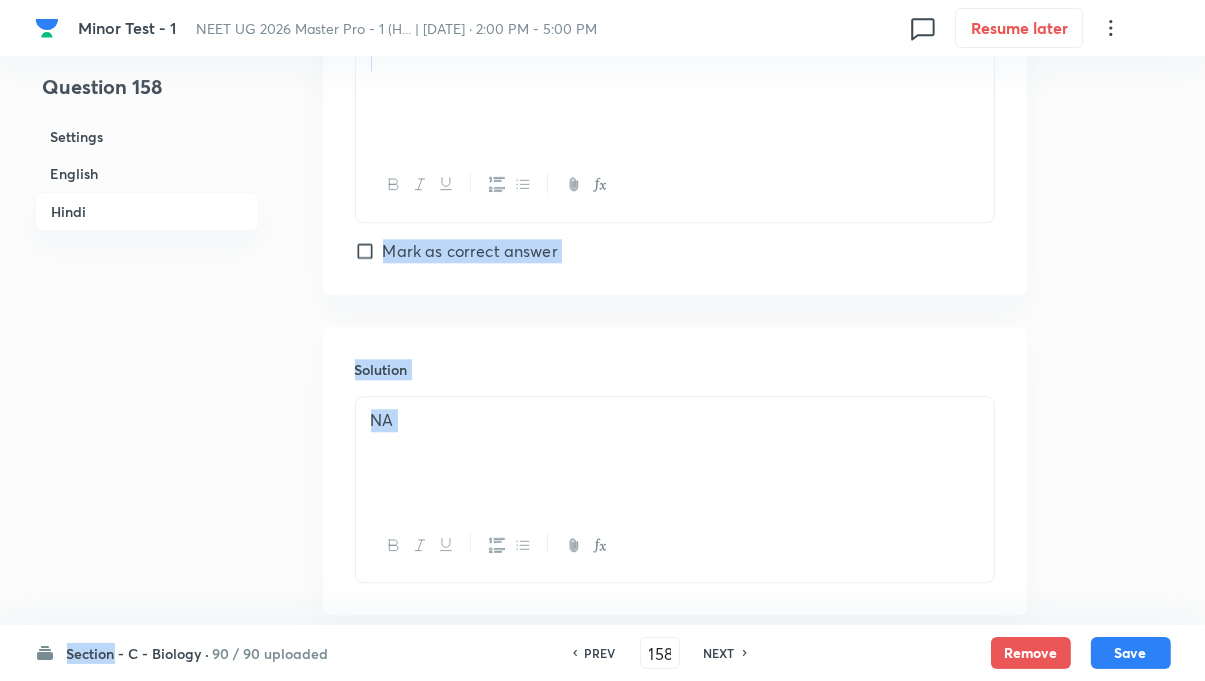 click on "NEXT" at bounding box center (719, 653) 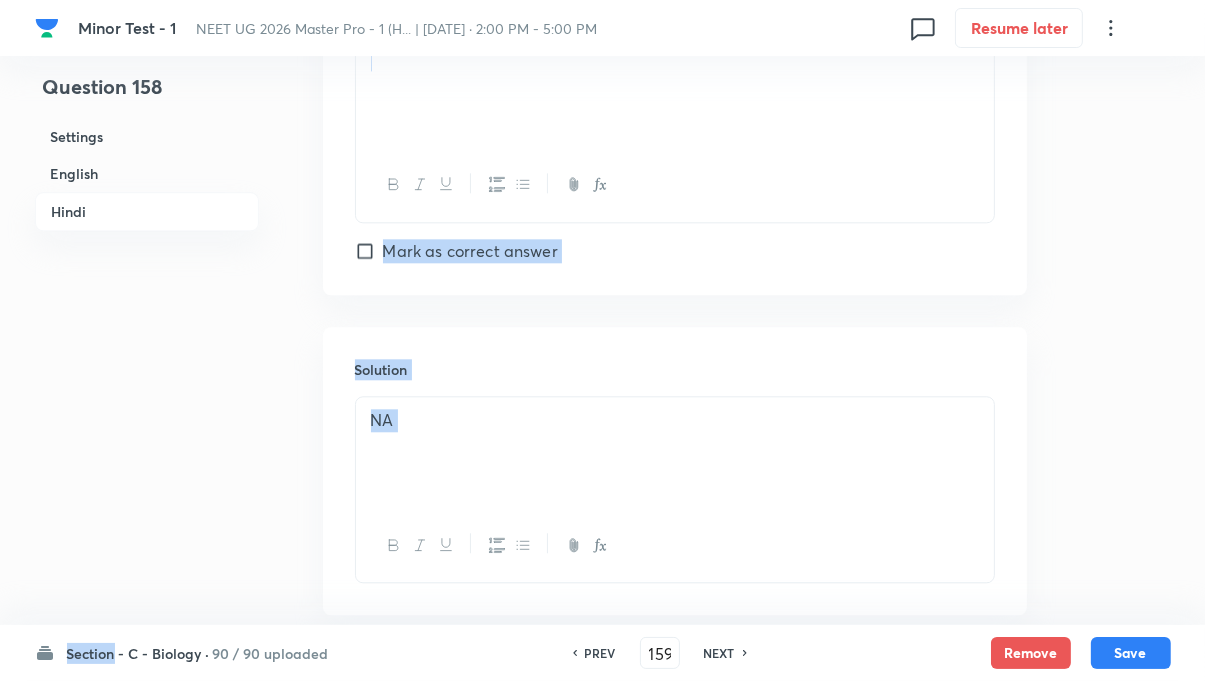 checkbox on "false" 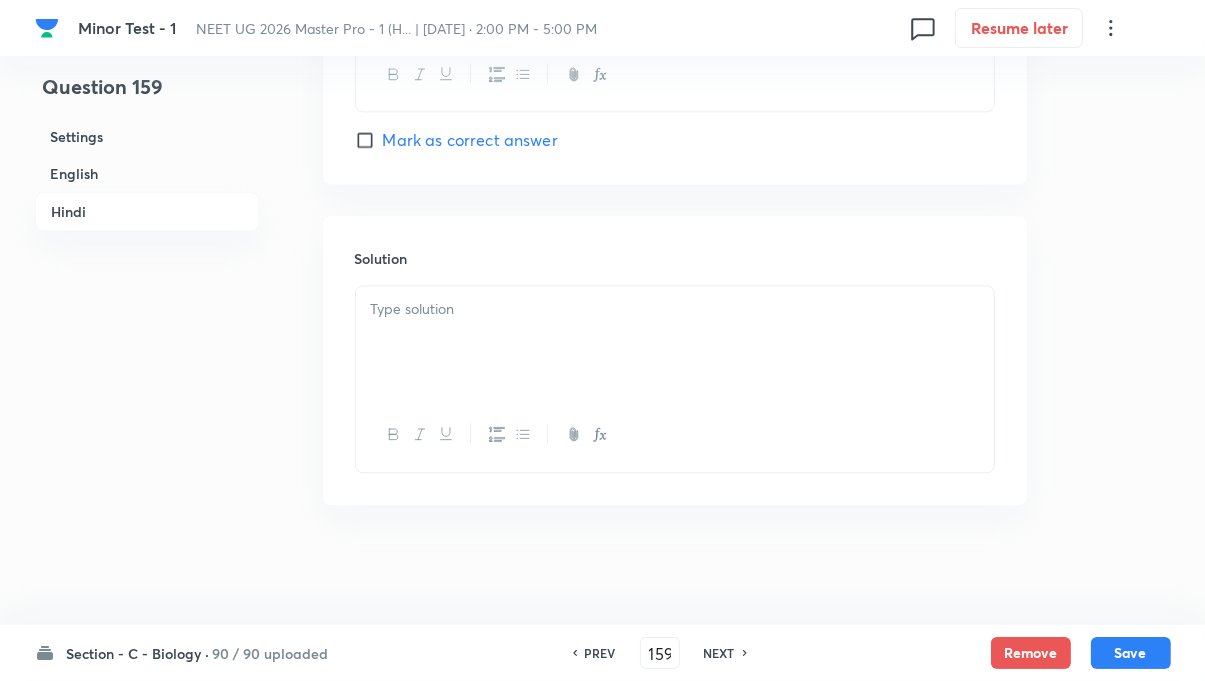 checkbox on "true" 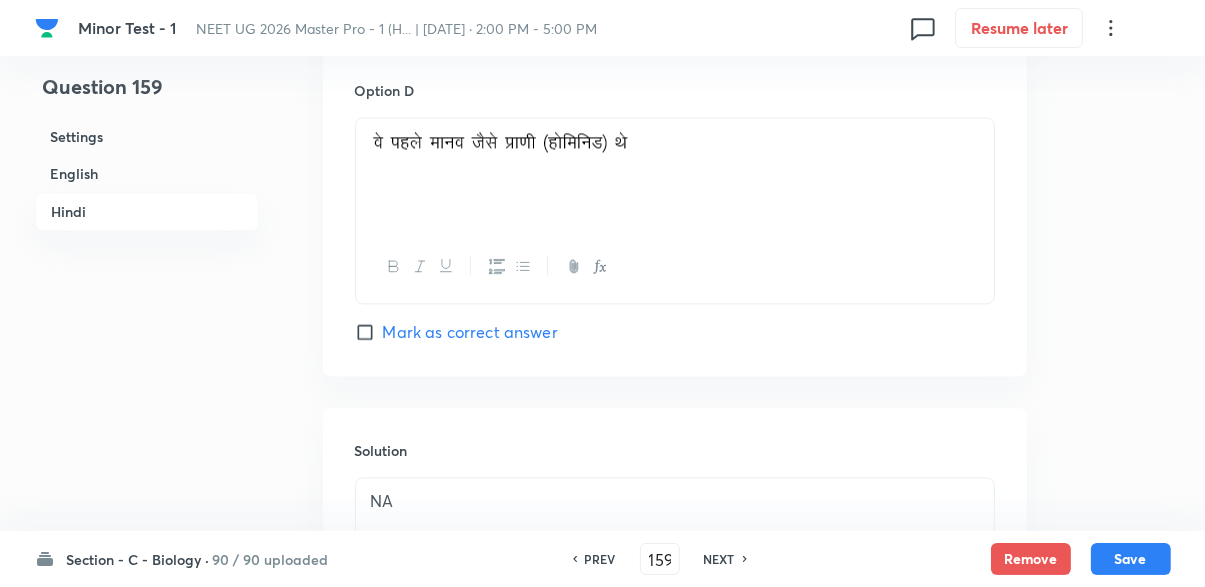 scroll, scrollTop: 4080, scrollLeft: 0, axis: vertical 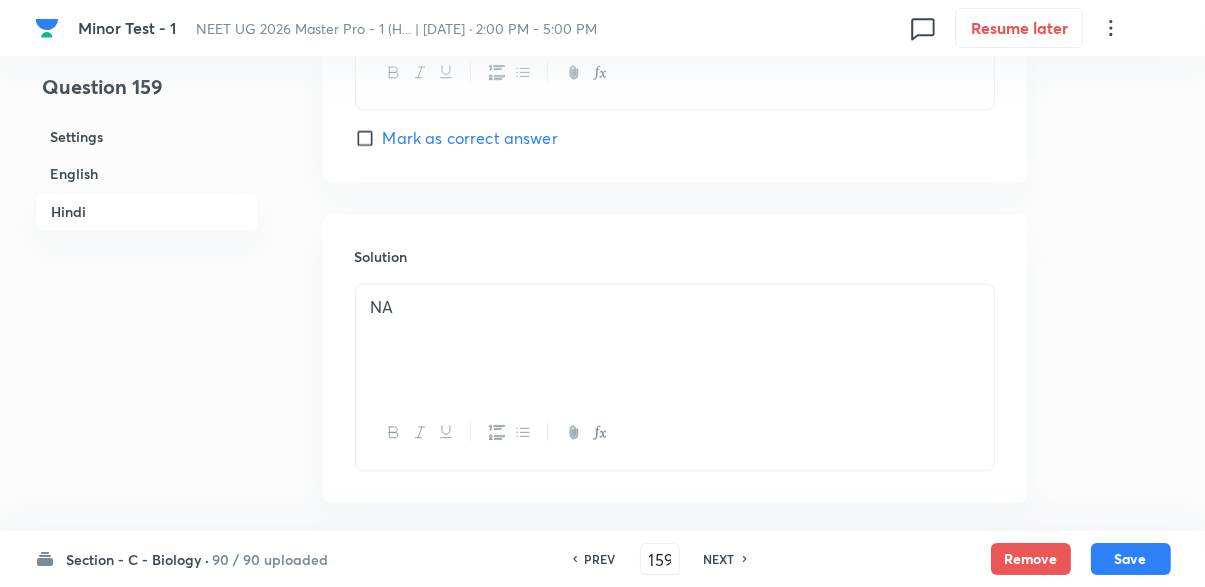 click on "NEXT" at bounding box center [719, 559] 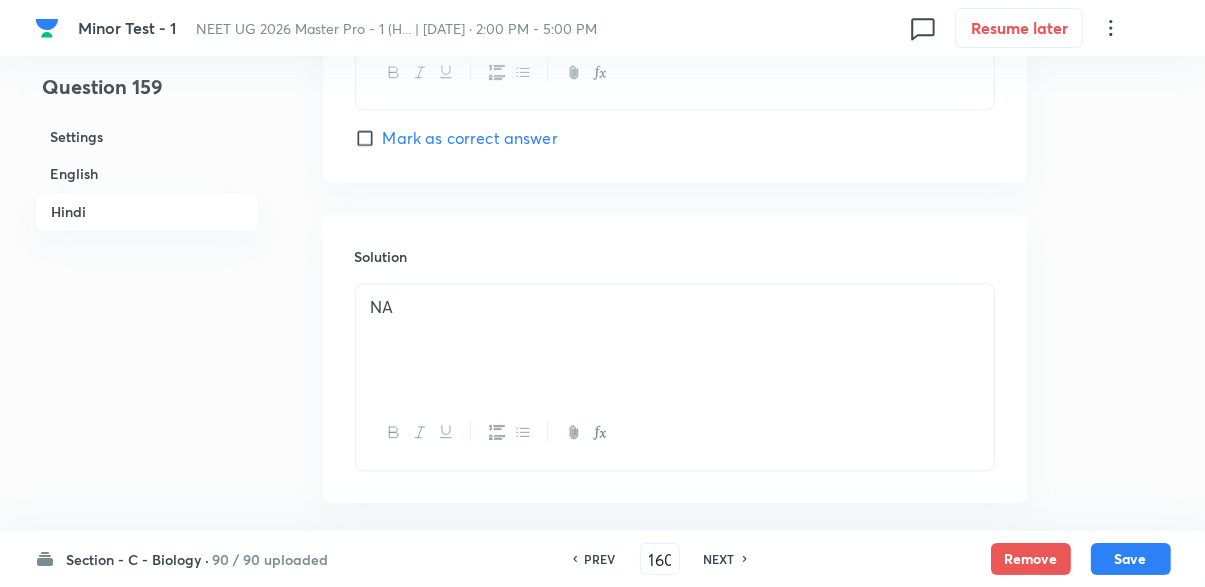 checkbox on "false" 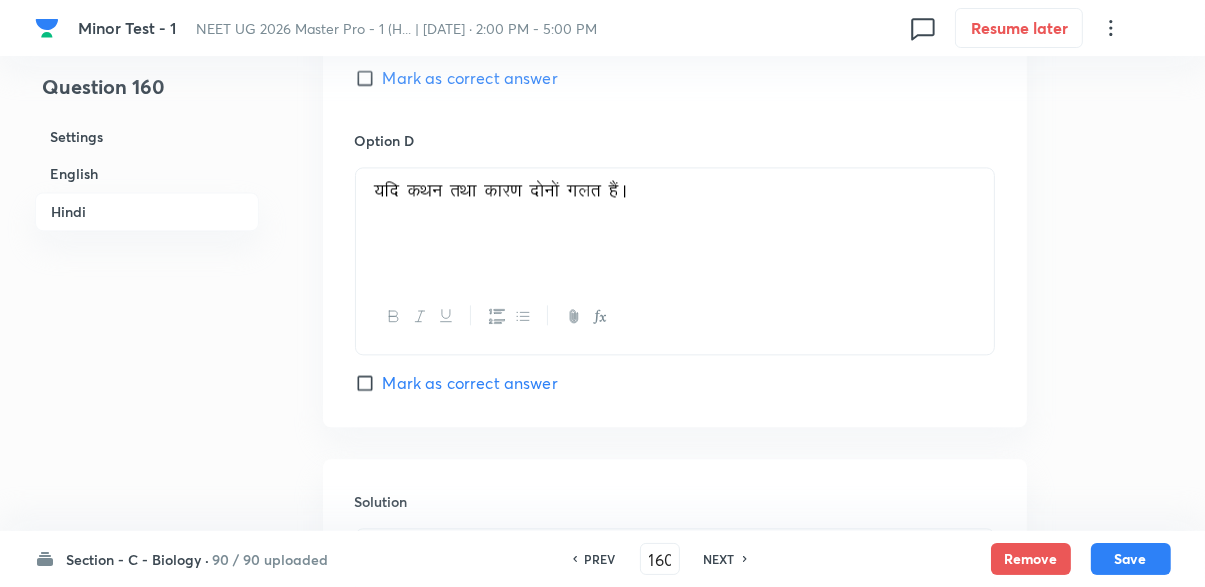 scroll, scrollTop: 4059, scrollLeft: 0, axis: vertical 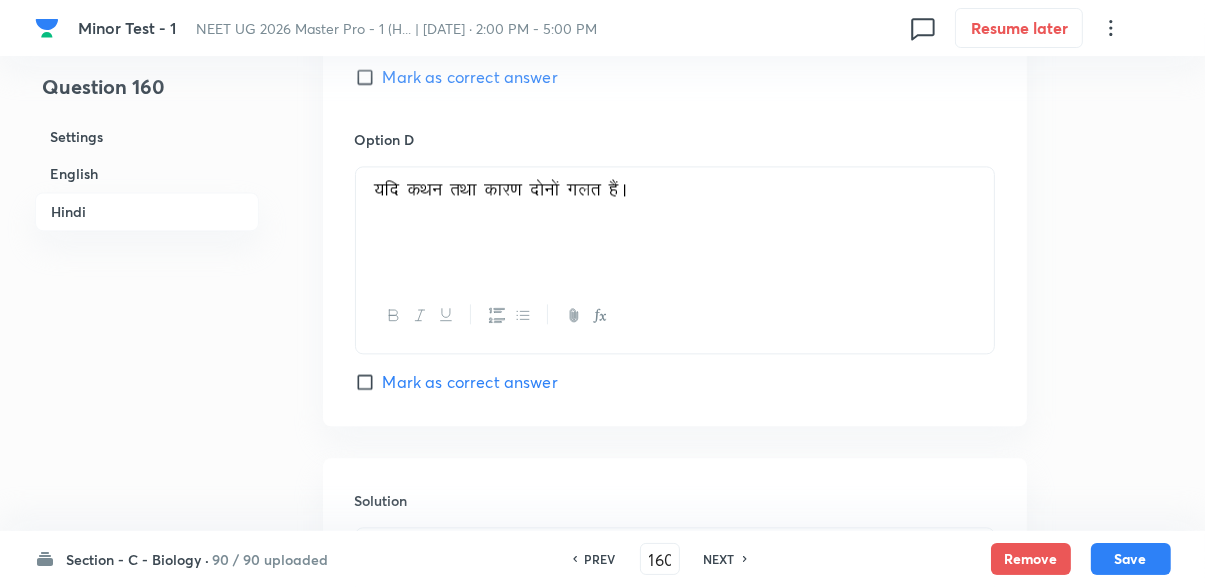 click on "NEXT" at bounding box center (719, 559) 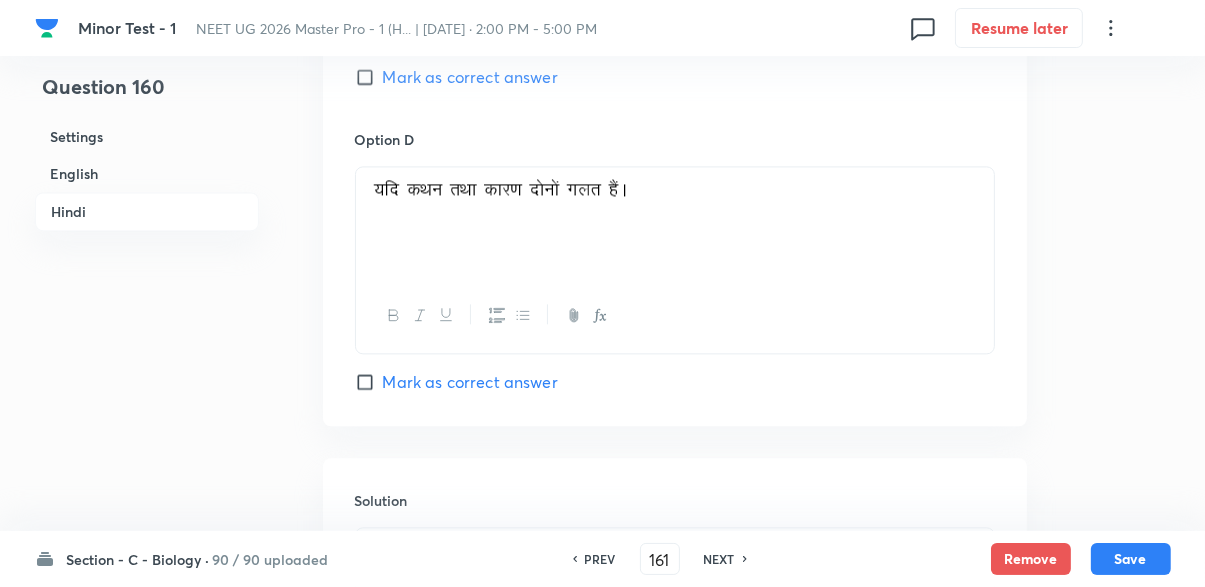 checkbox on "false" 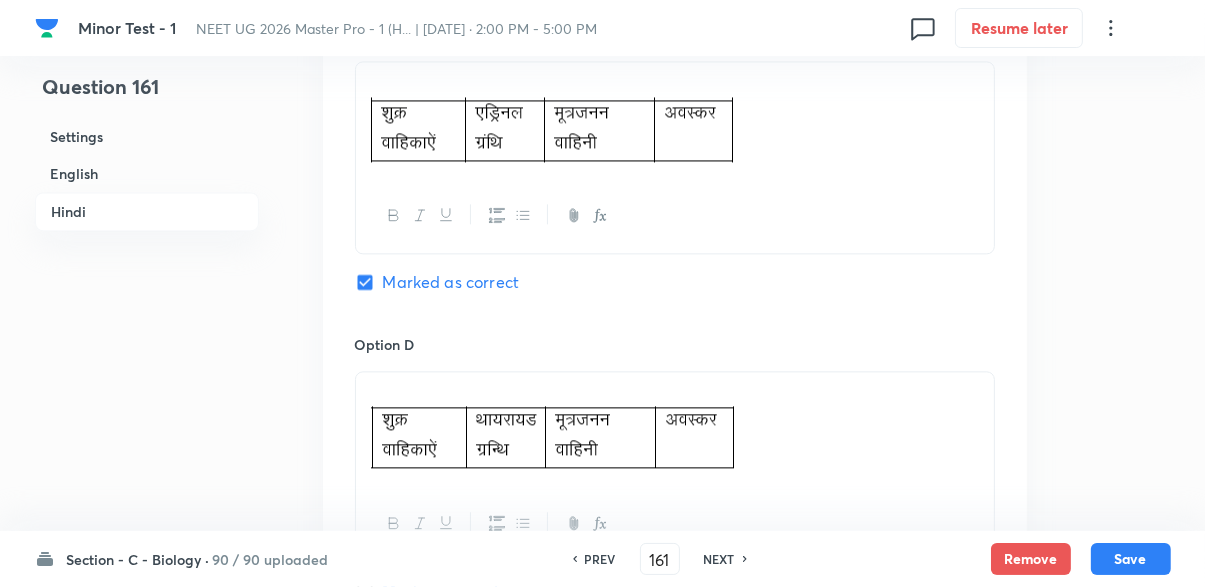 checkbox on "true" 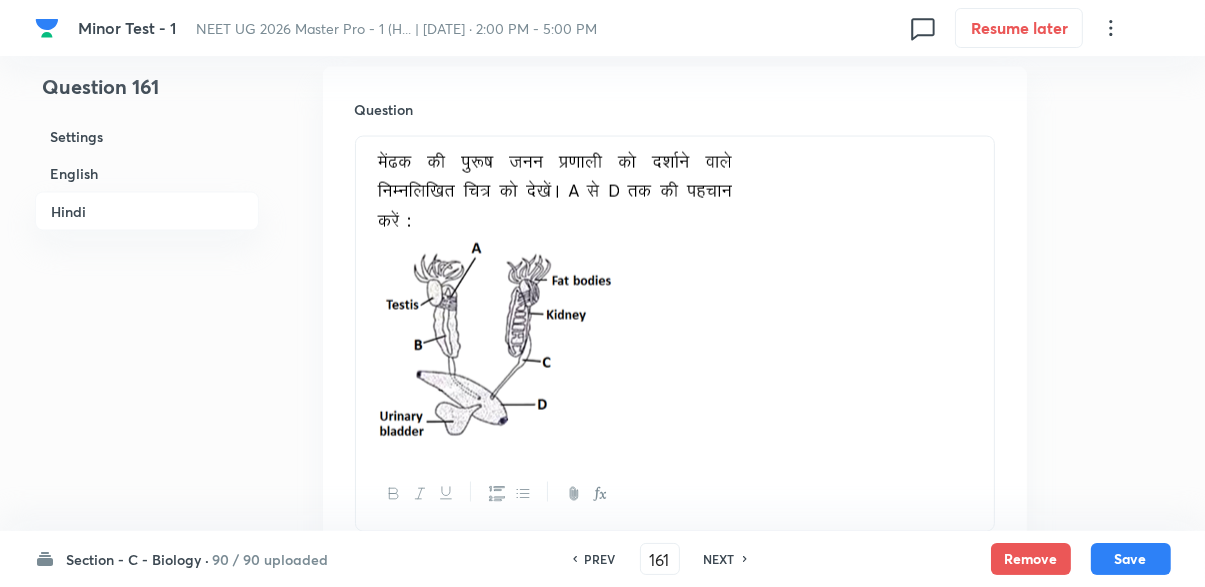 scroll, scrollTop: 2888, scrollLeft: 0, axis: vertical 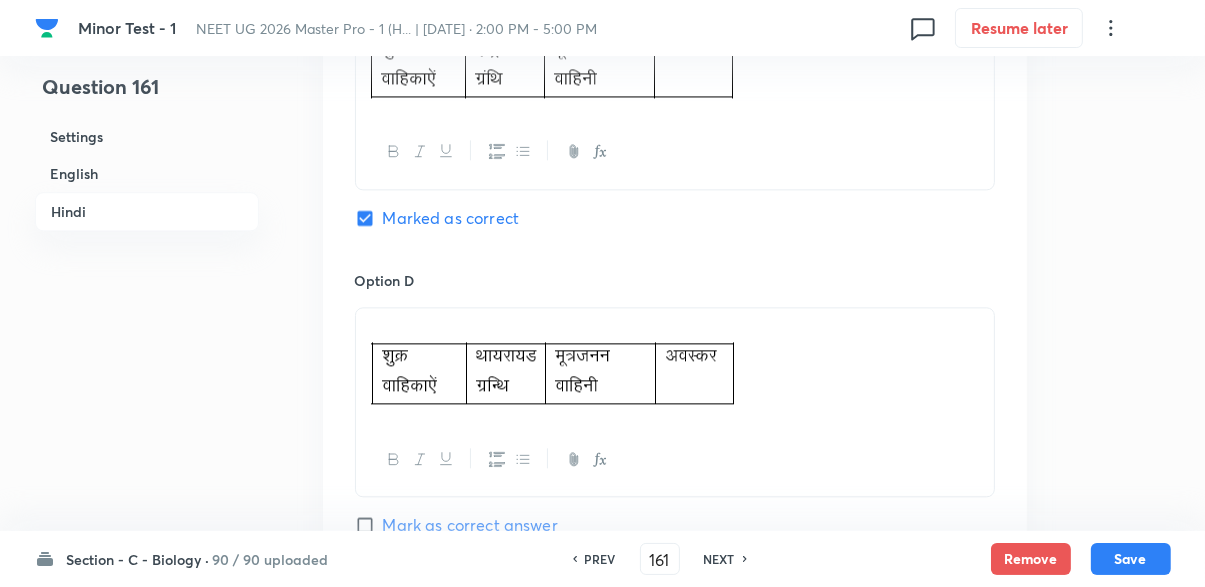 click on "NEXT" at bounding box center [719, 559] 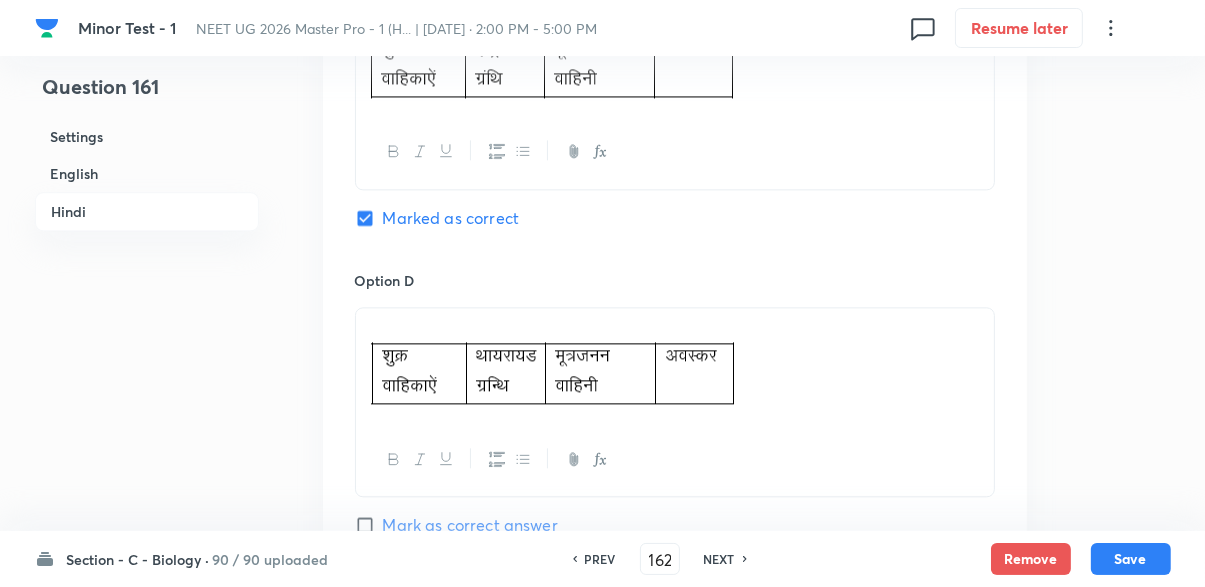 checkbox on "false" 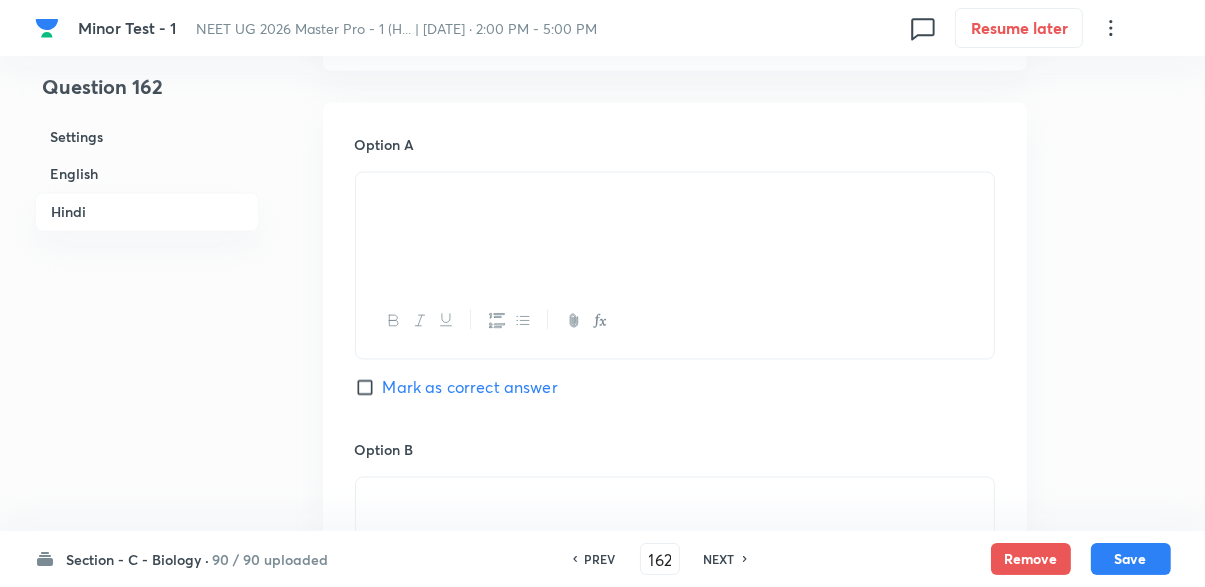 scroll, scrollTop: 3523, scrollLeft: 0, axis: vertical 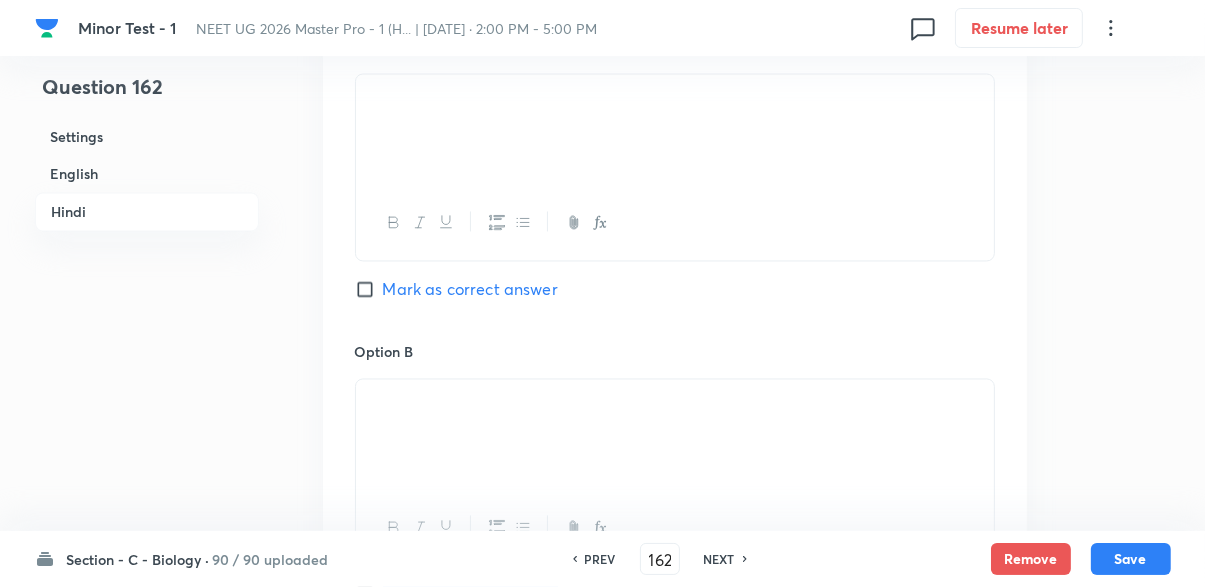 click on "Question 162 Settings English Hindi Settings Type Single choice correct 4 options + 4 marks - 1 mark Edit Concept Biology Biological Classification Different Biological Classification Different Biological Classification Edit Additional details Easy Fact Not from PYQ paper No equation Edit In English Question Option A a, b, c and d Mark as correct answer Option B a and b only Mark as correct answer Option C a, b and c only Mark as correct answer Option D c and d only Marked as correct Solution NA In Hindi Question Option A Mark as correct answer Option B Mark as correct answer Option C Mark as correct answer Option D Marked as correct Solution NA" at bounding box center [603, -891] 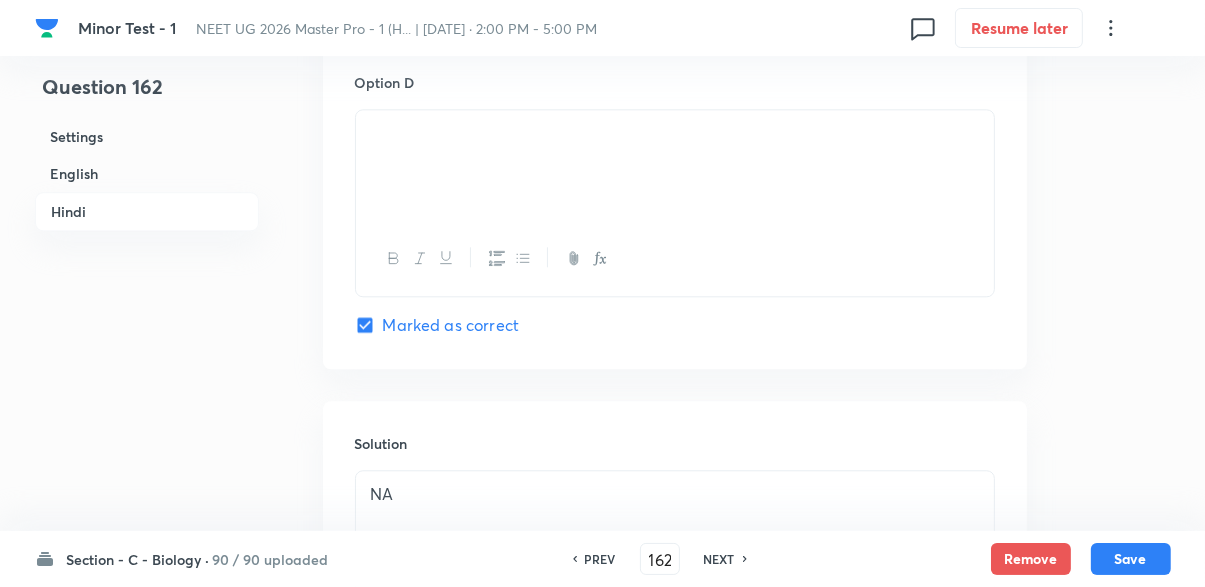 scroll, scrollTop: 4587, scrollLeft: 0, axis: vertical 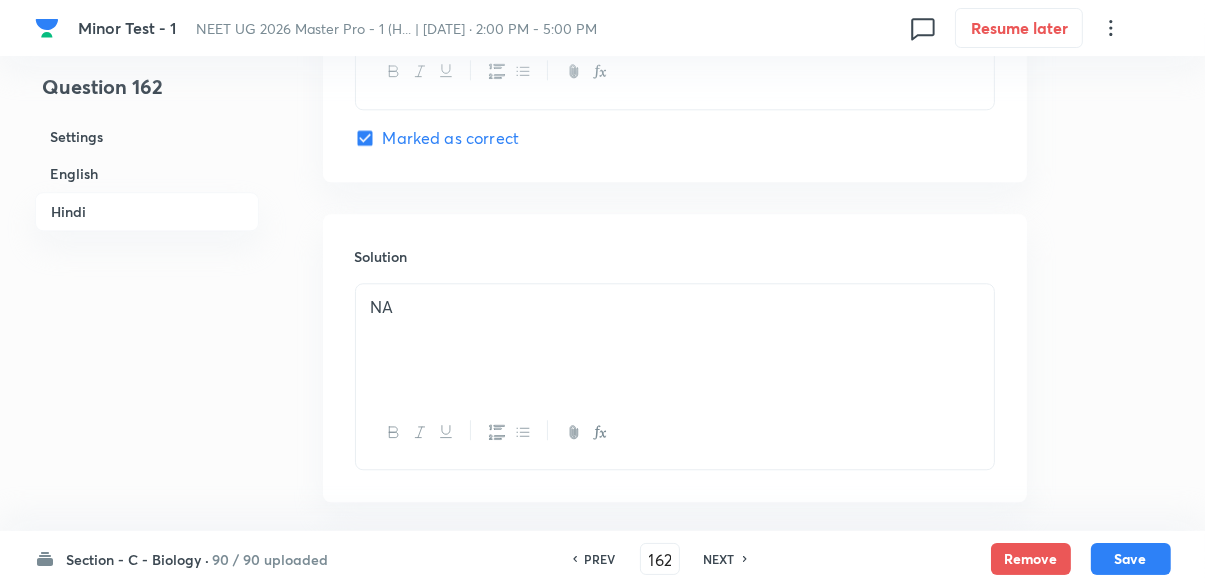 click on "NEXT" at bounding box center (719, 559) 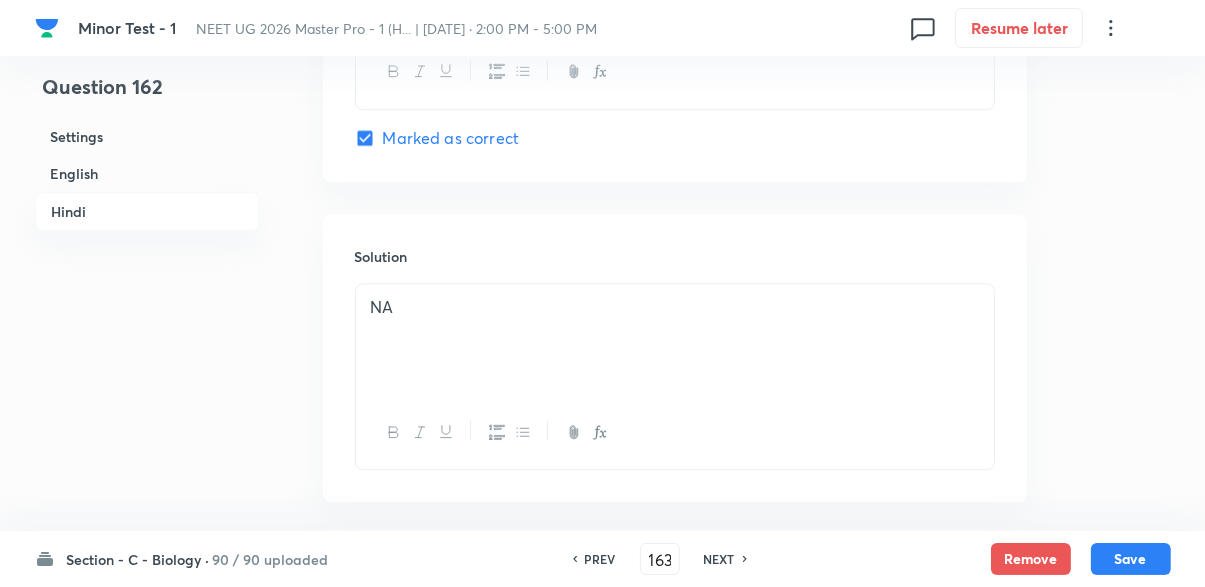 checkbox on "false" 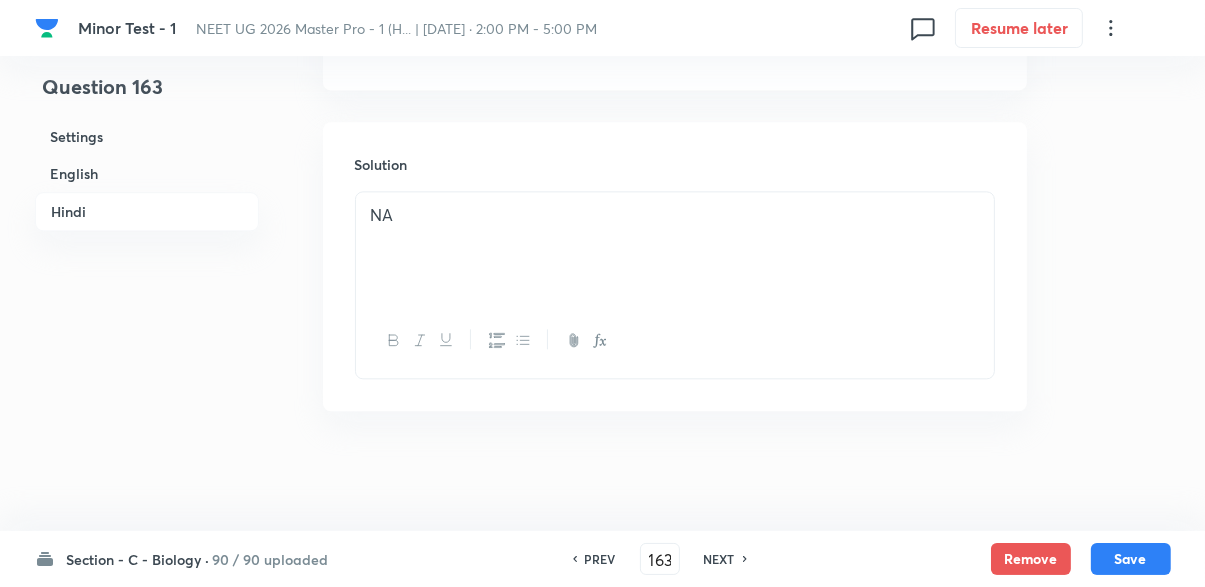 checkbox on "true" 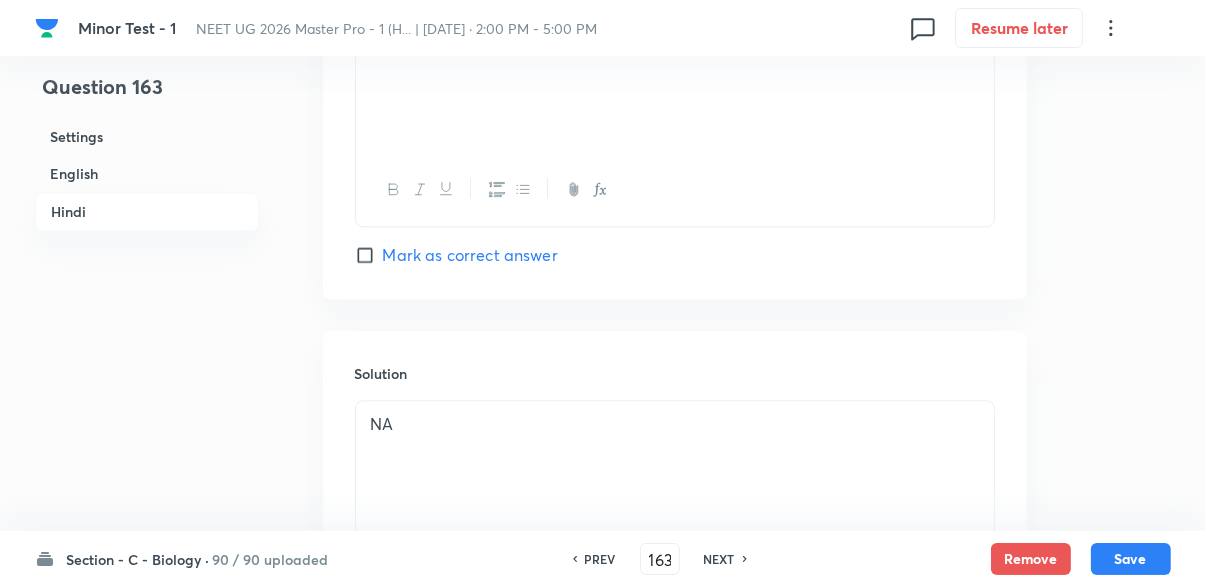 scroll, scrollTop: 3964, scrollLeft: 0, axis: vertical 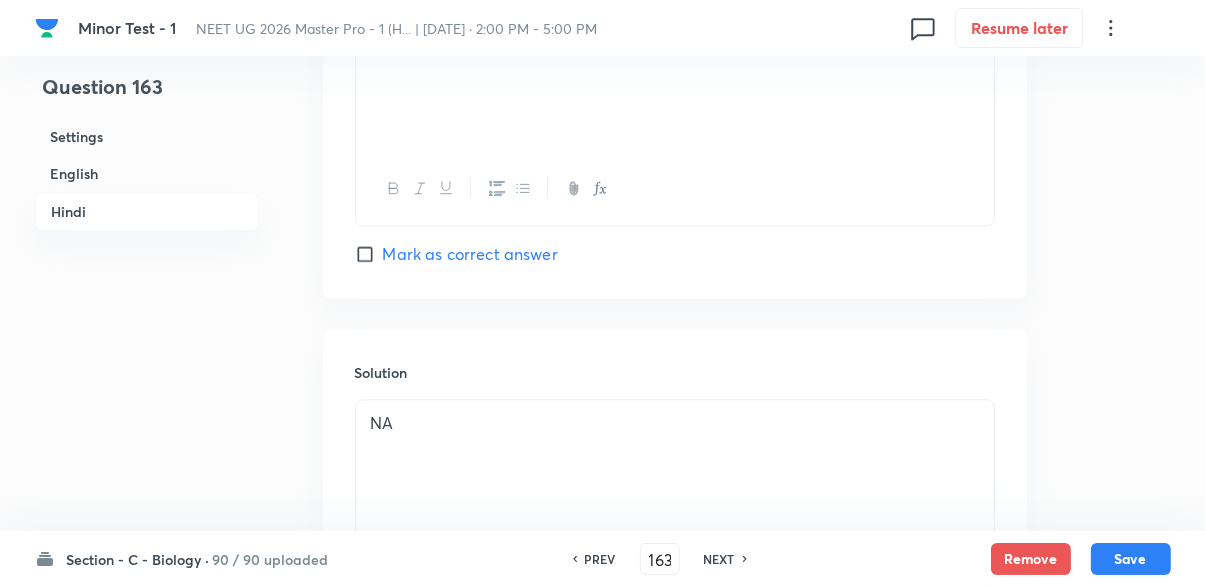 click on "NEXT" at bounding box center (719, 559) 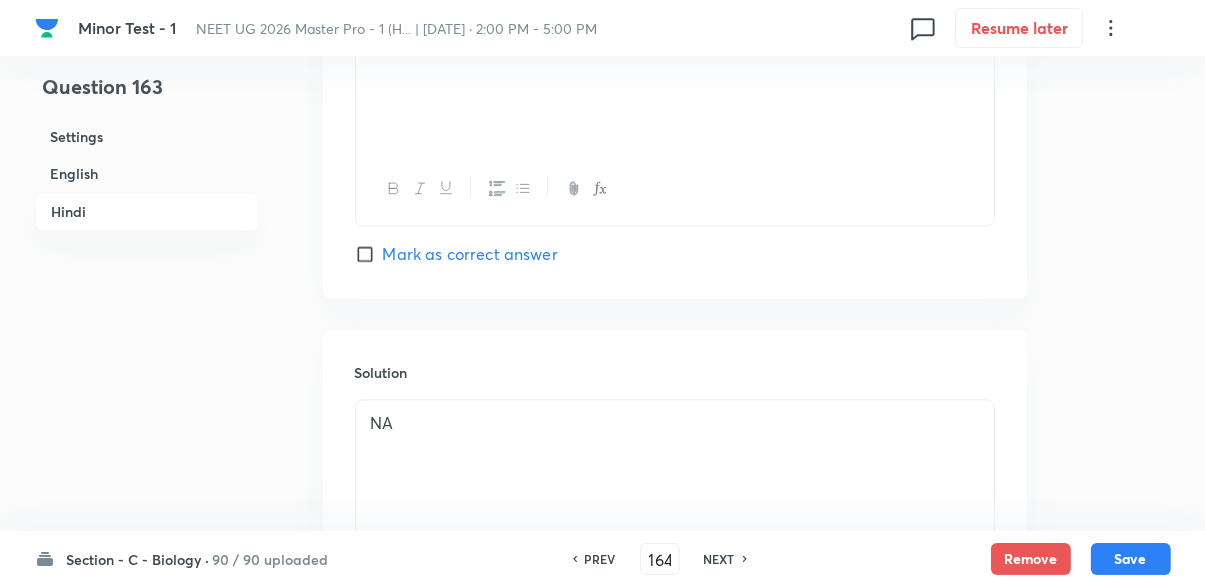 checkbox on "false" 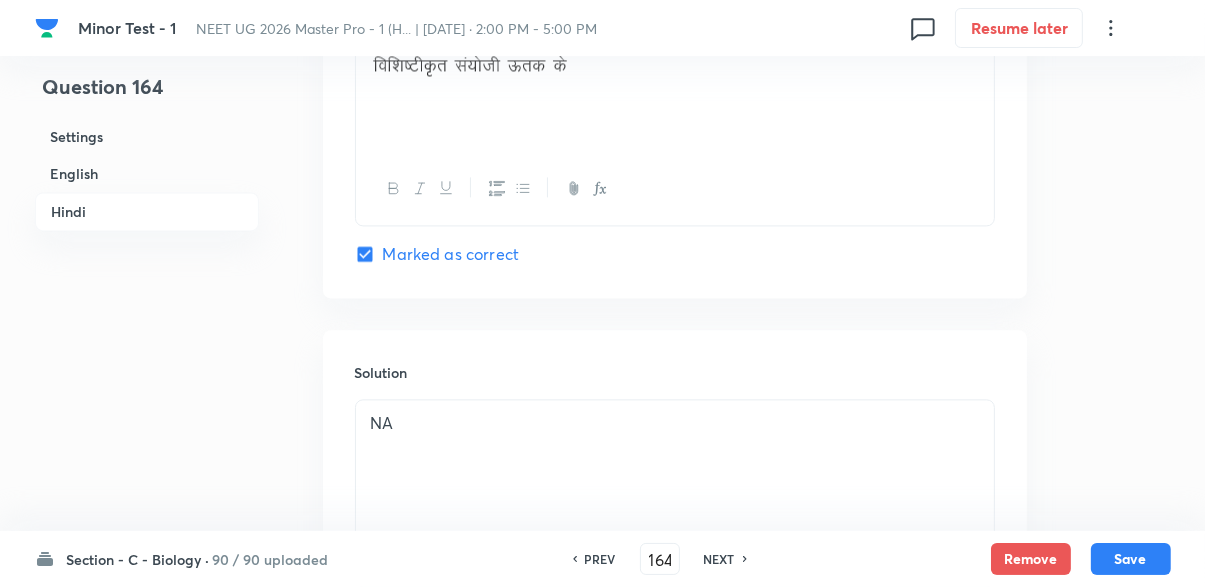 checkbox on "true" 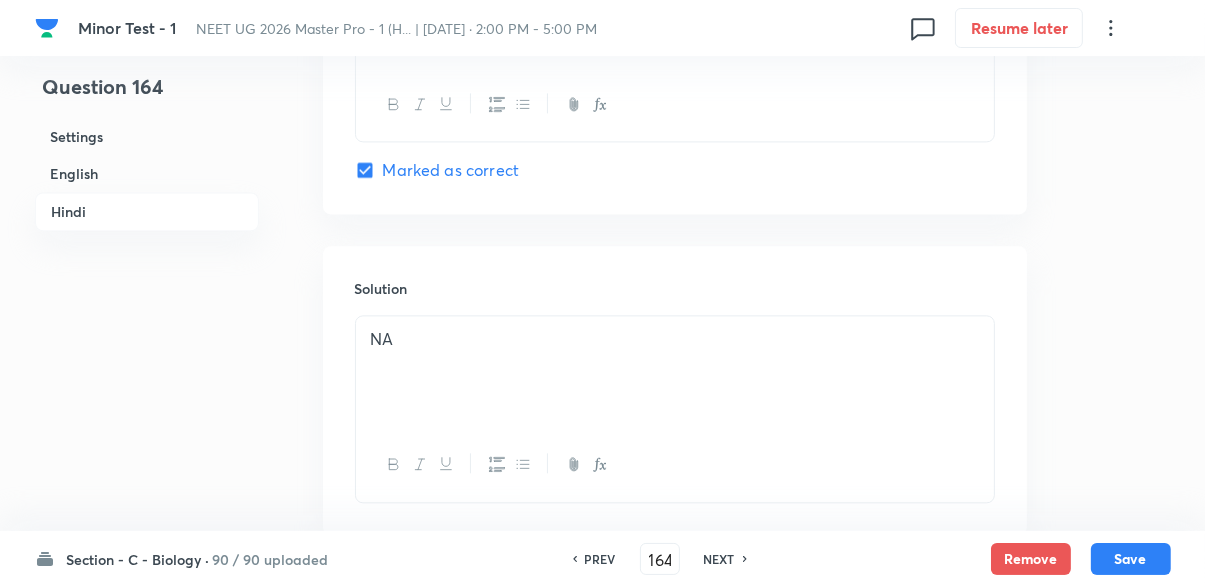 scroll, scrollTop: 4066, scrollLeft: 0, axis: vertical 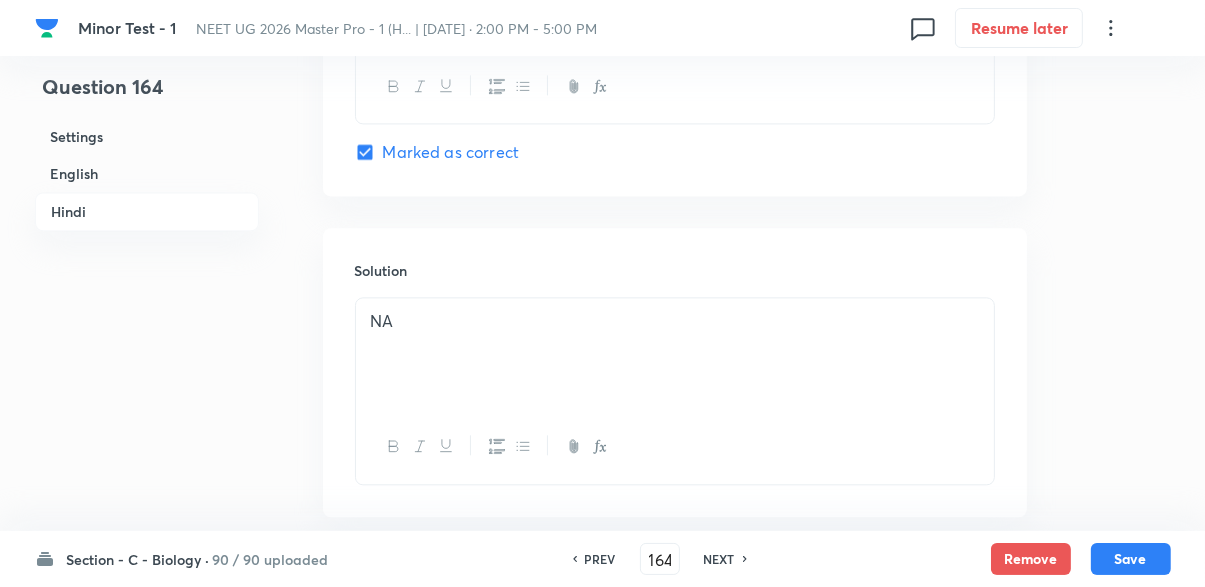 click on "Question 164 Settings English Hindi Settings Type Single choice correct 4 options + 4 marks - 1 mark Edit Concept Biology Biological Classification Different Biological Classification Different Biological Classification Edit Additional details Easy Fact Not from PYQ paper No equation Edit In English Question Bone and Cartilage are example of Option A Dense regular connective tissue Mark as correct answer Option B Dense irregular connective tissue Mark as correct answer Option C Areolar connective tissue Mark as correct answer Option D Specialised connective tissue Marked as correct Solution NA In Hindi Question Option A Mark as correct answer Option B Mark as correct answer Option C Mark as correct answer Option D Marked as correct Solution NA" at bounding box center (603, -1687) 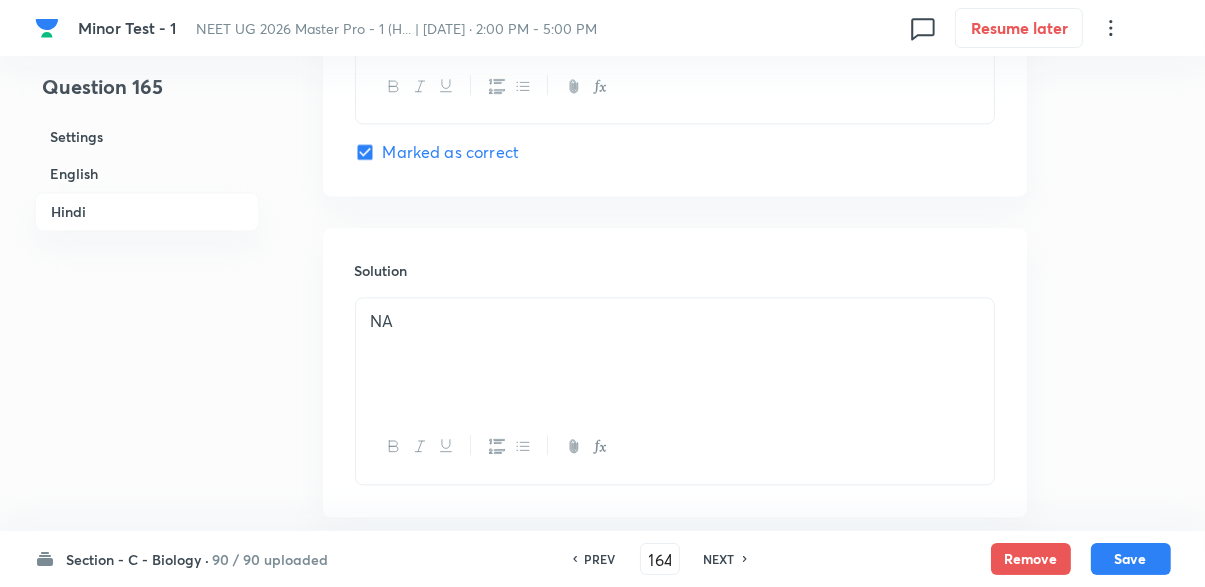 type on "165" 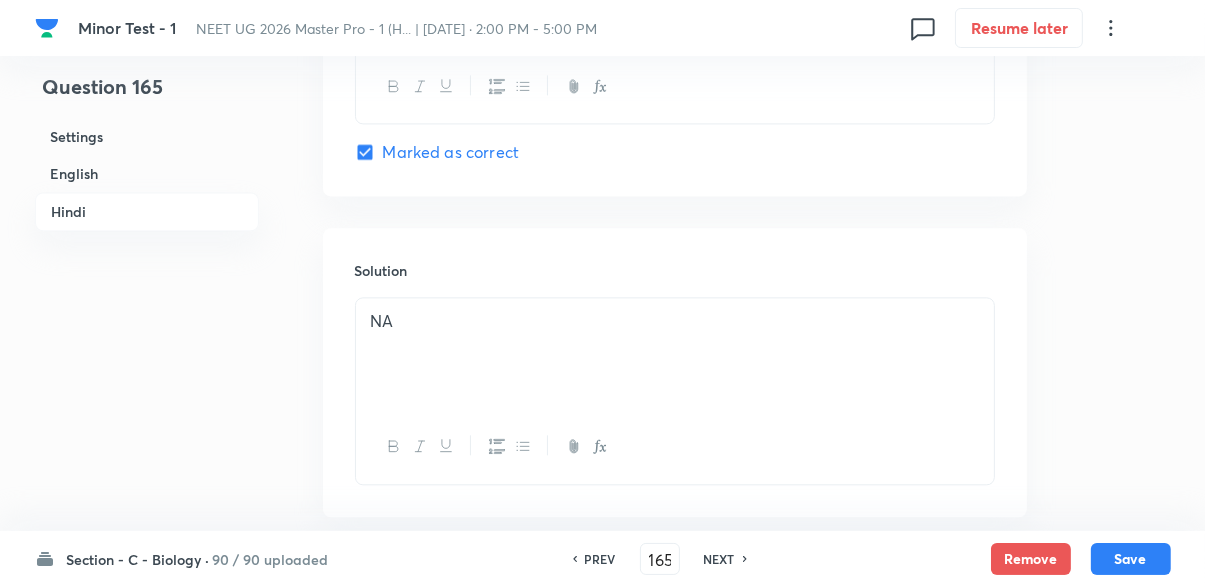 checkbox on "false" 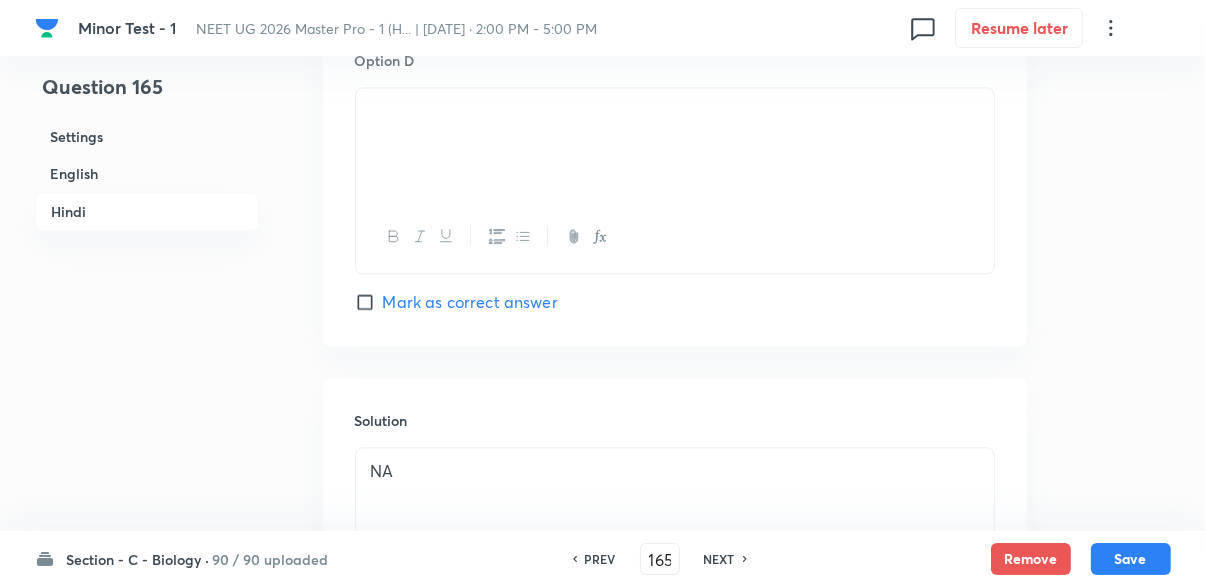 scroll, scrollTop: 3920, scrollLeft: 0, axis: vertical 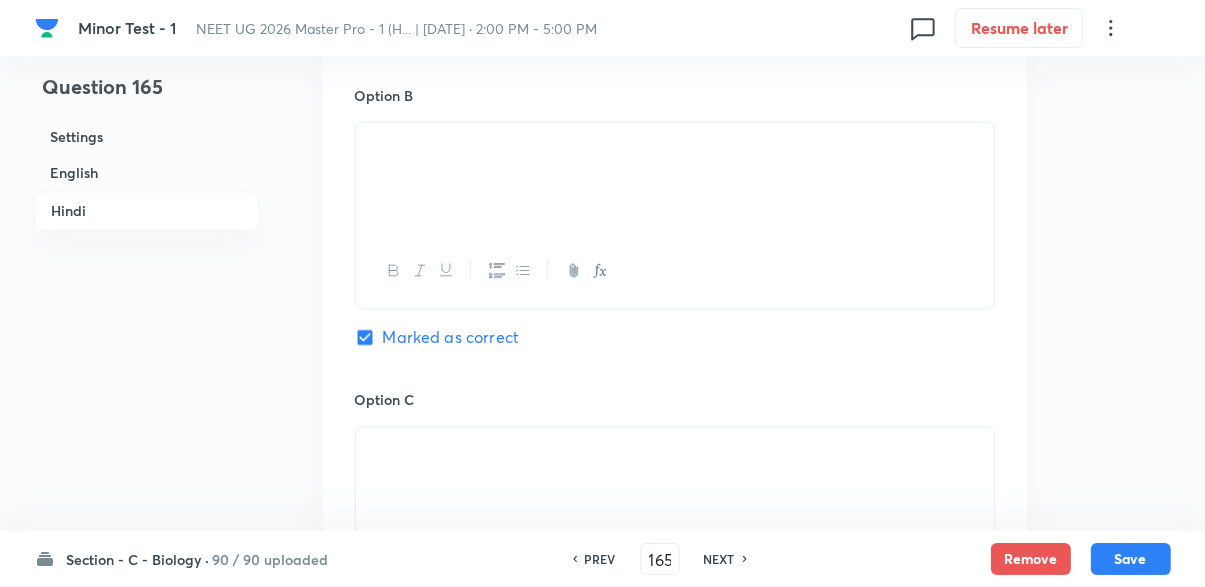 click on "NEXT" at bounding box center [719, 559] 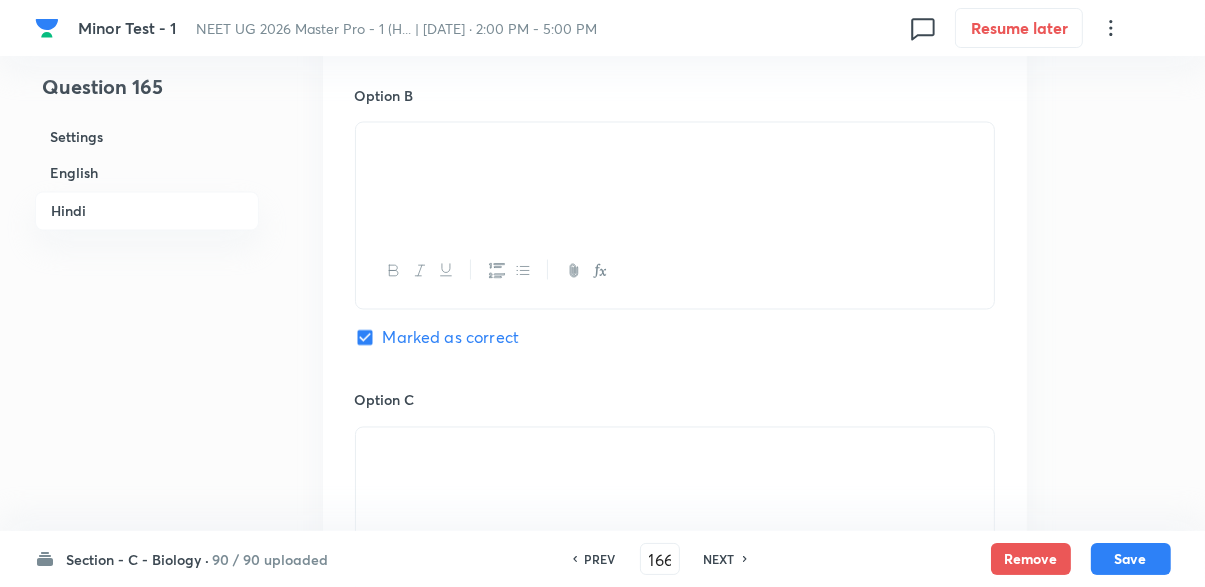 checkbox on "false" 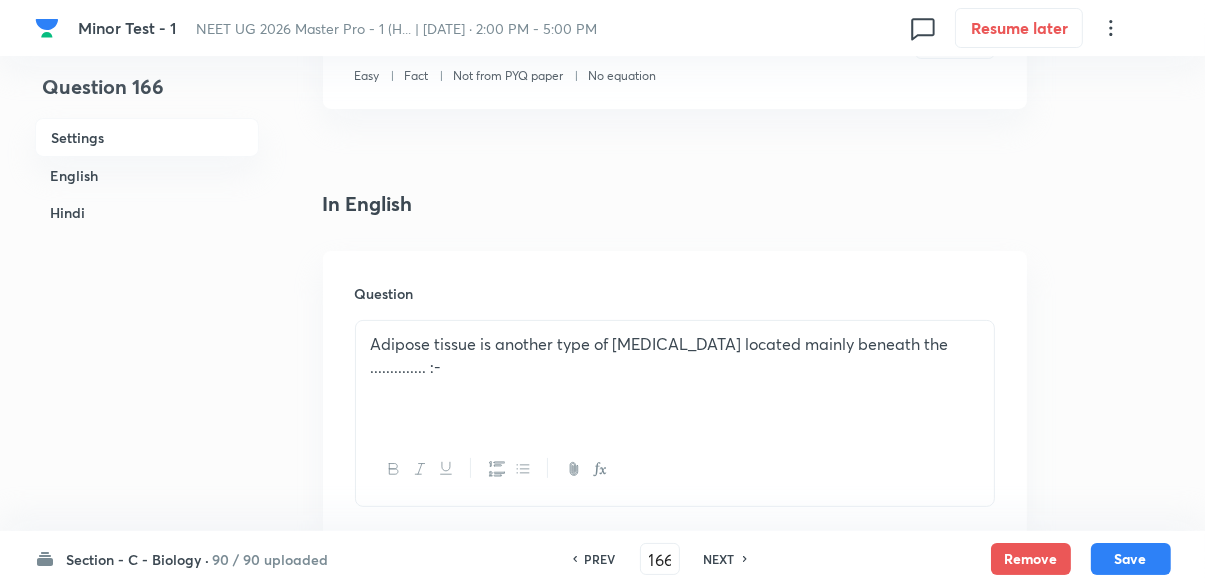 scroll, scrollTop: 428, scrollLeft: 0, axis: vertical 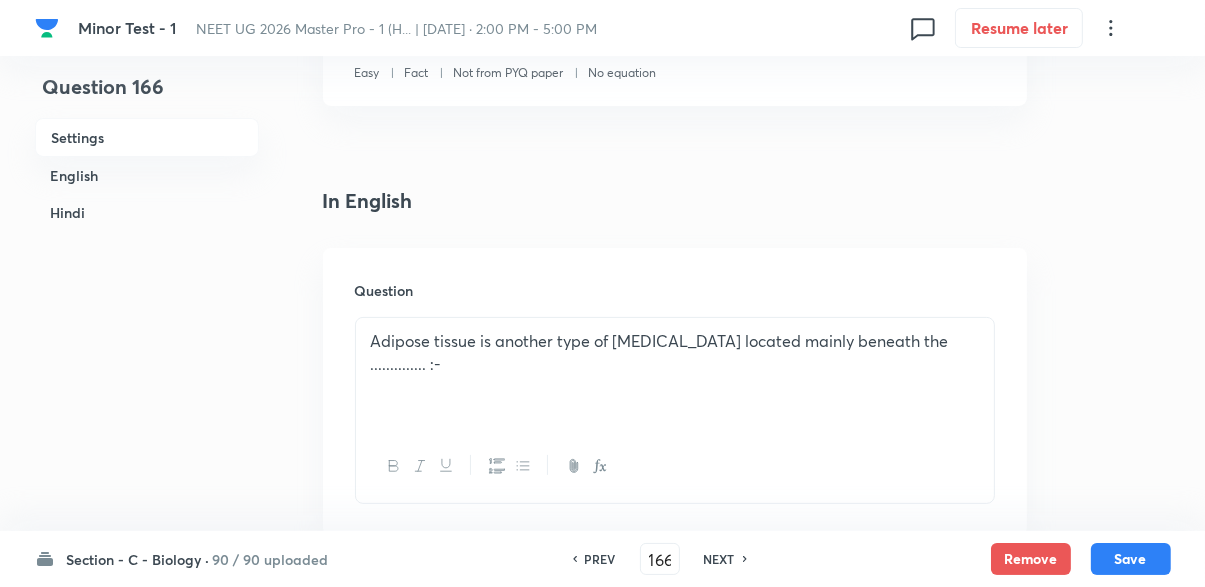 click on "PREV 166 ​ NEXT" at bounding box center [660, 559] 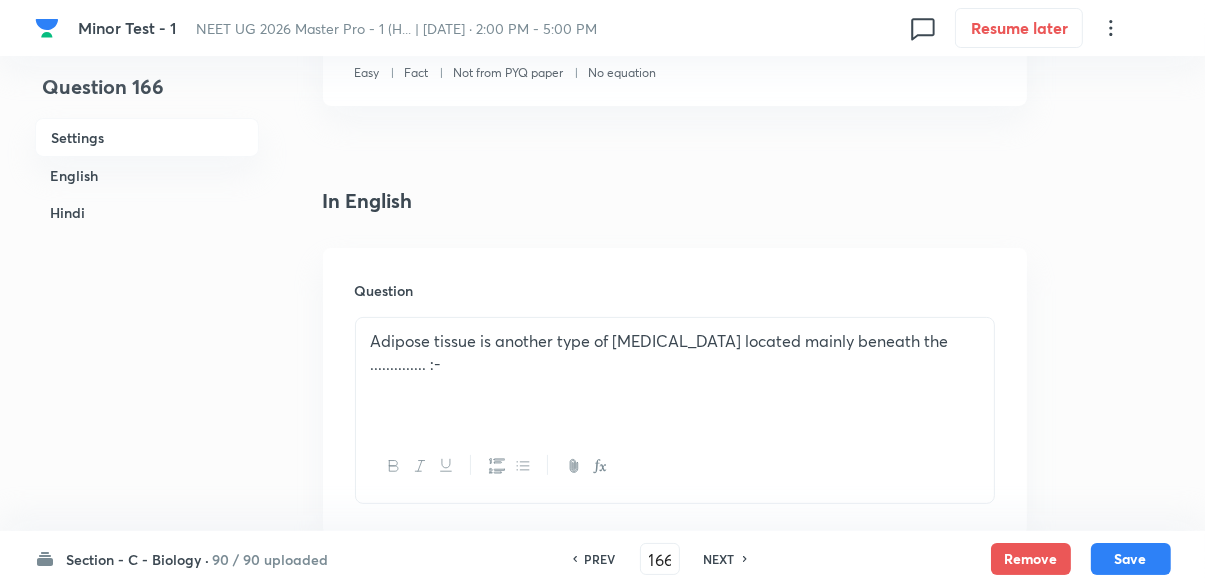 click on "PREV" at bounding box center (600, 559) 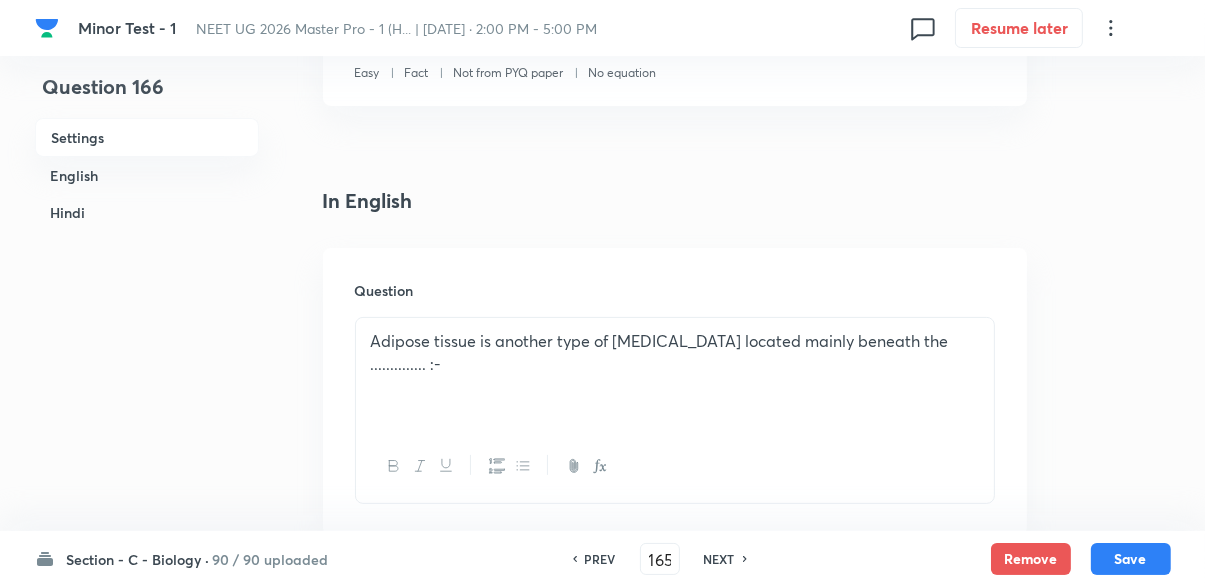 checkbox on "false" 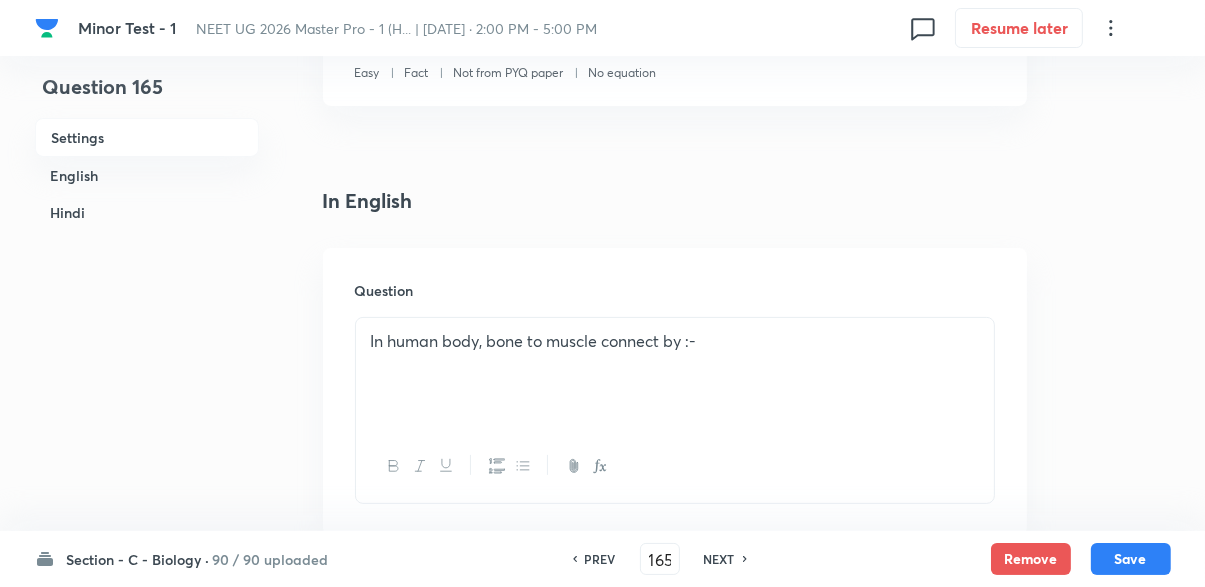checkbox on "true" 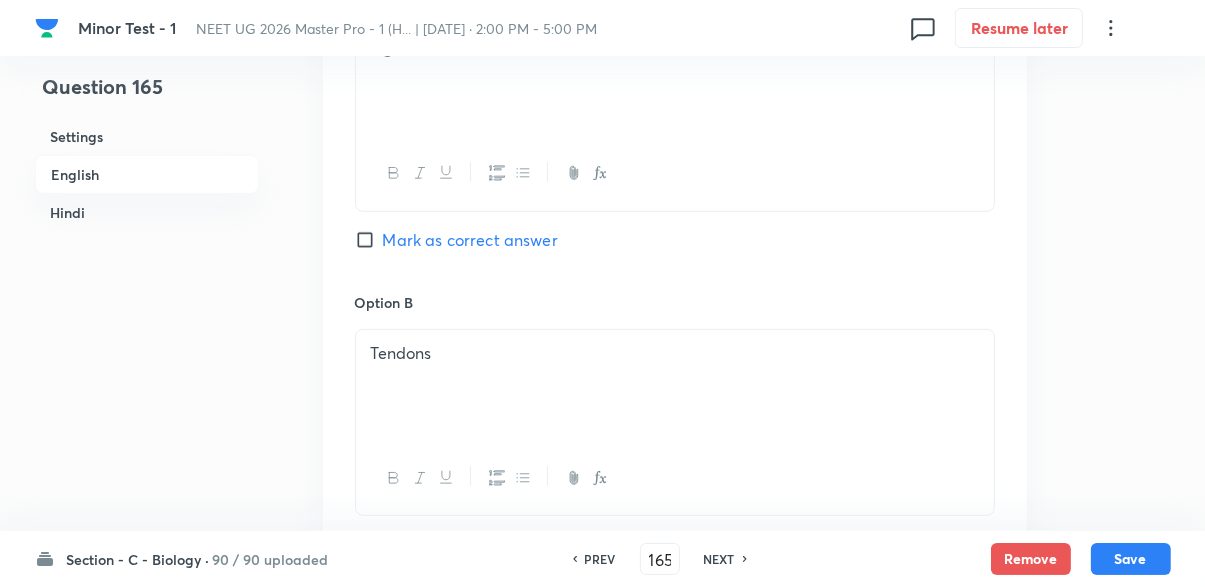 click on "NEXT" at bounding box center [719, 559] 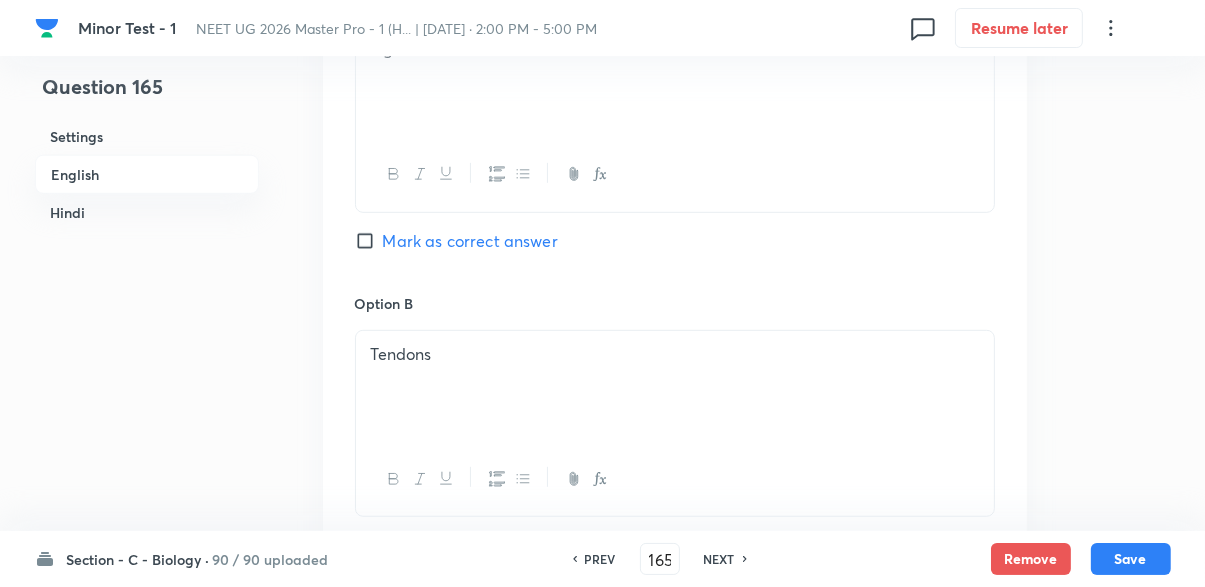 type on "166" 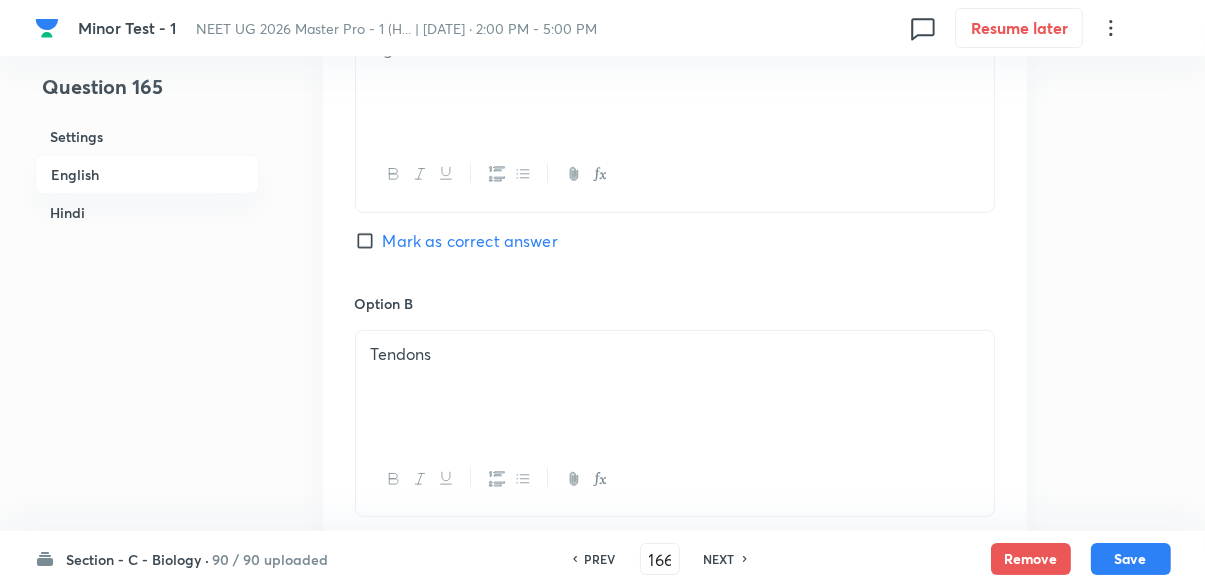 checkbox on "false" 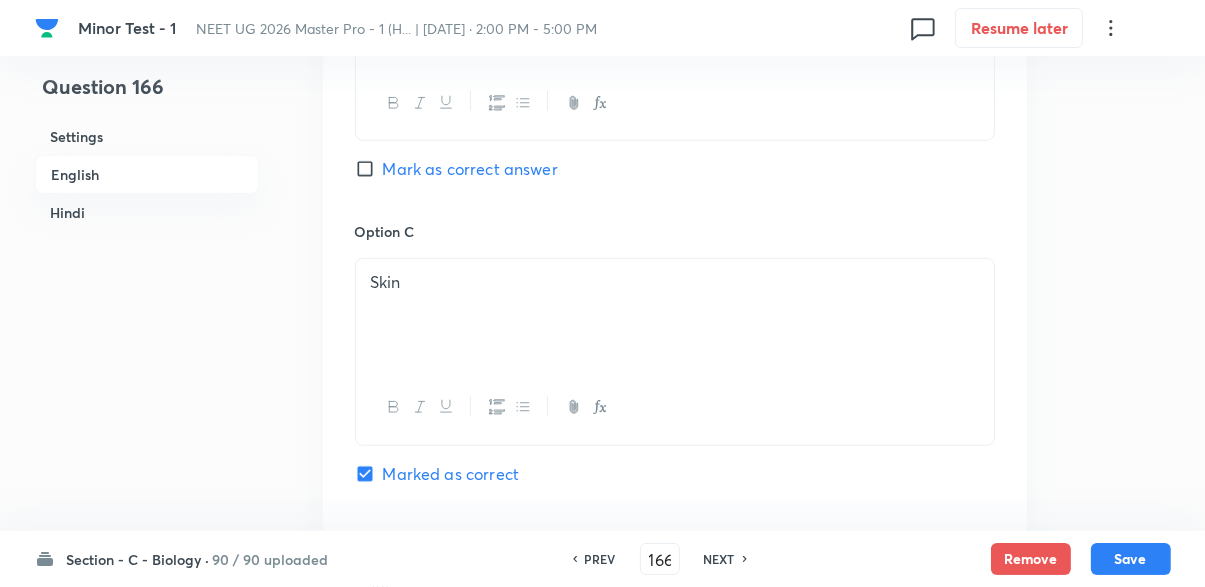scroll, scrollTop: 1411, scrollLeft: 0, axis: vertical 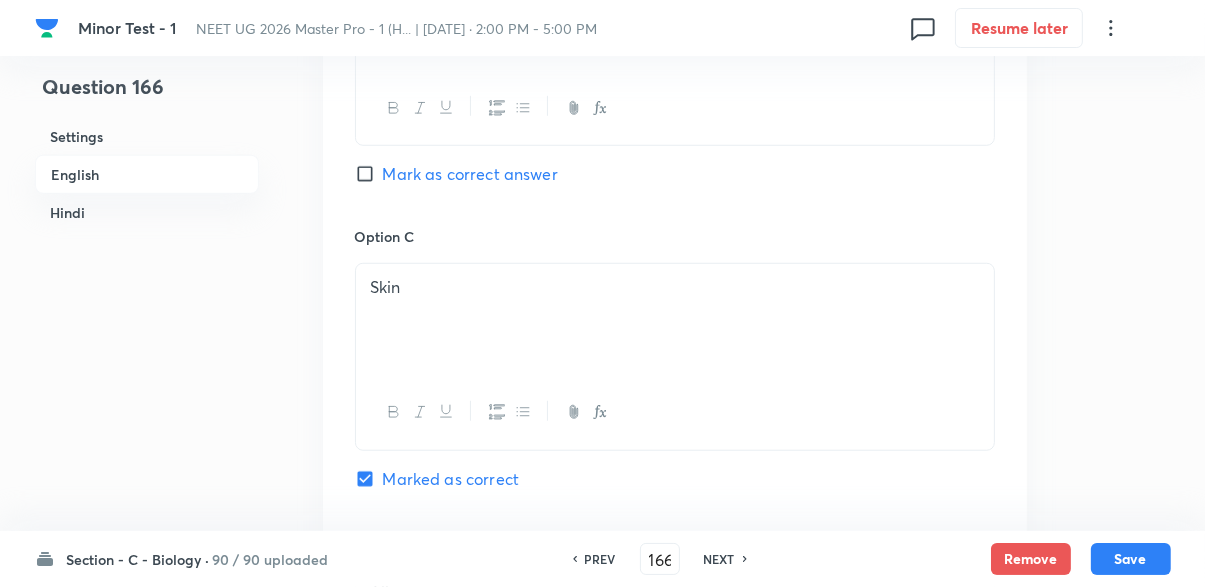 click on "NEXT" at bounding box center (719, 559) 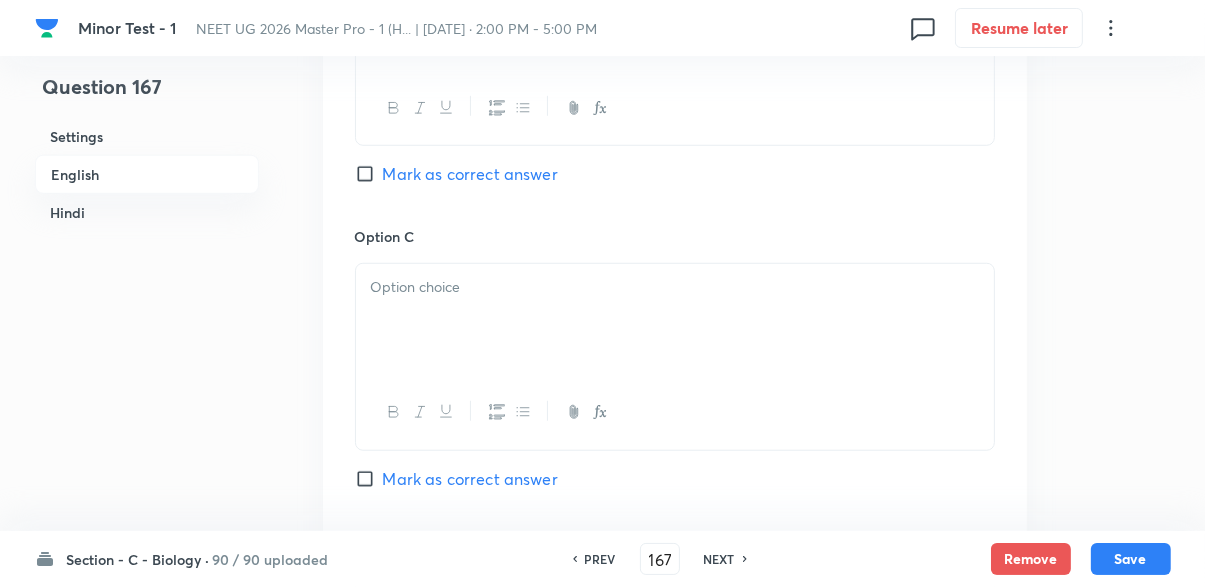checkbox on "false" 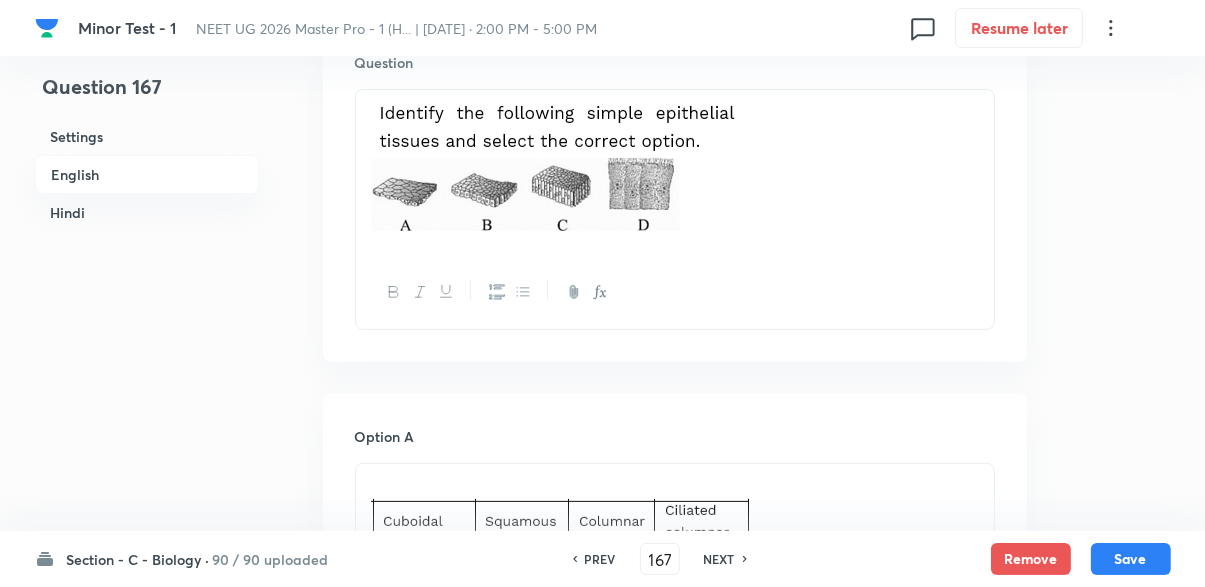 scroll, scrollTop: 656, scrollLeft: 0, axis: vertical 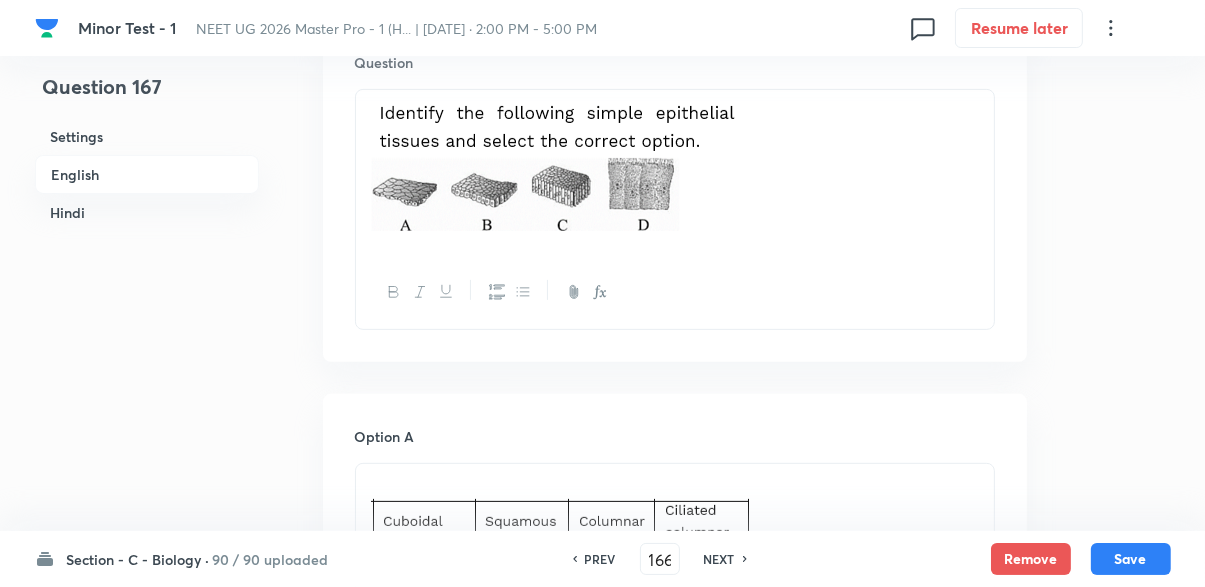 checkbox on "false" 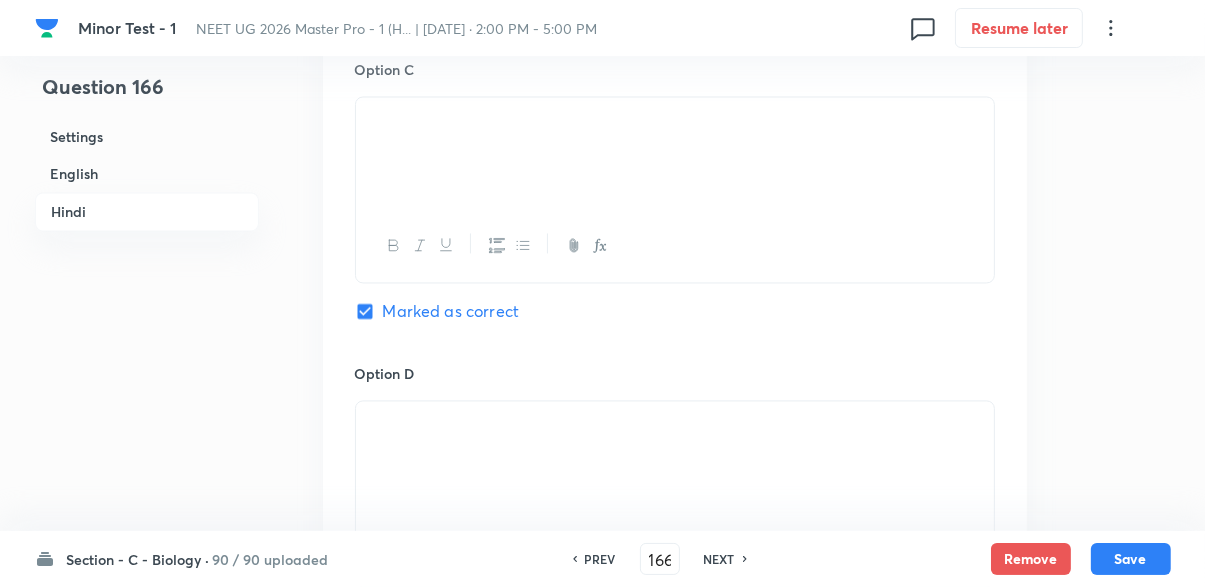 scroll, scrollTop: 3604, scrollLeft: 0, axis: vertical 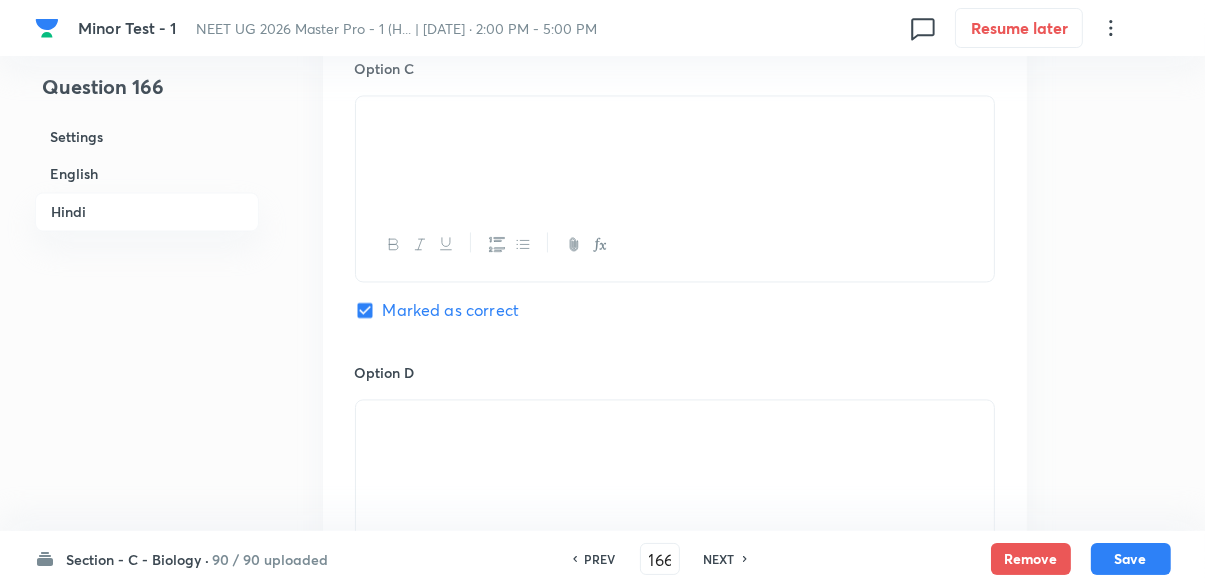 click 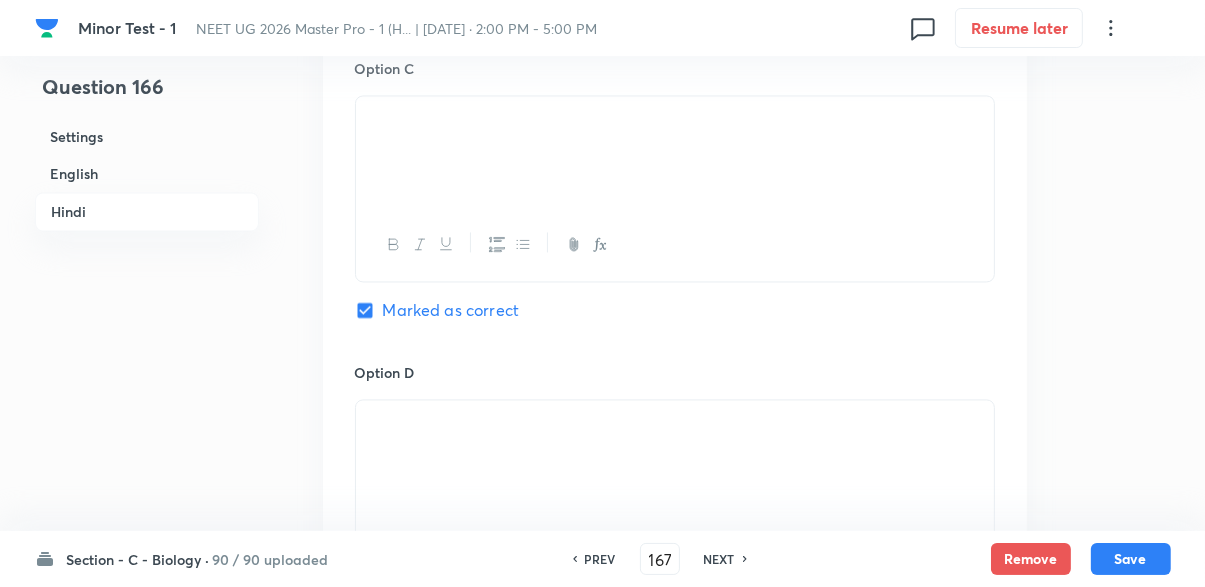 checkbox on "false" 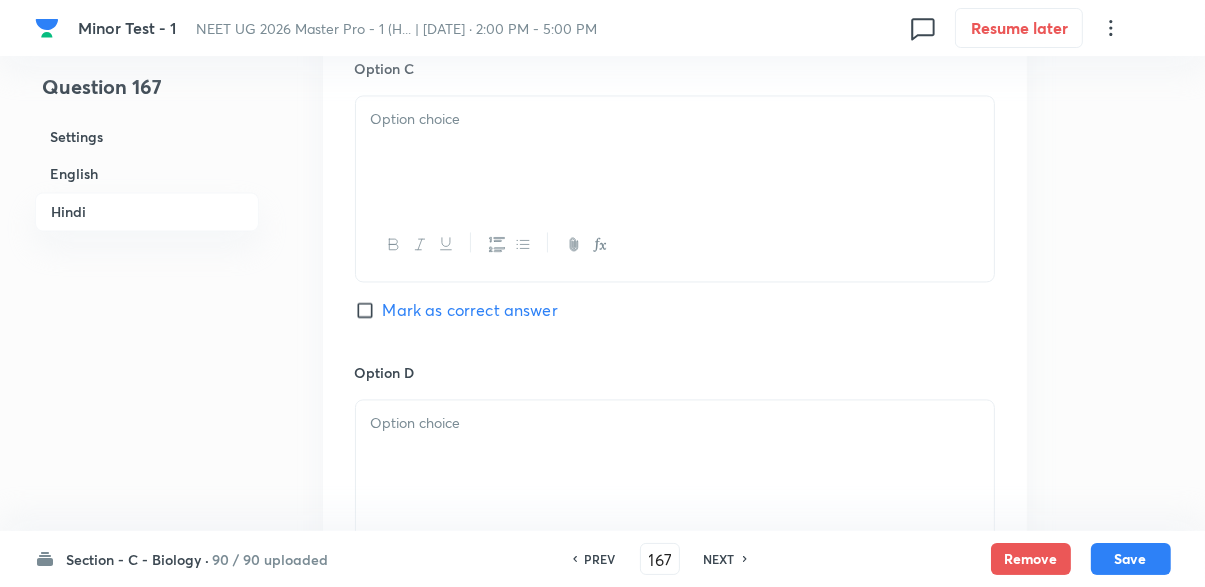 checkbox on "true" 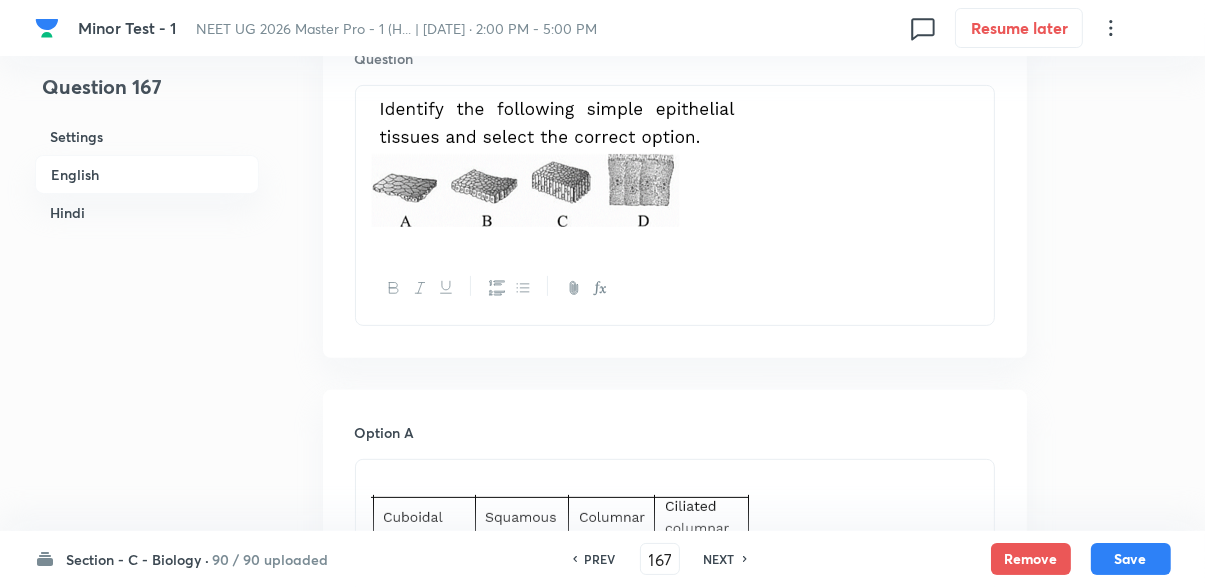 scroll, scrollTop: 754, scrollLeft: 0, axis: vertical 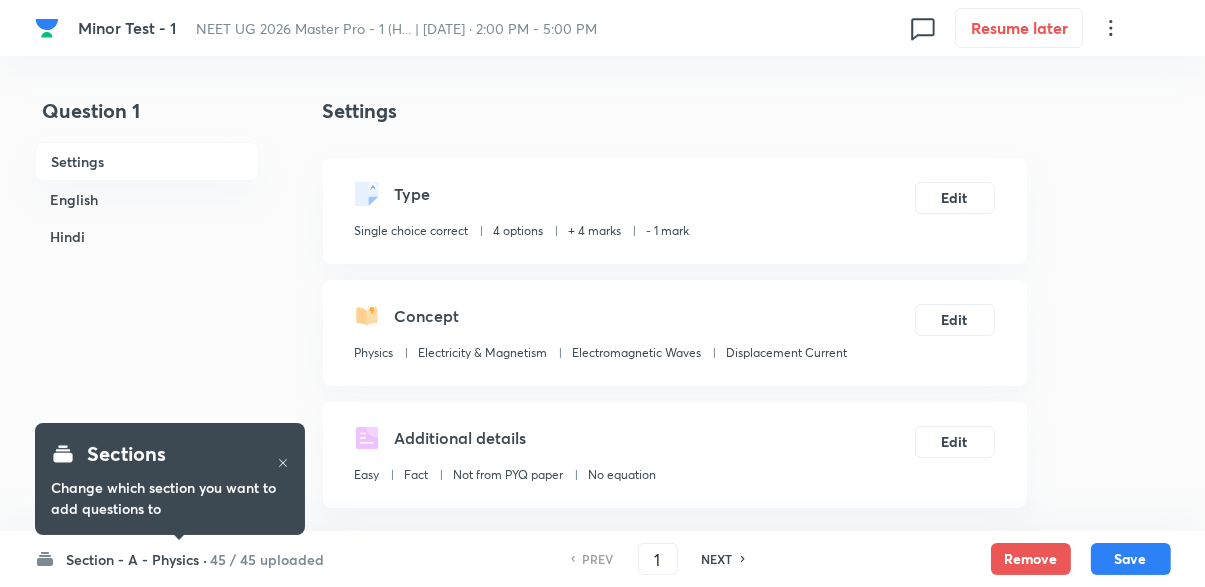 checkbox on "true" 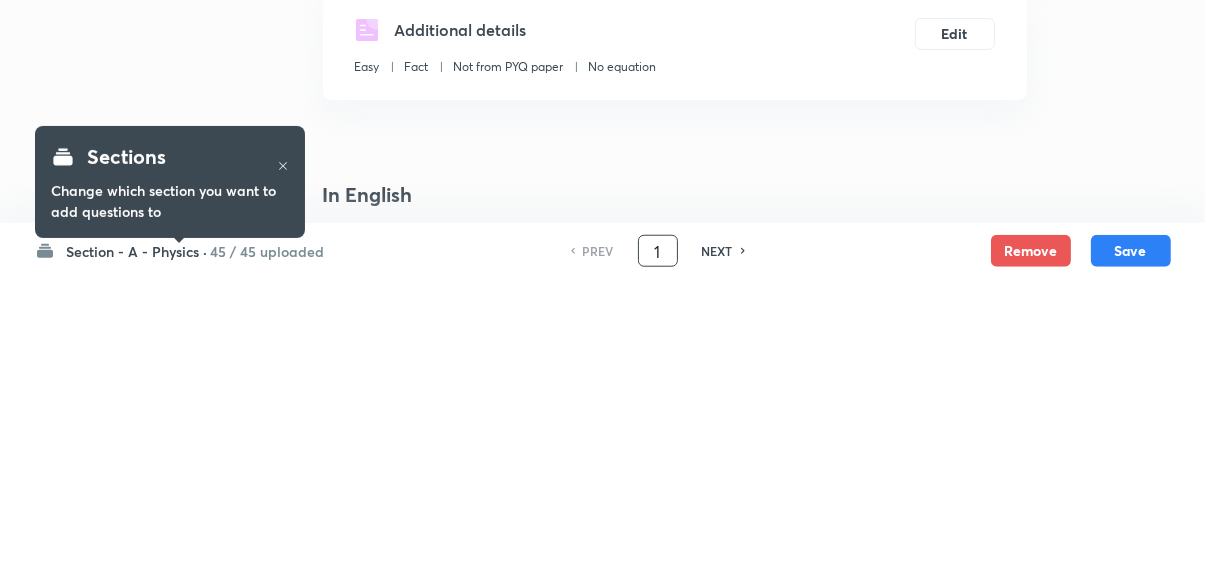 scroll, scrollTop: 111, scrollLeft: 0, axis: vertical 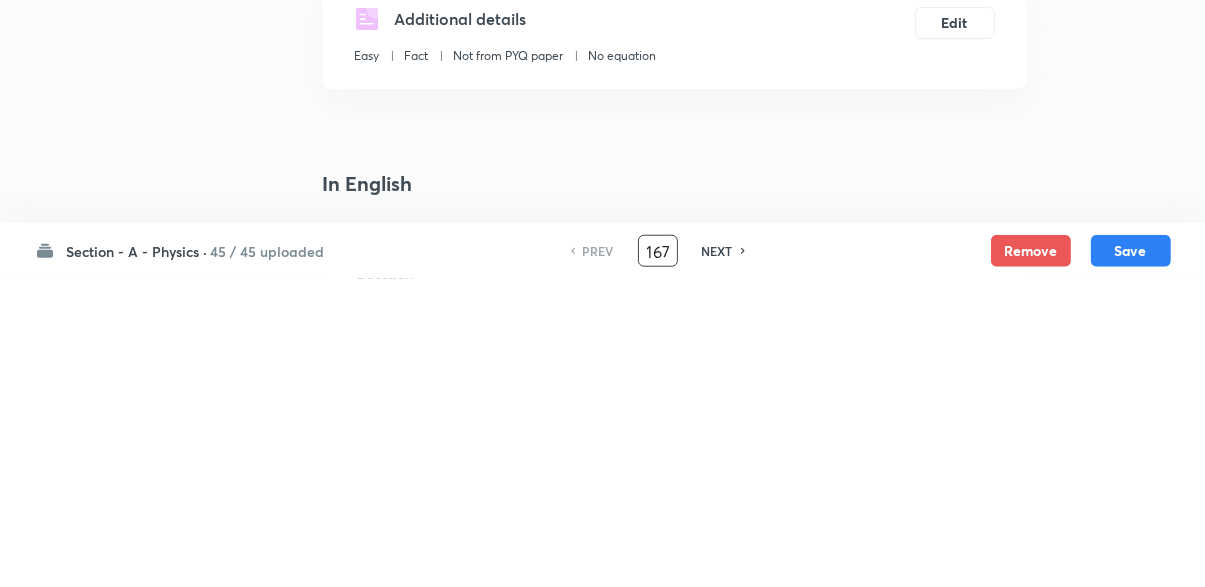 type on "167" 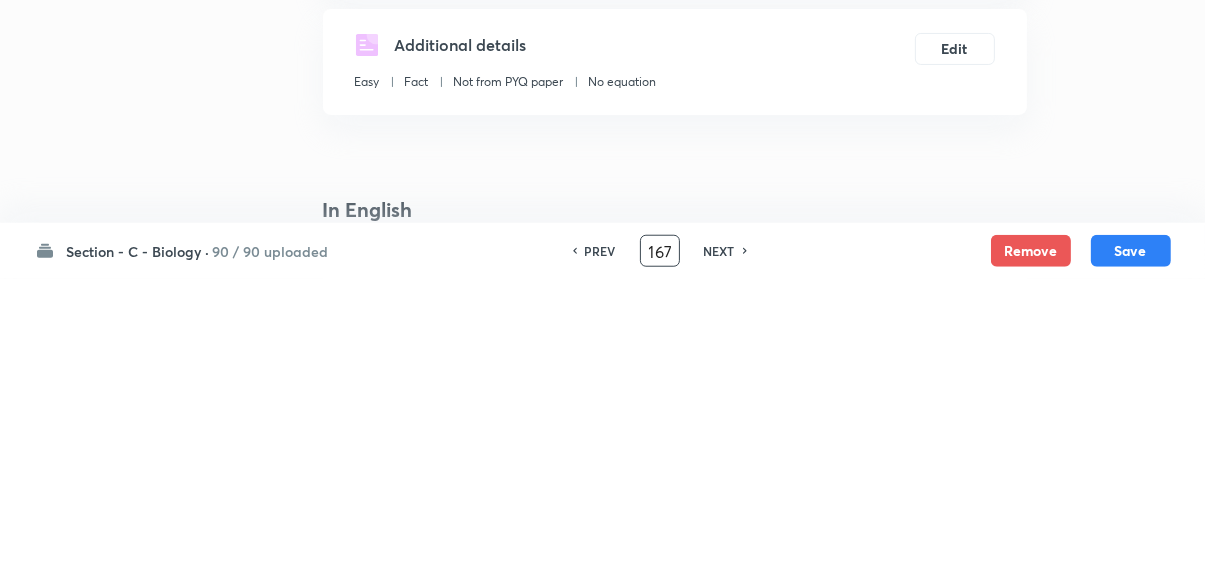 checkbox on "false" 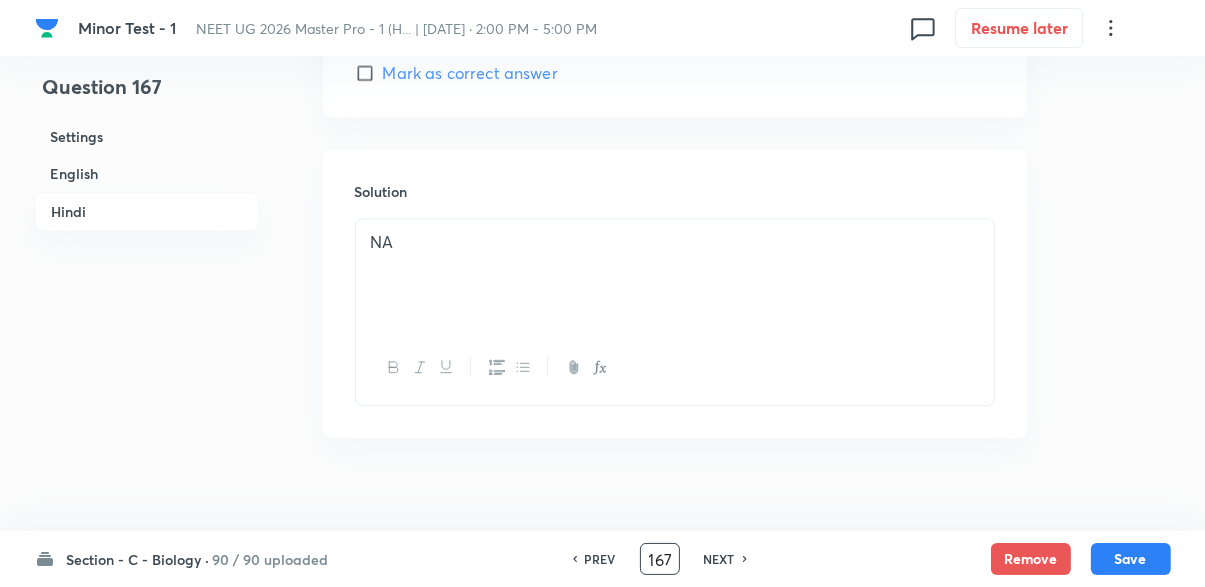 scroll, scrollTop: 4351, scrollLeft: 0, axis: vertical 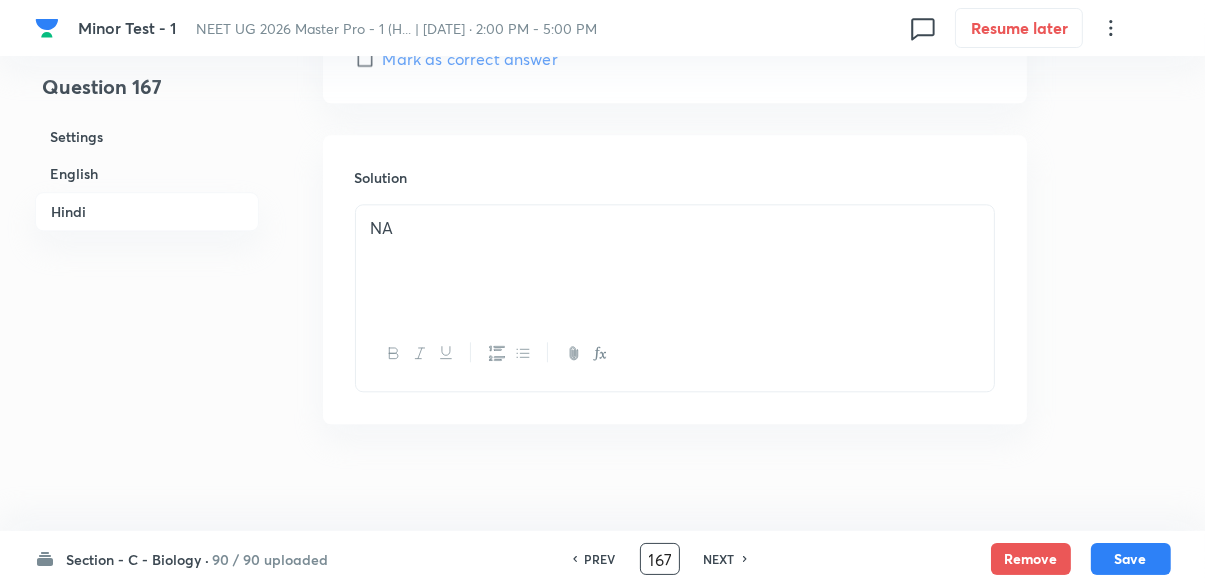click on "Section - C - Biology ·
90 / 90 uploaded
PREV 167 ​ NEXT Remove Save" at bounding box center [603, 559] 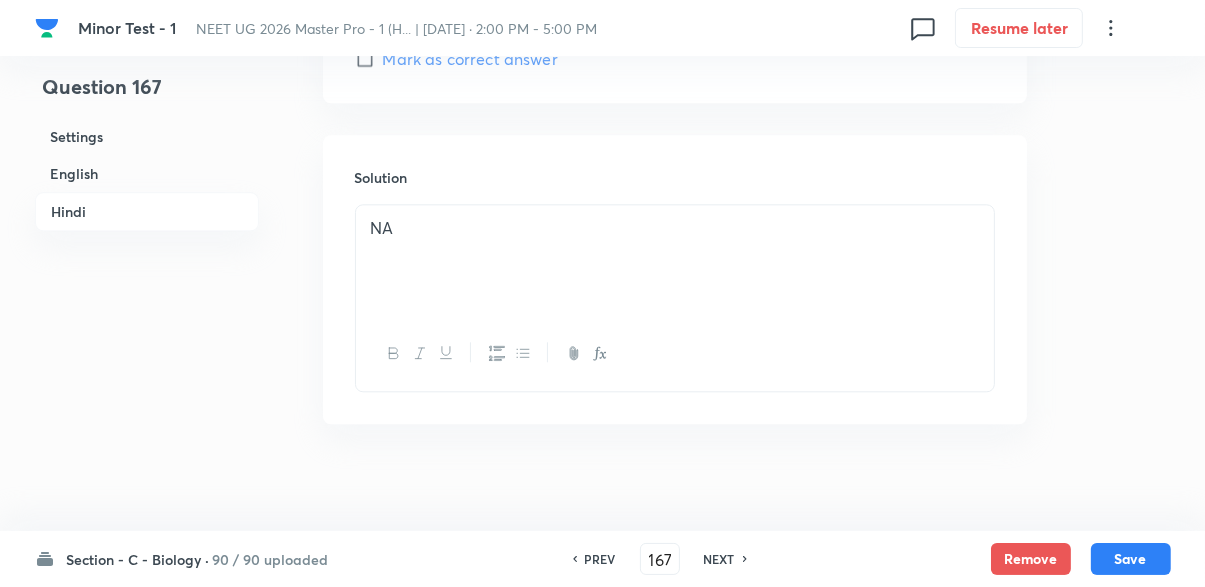 click on "NEXT" at bounding box center [719, 559] 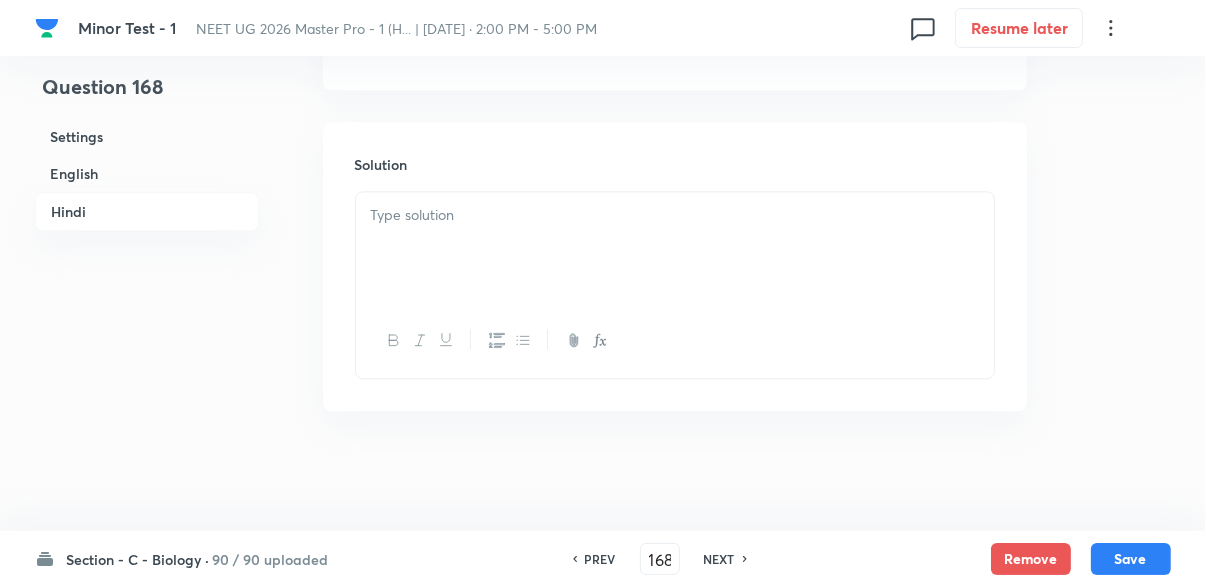 checkbox on "false" 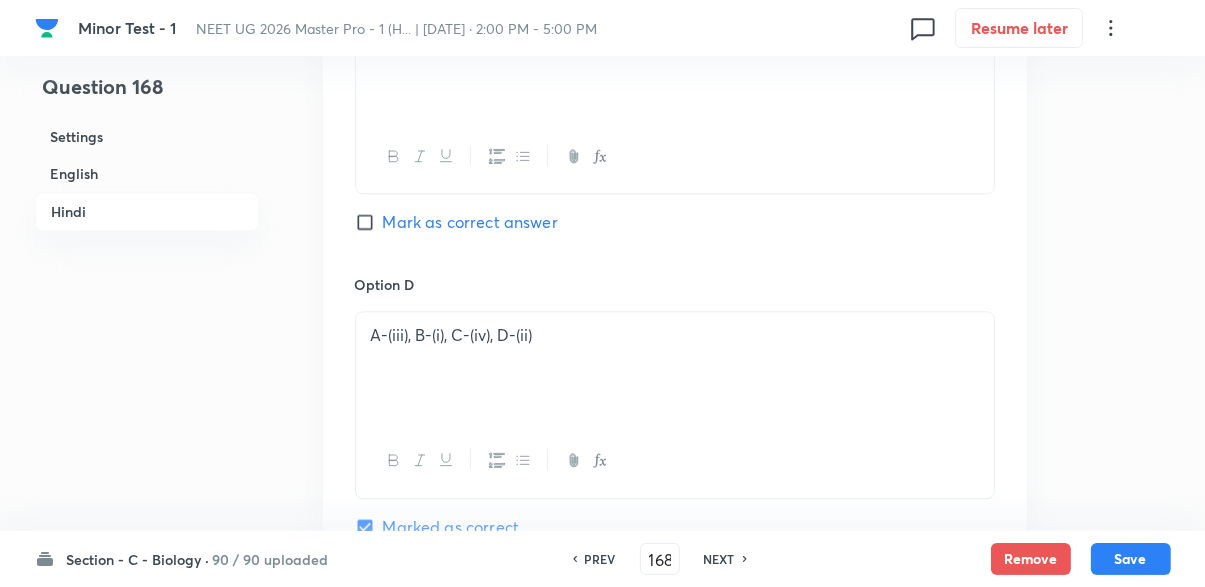 scroll, scrollTop: 4197, scrollLeft: 0, axis: vertical 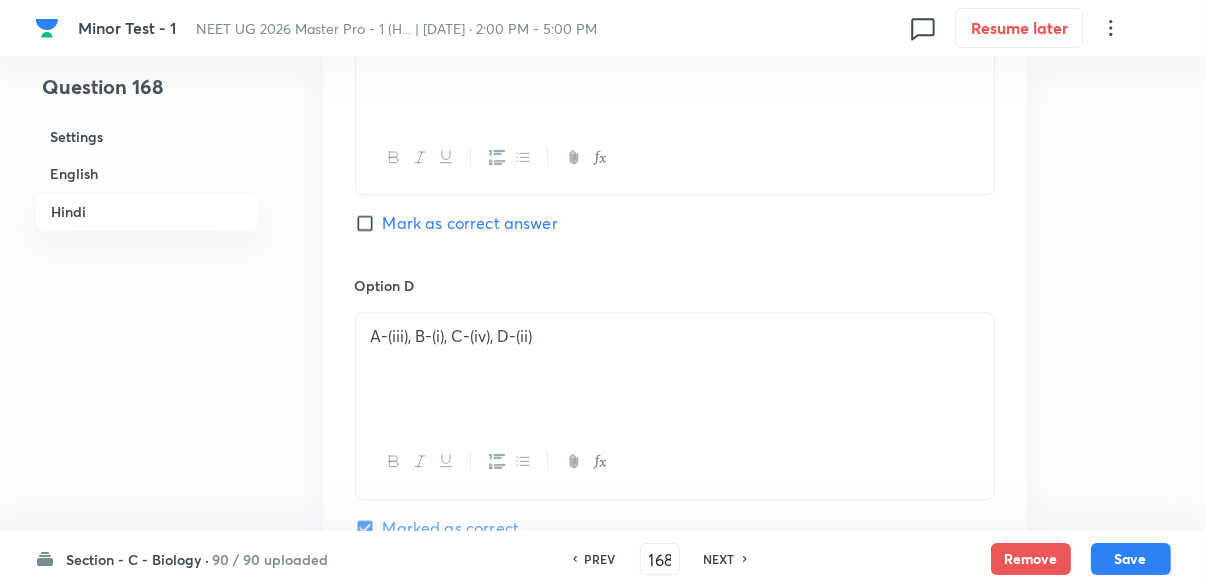 click on "NEXT" at bounding box center [719, 559] 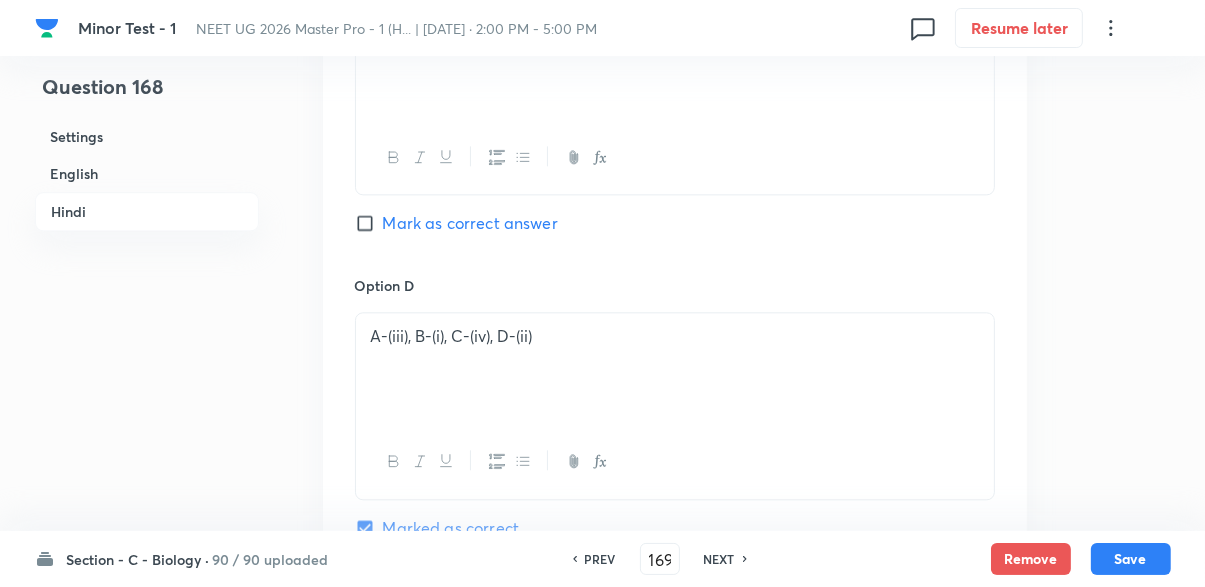 checkbox on "false" 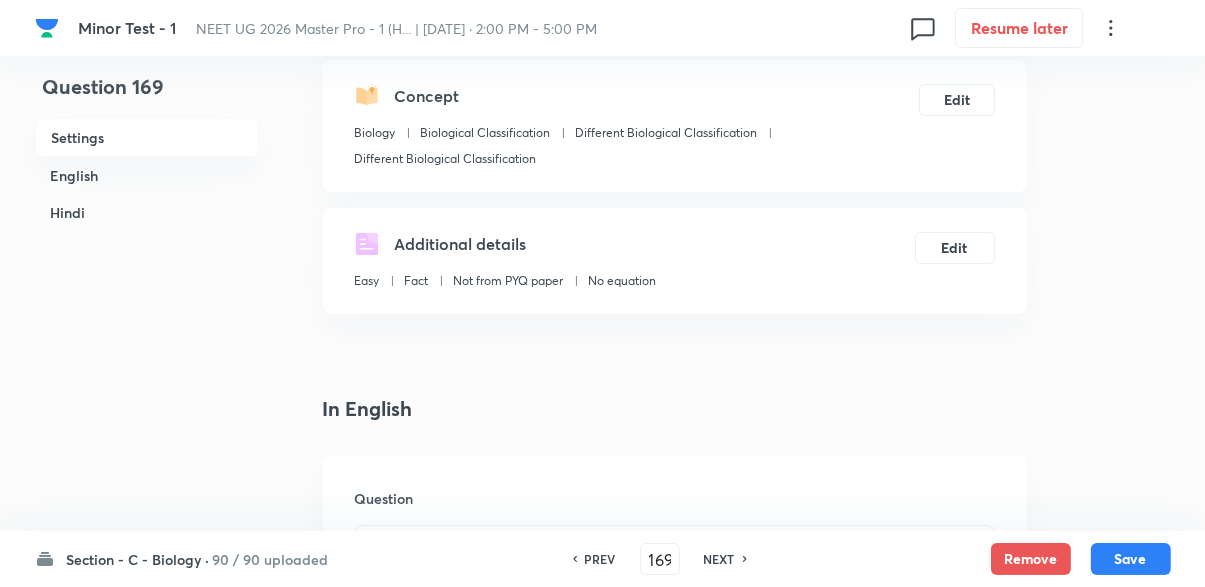 scroll, scrollTop: 0, scrollLeft: 0, axis: both 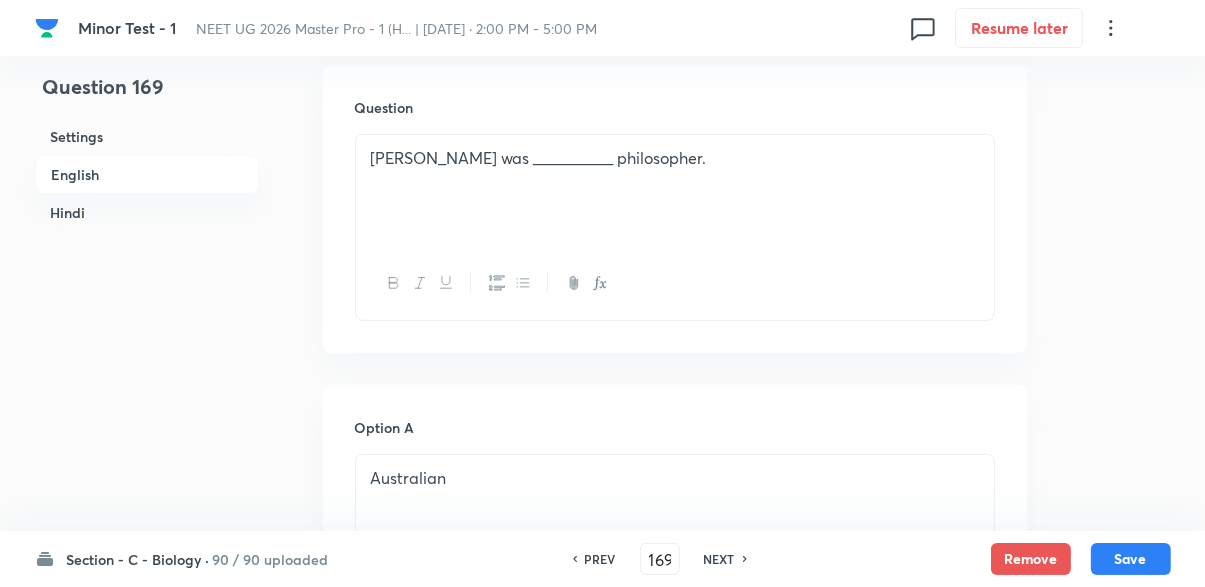click on "Question 169 Settings English Hindi Settings Type Single choice correct 4 options + 4 marks - 1 mark Edit Concept Biology Biological Classification Different Biological Classification Different Biological Classification Edit Additional details Easy Fact Not from PYQ paper No equation Edit In English Question Hippocrates was __________ philosopher. Option A Australian Mark as correct answer Option B Greek Marked as correct Option C German Mark as correct answer Option D British Mark as correct answer Solution NA In Hindi Question Option A Mark as correct answer Option B Marked as correct Option C Mark as correct answer Option D [PERSON_NAME] as correct answer Solution NA" at bounding box center (603, 1768) 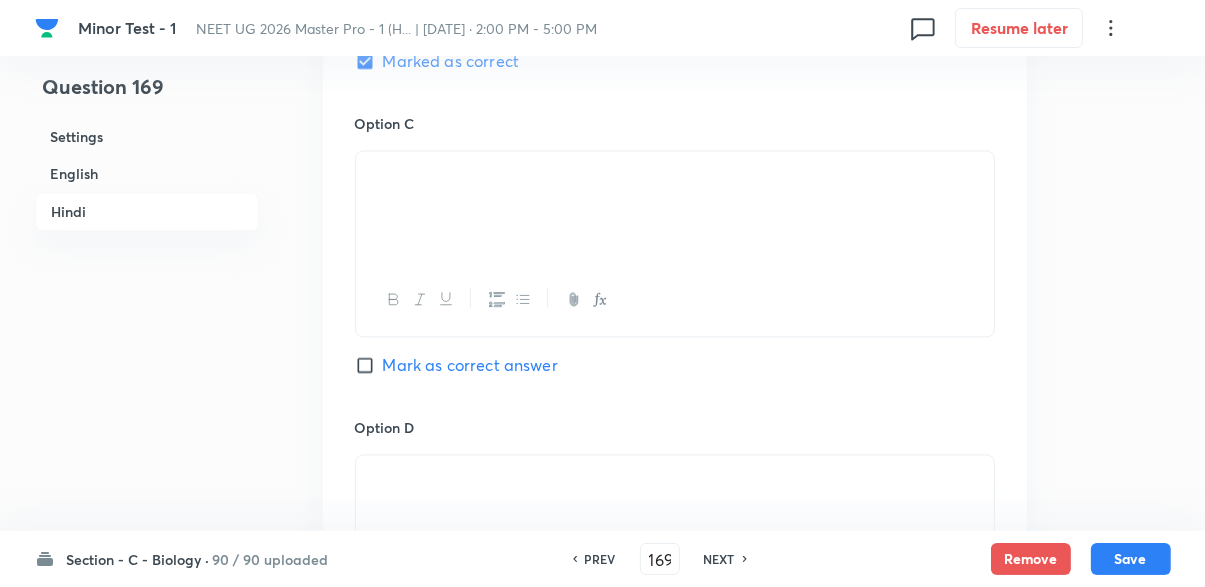 scroll, scrollTop: 3552, scrollLeft: 0, axis: vertical 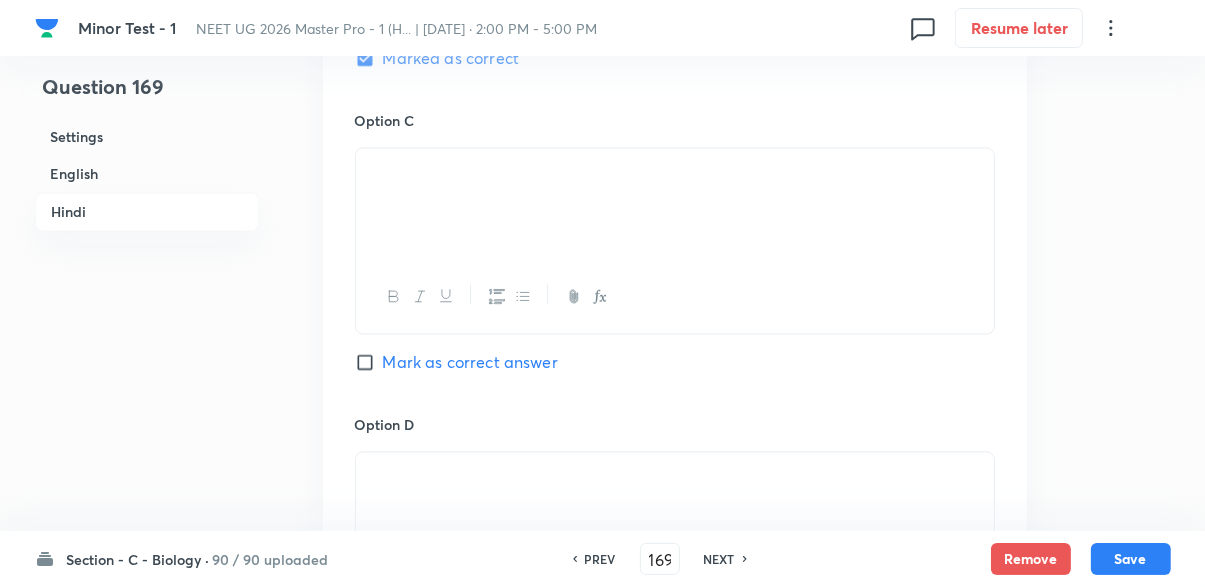 click on "NEXT" at bounding box center (719, 559) 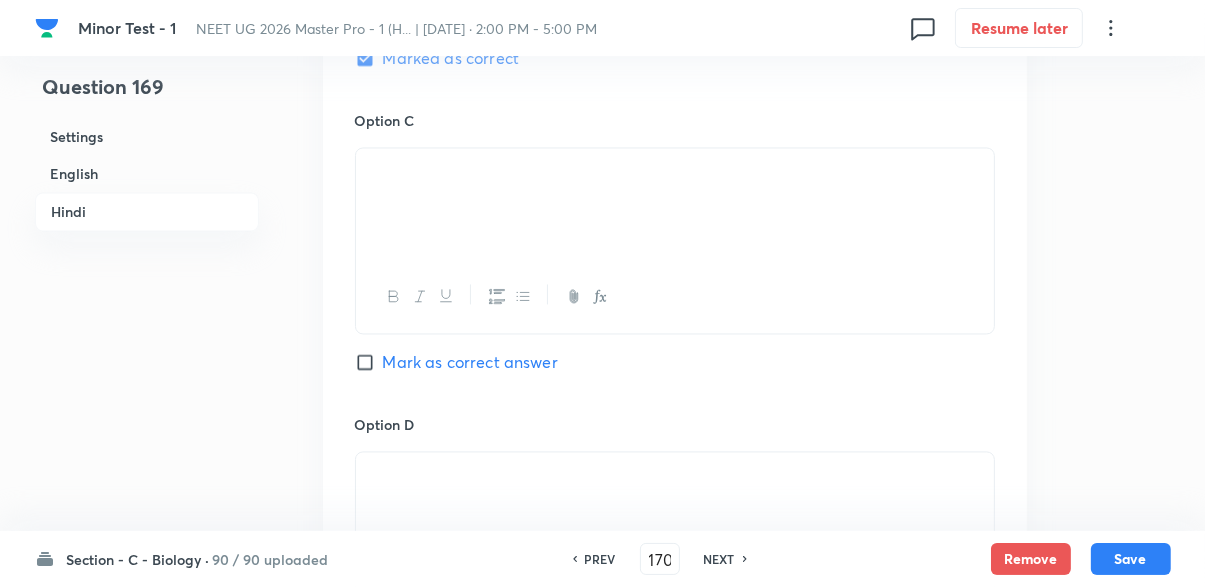 checkbox on "false" 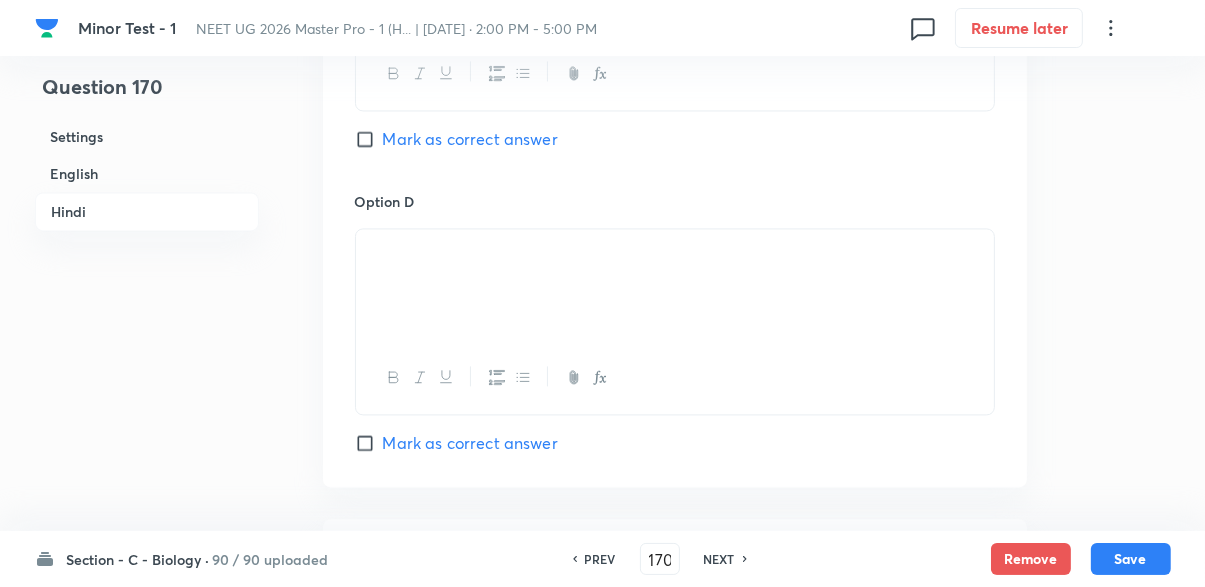 scroll, scrollTop: 3776, scrollLeft: 0, axis: vertical 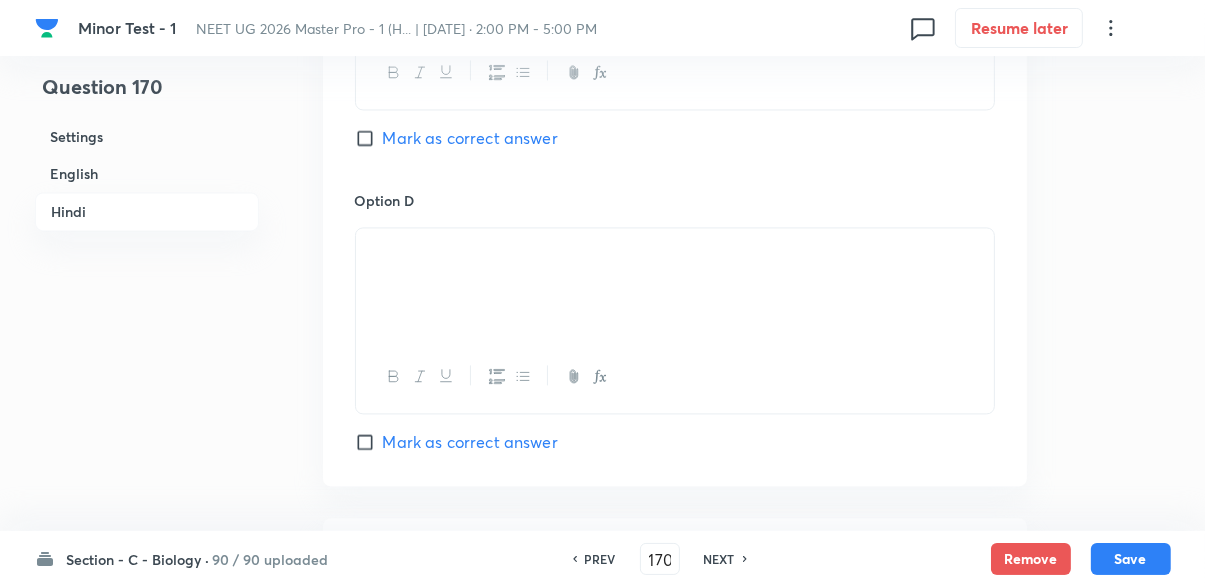 click on "NEXT" at bounding box center [719, 559] 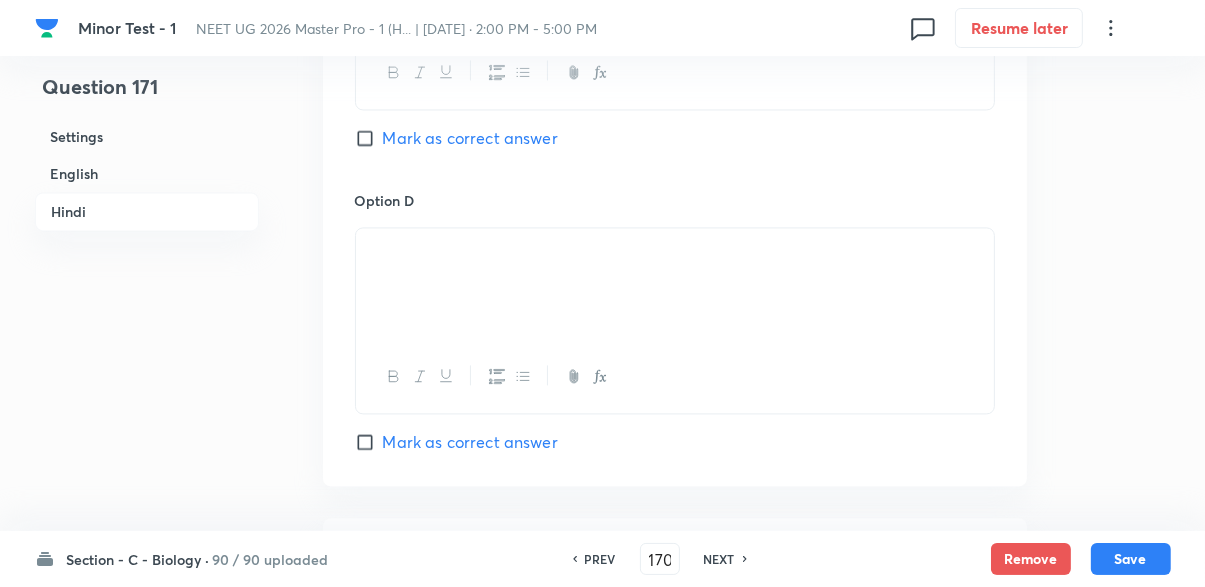 type on "171" 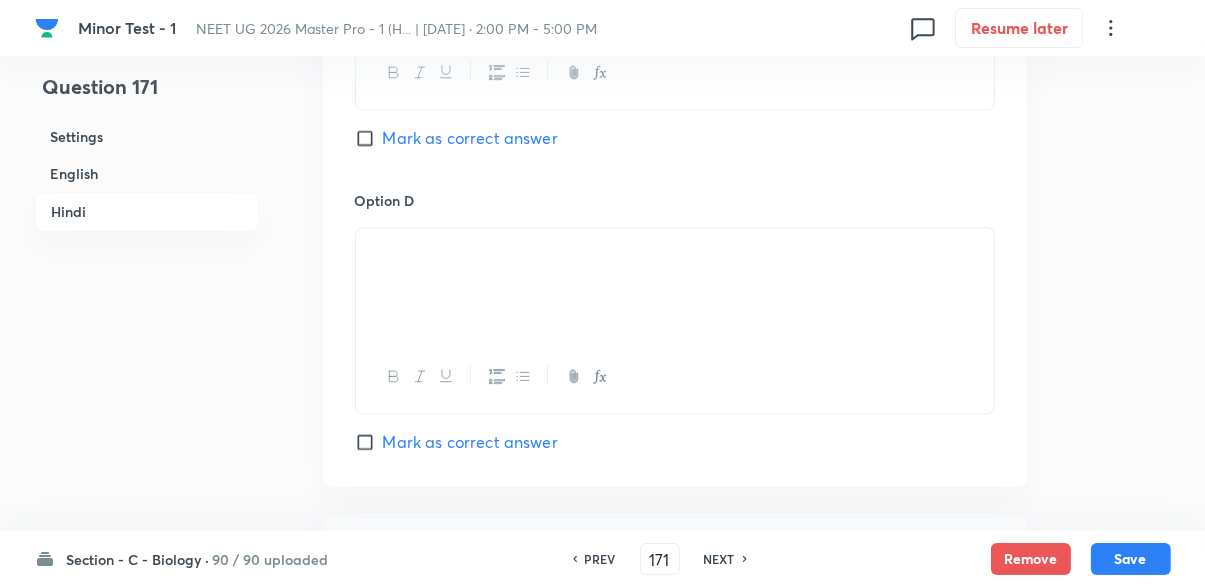 checkbox on "false" 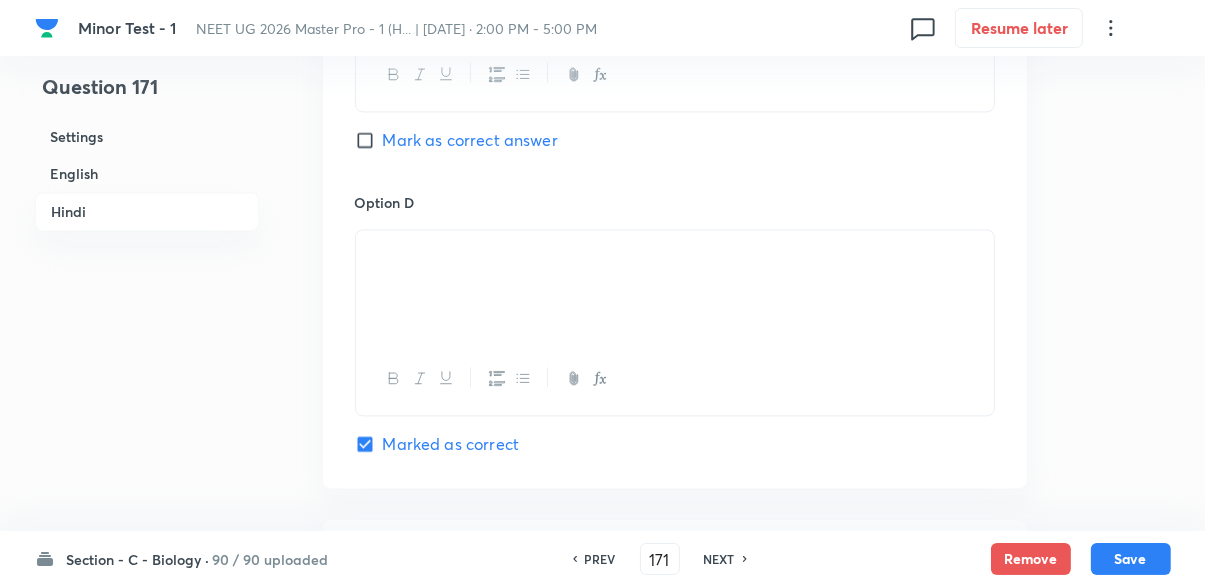 scroll, scrollTop: 3800, scrollLeft: 0, axis: vertical 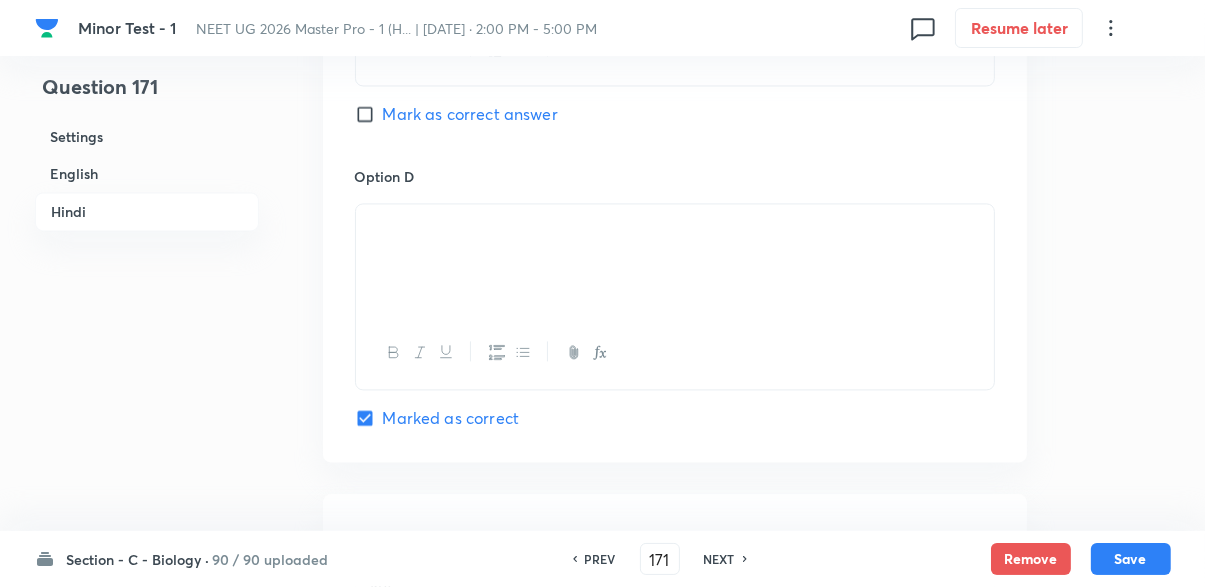 click on "NEXT" at bounding box center (719, 559) 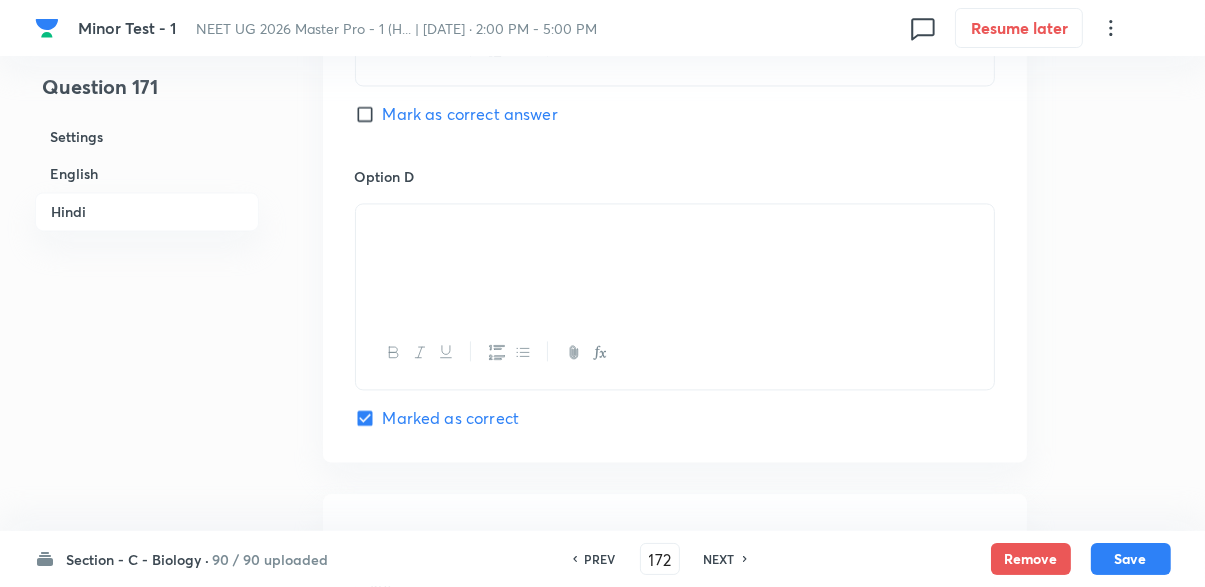 checkbox on "false" 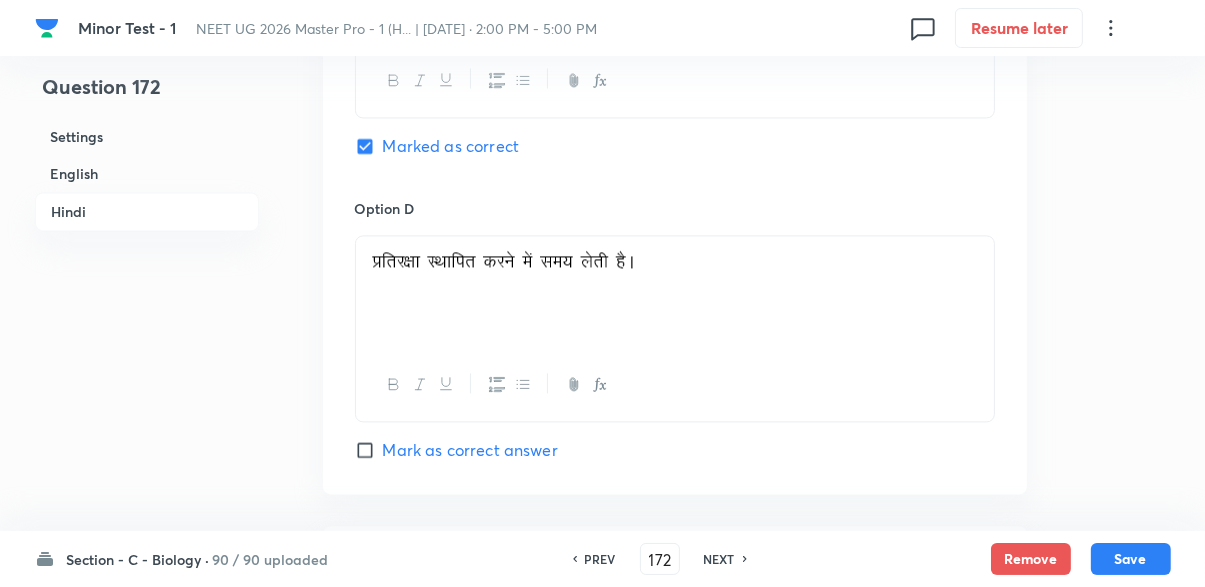 scroll, scrollTop: 3775, scrollLeft: 0, axis: vertical 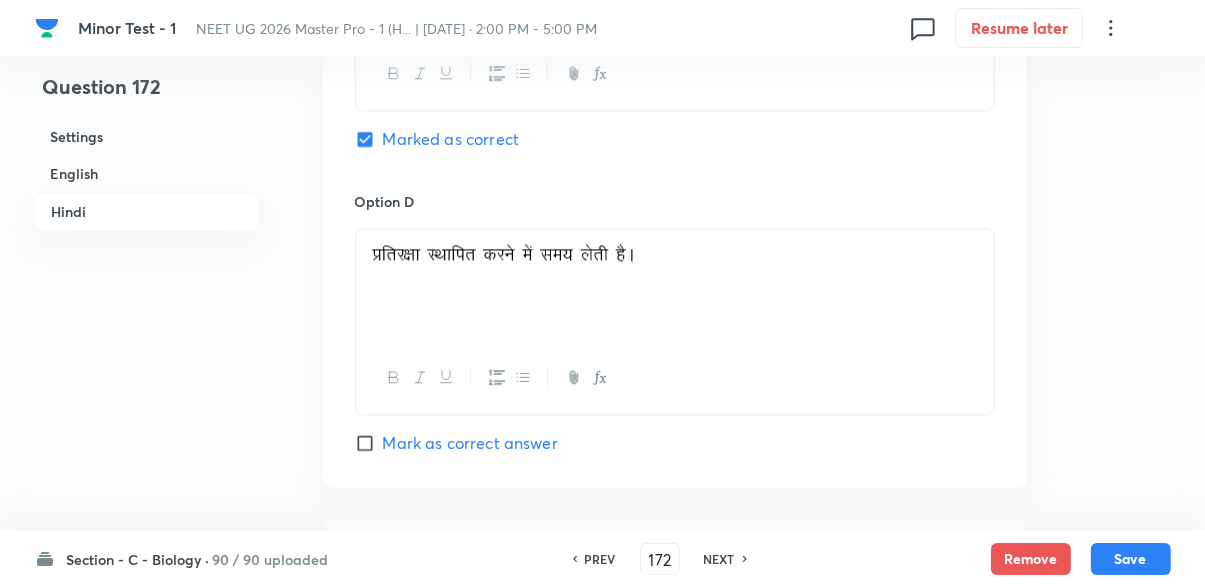 click on "NEXT" at bounding box center (719, 559) 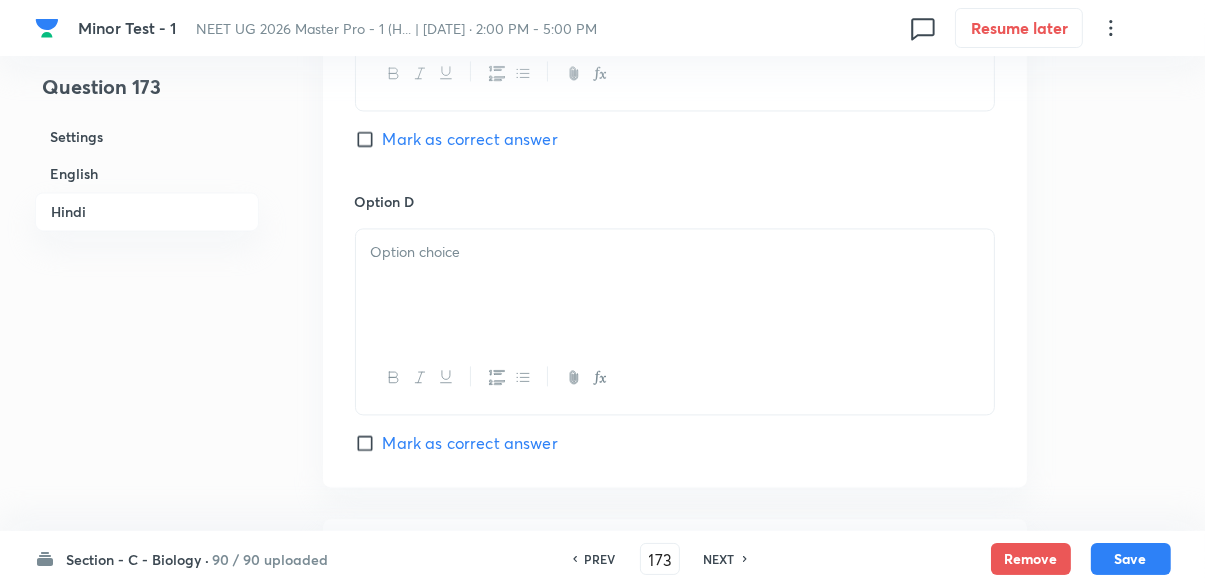 checkbox on "false" 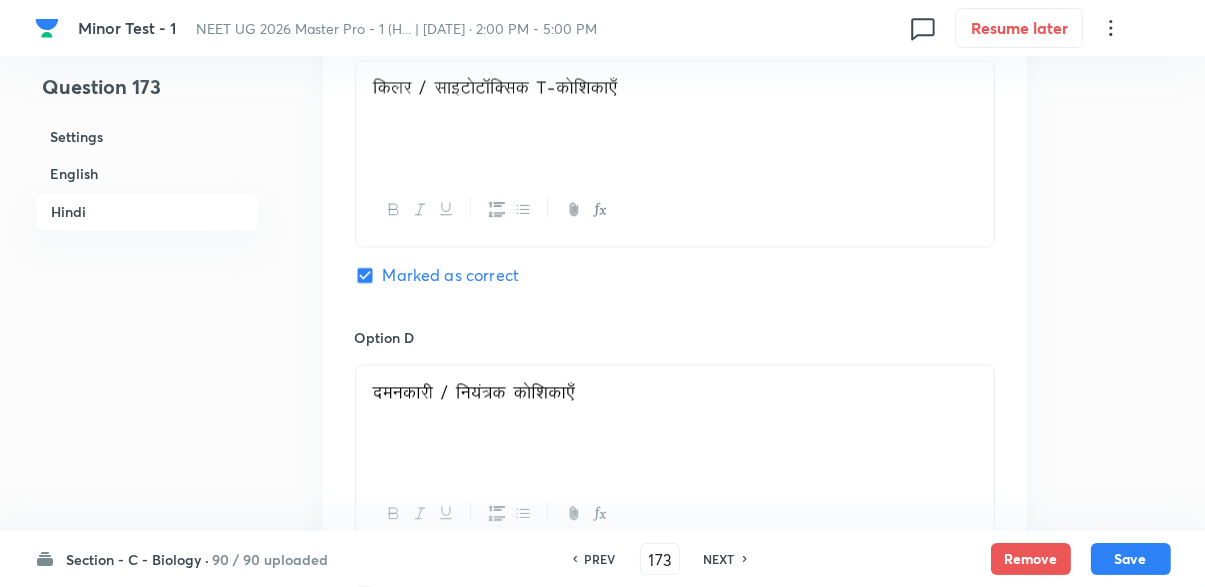 scroll, scrollTop: 3661, scrollLeft: 0, axis: vertical 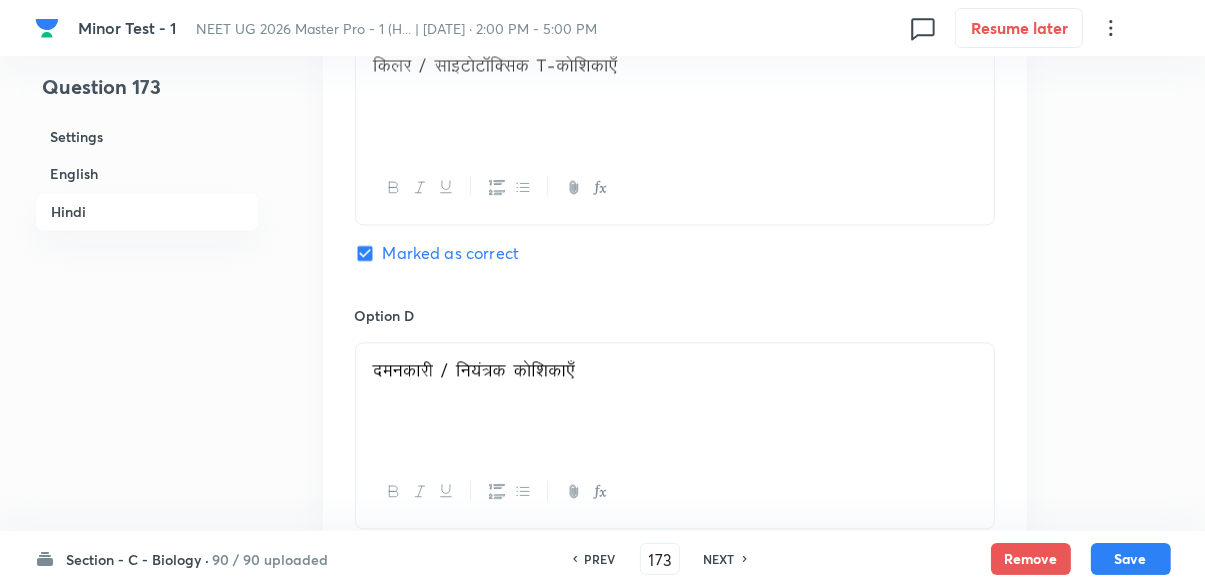 click 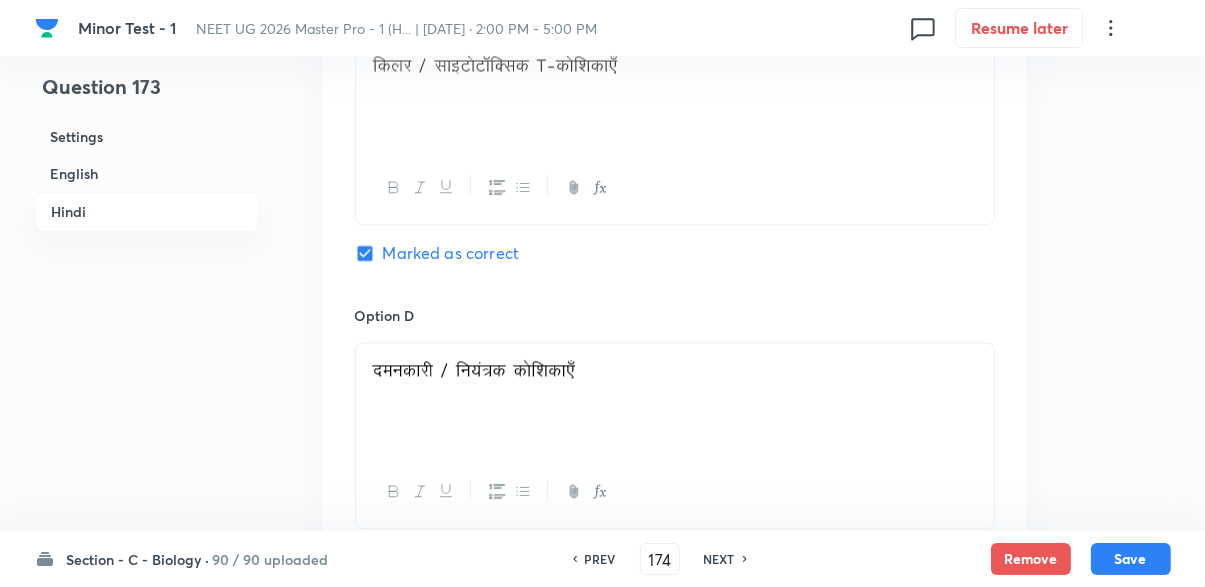 checkbox on "false" 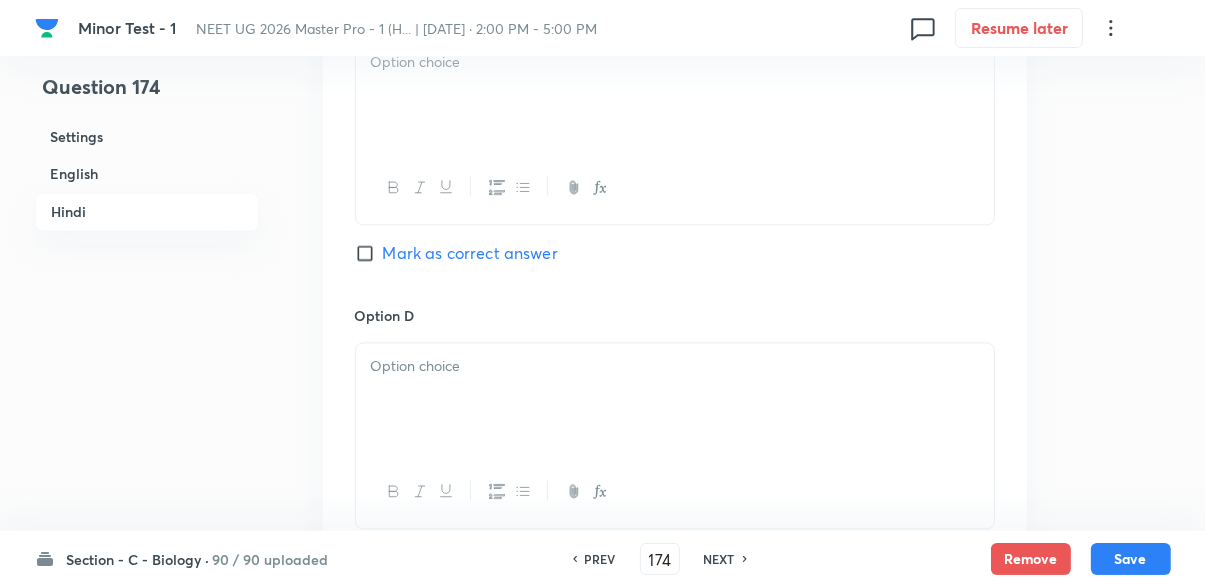 checkbox on "true" 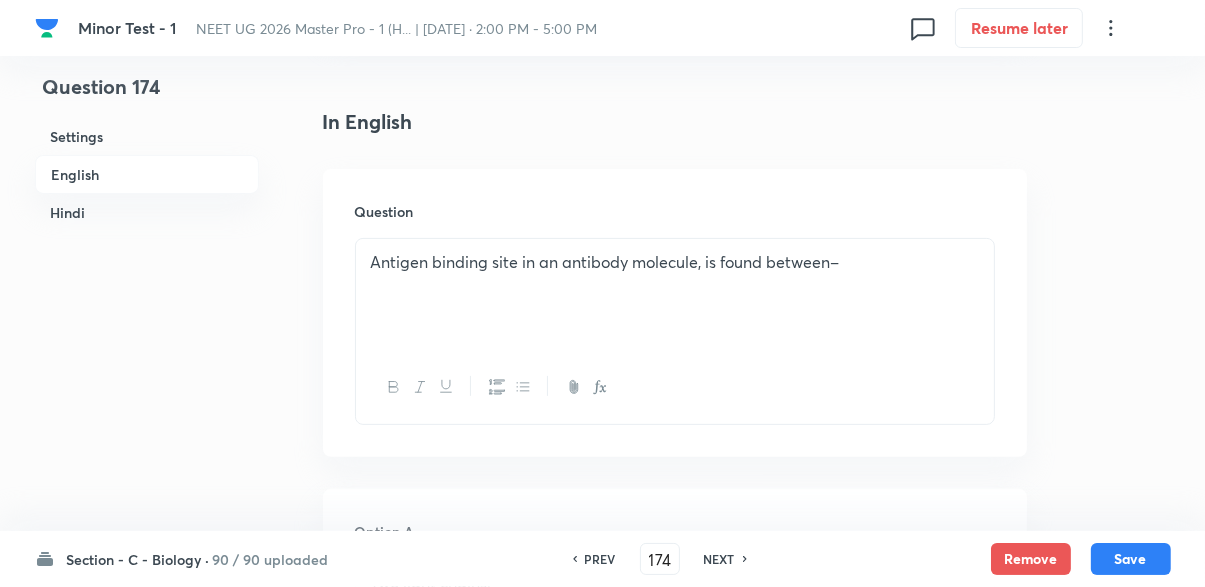scroll, scrollTop: 601, scrollLeft: 0, axis: vertical 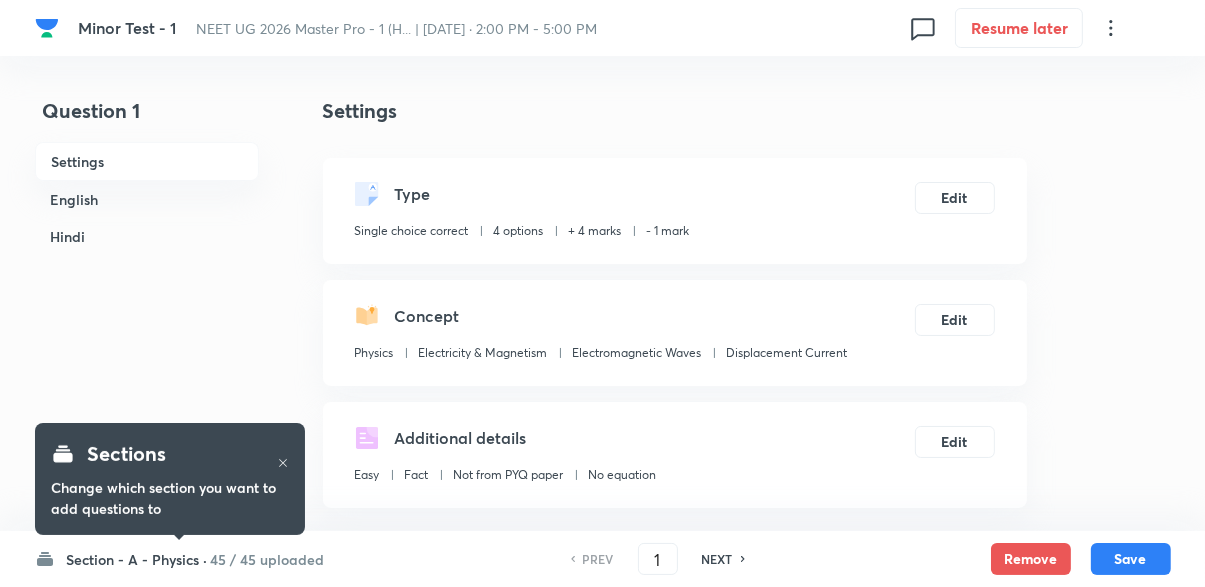 checkbox on "true" 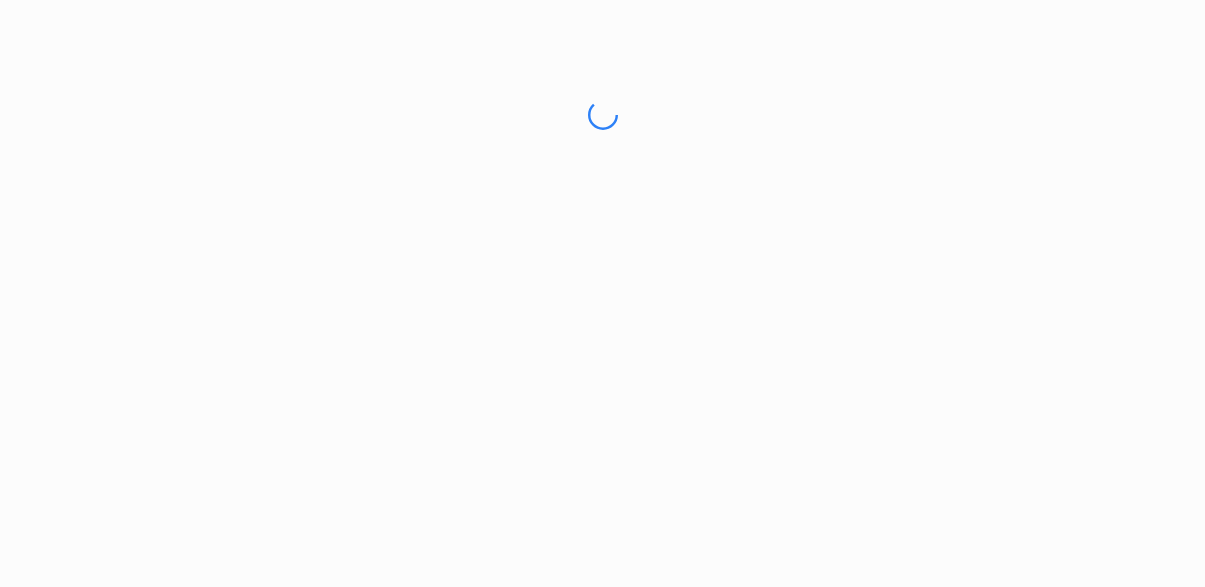 scroll, scrollTop: 0, scrollLeft: 0, axis: both 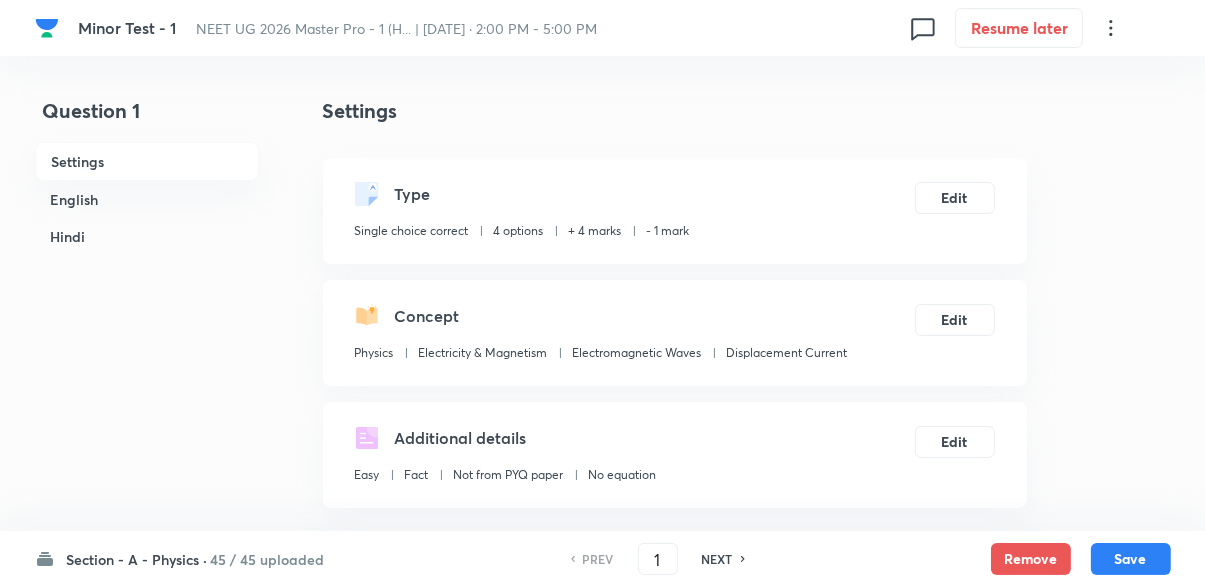 click on "1" at bounding box center [658, 559] 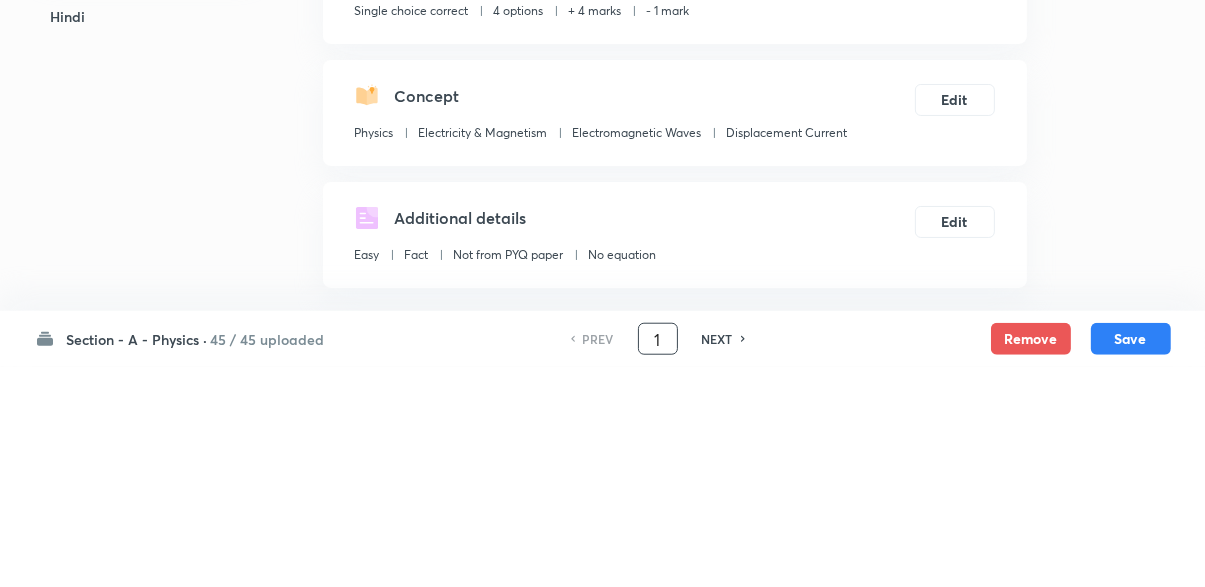scroll, scrollTop: 111, scrollLeft: 0, axis: vertical 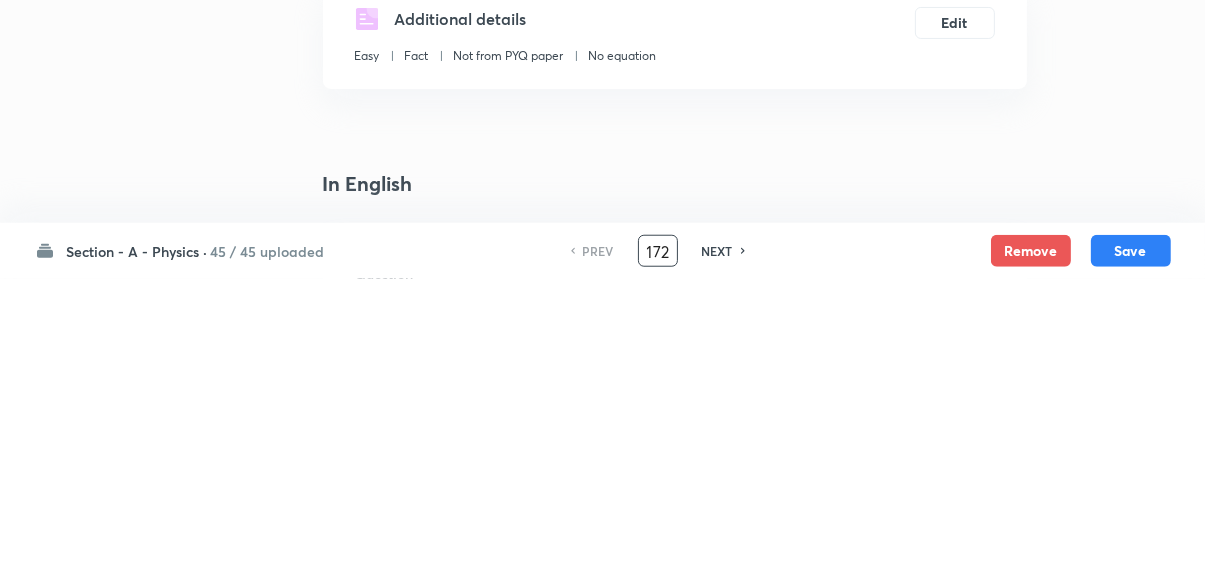 type on "172" 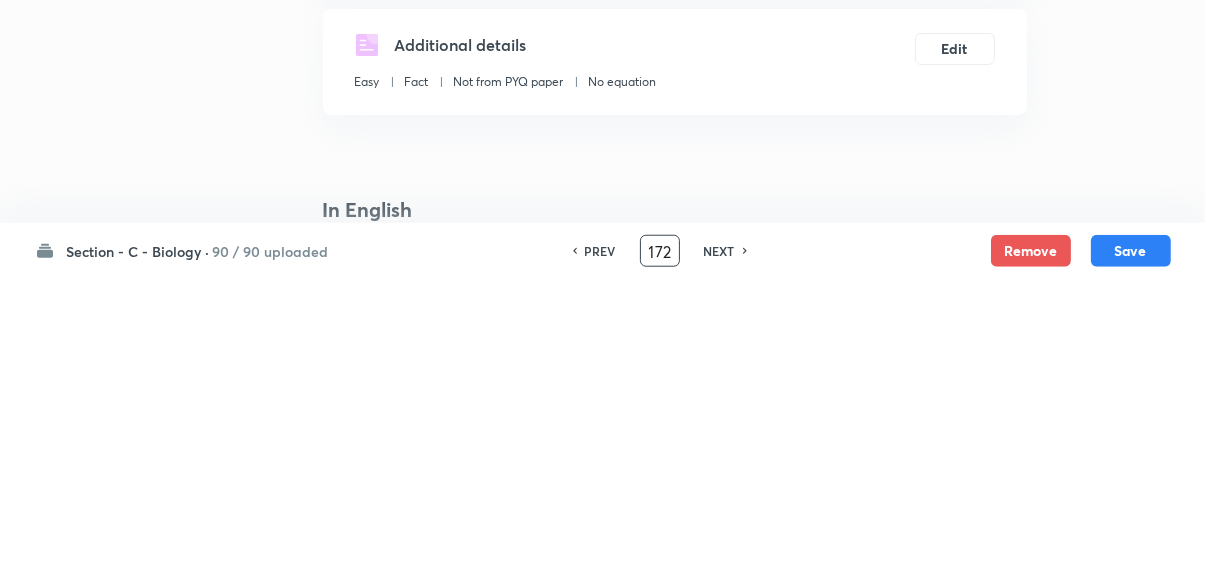 checkbox on "false" 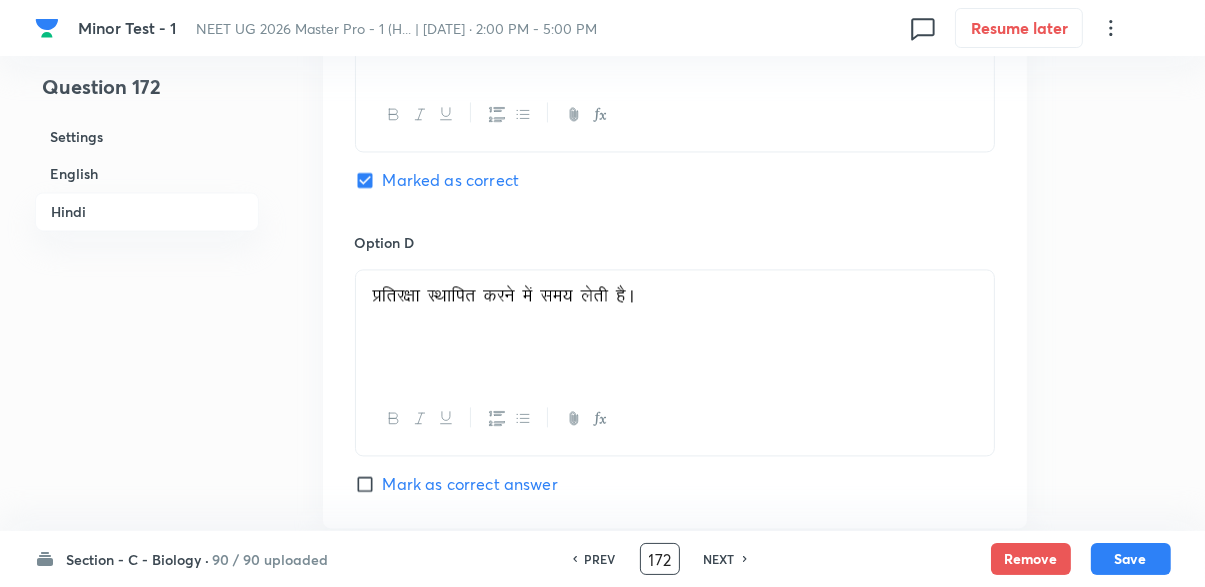scroll, scrollTop: 3736, scrollLeft: 0, axis: vertical 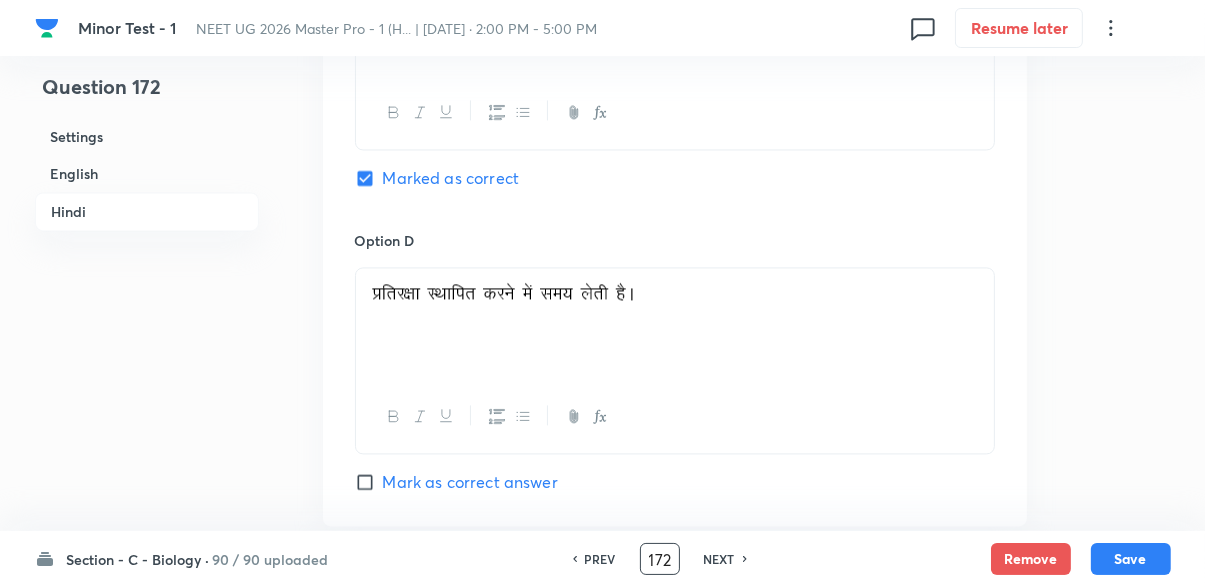 click on "NEXT" at bounding box center (719, 559) 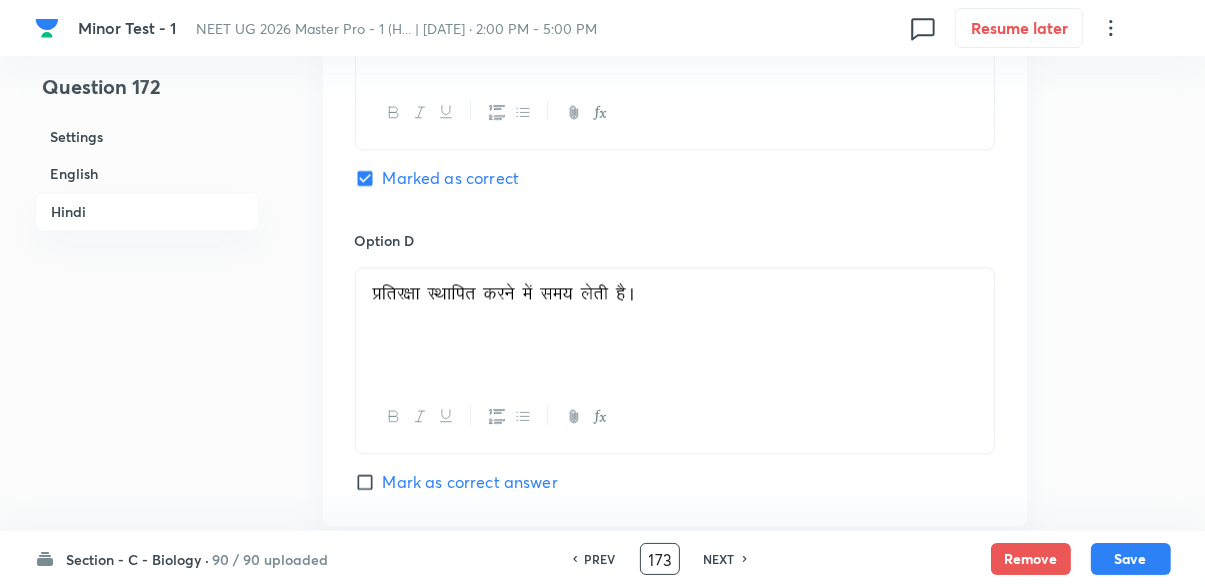 checkbox on "false" 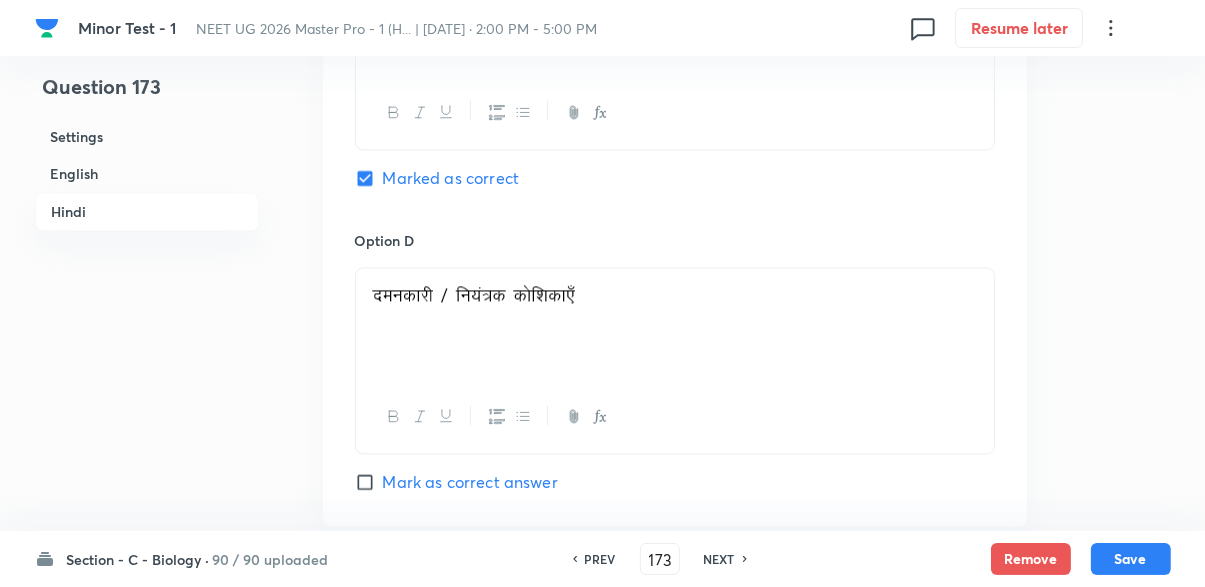 scroll, scrollTop: 0, scrollLeft: 0, axis: both 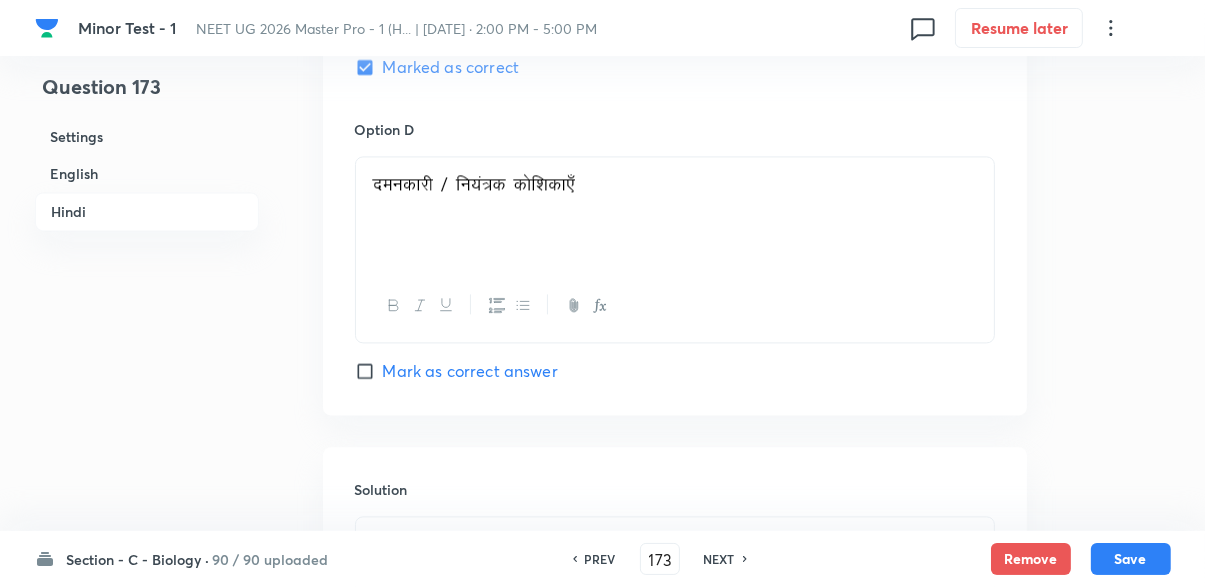 click on "NEXT" at bounding box center (719, 559) 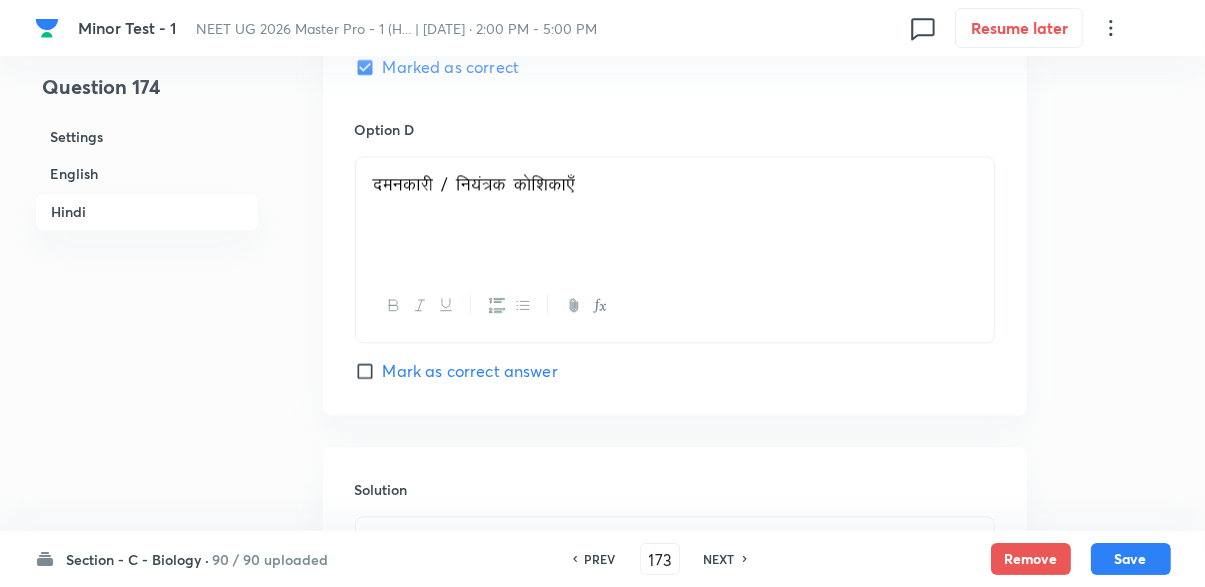 type on "174" 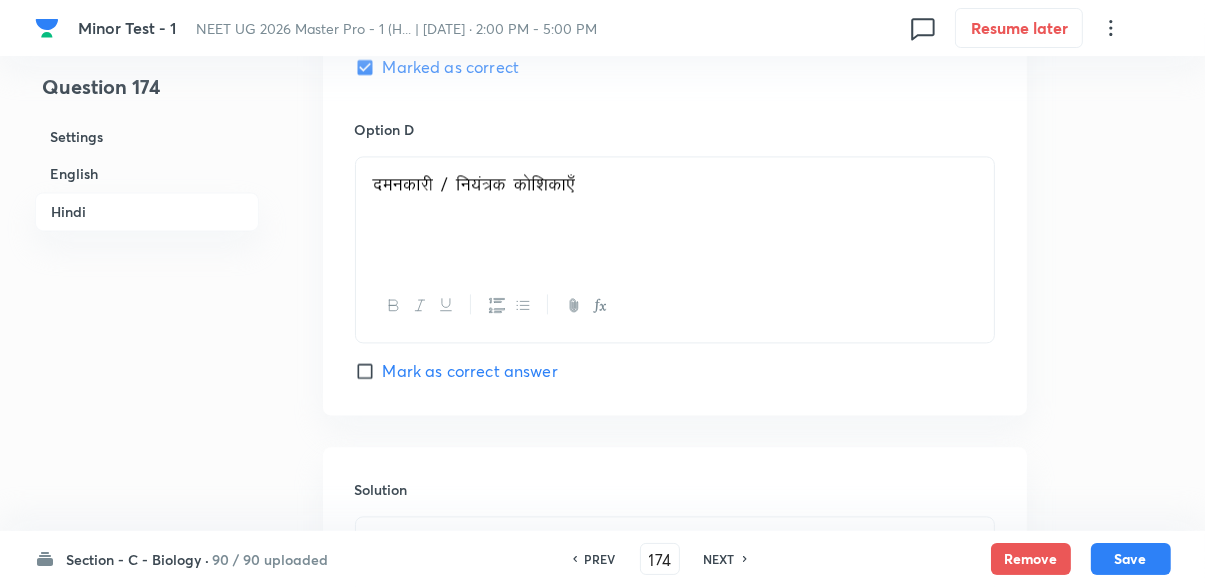 checkbox on "false" 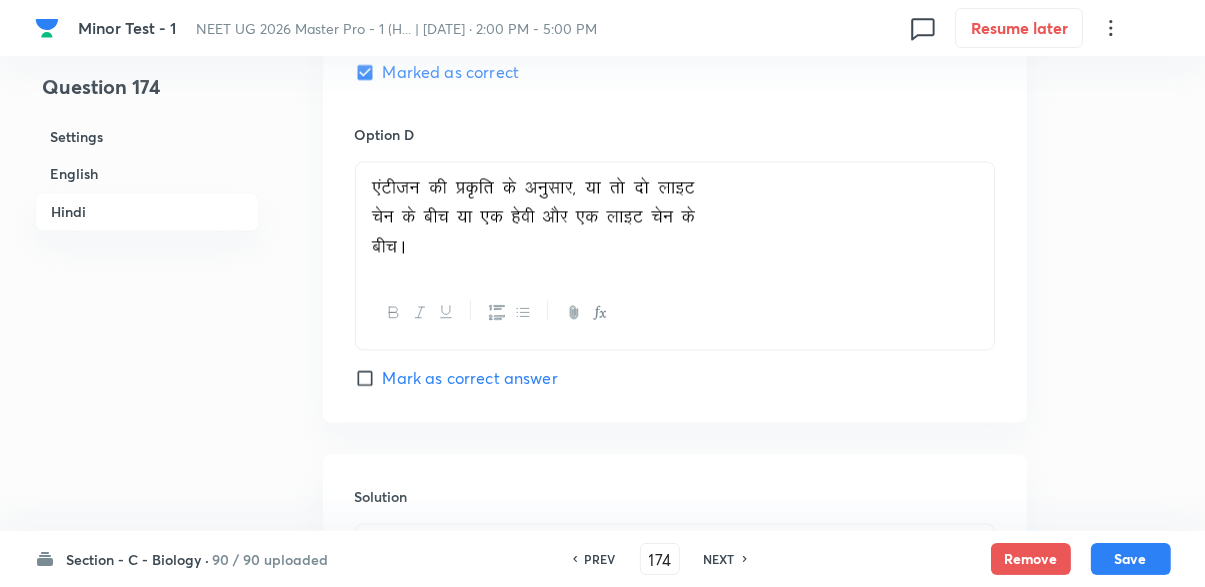 scroll, scrollTop: 3846, scrollLeft: 0, axis: vertical 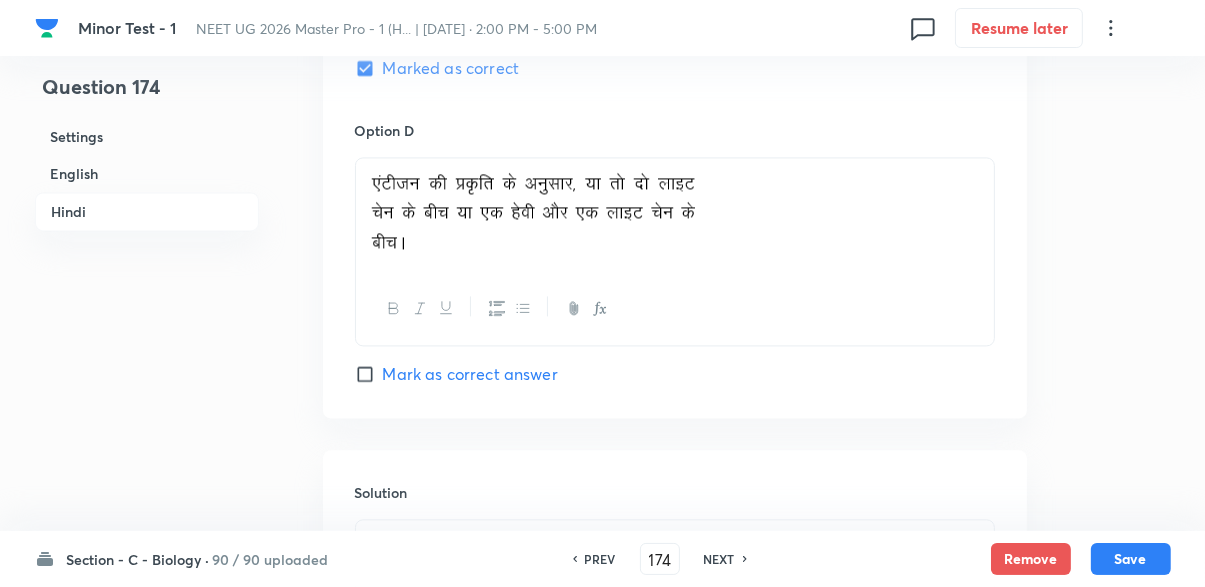 click on "NEXT" at bounding box center (719, 559) 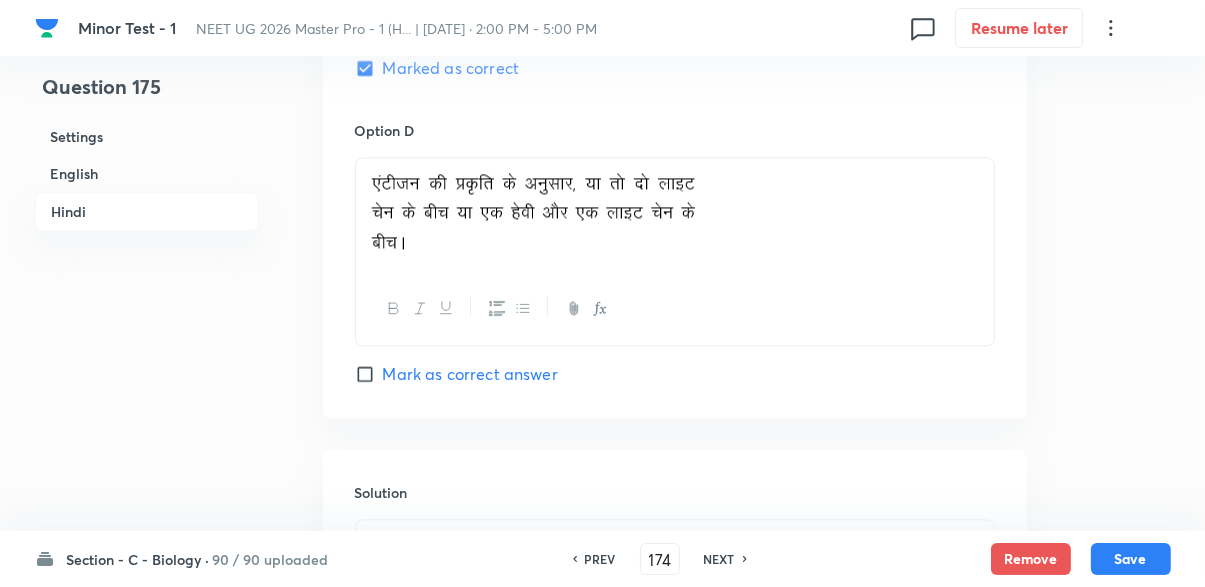 type on "175" 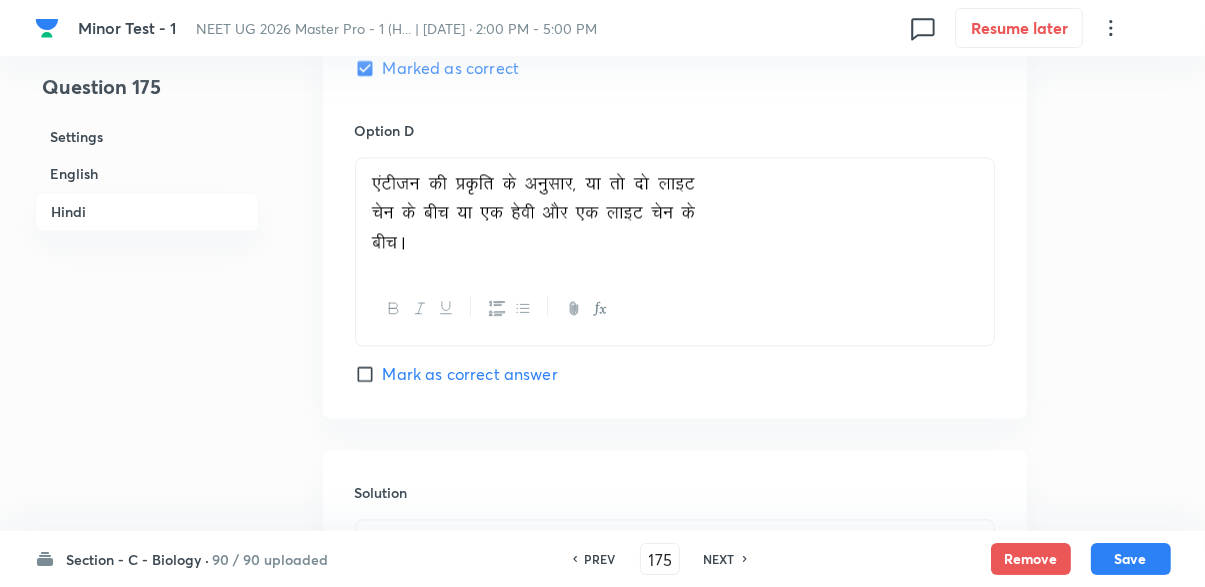 checkbox on "false" 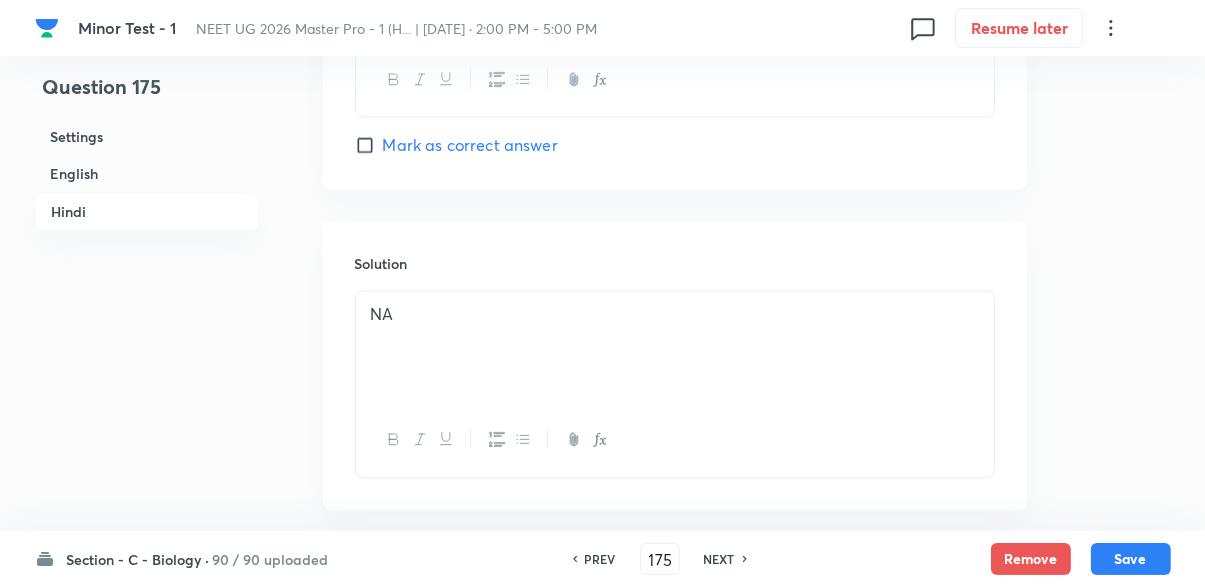 scroll, scrollTop: 4080, scrollLeft: 0, axis: vertical 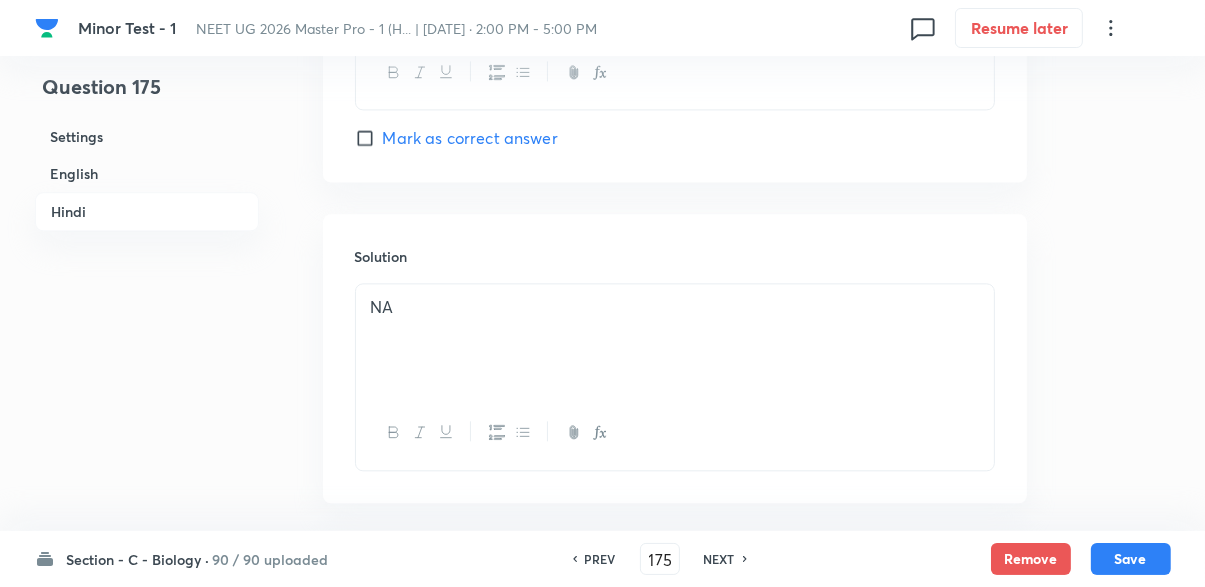 click 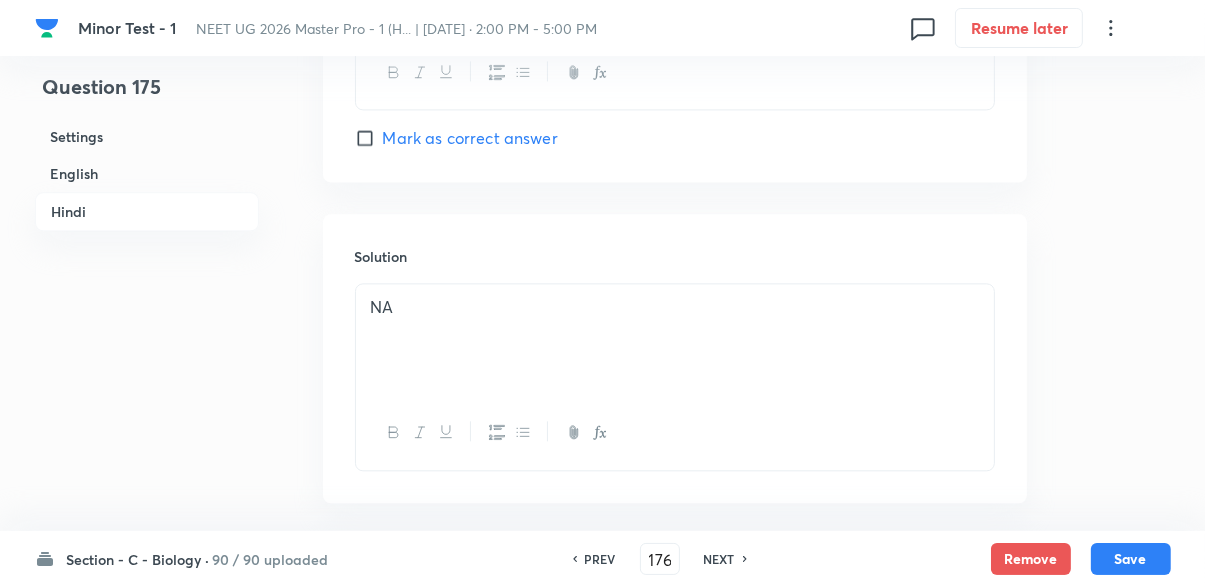 checkbox on "false" 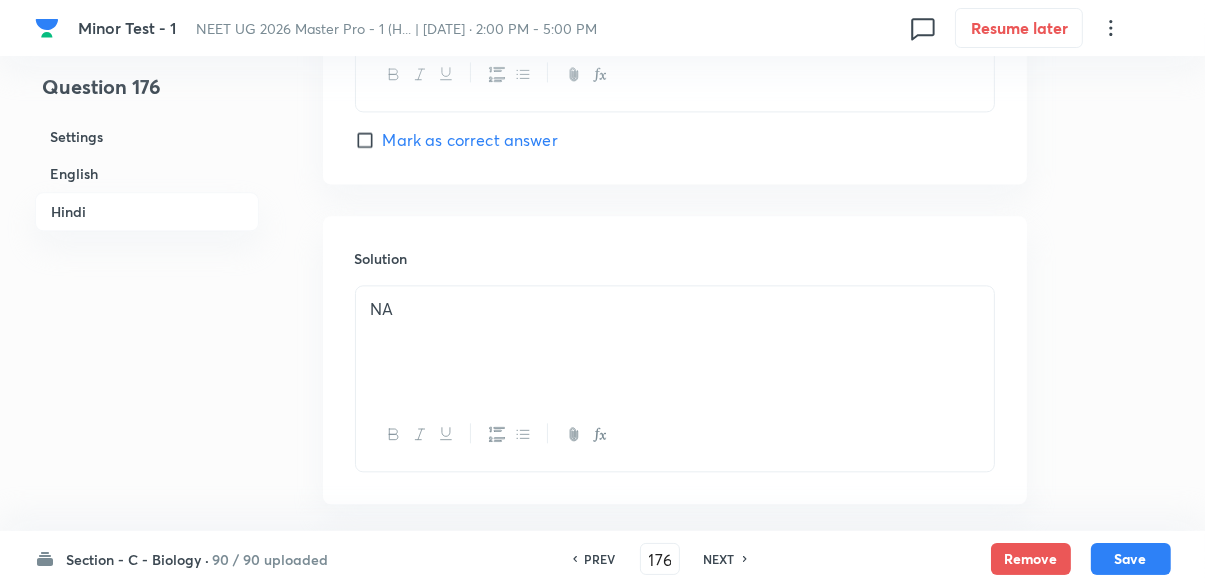 click on "Solution NA" at bounding box center [675, 360] 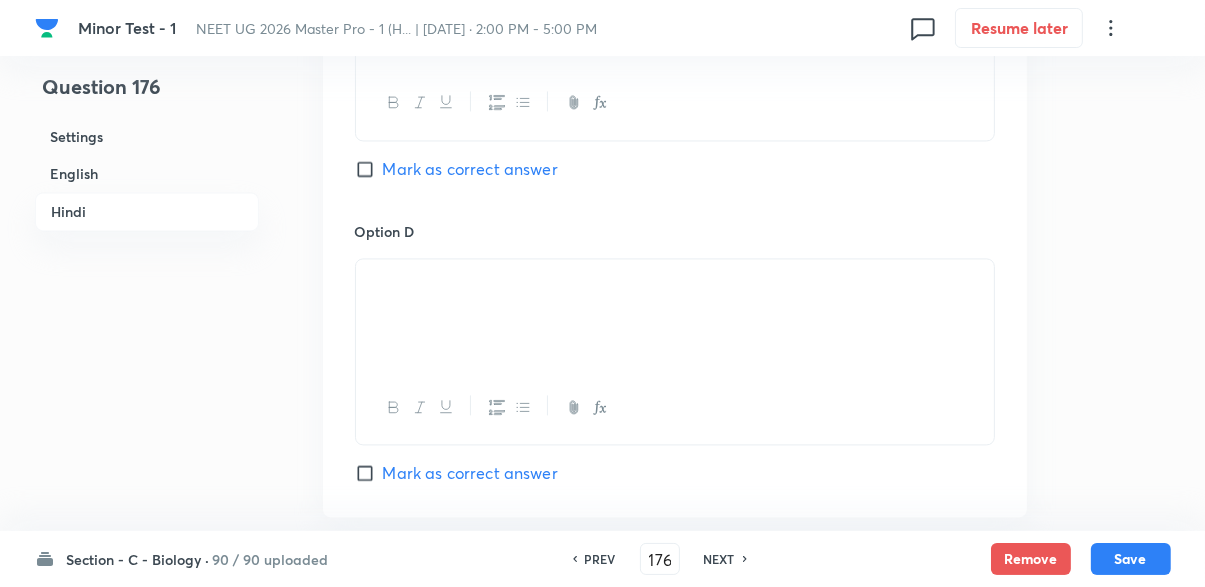 scroll, scrollTop: 3747, scrollLeft: 0, axis: vertical 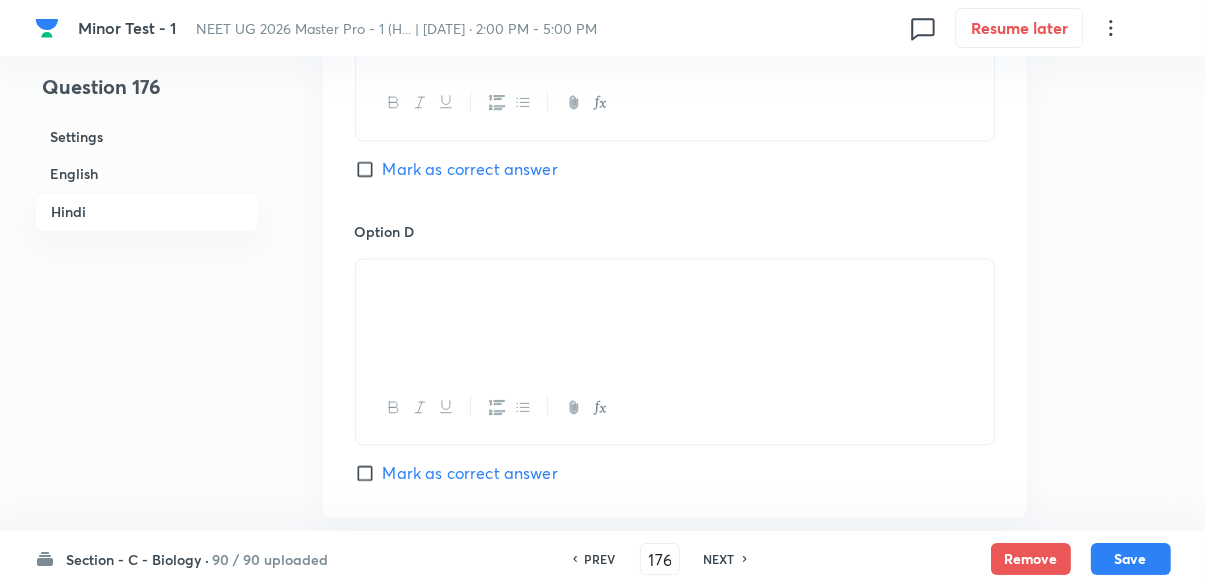 click on "NEXT" at bounding box center (719, 559) 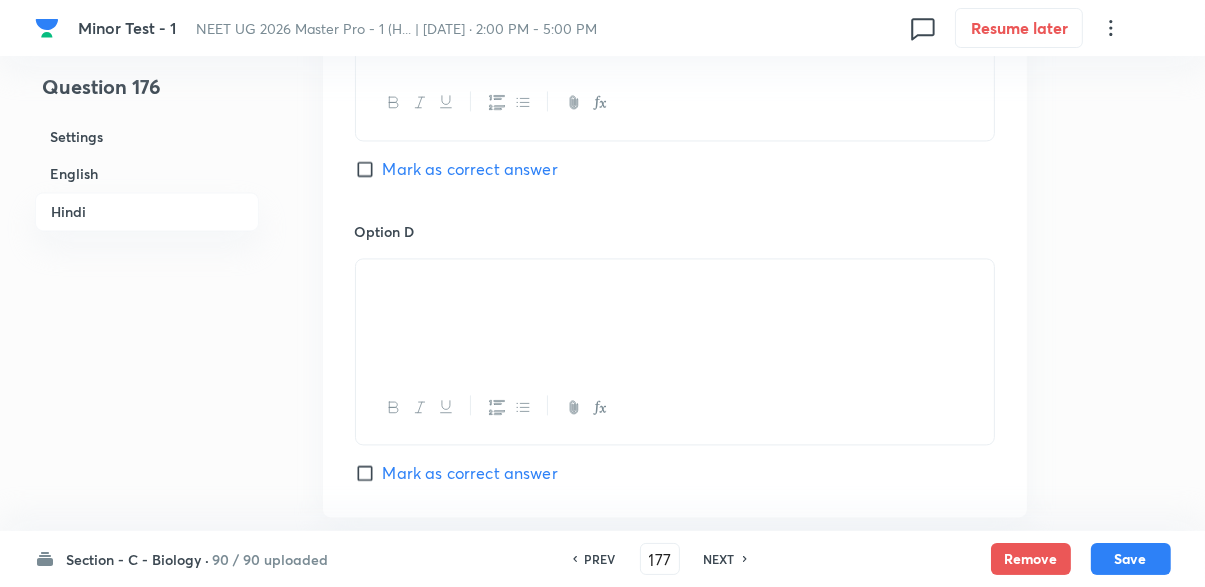 checkbox on "false" 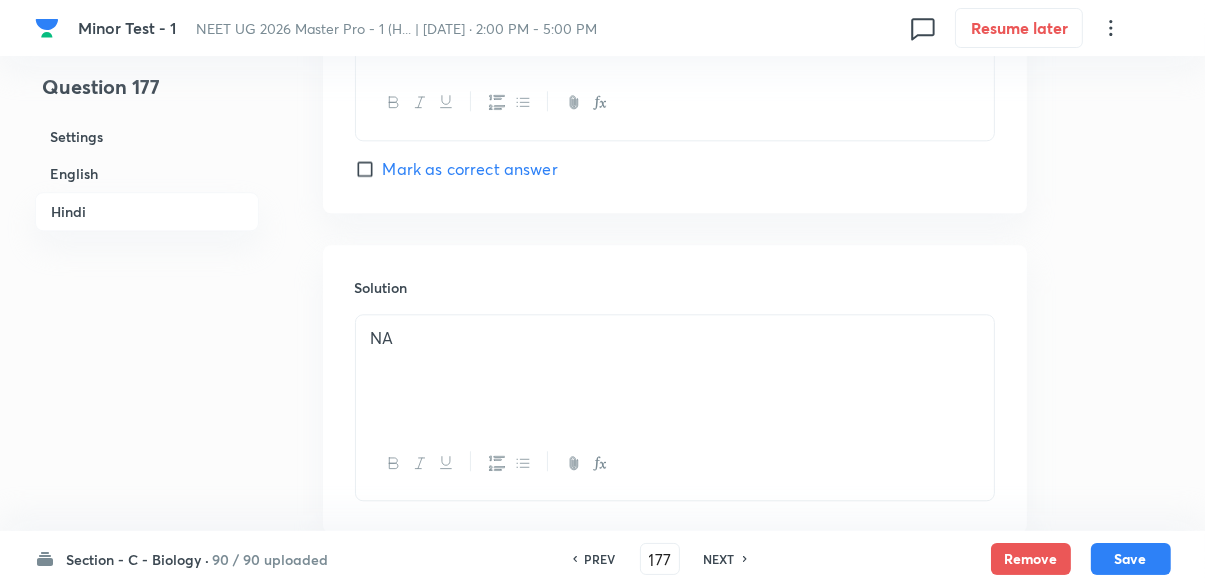 scroll, scrollTop: 4477, scrollLeft: 0, axis: vertical 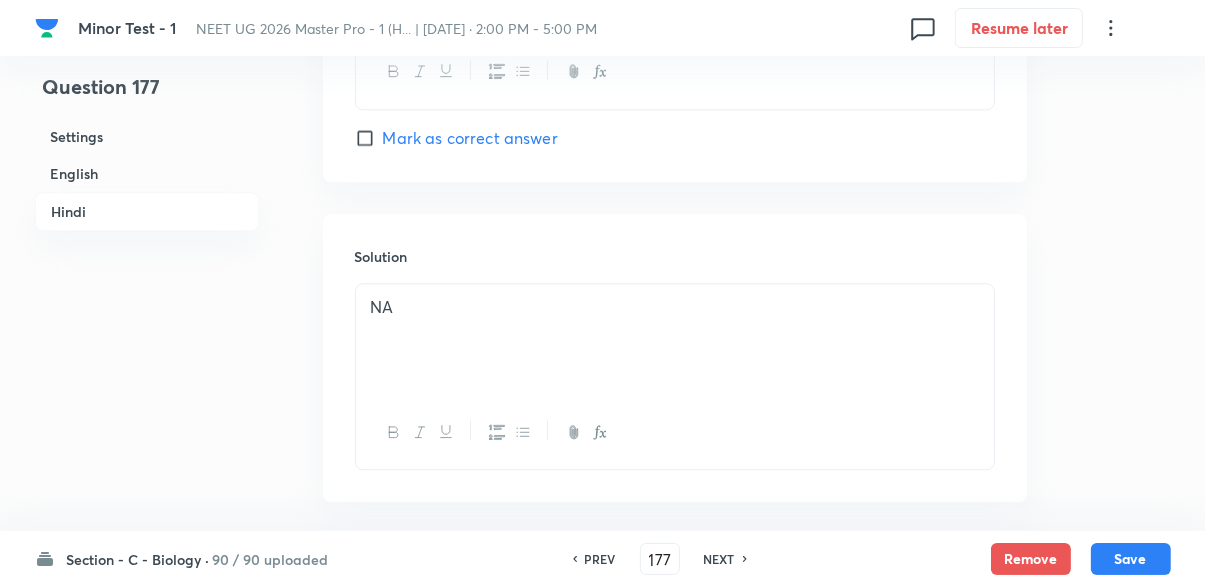 click on "NEXT" at bounding box center [719, 559] 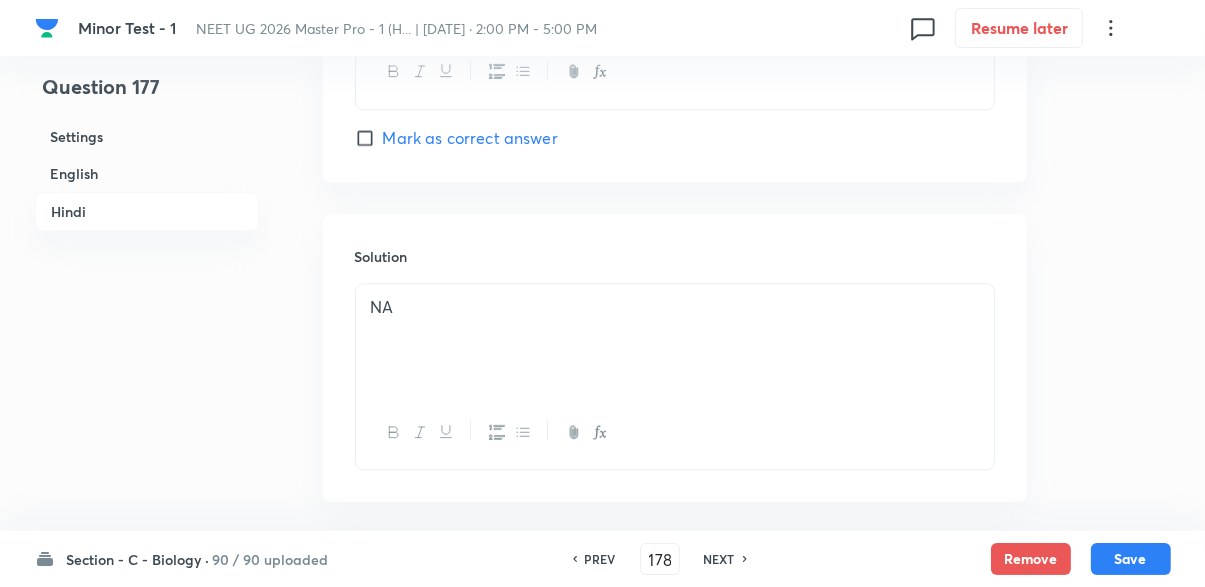 checkbox on "false" 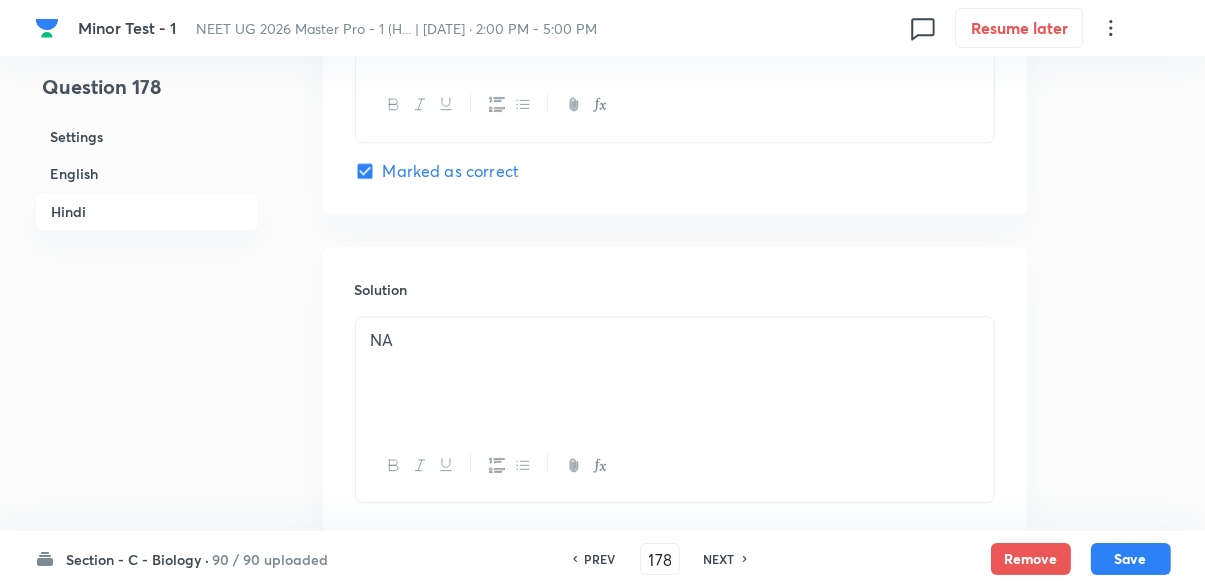 scroll, scrollTop: 4222, scrollLeft: 0, axis: vertical 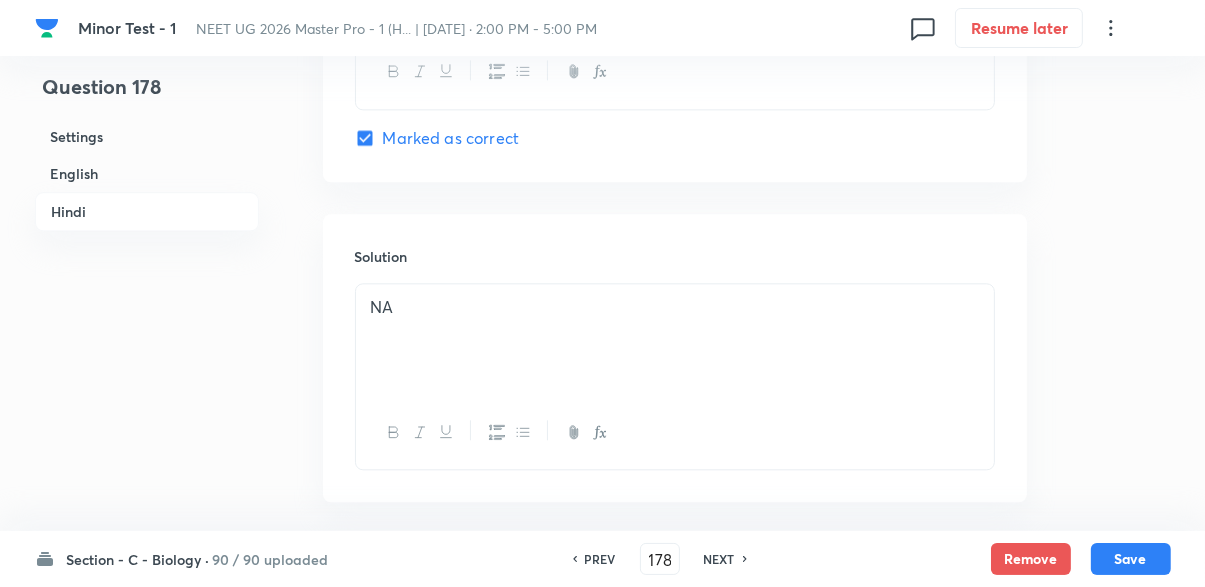 click on "NEXT" at bounding box center [719, 559] 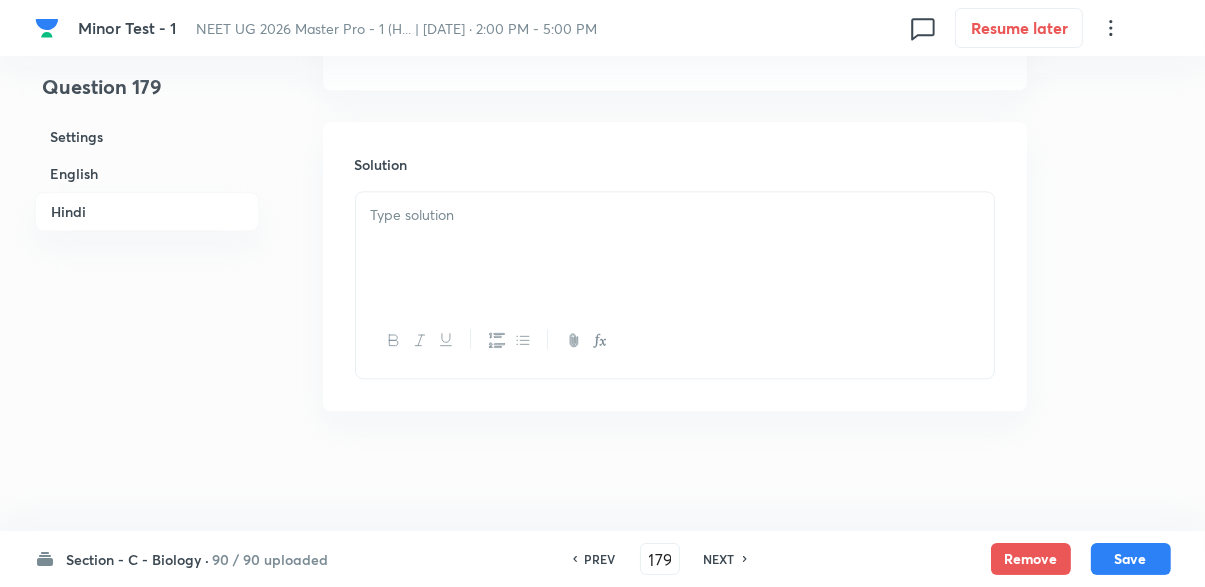 checkbox on "false" 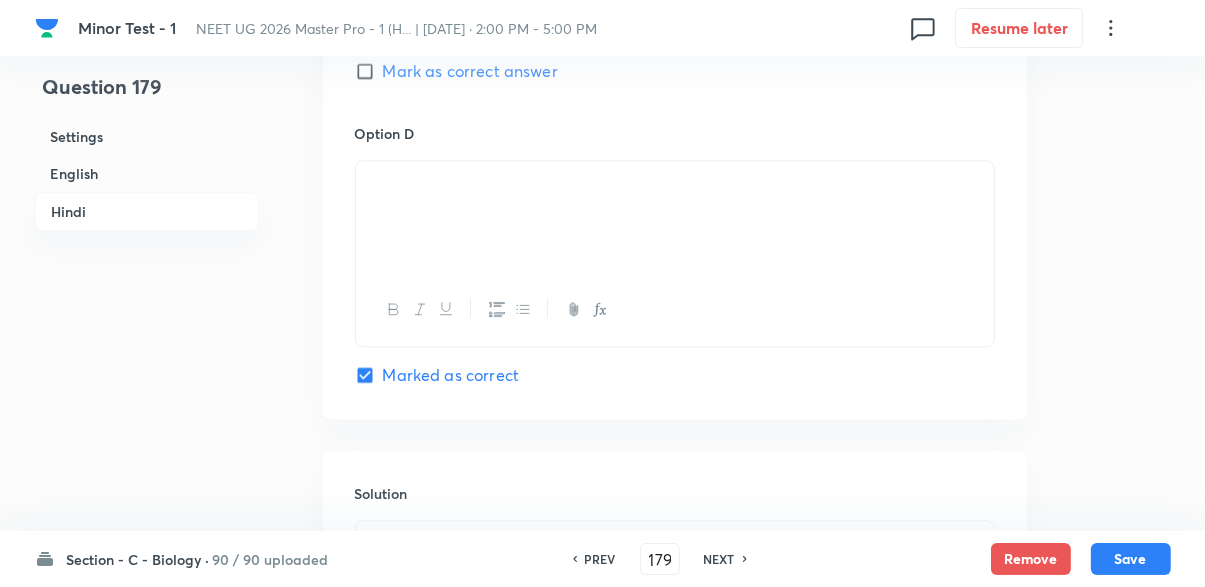 scroll, scrollTop: 3843, scrollLeft: 0, axis: vertical 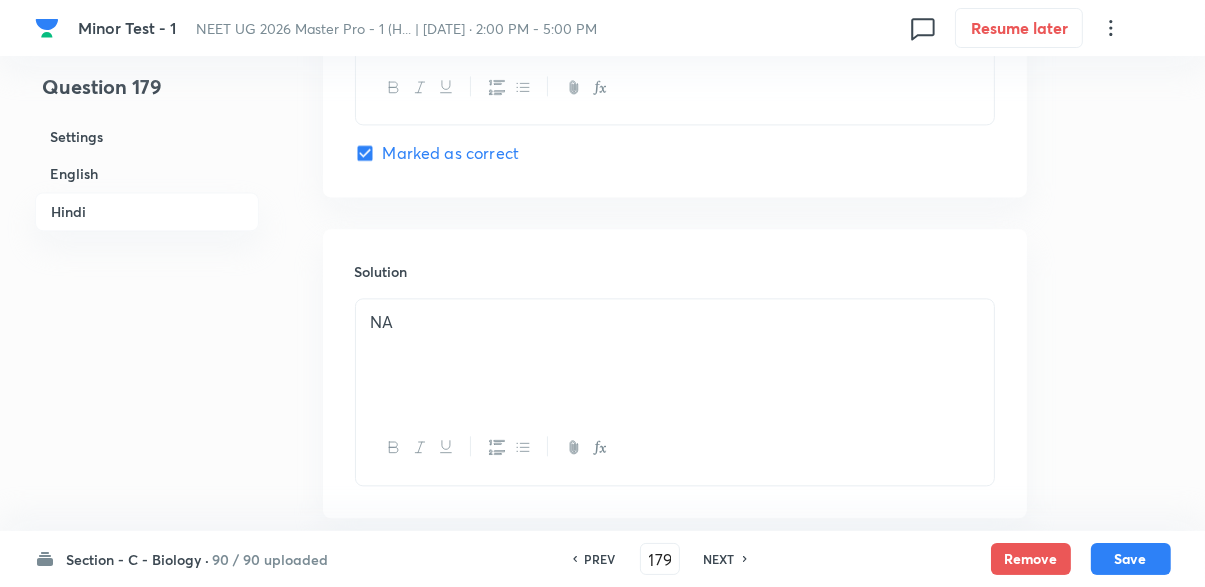 click on "NEXT" at bounding box center (719, 559) 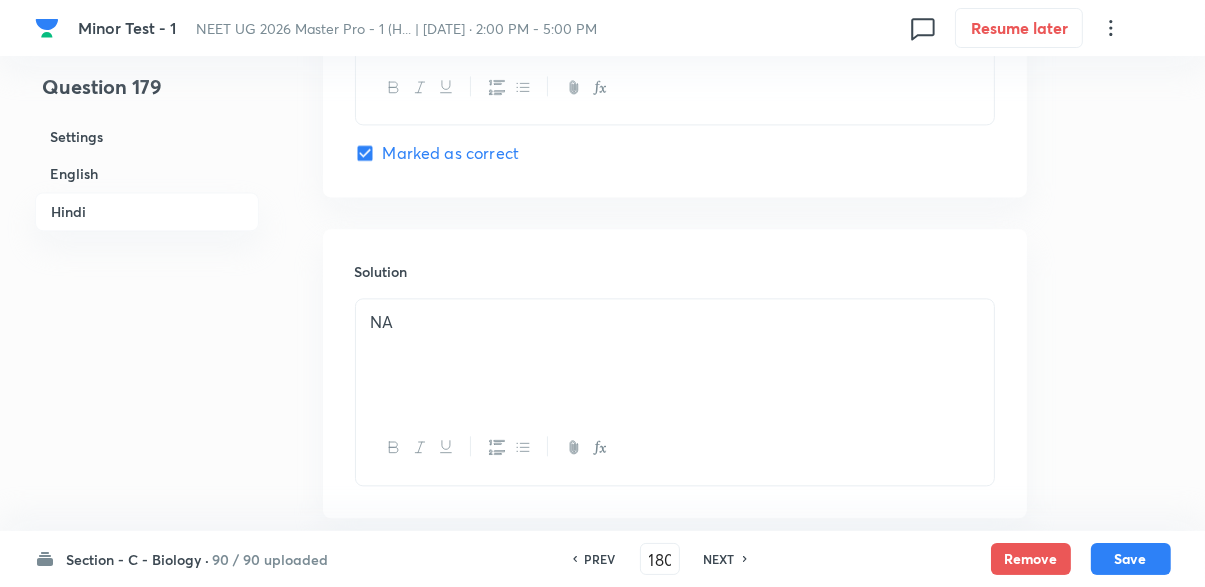 checkbox on "false" 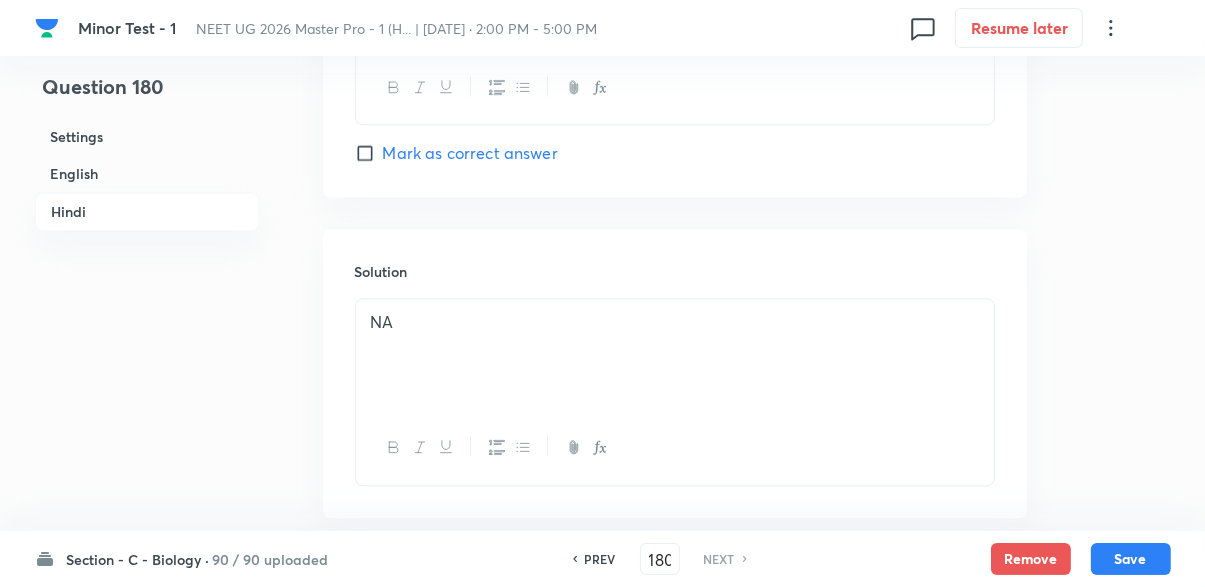 checkbox on "true" 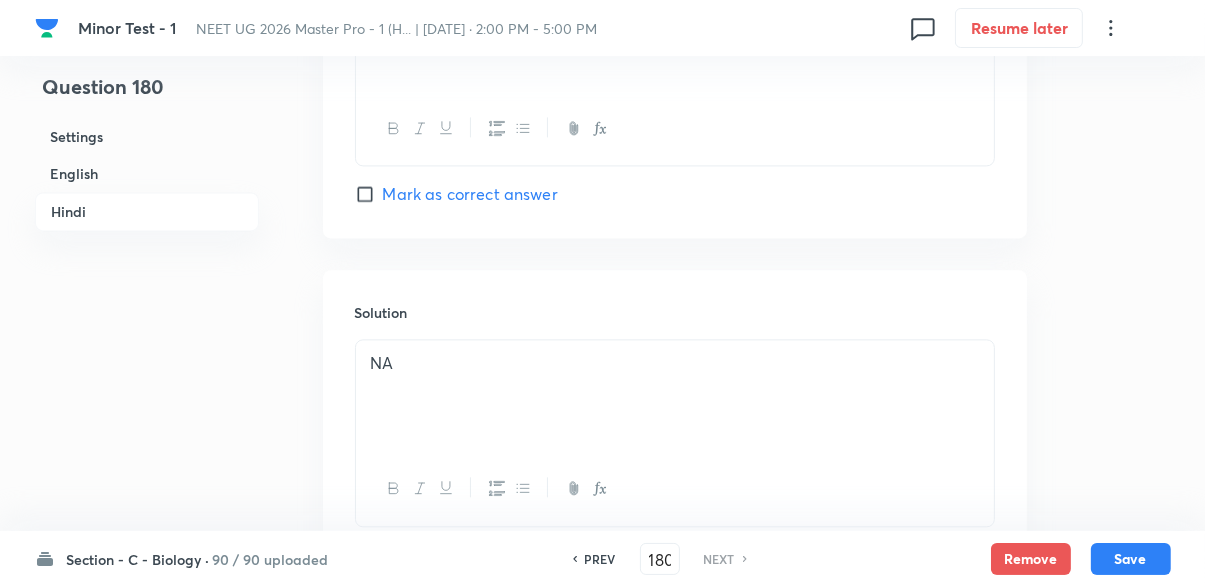 scroll, scrollTop: 4080, scrollLeft: 0, axis: vertical 